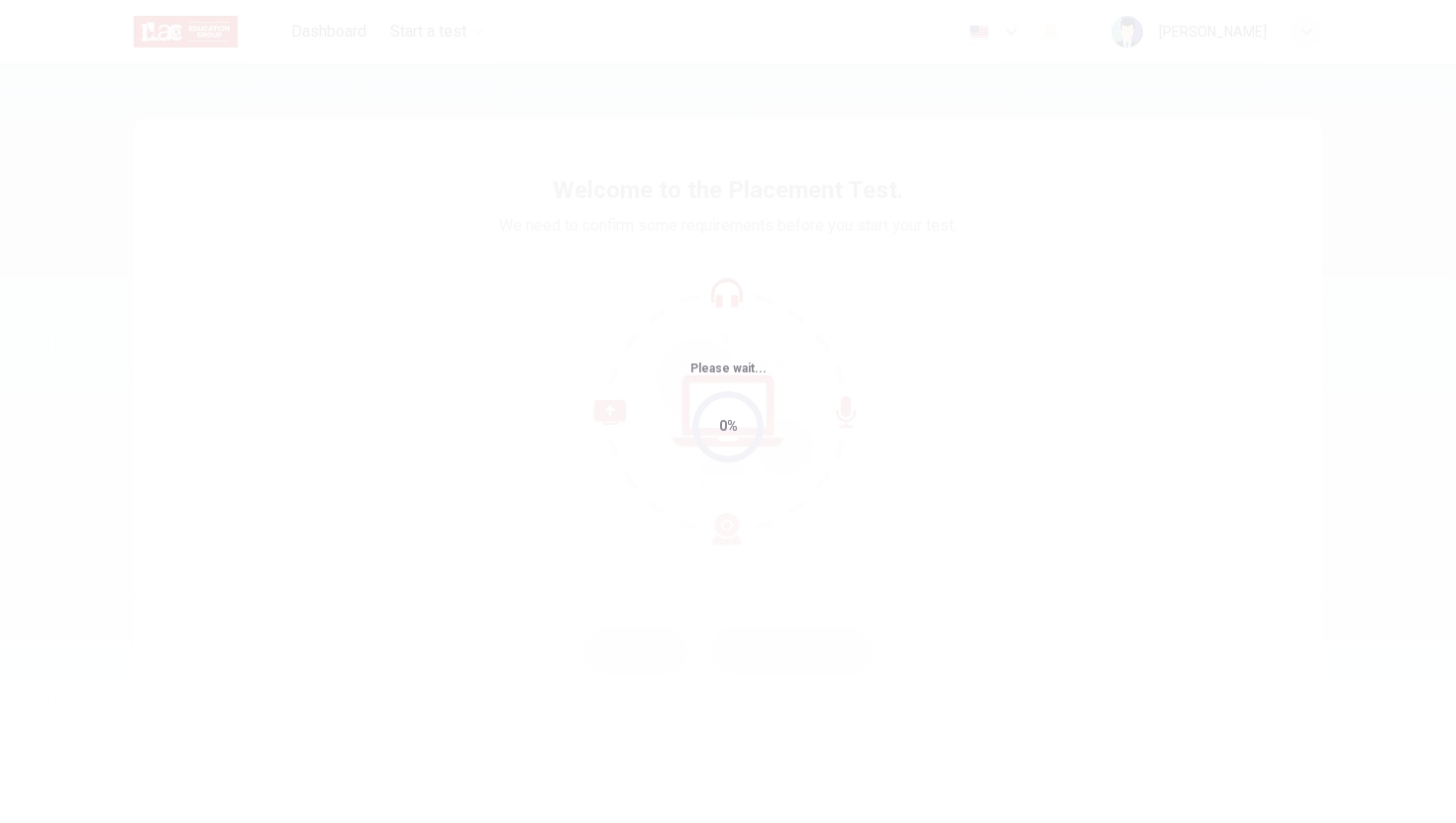 scroll, scrollTop: 0, scrollLeft: 0, axis: both 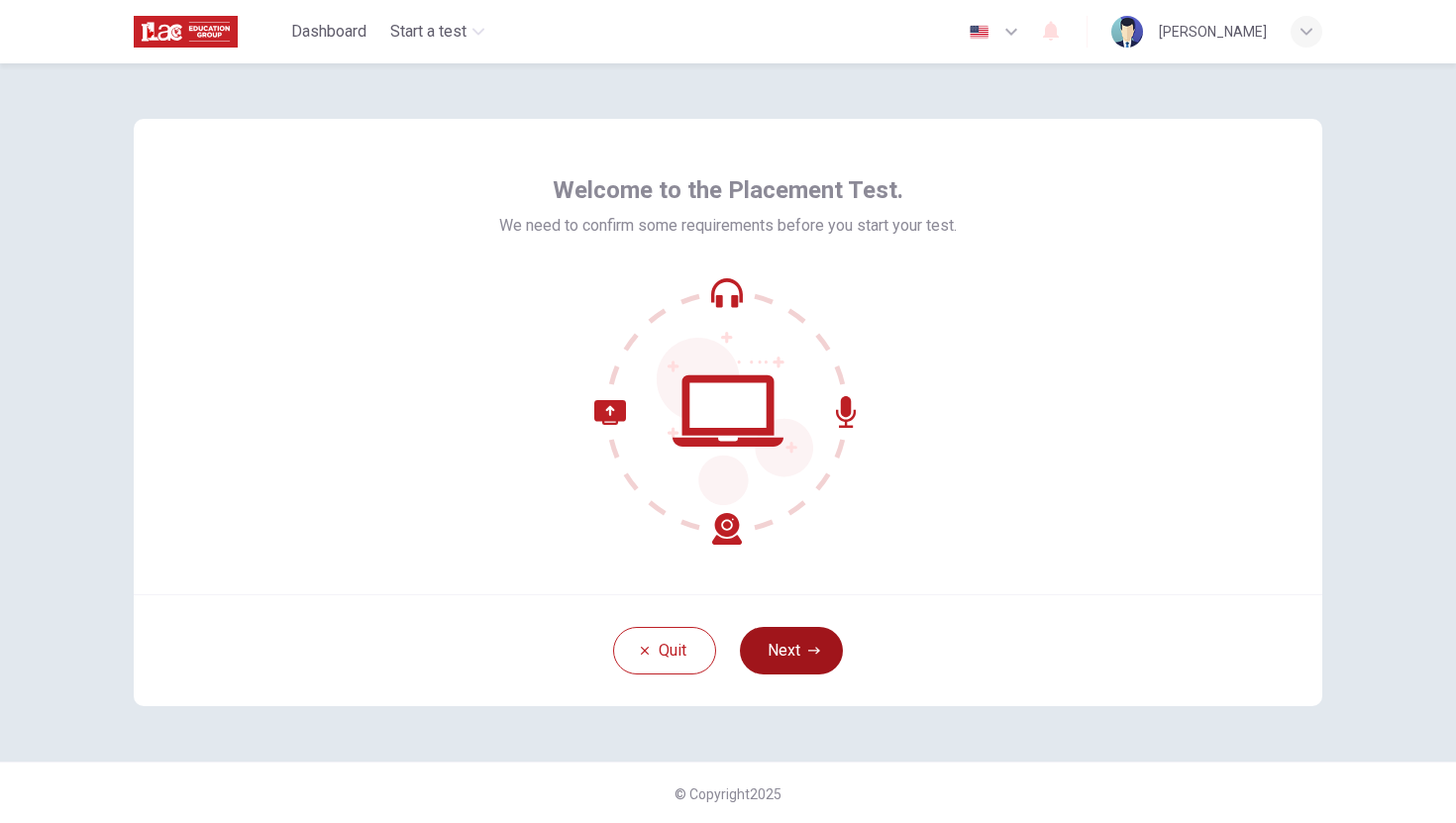 click on "Next" at bounding box center [791, 651] 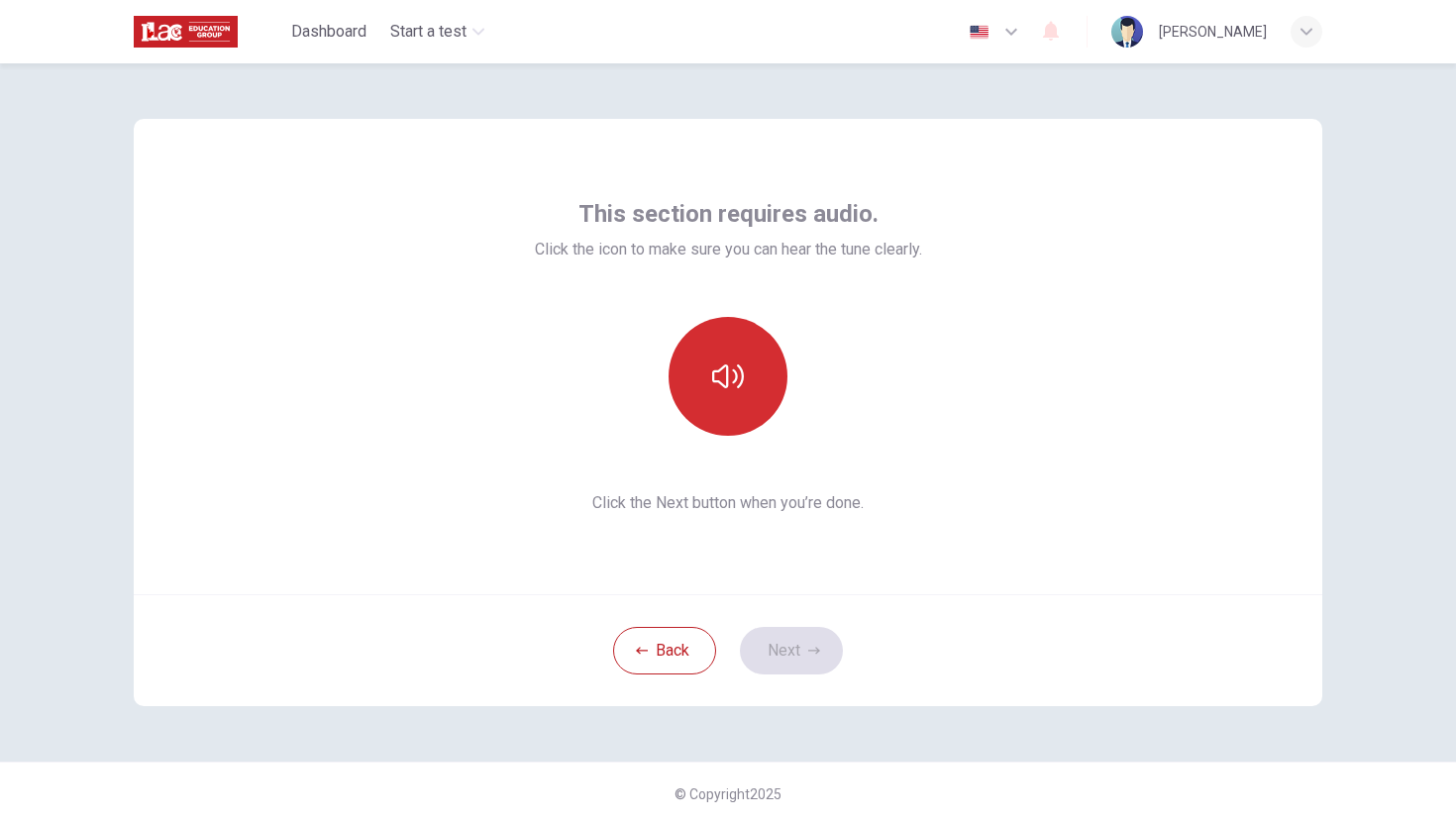 click at bounding box center [728, 376] 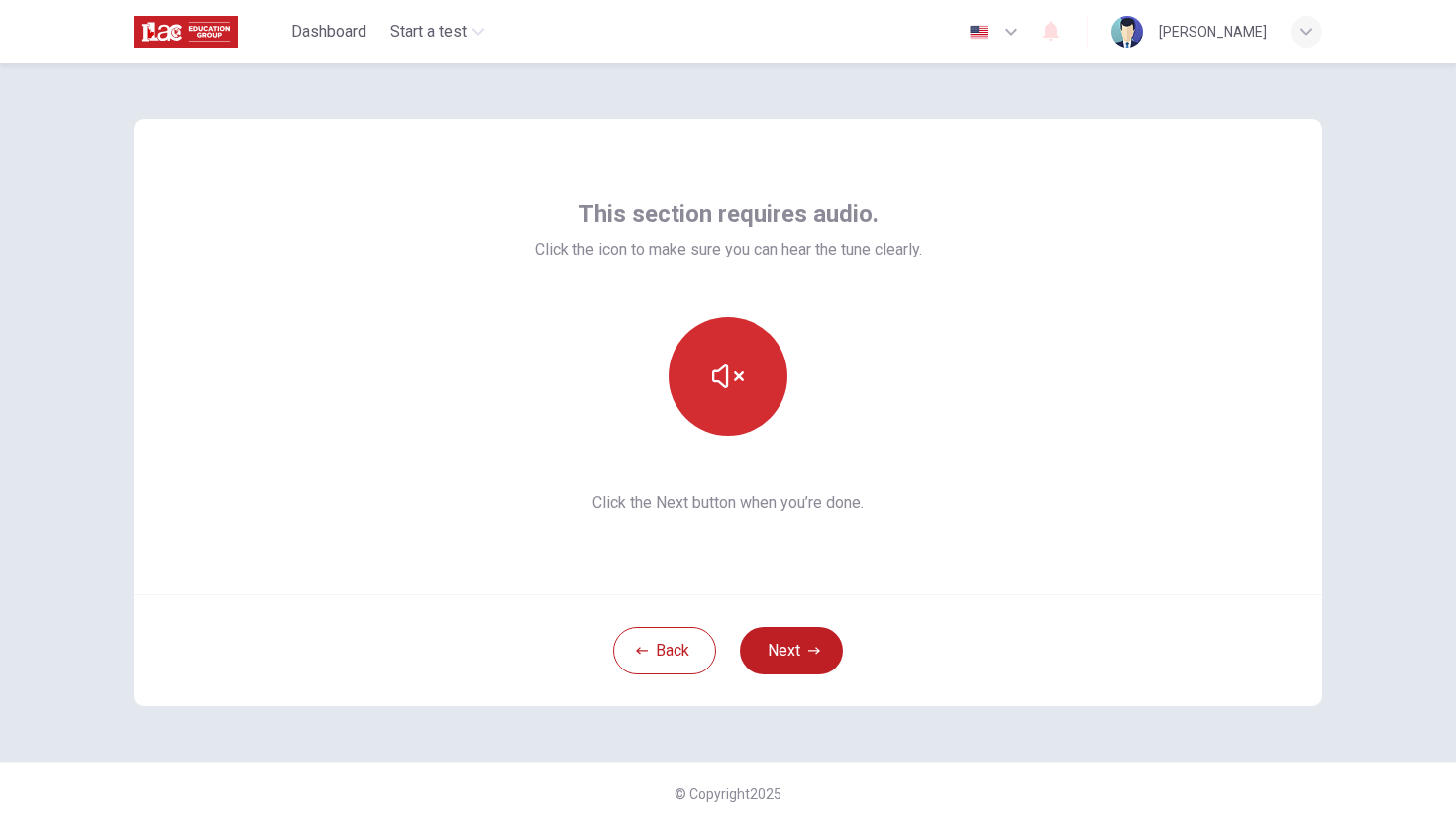 click at bounding box center [728, 376] 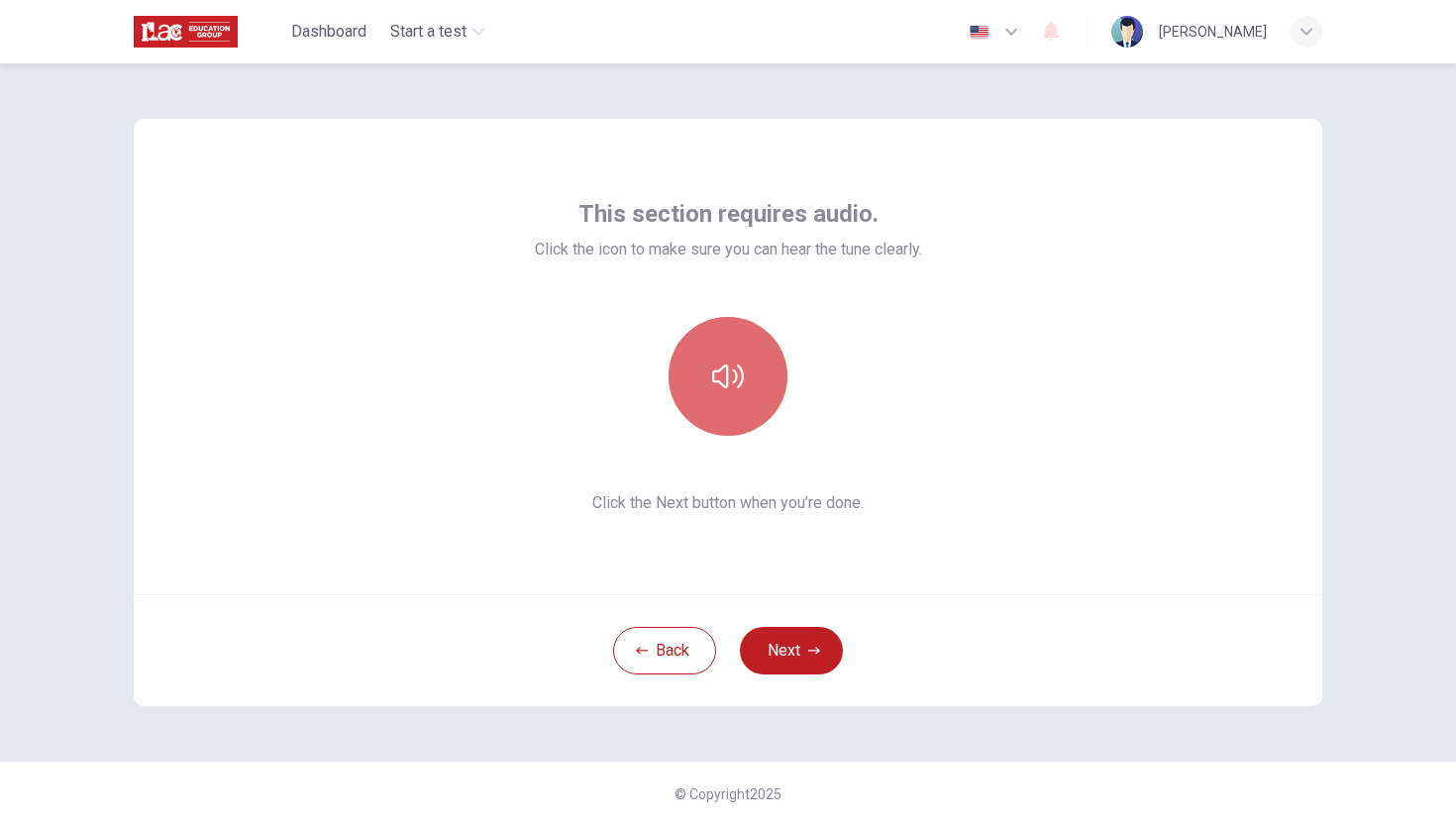 click at bounding box center (728, 376) 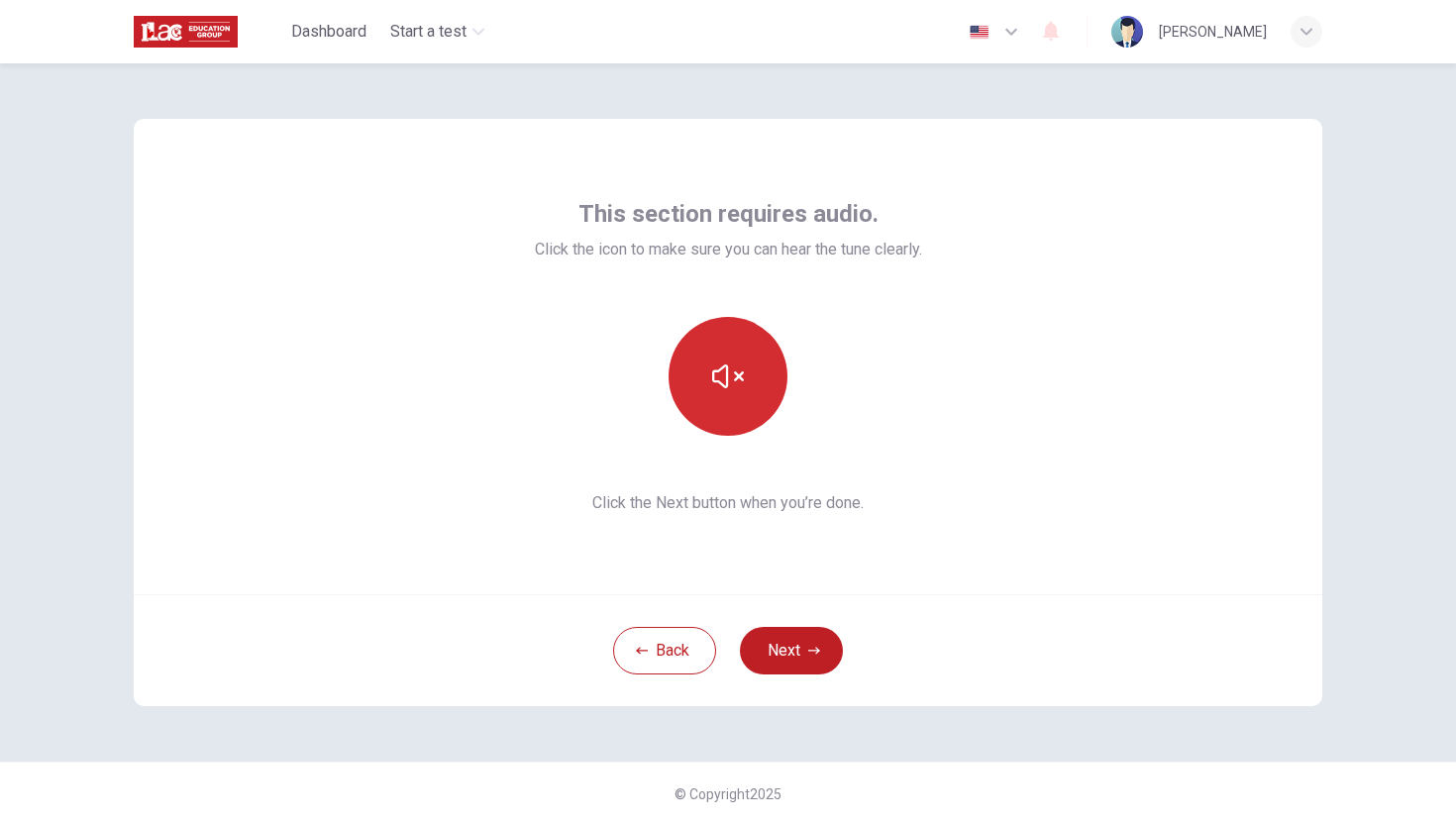 click at bounding box center (728, 376) 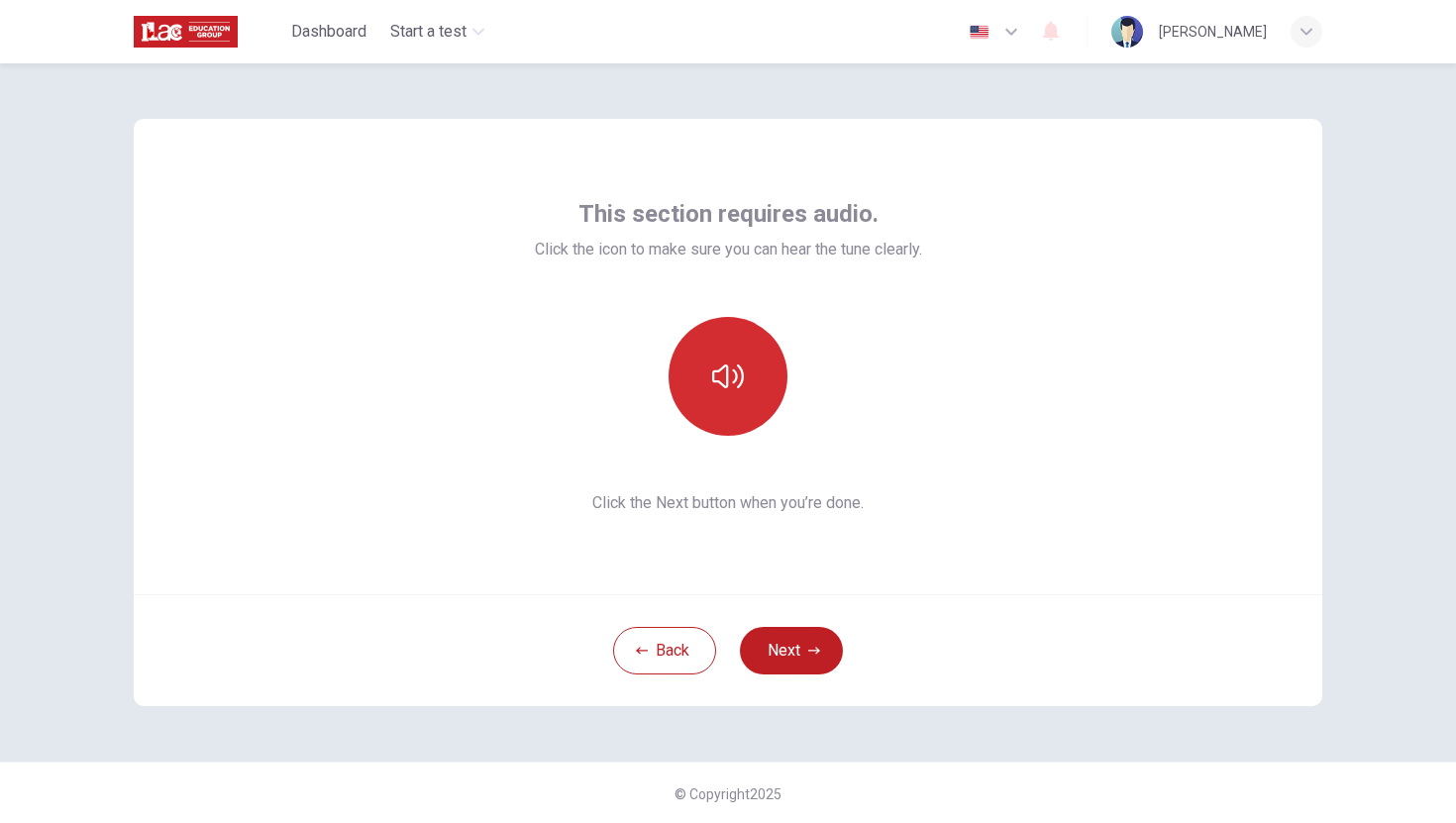 click at bounding box center [728, 376] 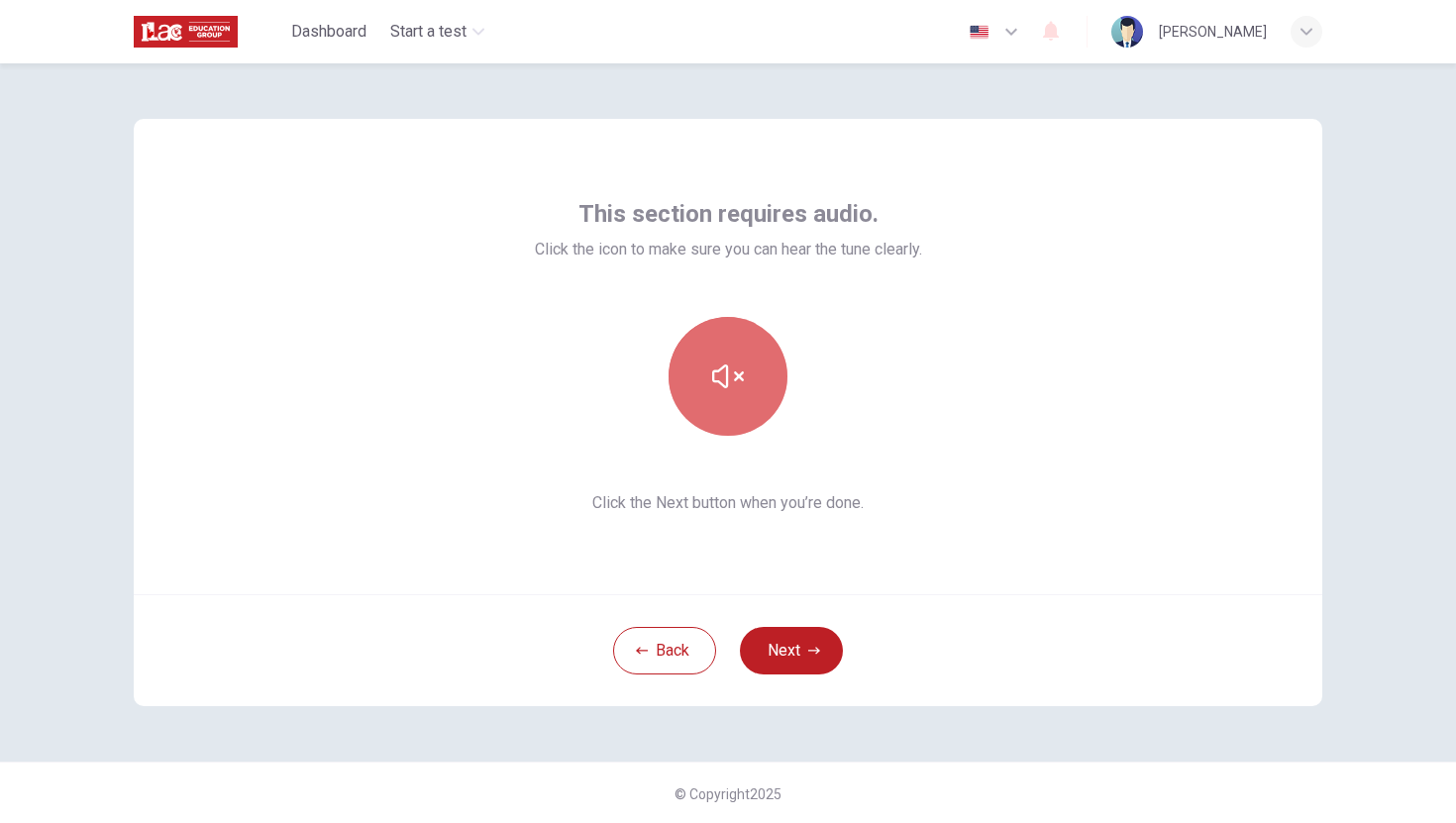 click at bounding box center (728, 376) 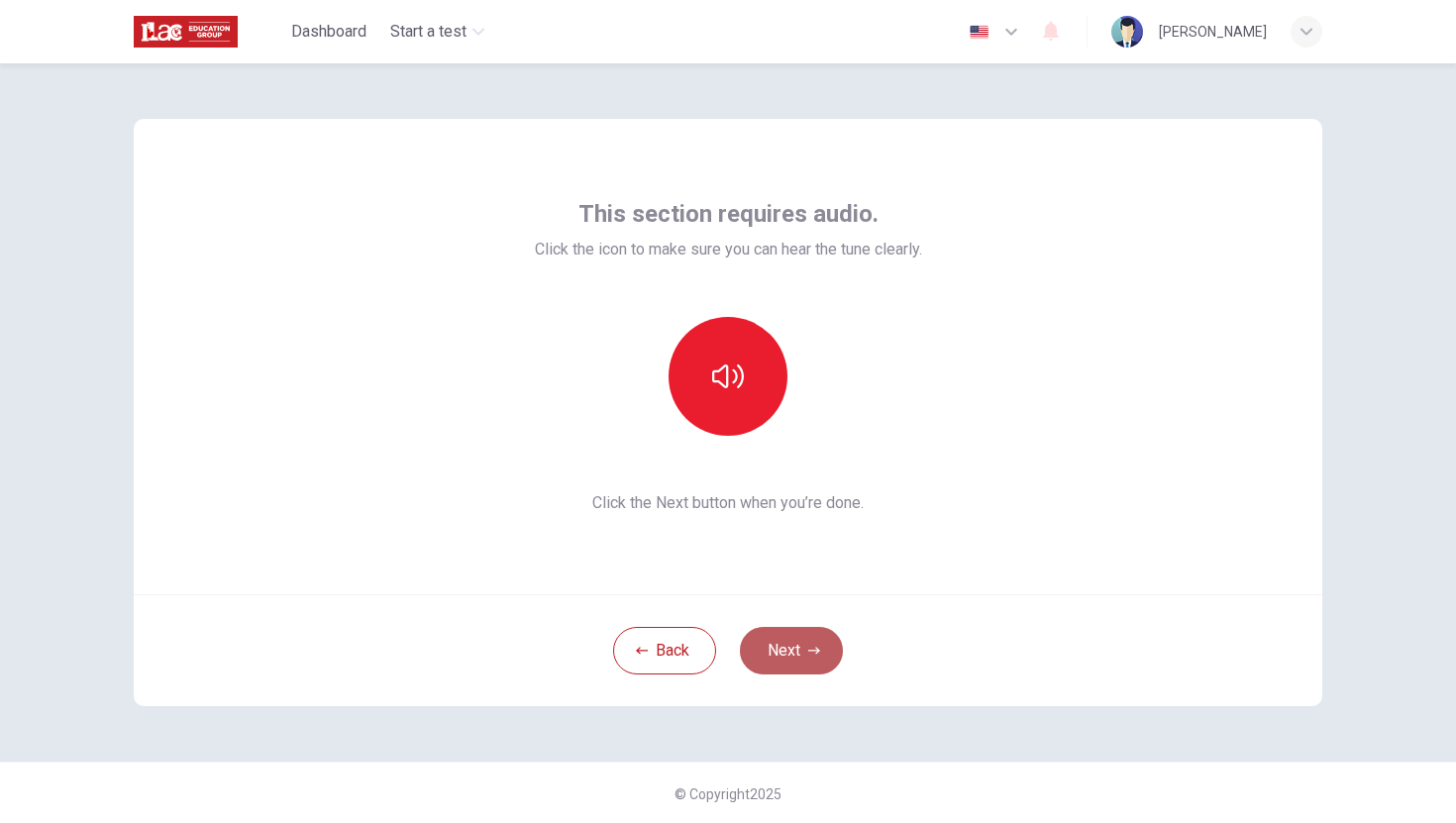 click on "Next" at bounding box center [791, 651] 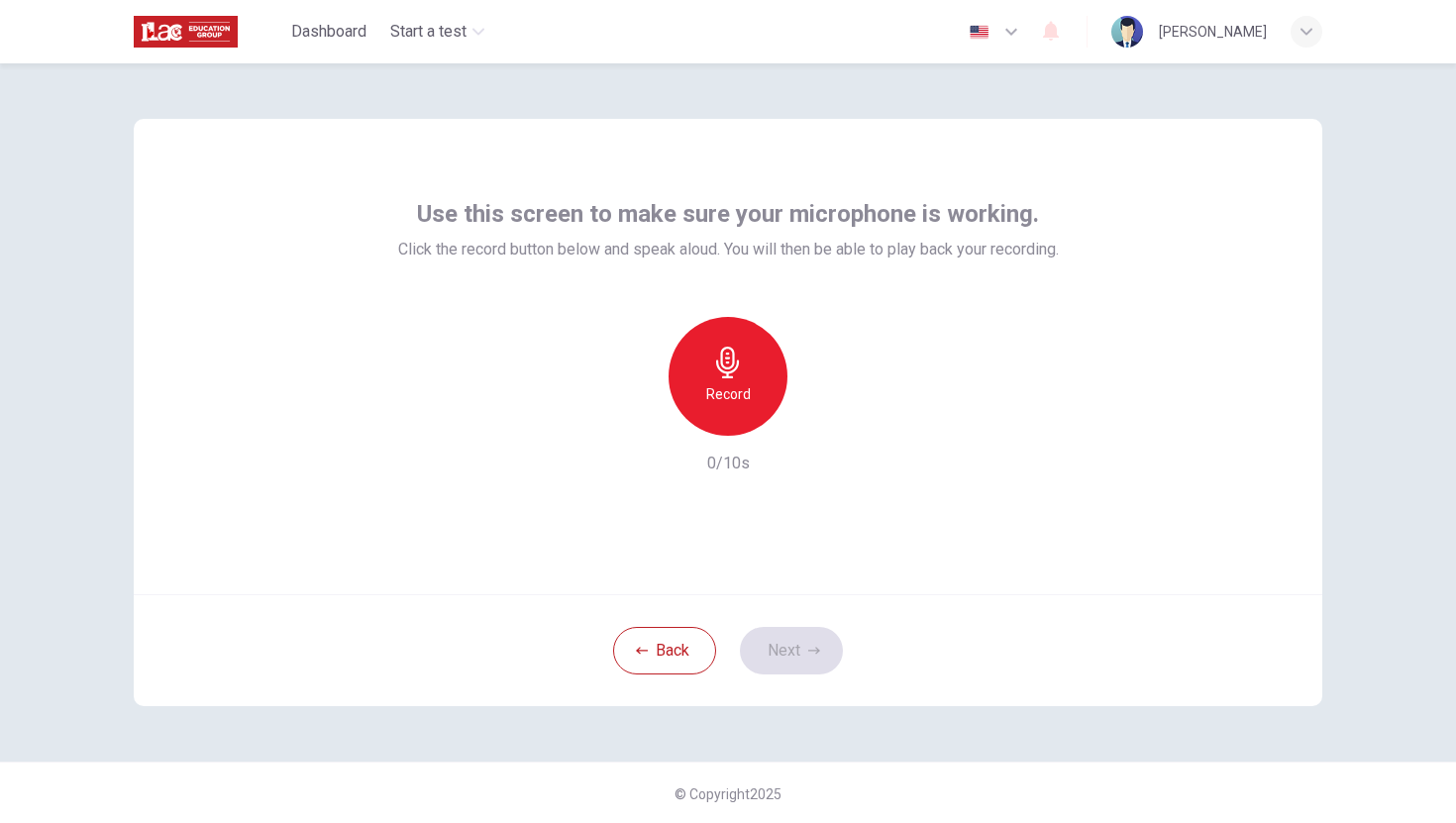 click on "Record" at bounding box center [728, 394] 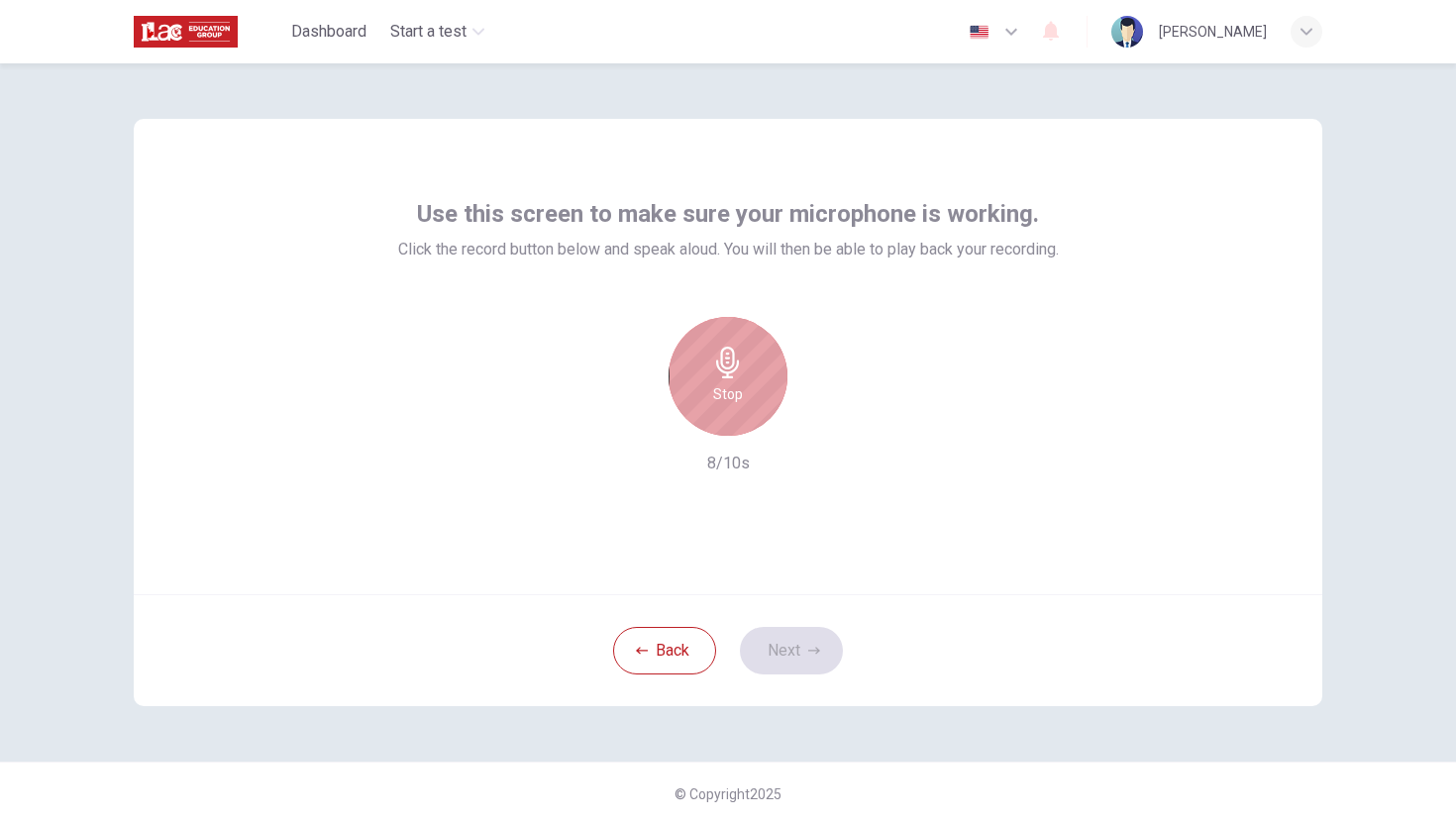 click on "Stop" at bounding box center [728, 394] 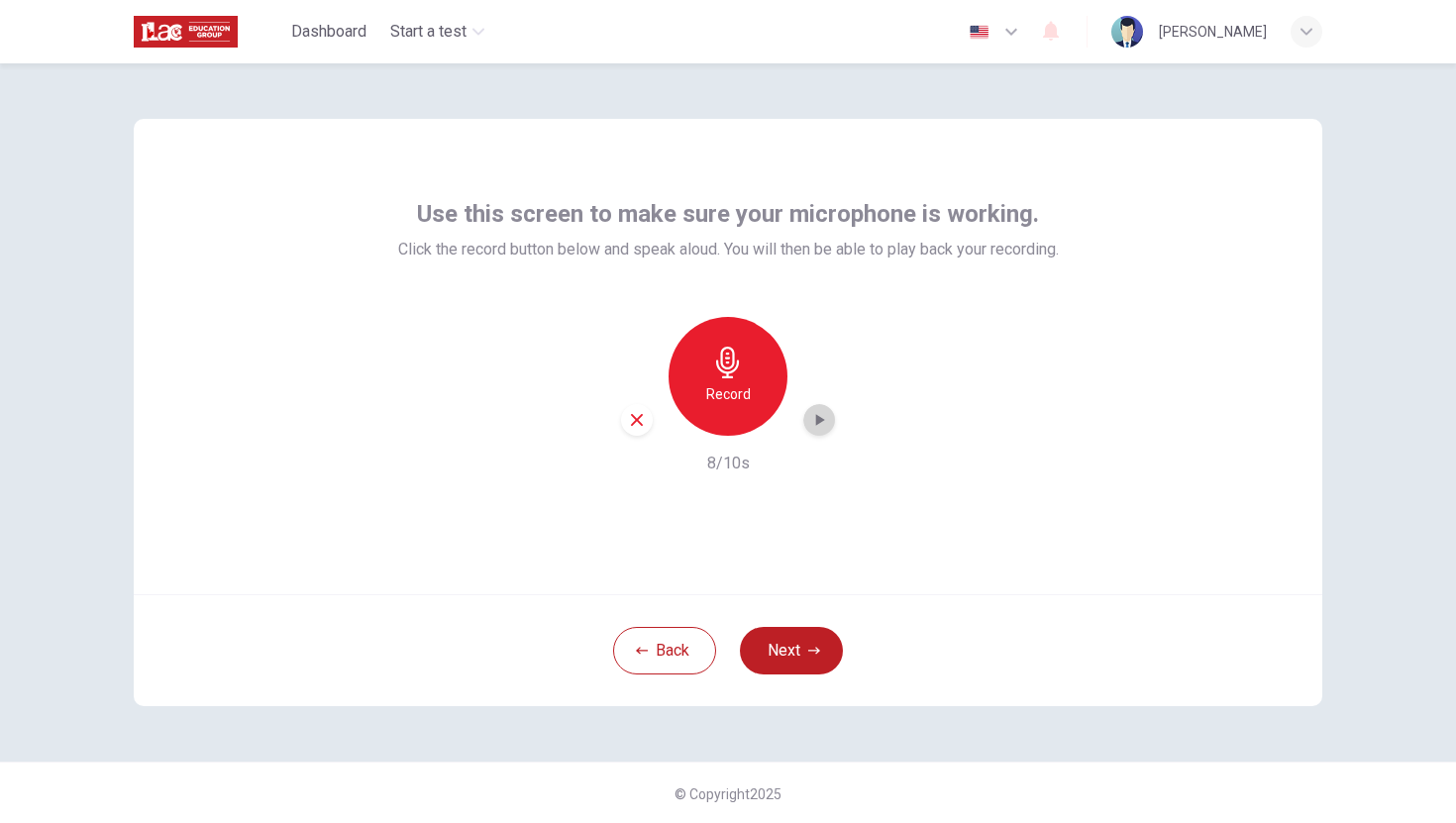 click 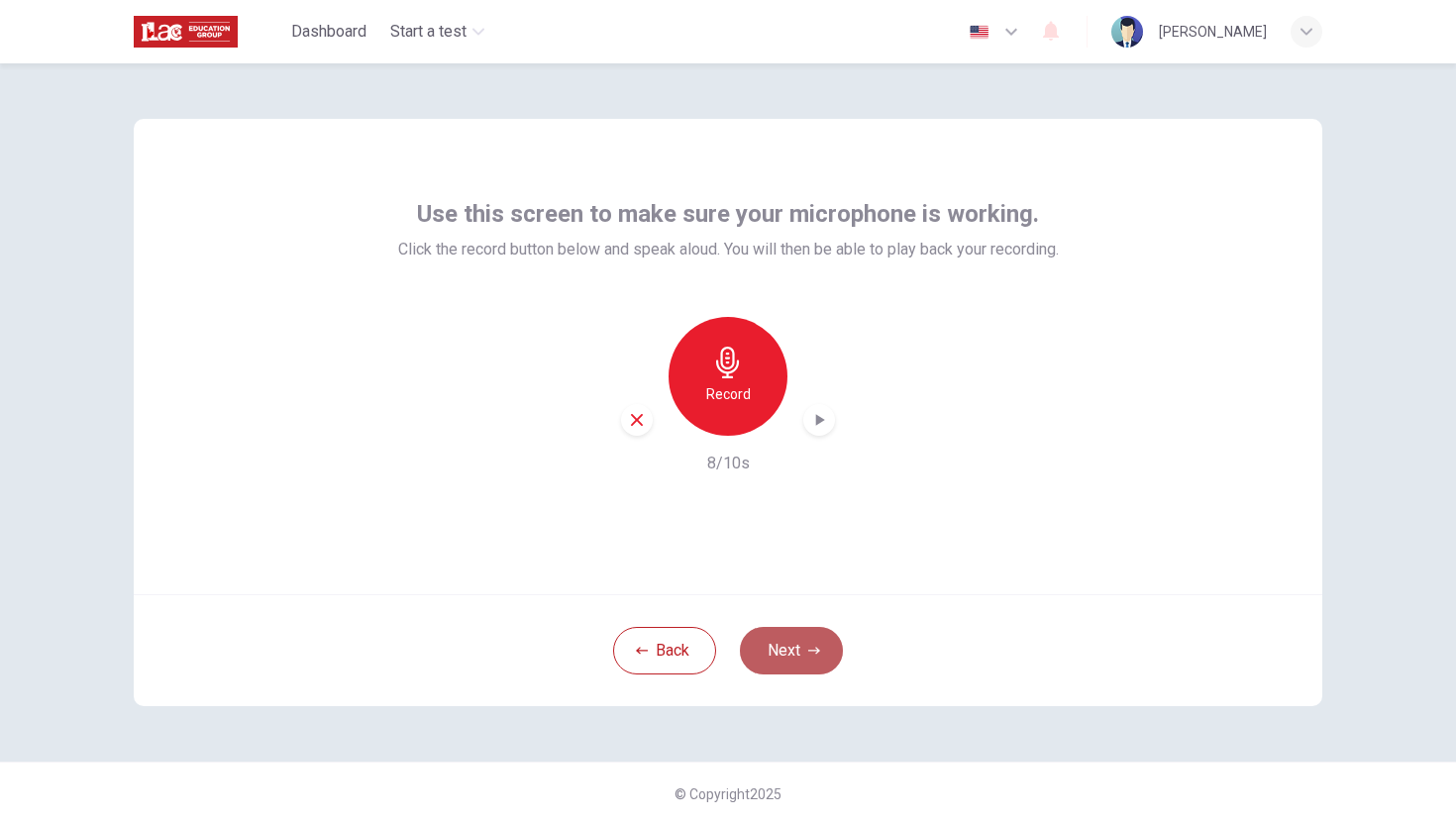 click on "Next" at bounding box center [791, 651] 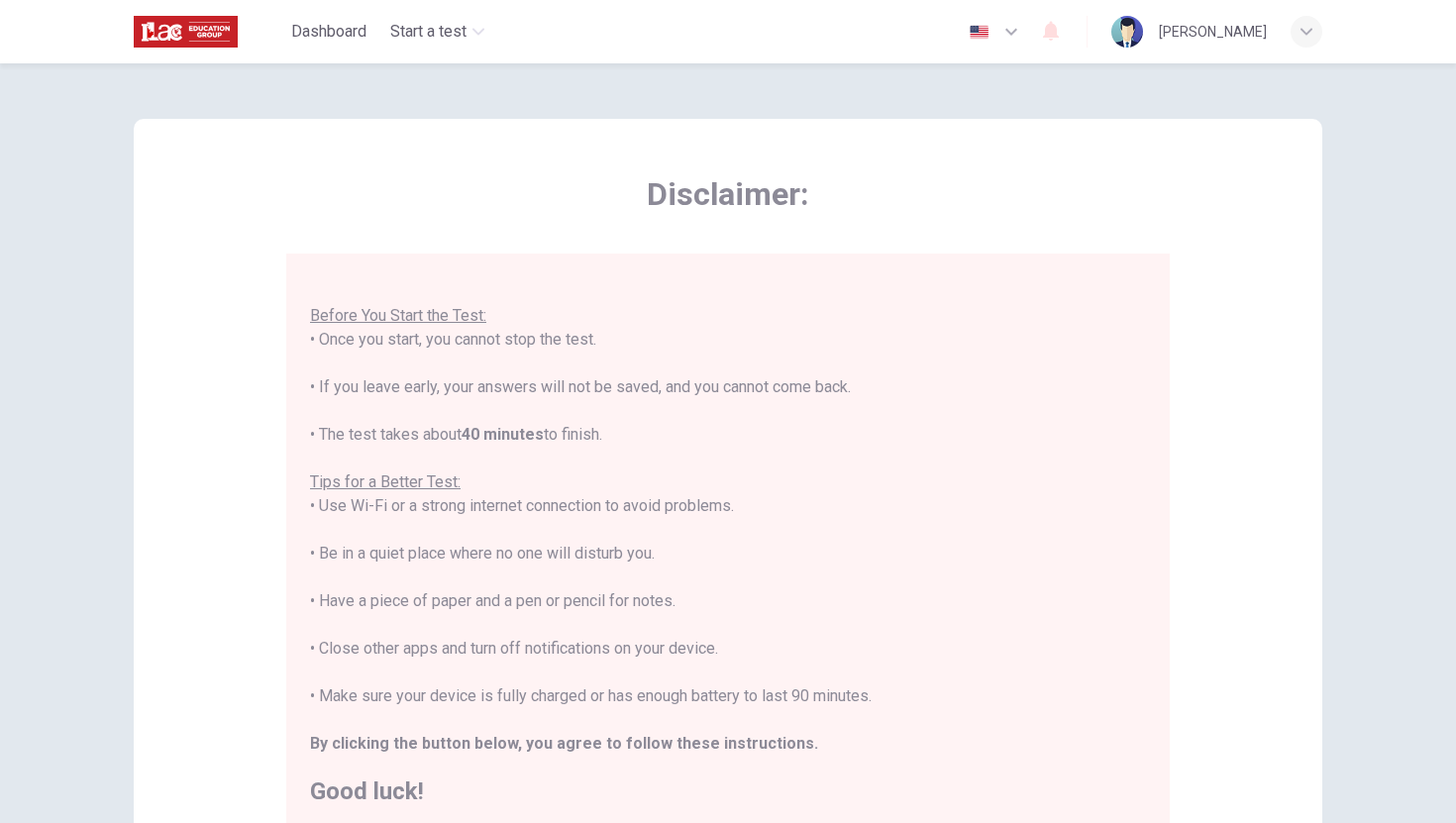scroll, scrollTop: 23, scrollLeft: 0, axis: vertical 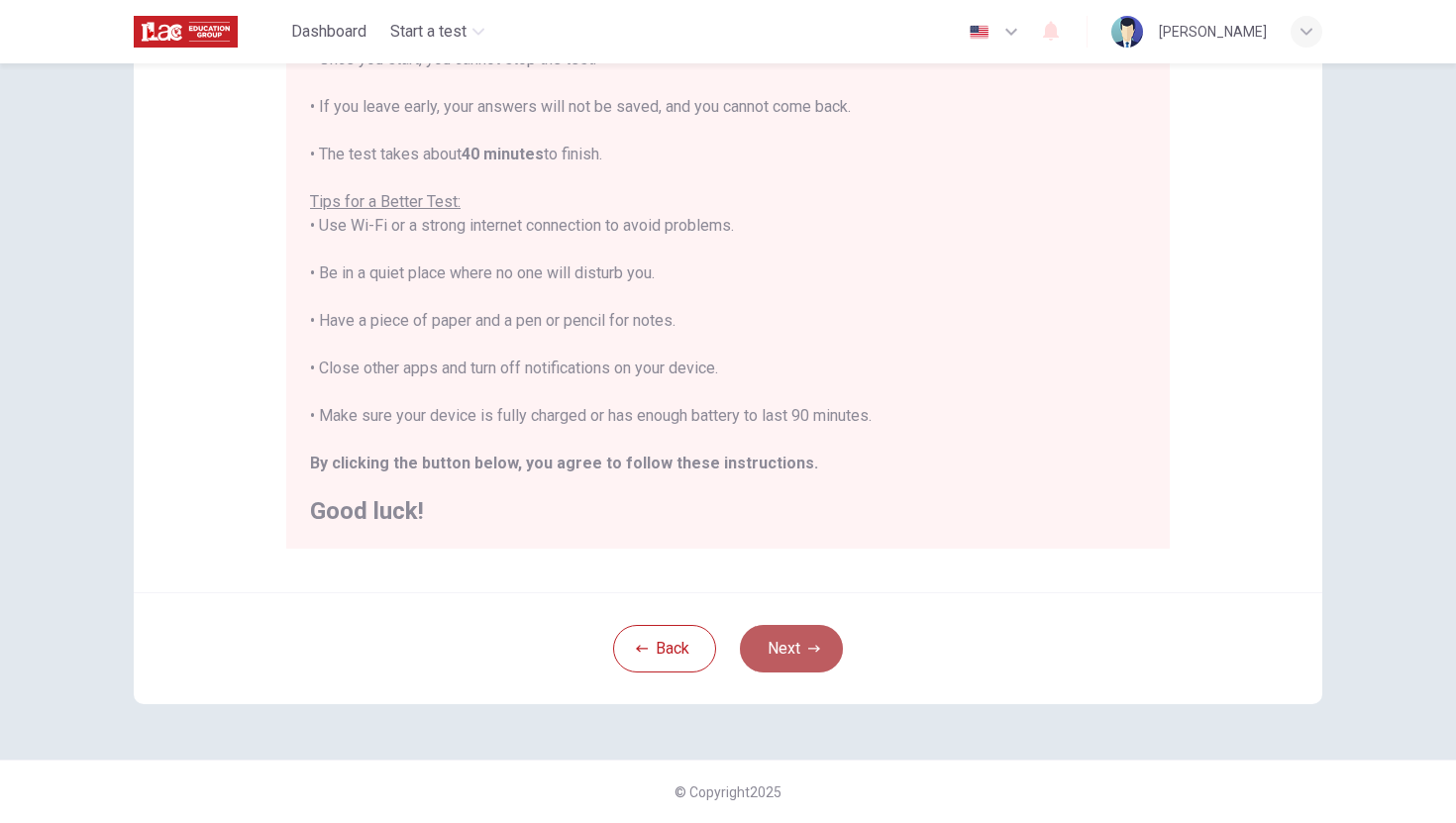 click on "Next" at bounding box center (791, 649) 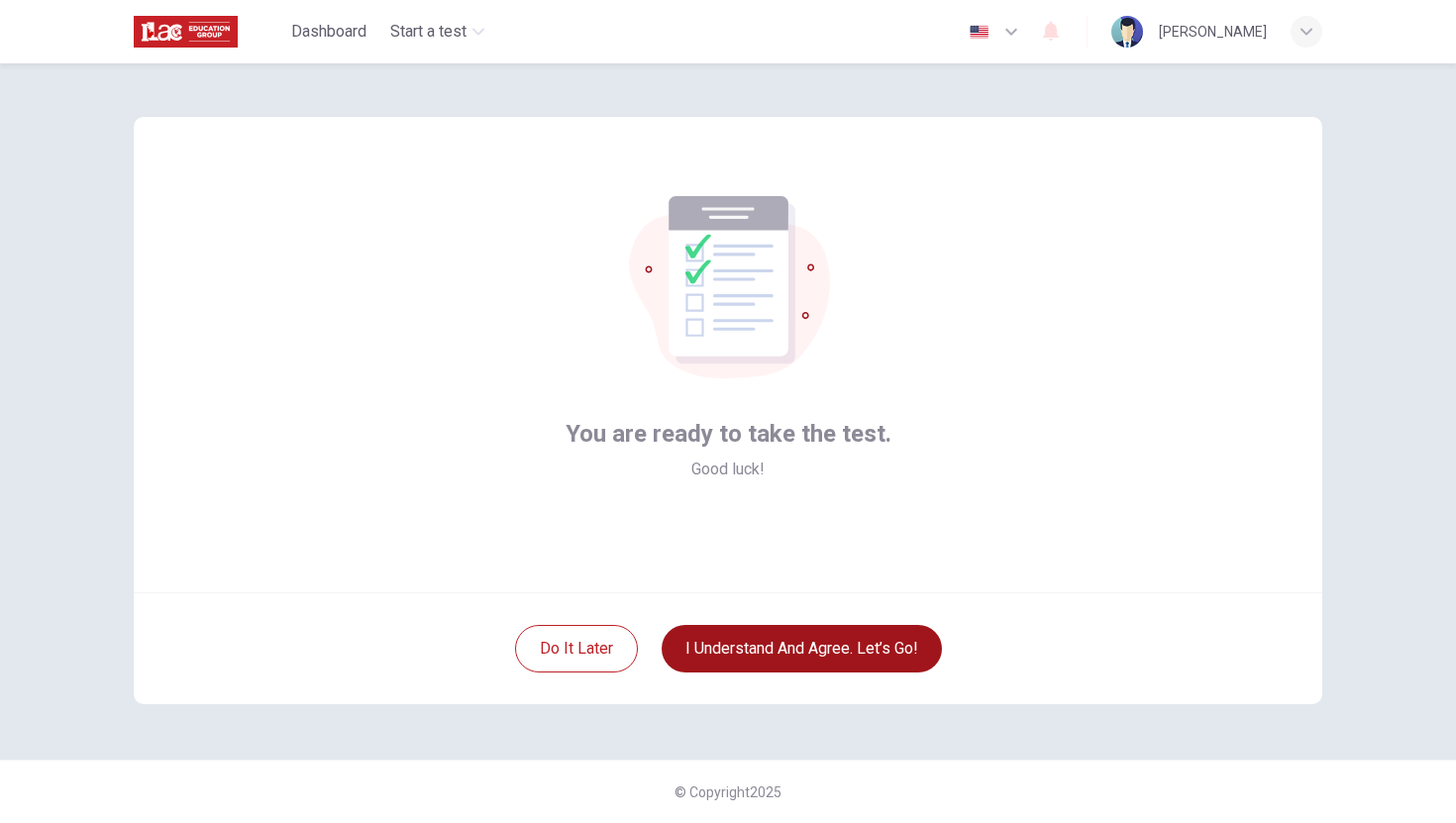 scroll, scrollTop: 2, scrollLeft: 0, axis: vertical 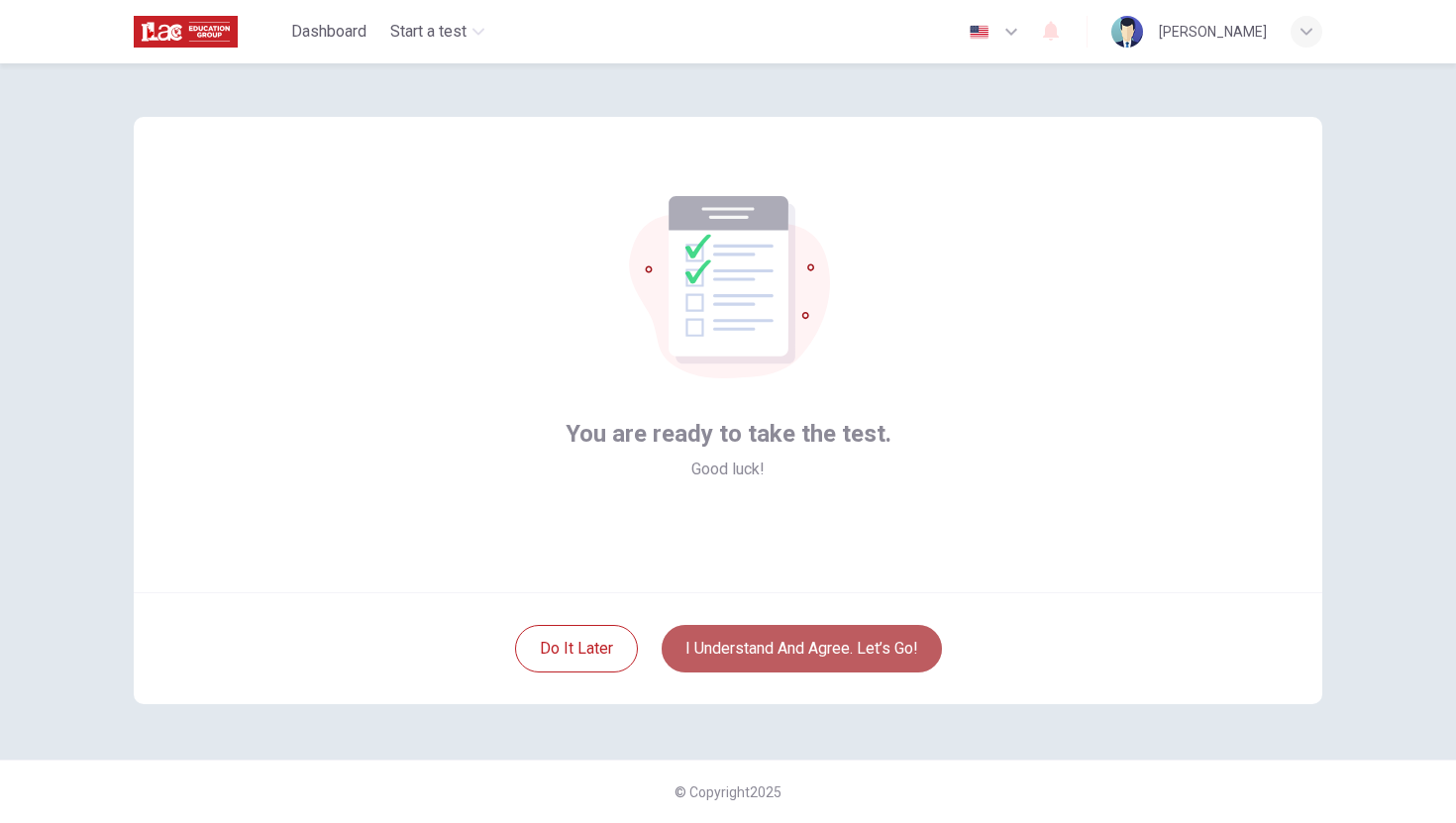 click on "I understand and agree. Let’s go!" at bounding box center (801, 649) 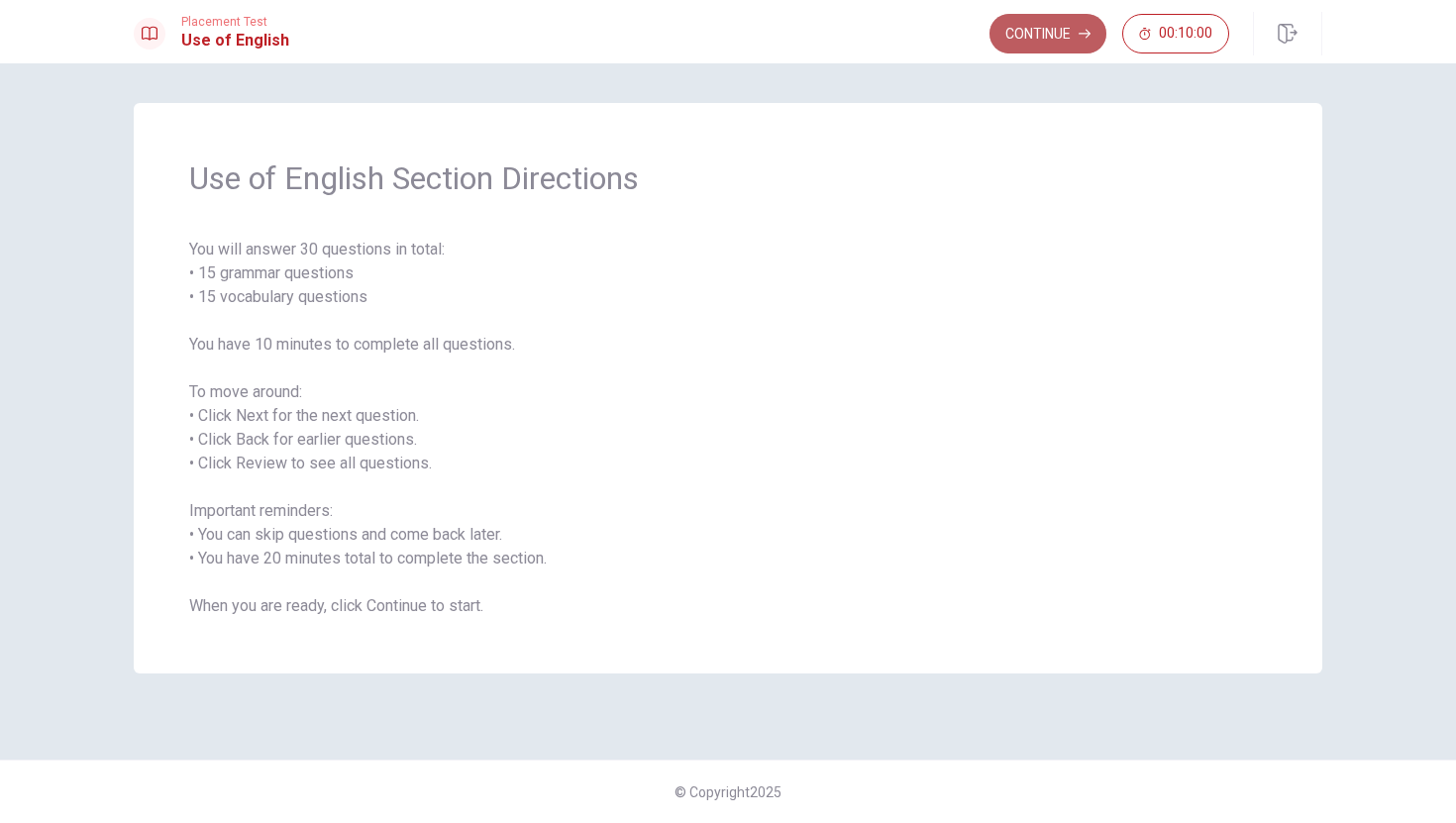 click on "Continue" at bounding box center (1048, 34) 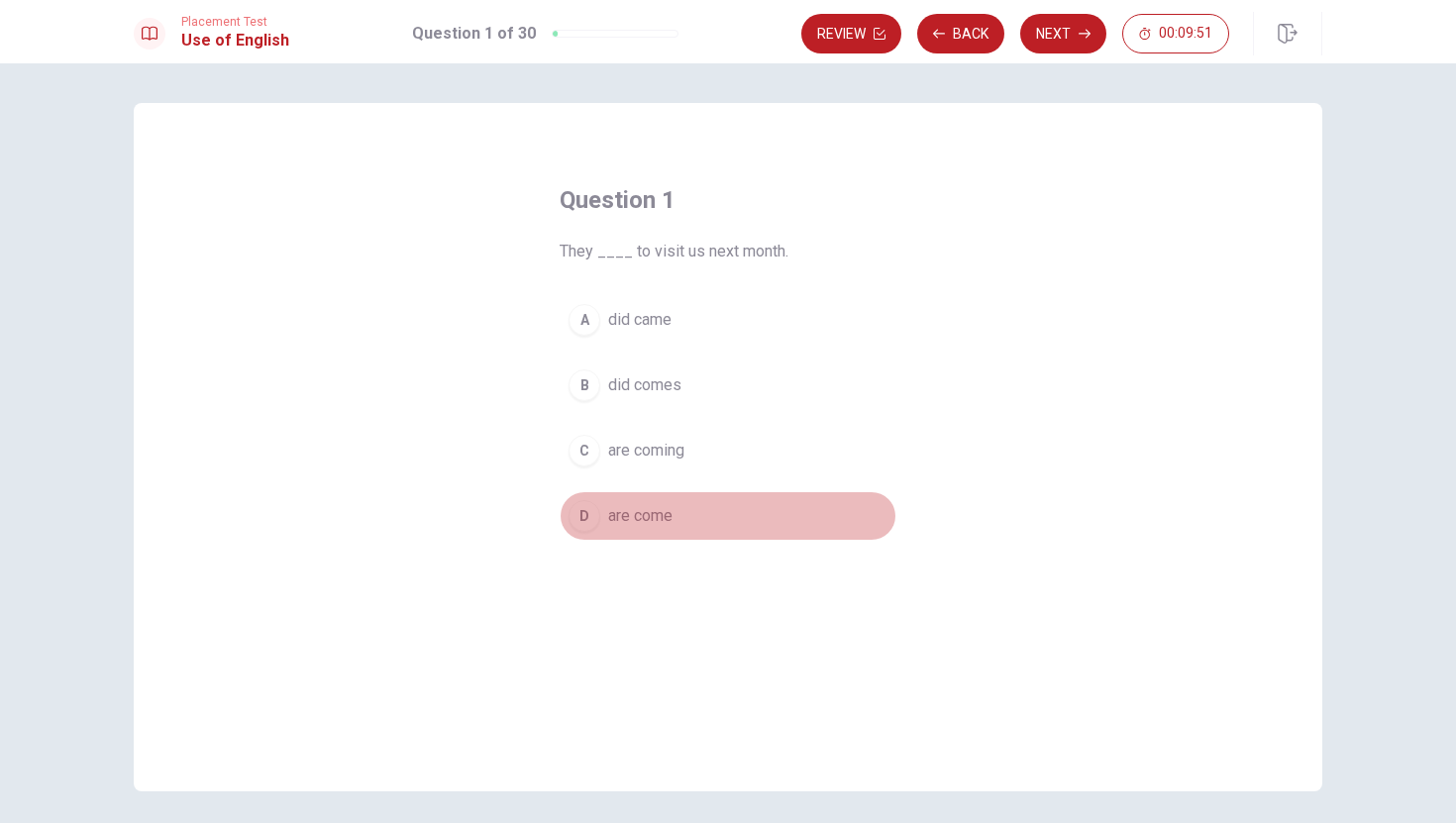 click on "D" at bounding box center [584, 516] 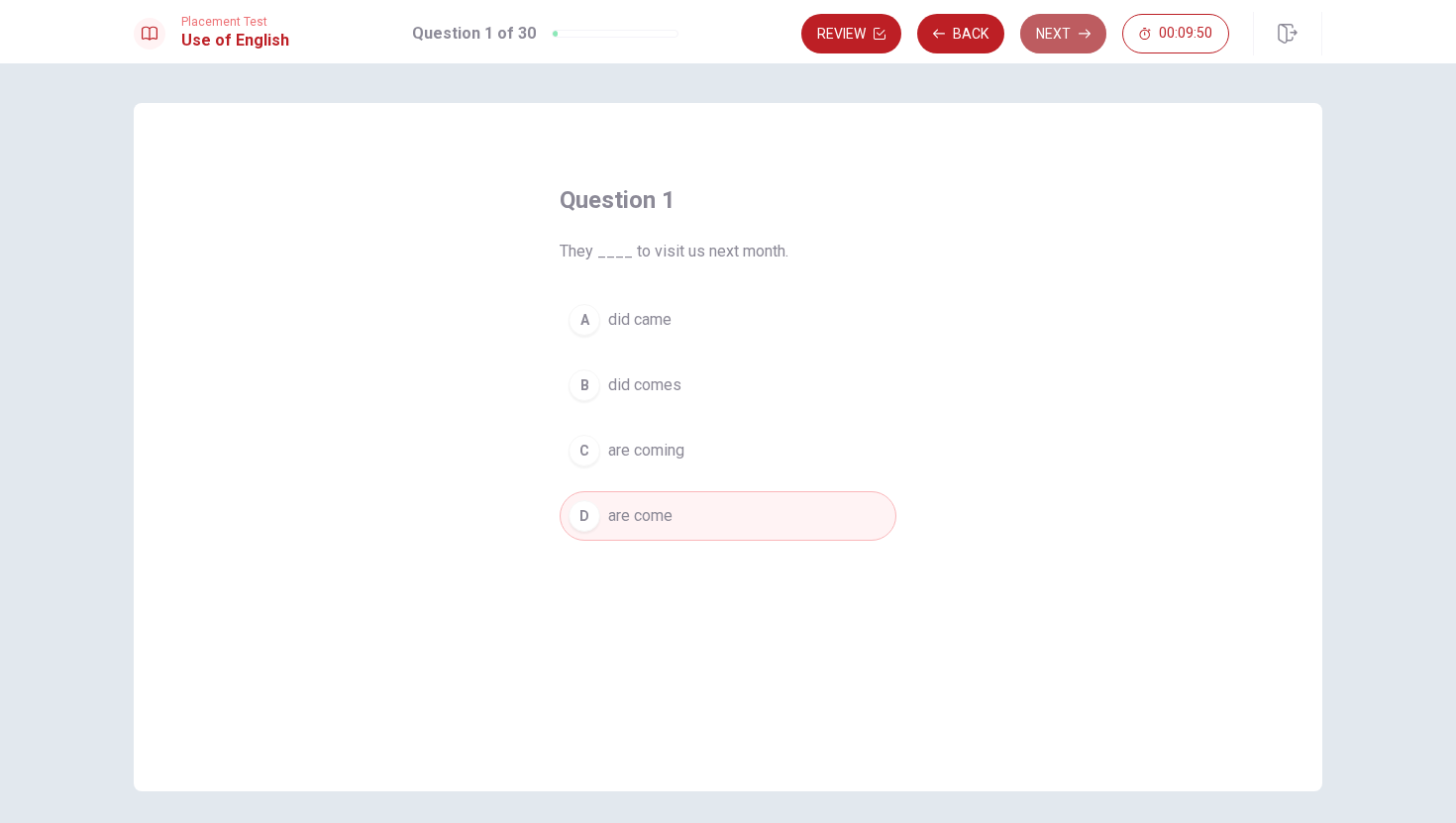 click on "Next" at bounding box center [1063, 34] 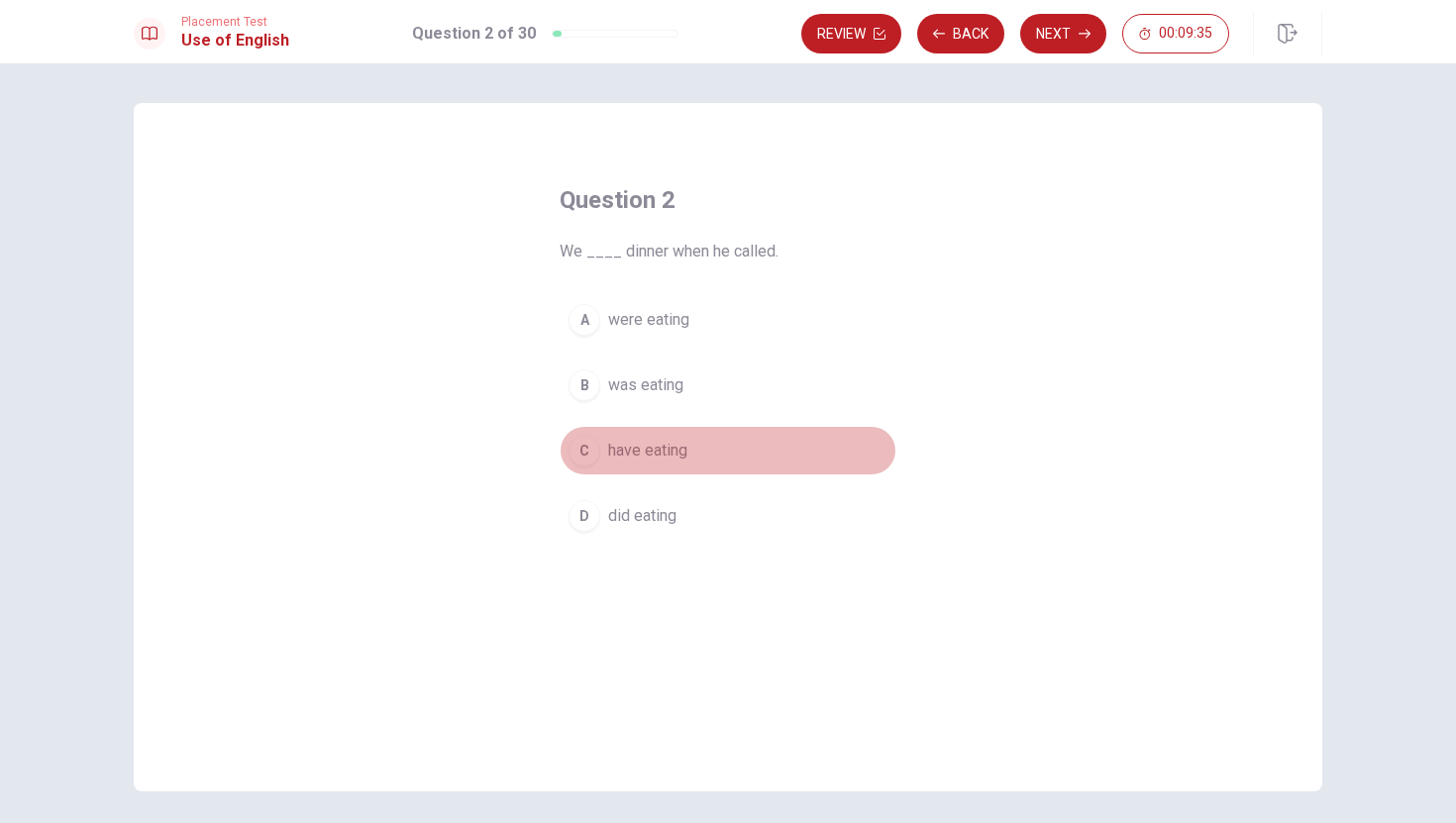 click on "C have eating" at bounding box center [728, 451] 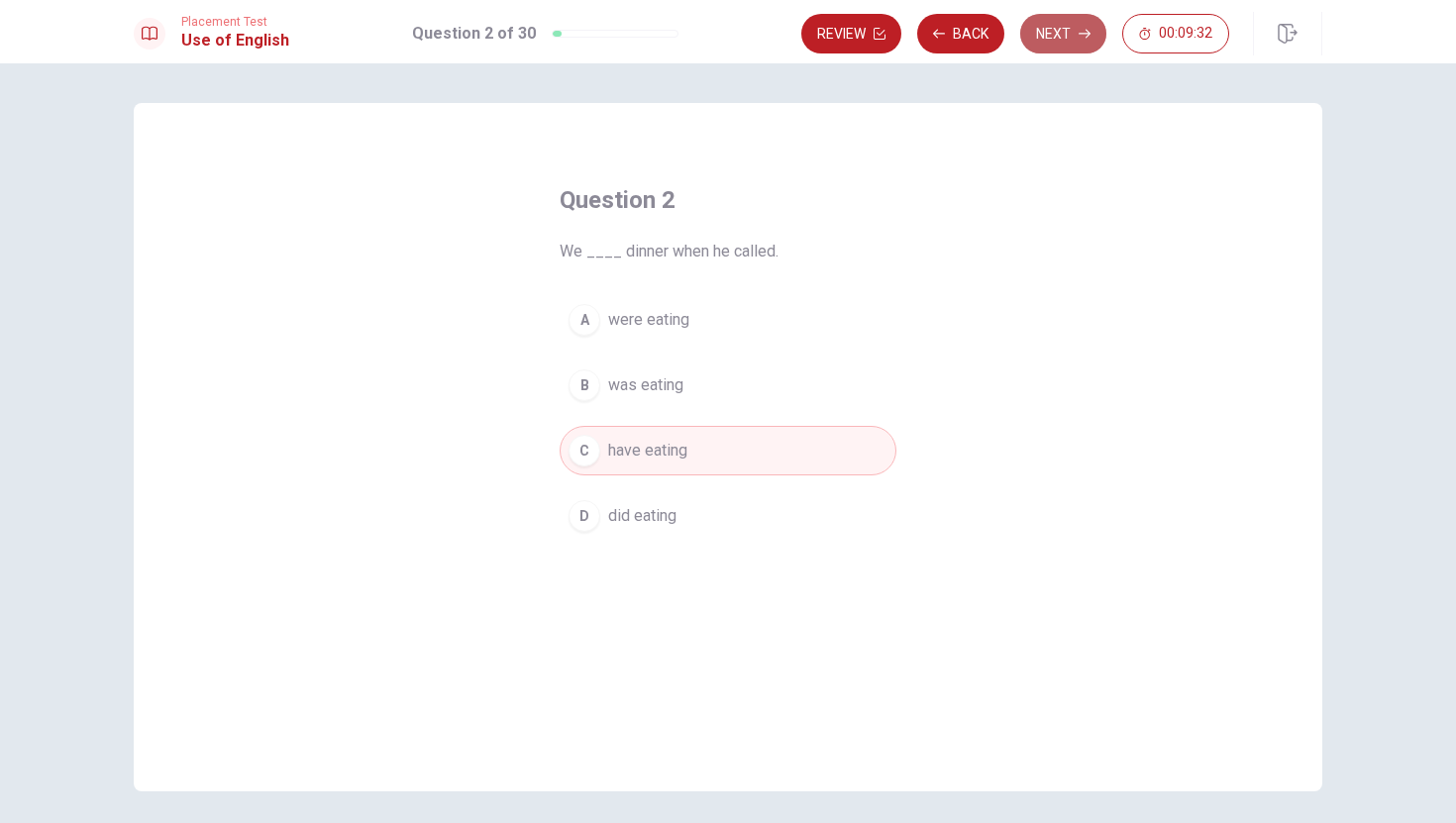 click on "Next" at bounding box center [1063, 34] 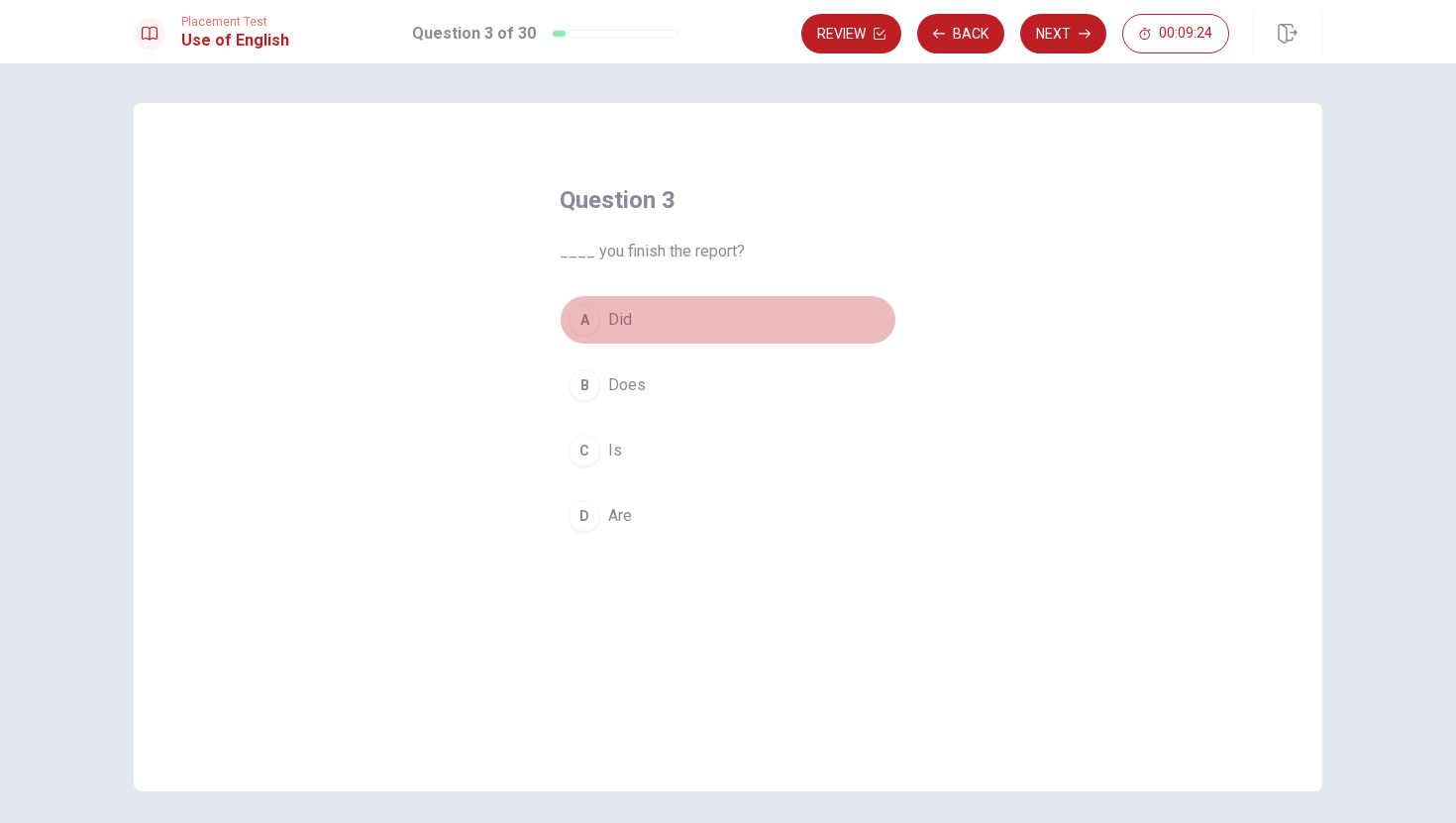 click on "A Did" at bounding box center [728, 320] 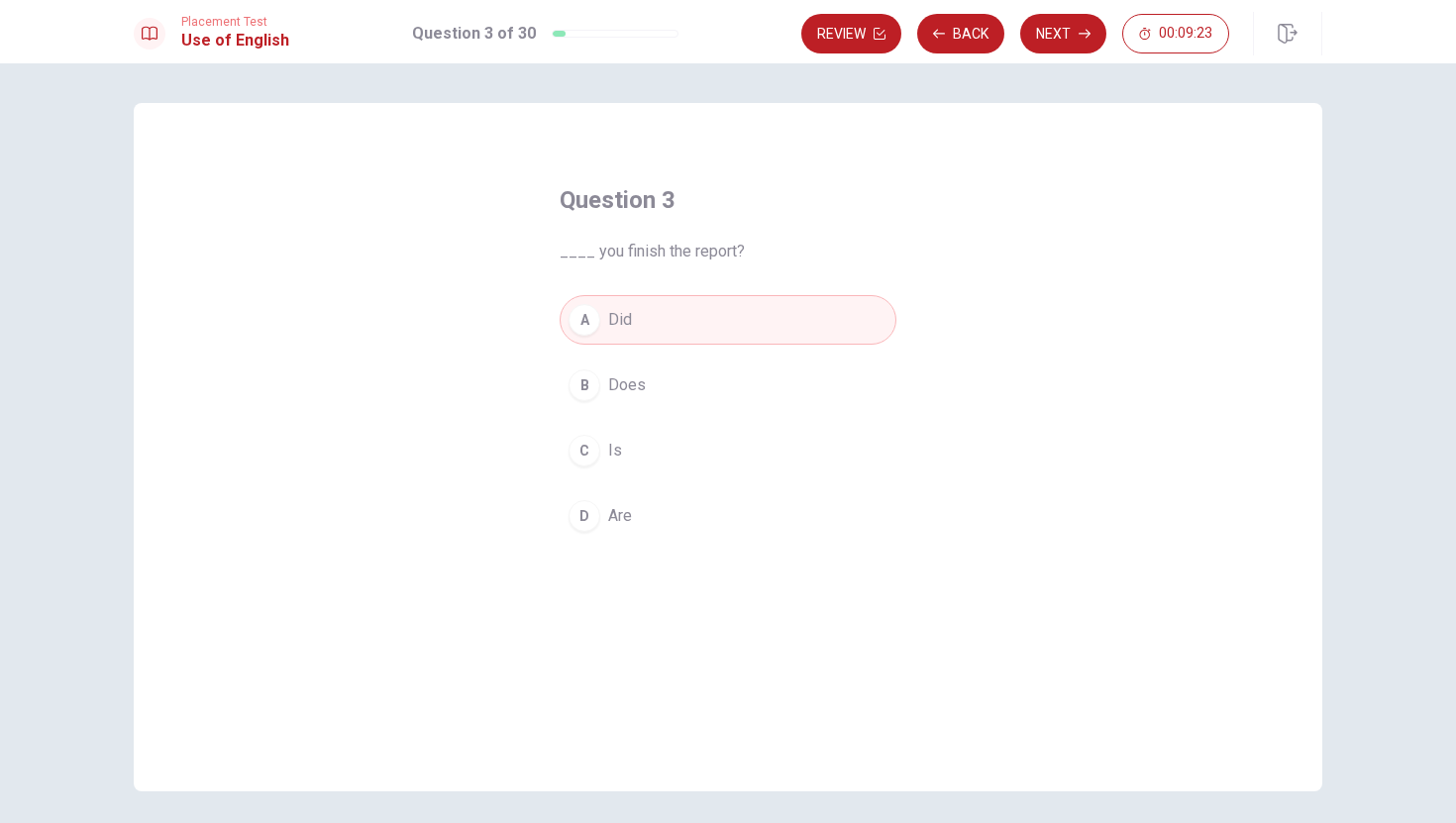 click on "Next" at bounding box center (1063, 34) 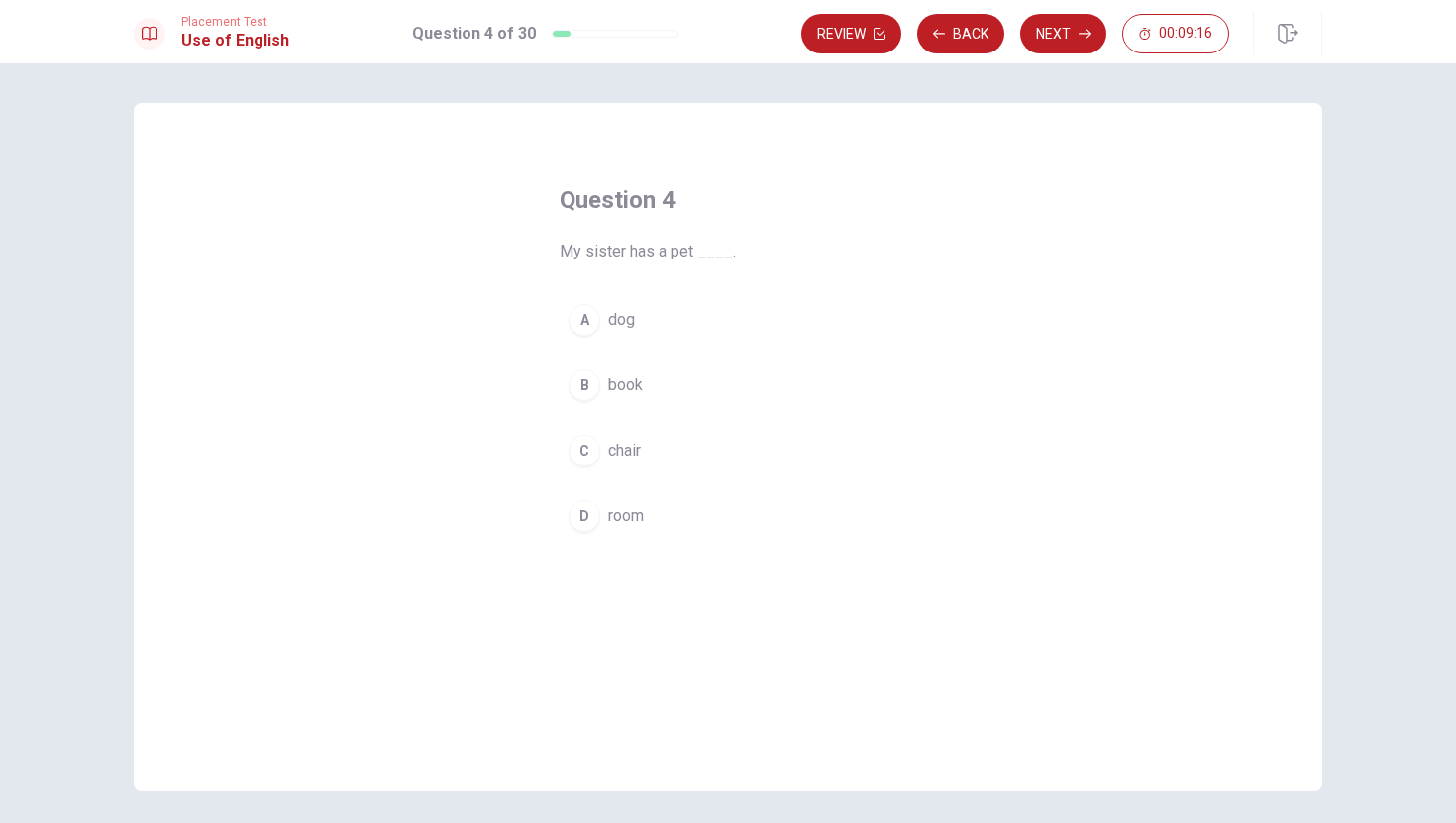 click on "A dog" at bounding box center [728, 320] 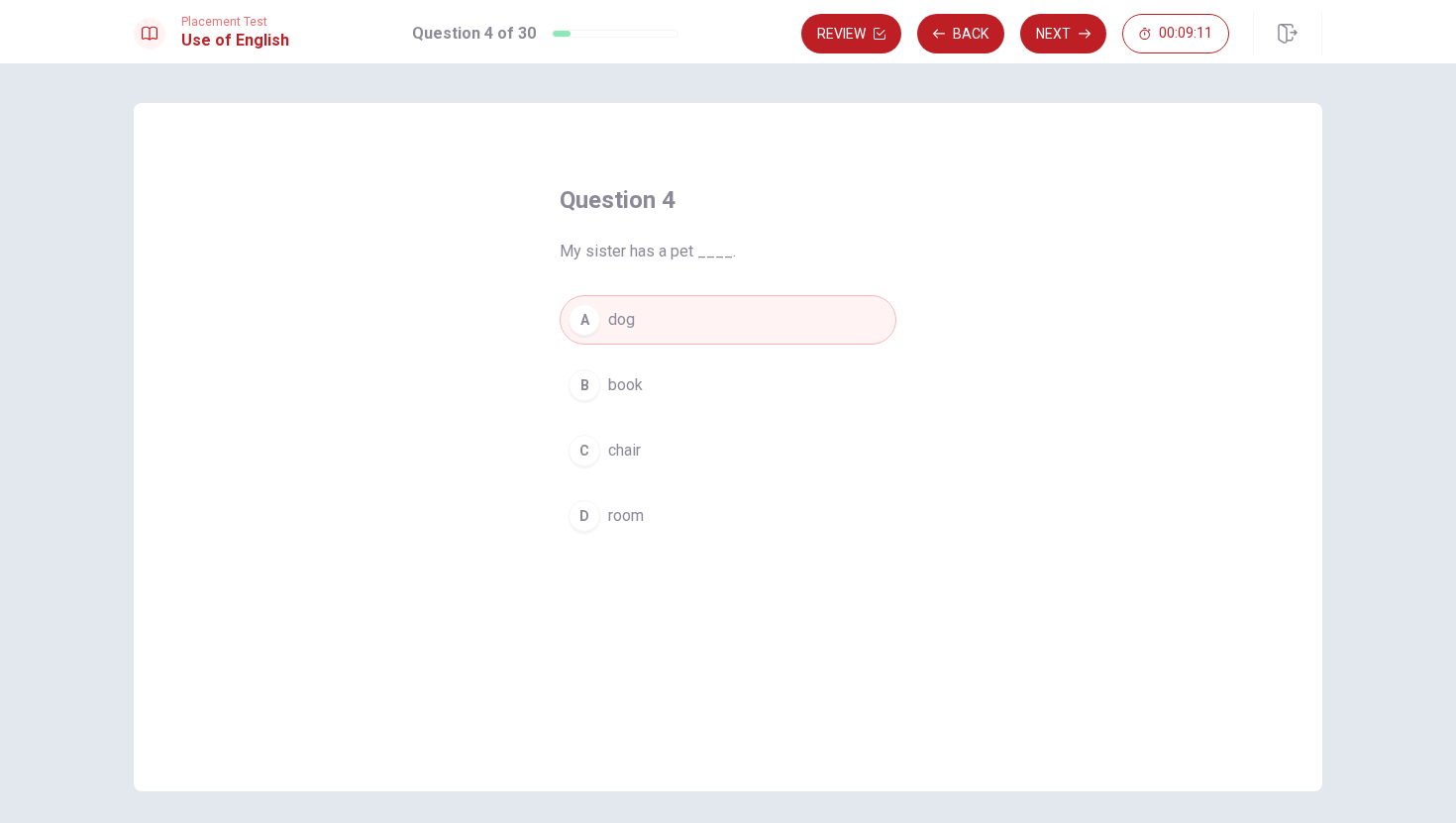 click on "Next" at bounding box center (1063, 34) 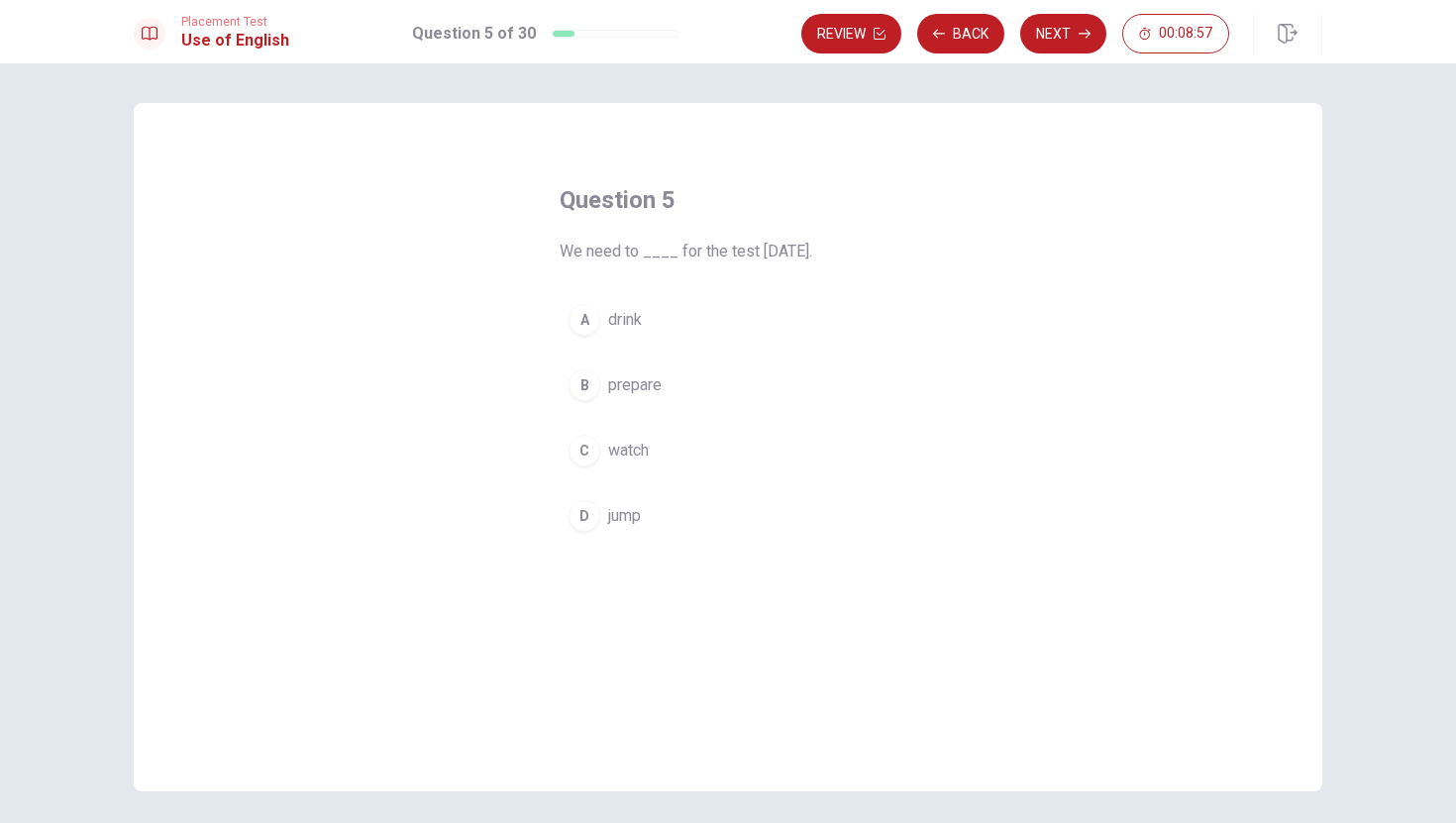 click on "prepare" at bounding box center [635, 385] 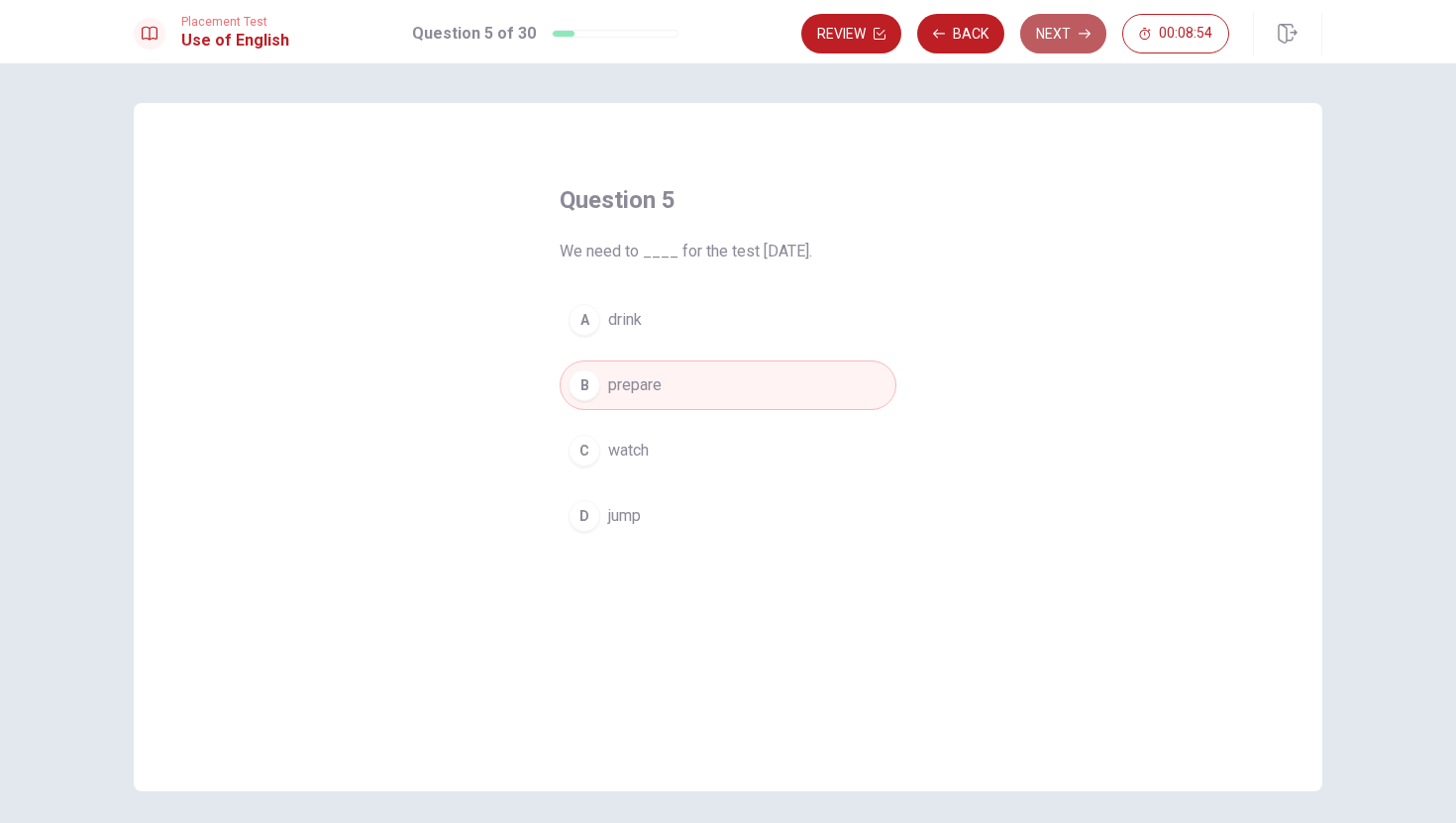 click on "Next" at bounding box center (1063, 34) 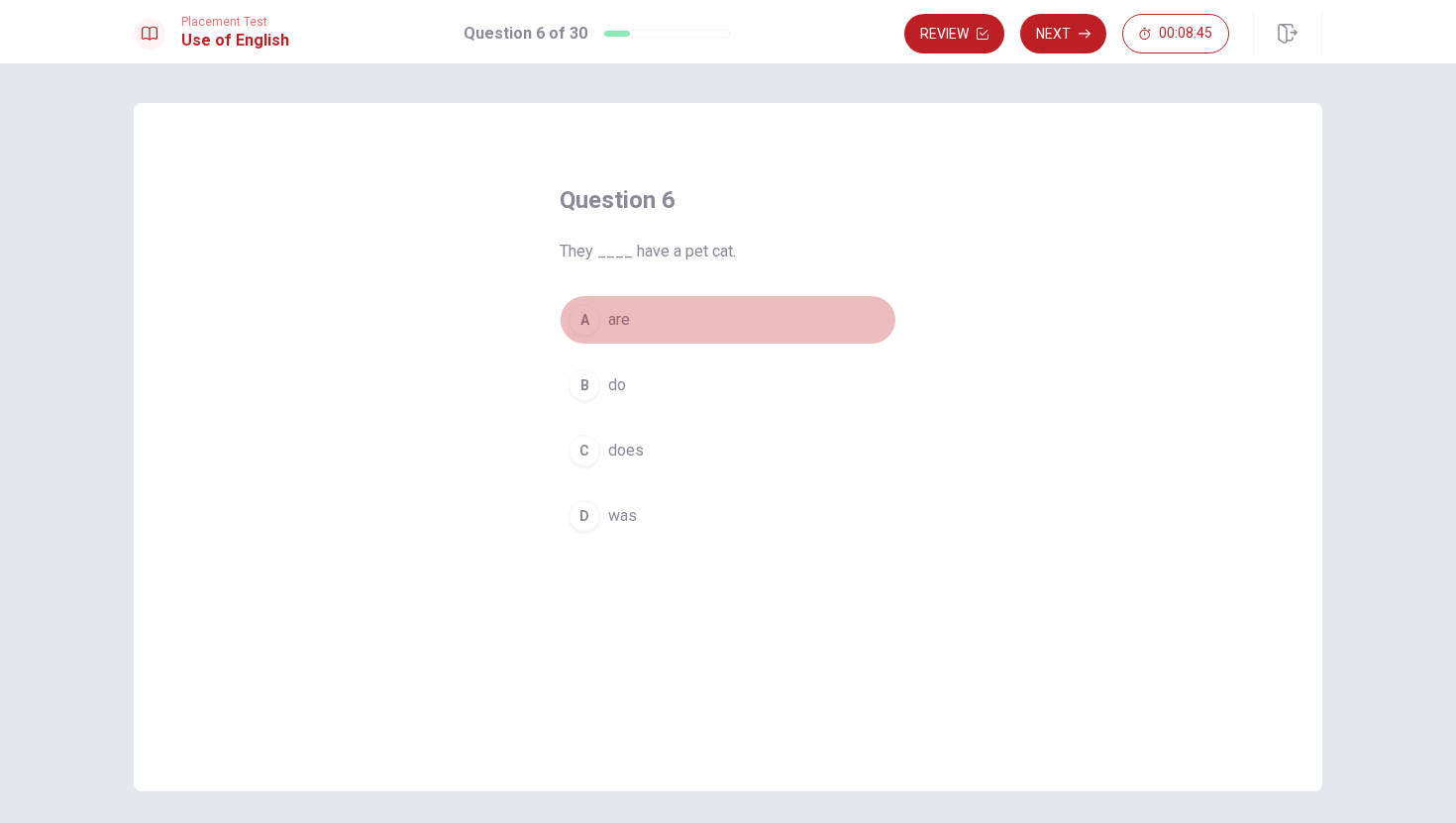 click on "A are" at bounding box center (728, 320) 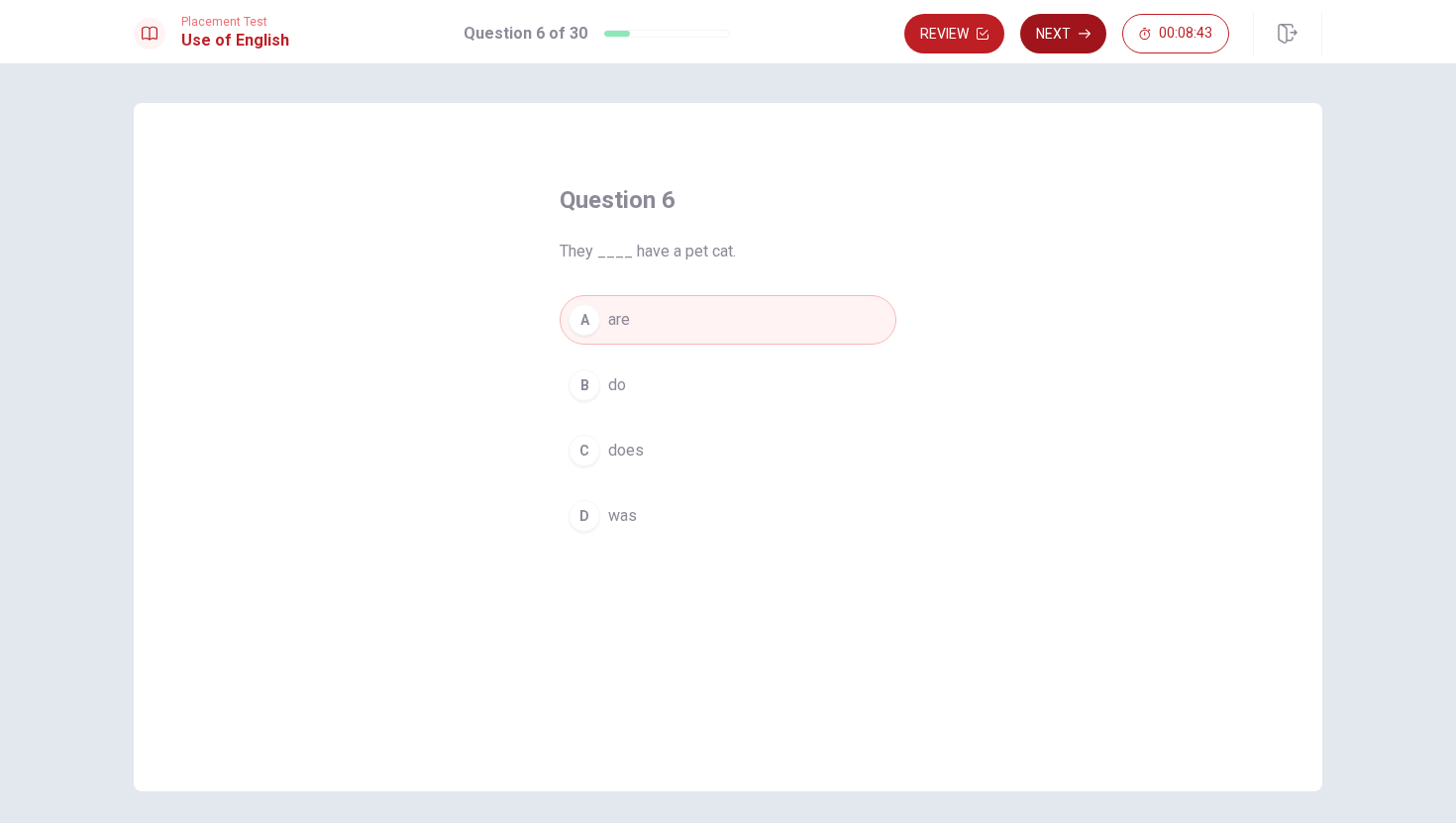 click on "Next" at bounding box center (1063, 34) 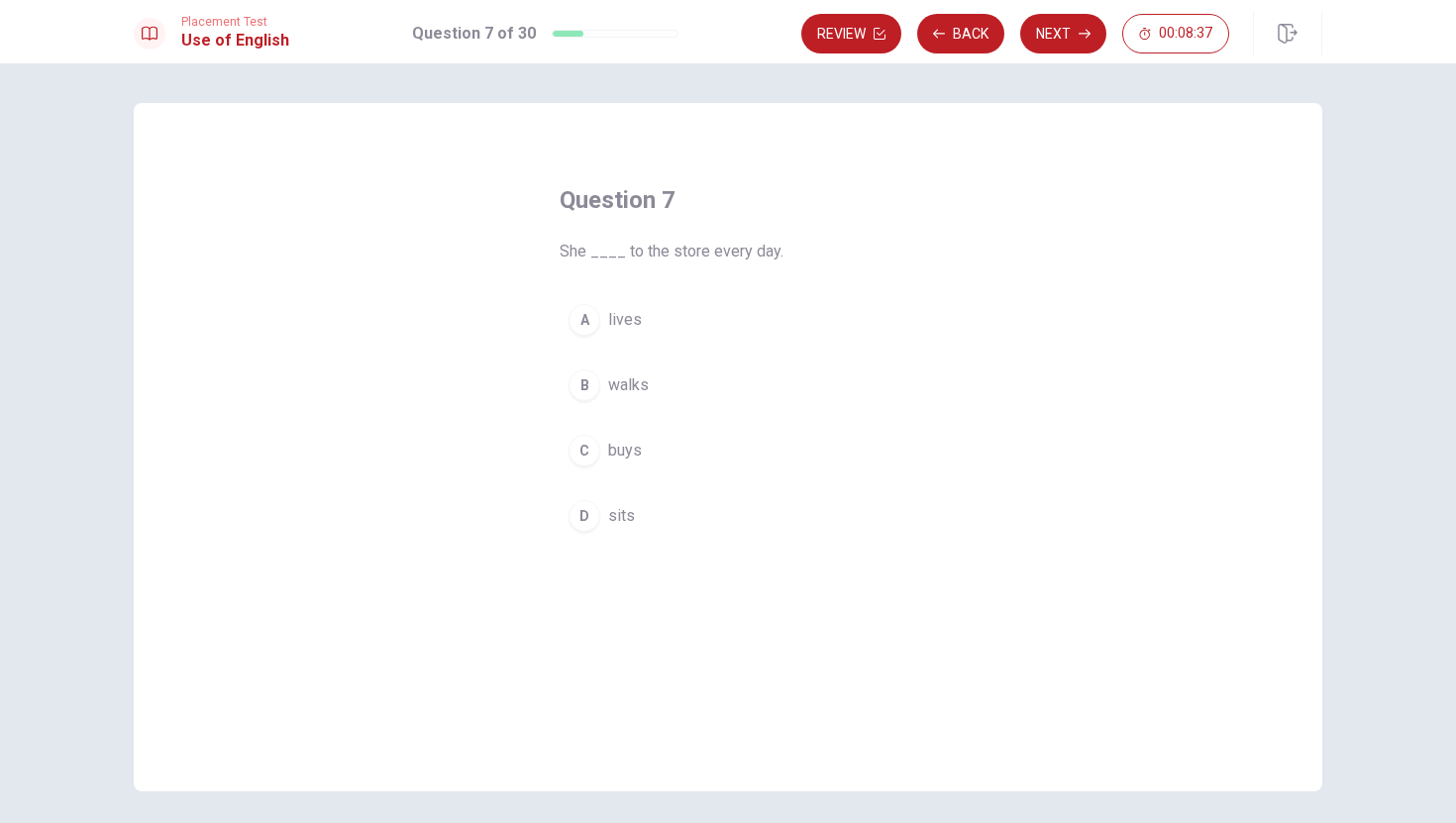 click on "B walks" at bounding box center [728, 385] 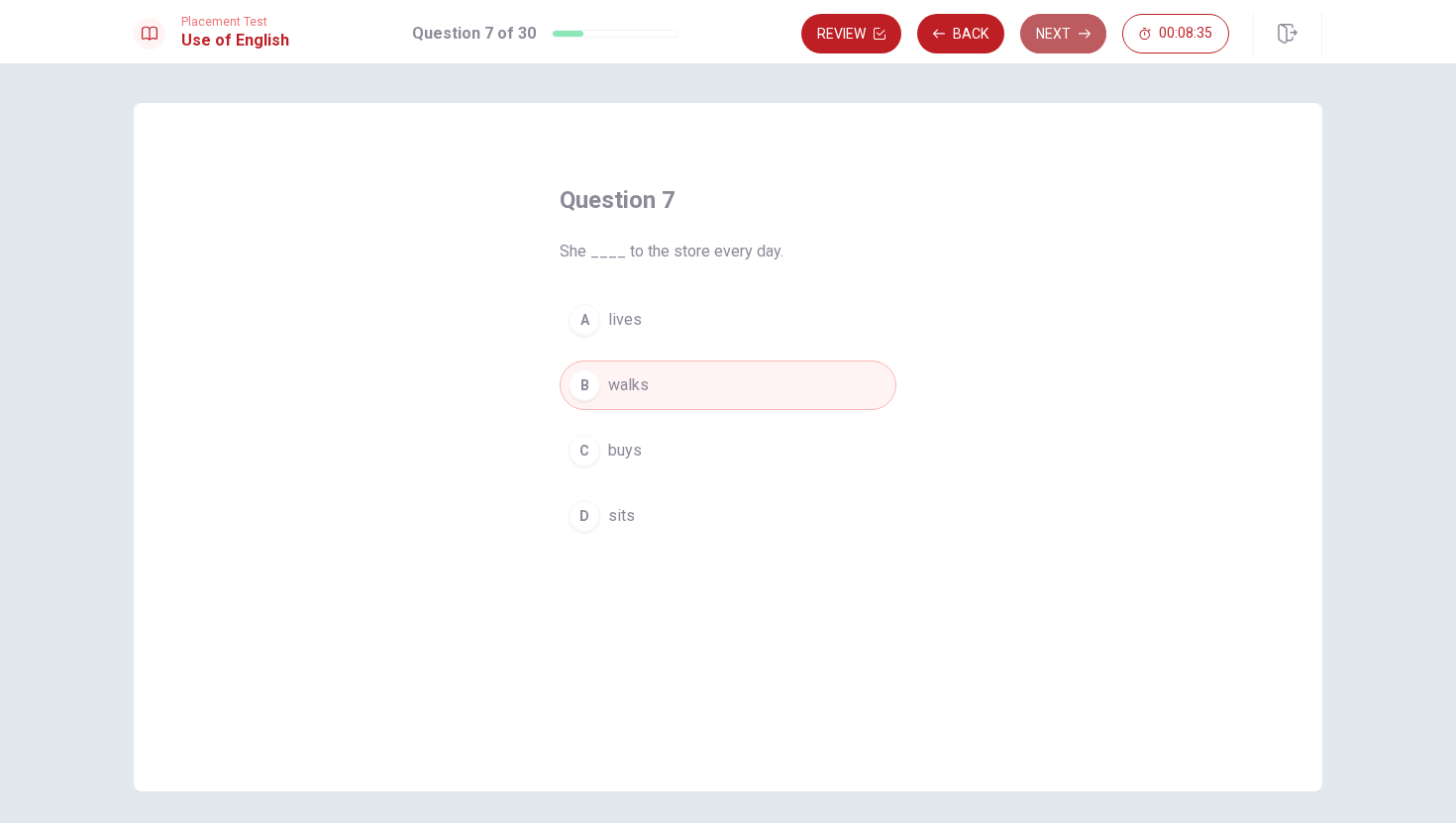 click on "Next" at bounding box center (1063, 34) 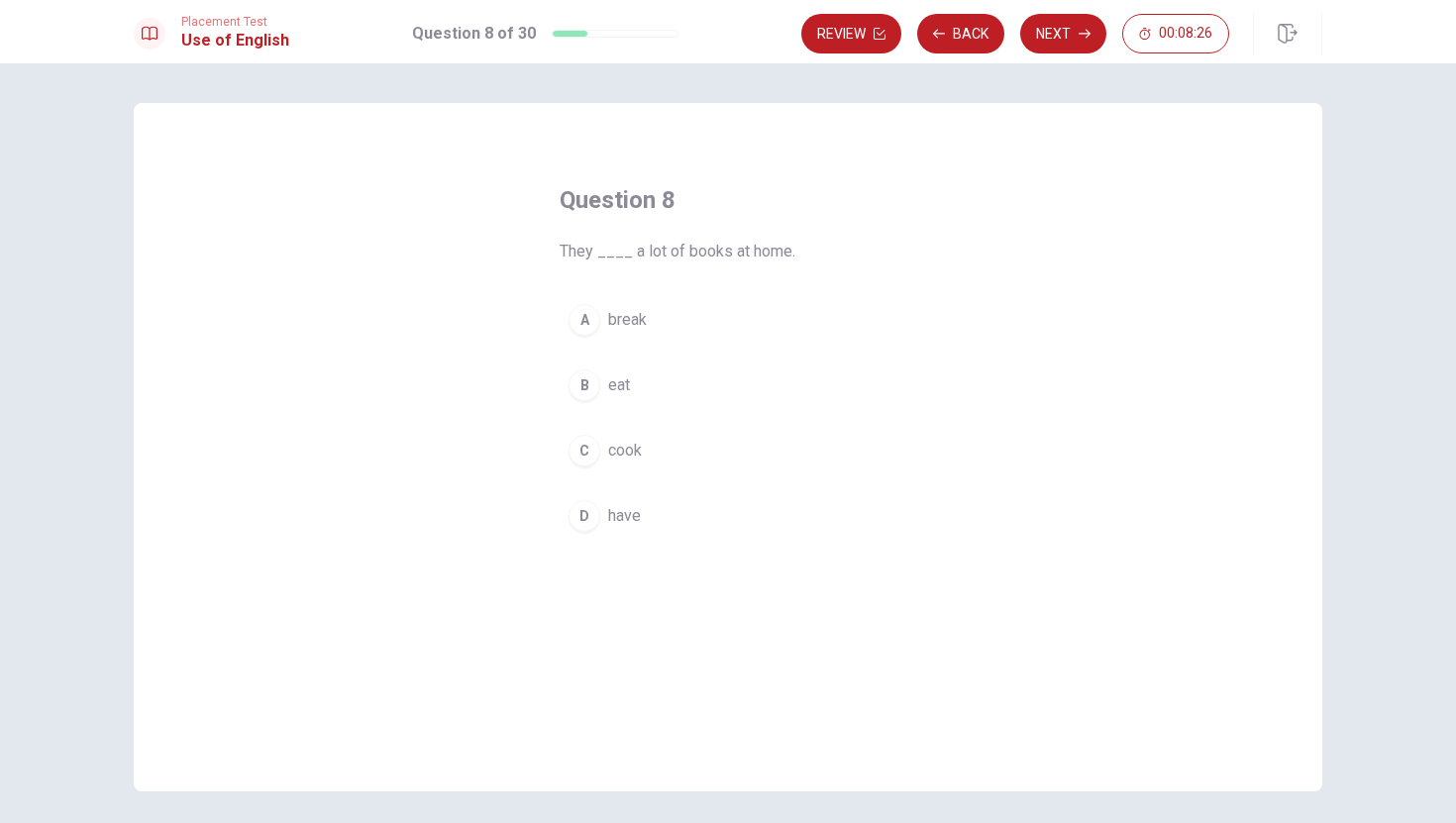 click on "have" at bounding box center [624, 516] 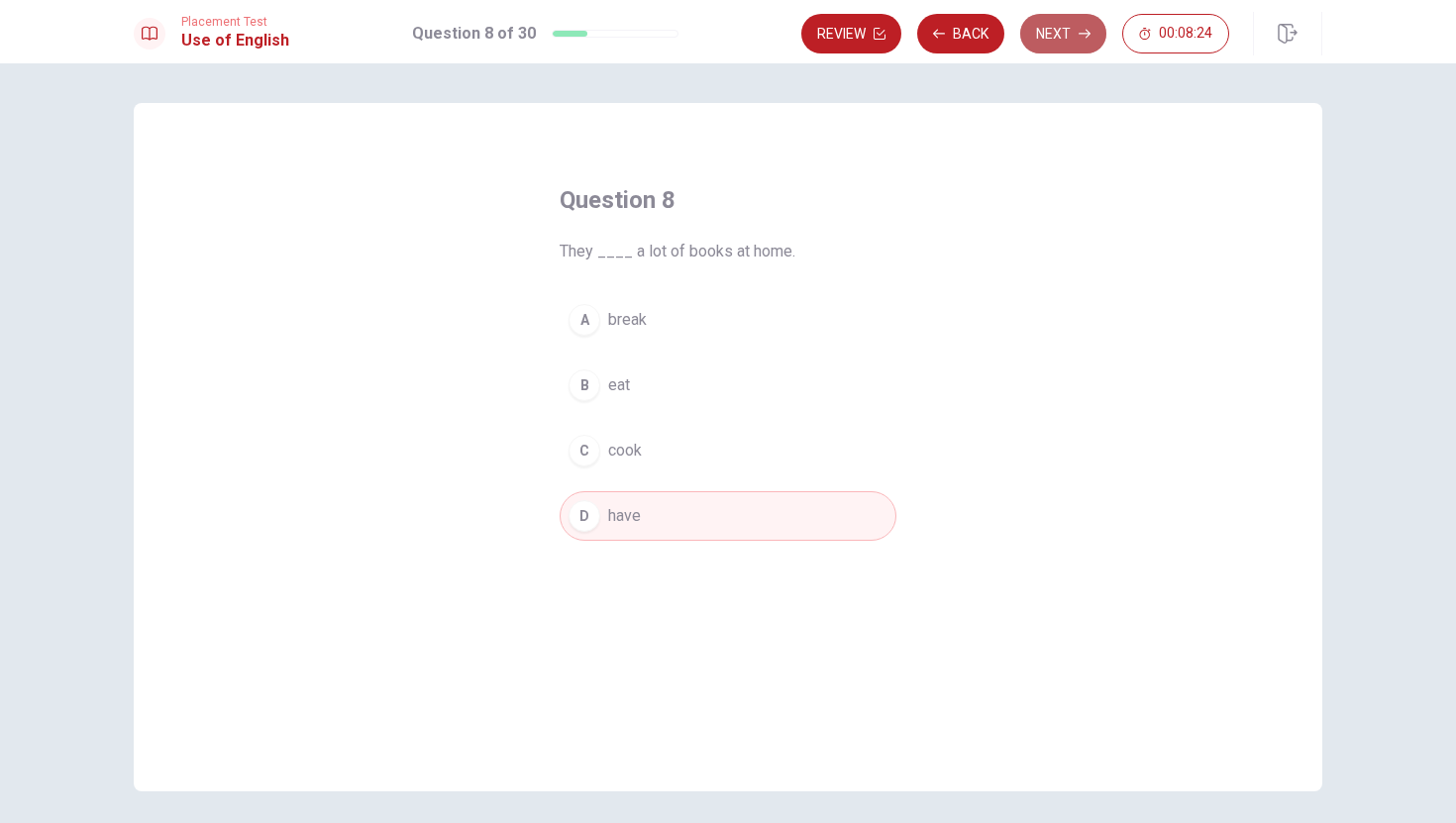 click on "Next" at bounding box center [1063, 34] 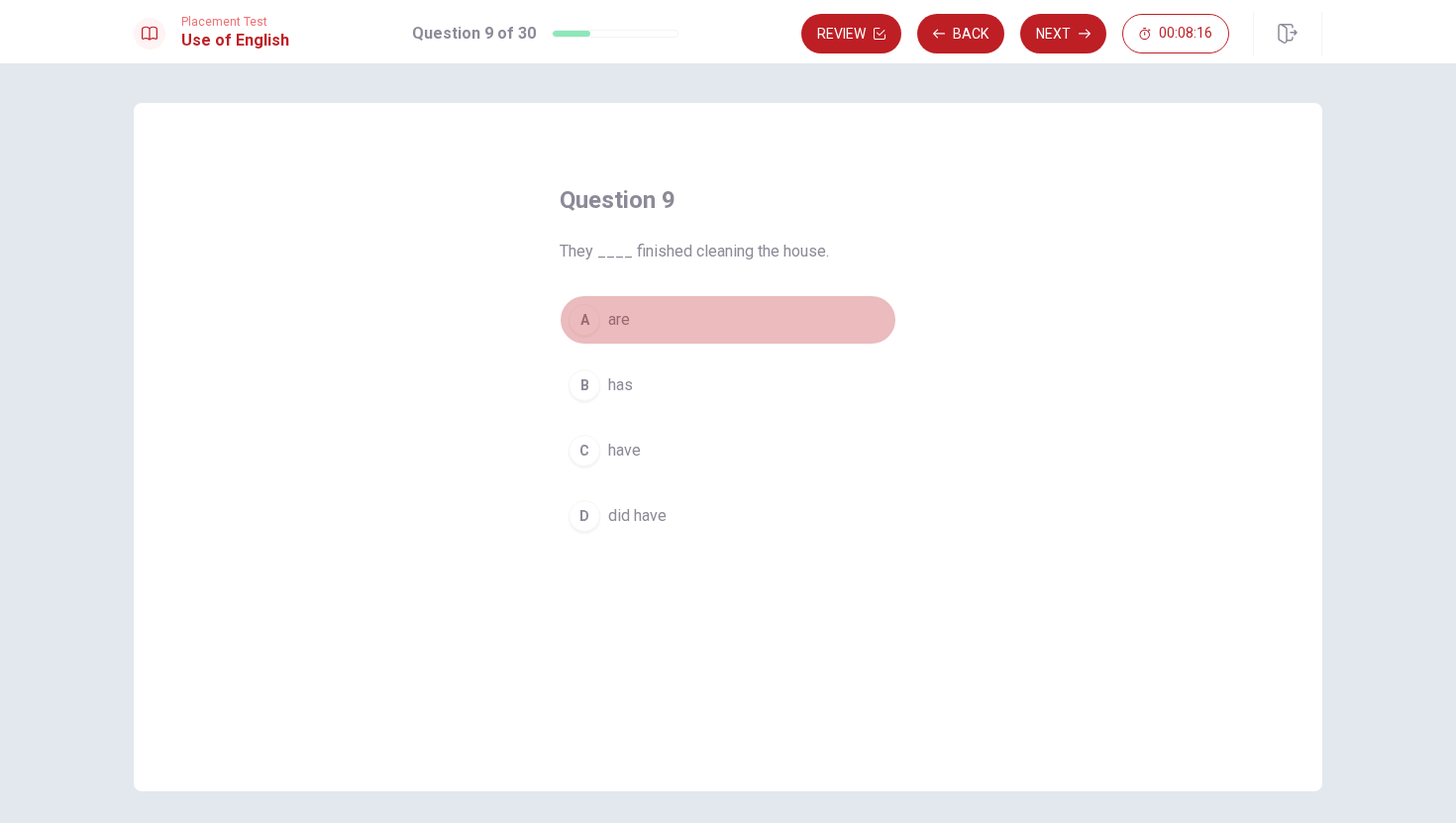 click on "A are" at bounding box center (728, 320) 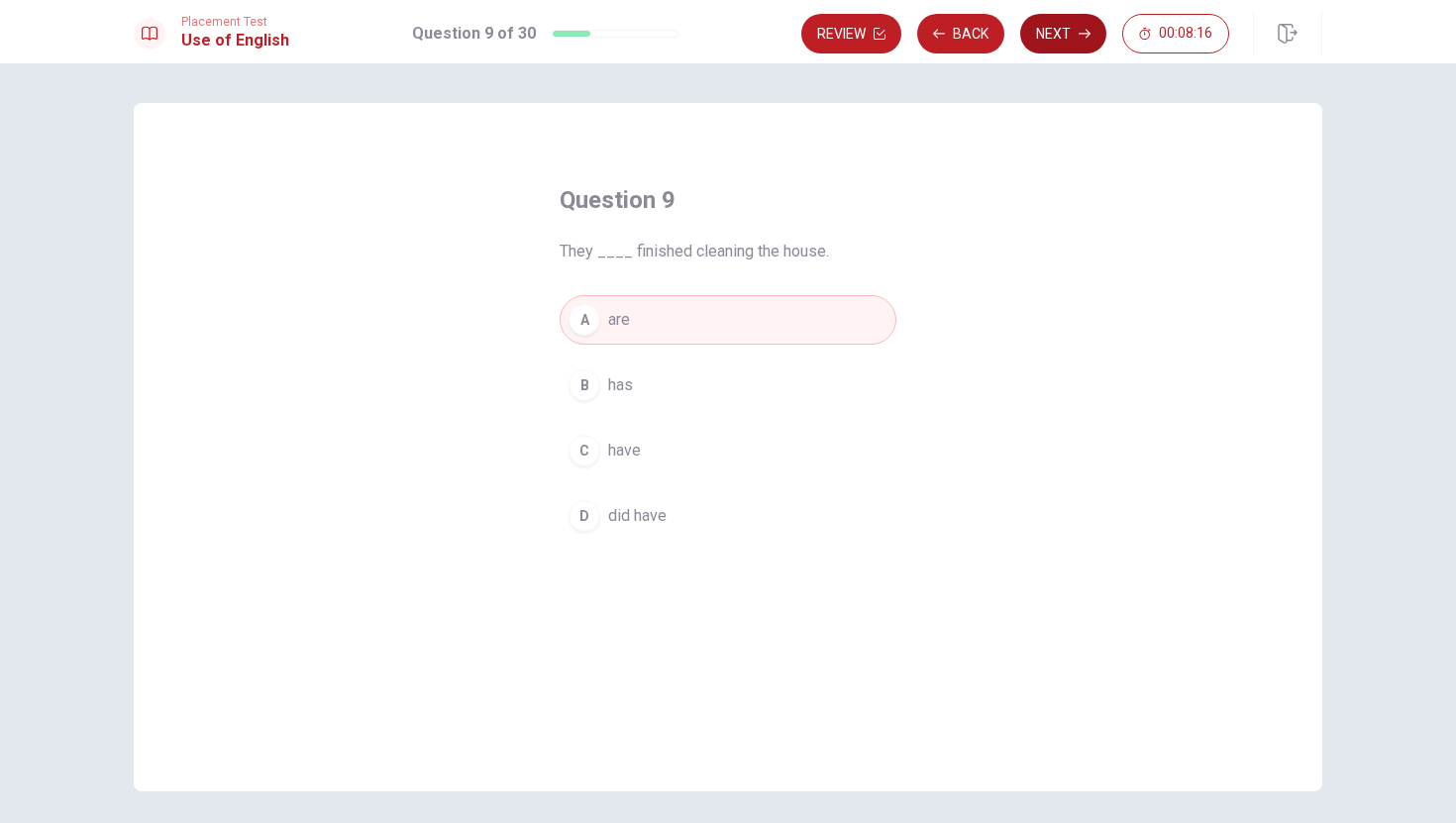 click on "Next" at bounding box center [1063, 34] 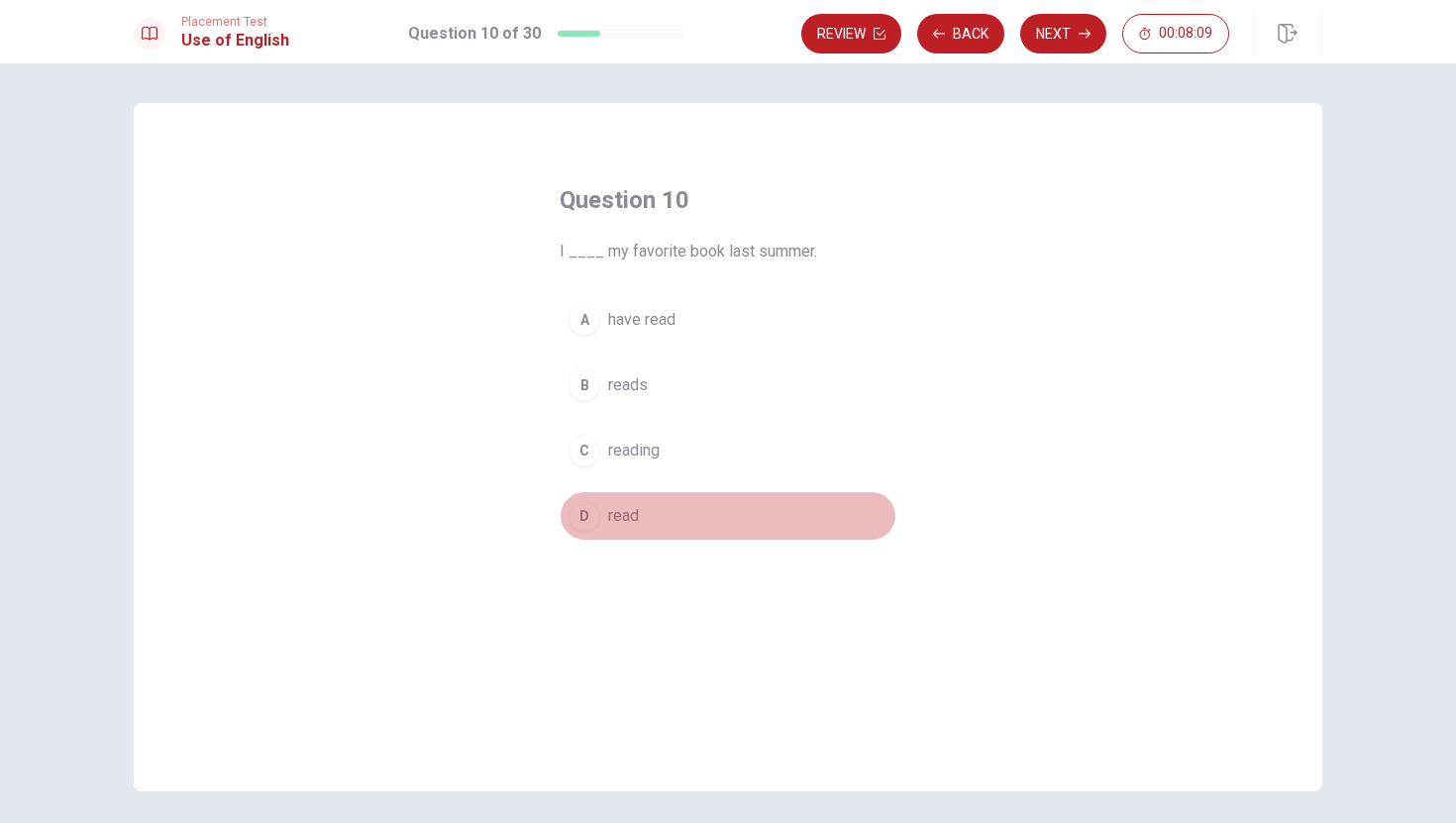 click on "D read" at bounding box center [728, 516] 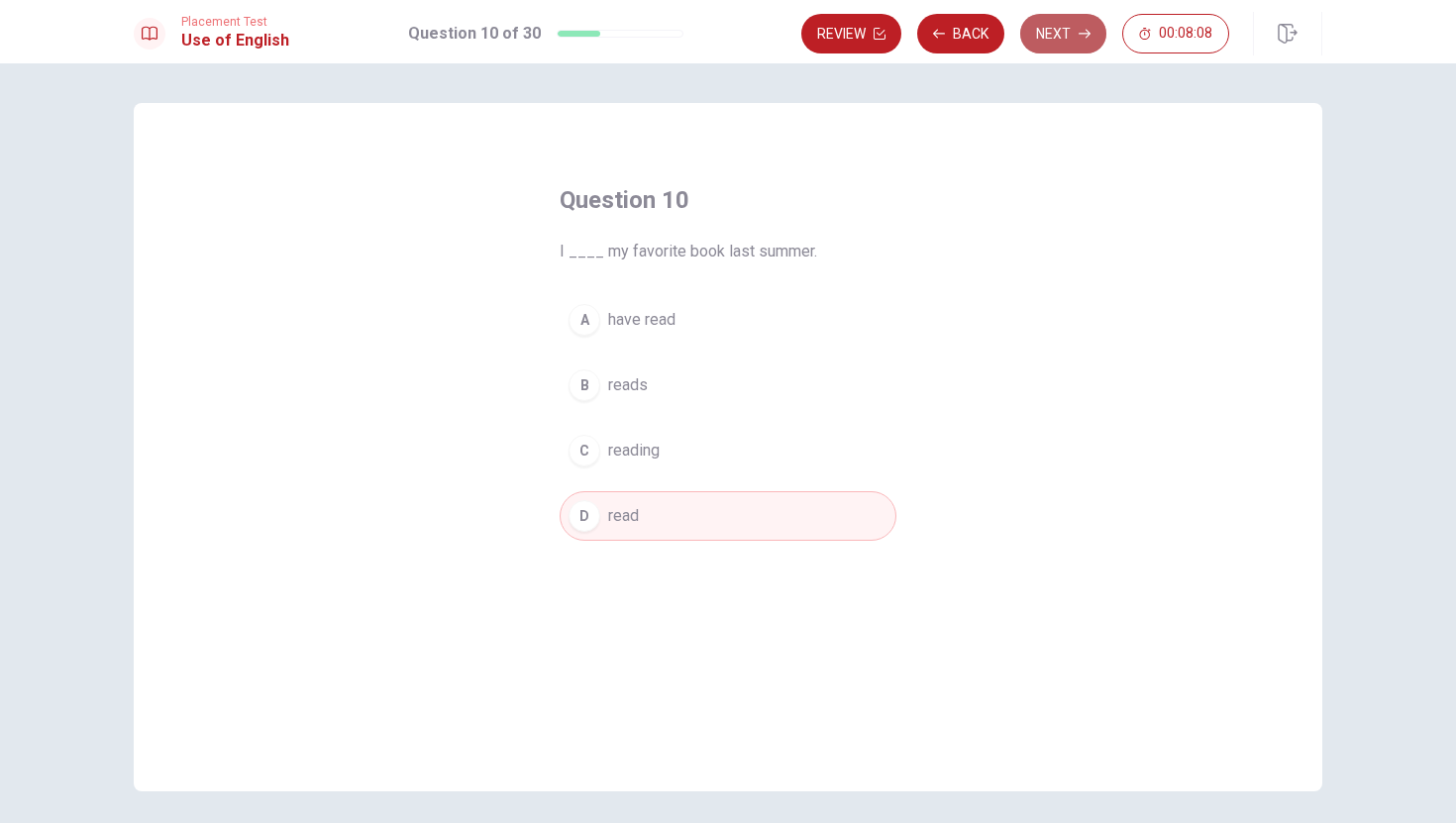 click on "Next" at bounding box center [1063, 34] 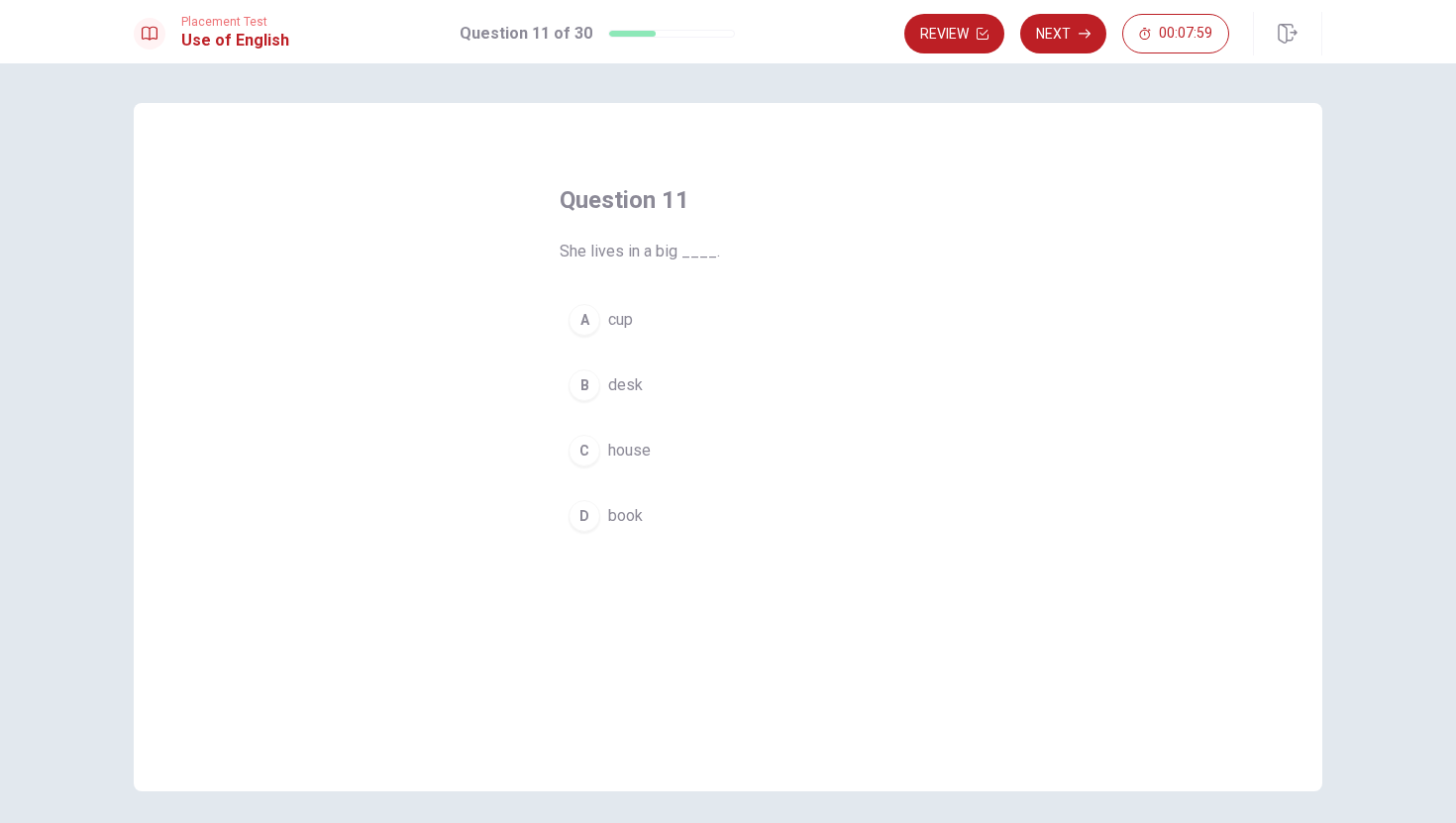 click on "C house" at bounding box center [728, 451] 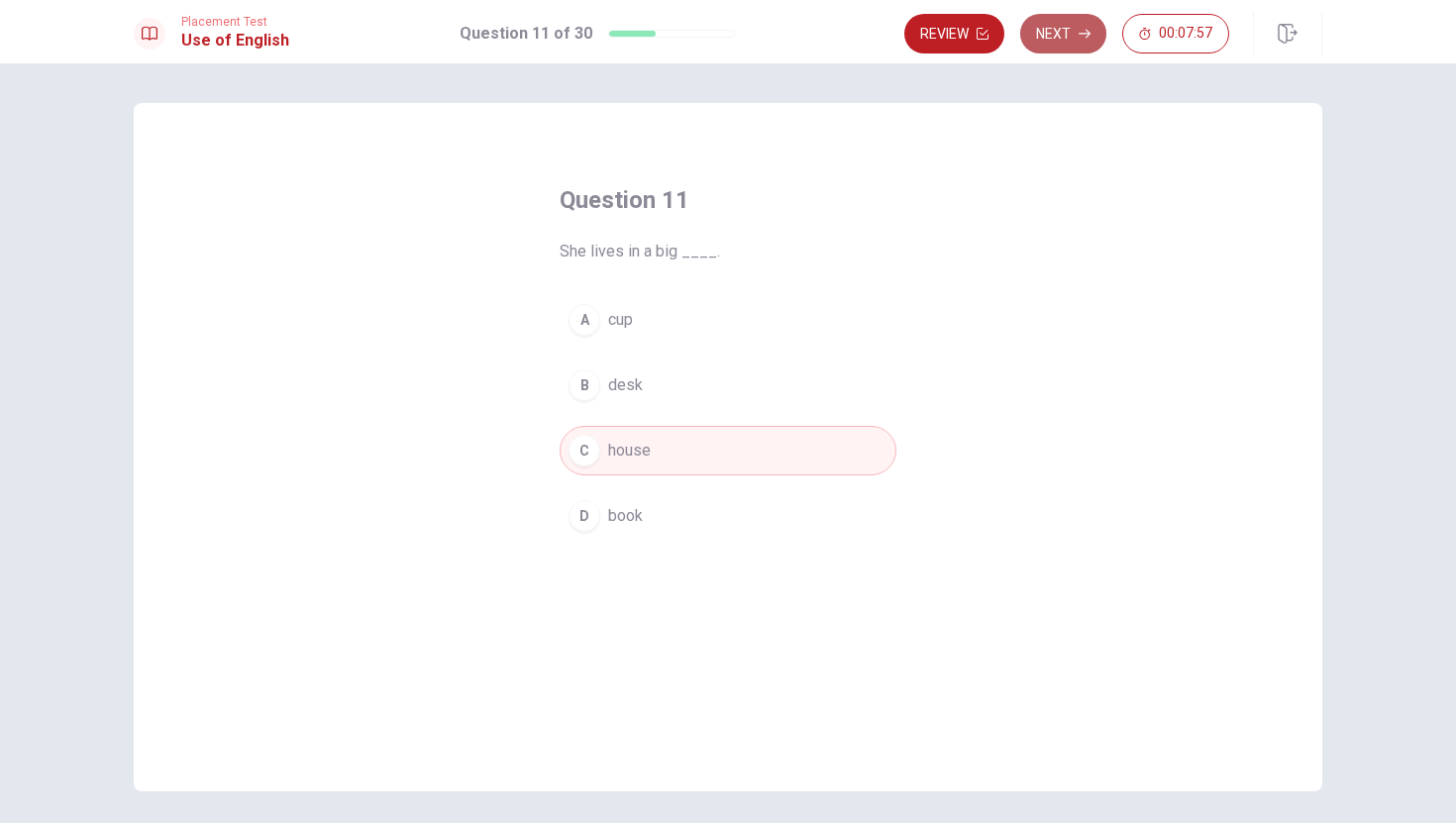 click on "Next" at bounding box center (1063, 34) 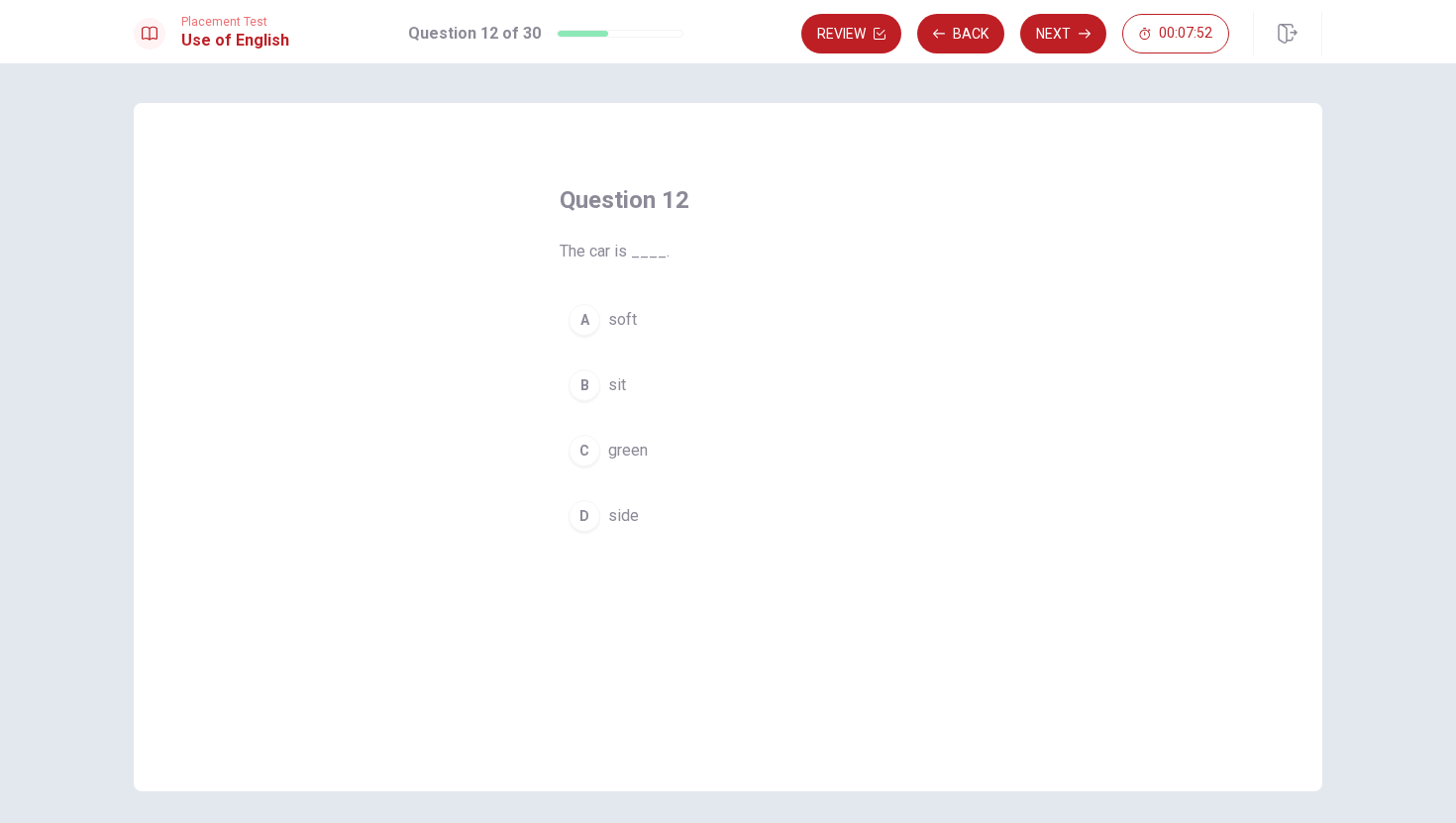 click on "green" at bounding box center [628, 451] 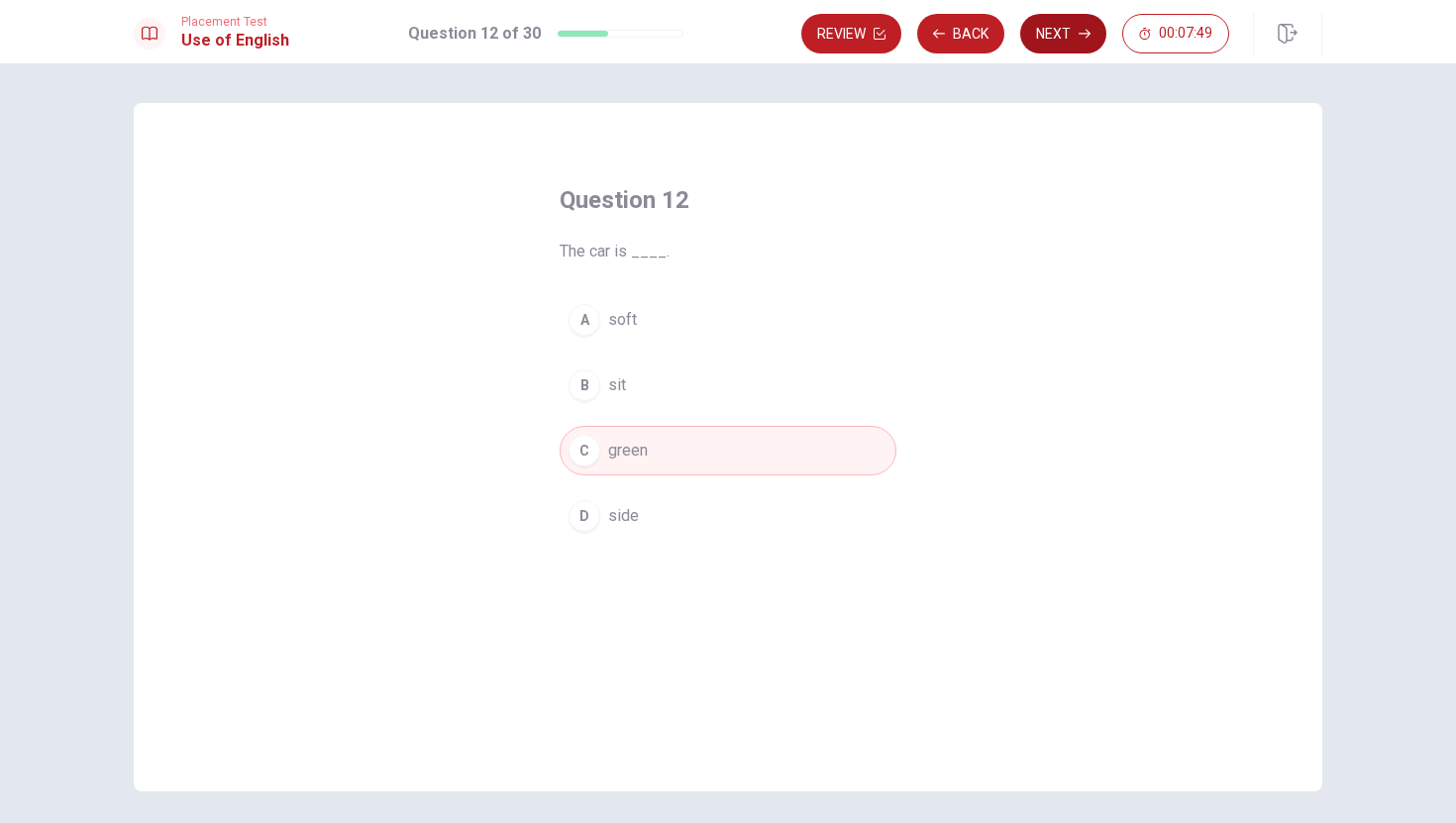 click on "Next" at bounding box center (1063, 34) 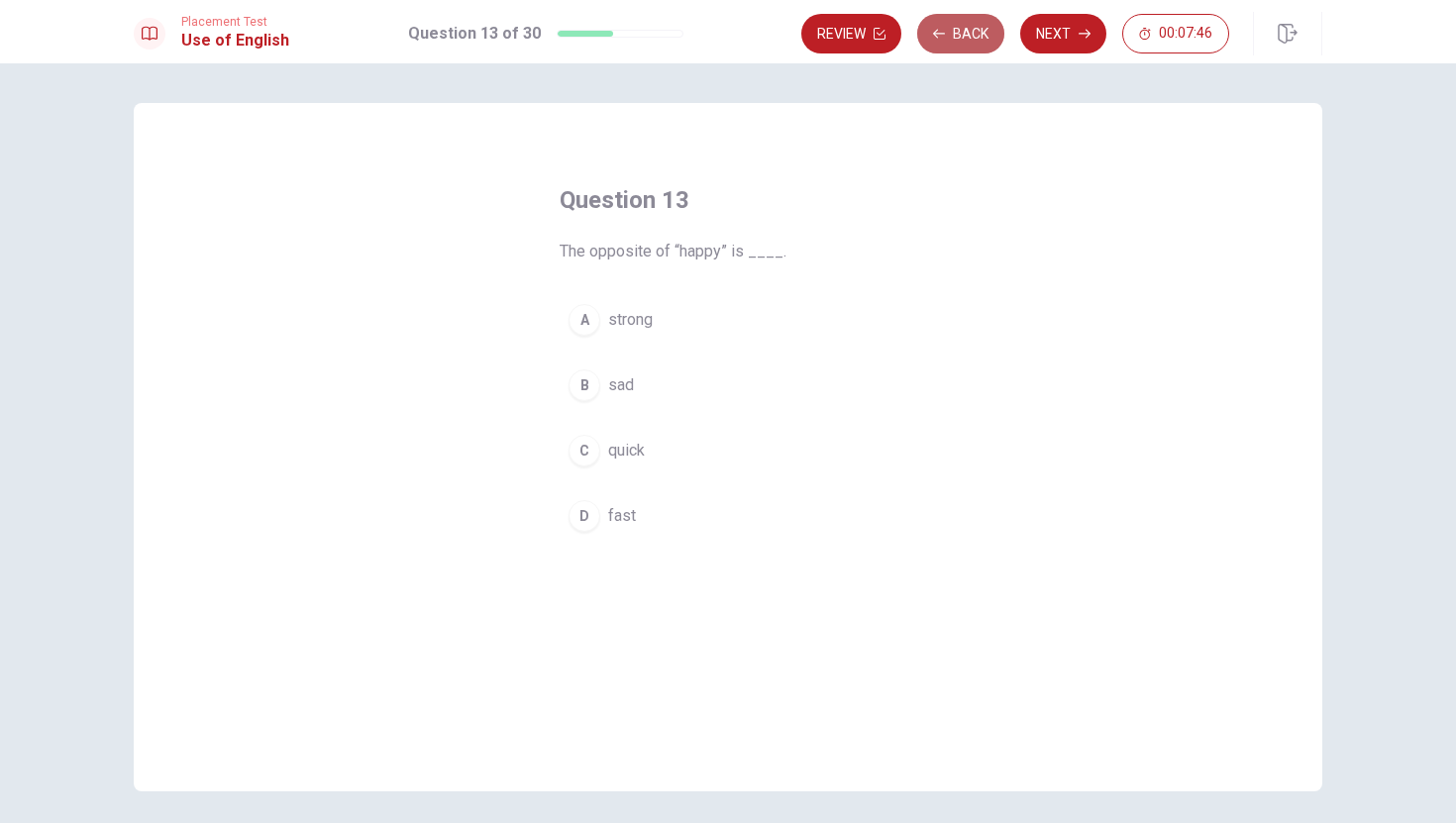click on "Back" at bounding box center [961, 34] 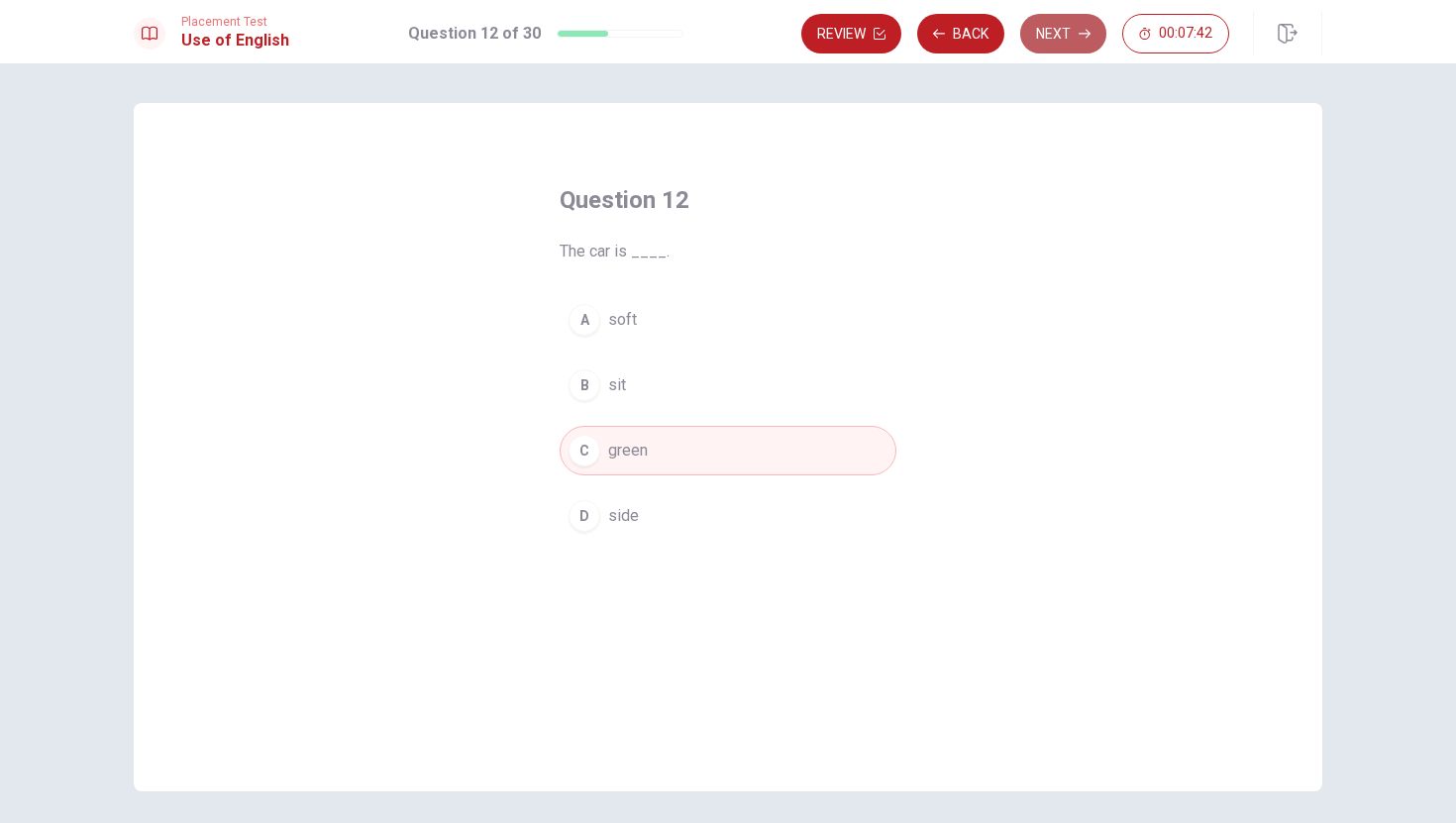 click 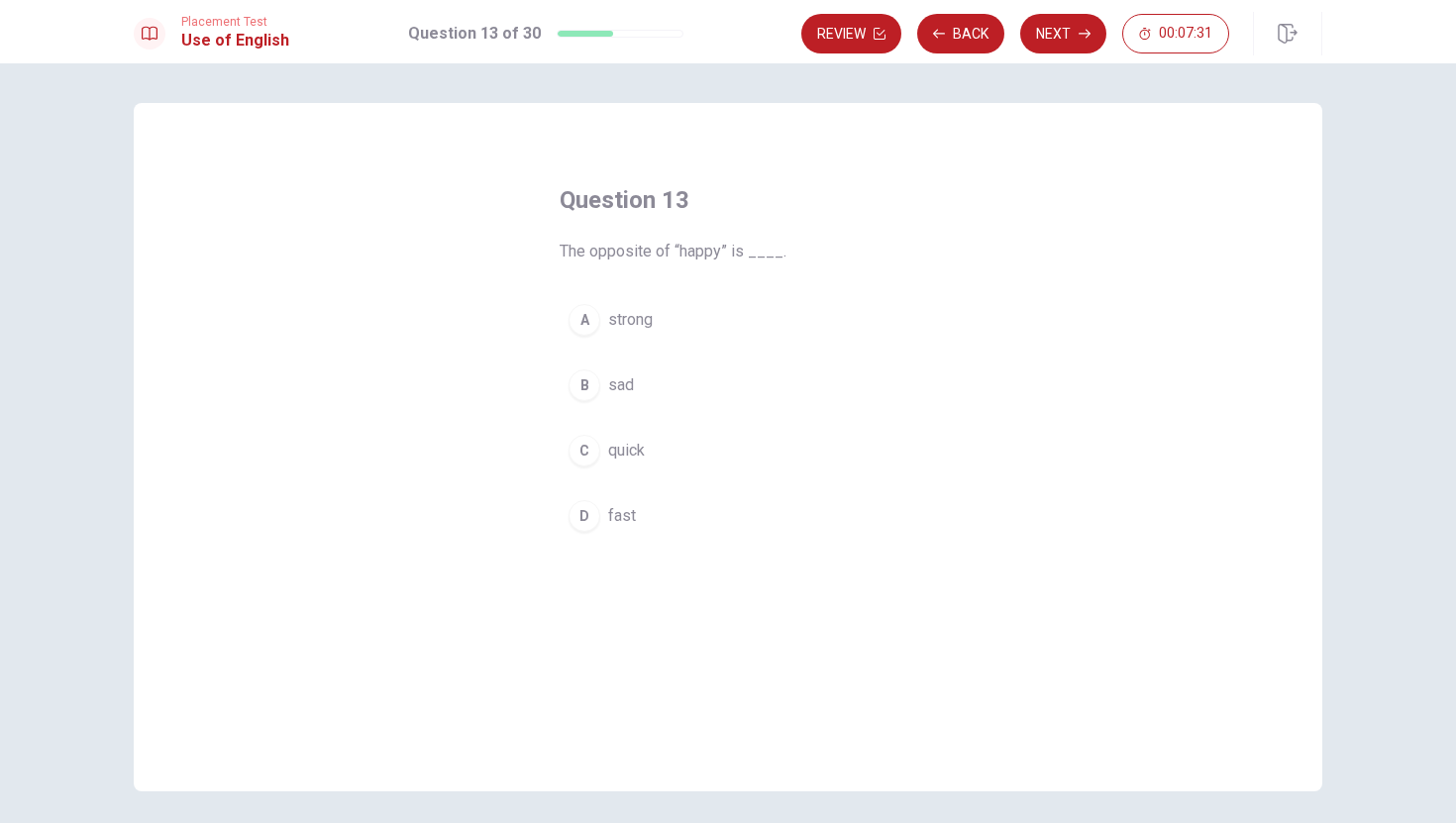 click on "B sad" at bounding box center [728, 385] 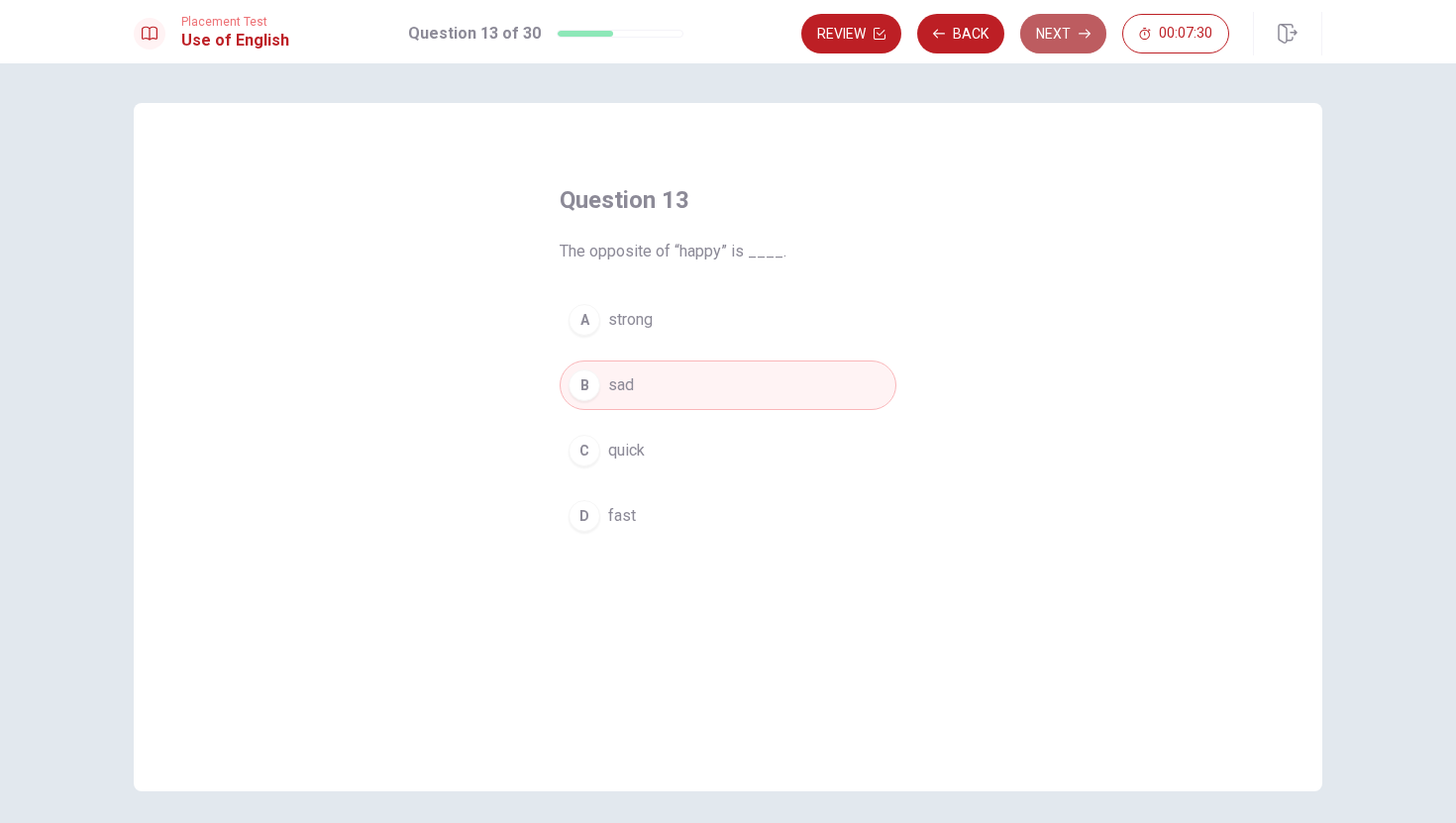 click on "Next" at bounding box center (1063, 34) 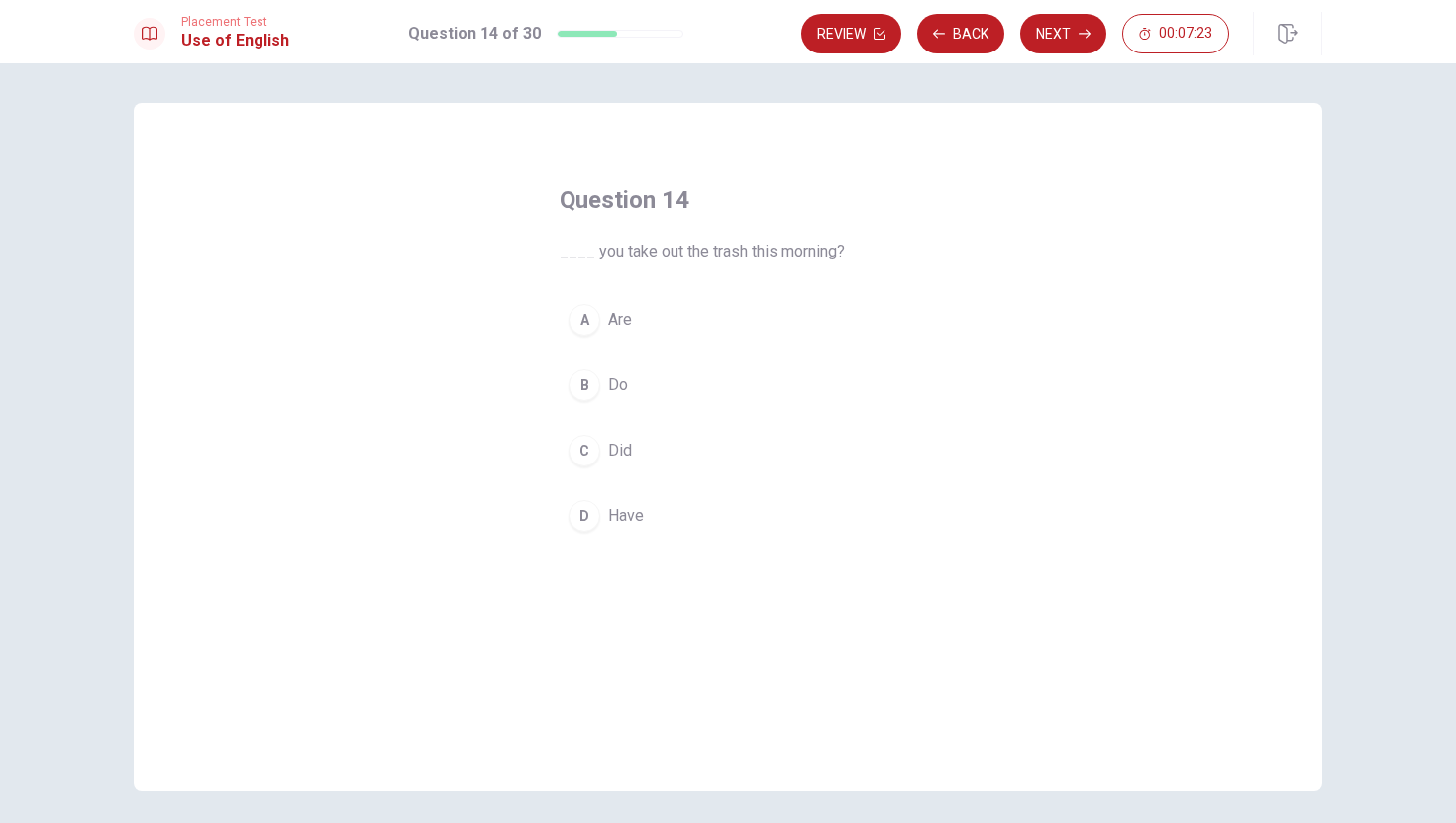 click on "C Did" at bounding box center [728, 451] 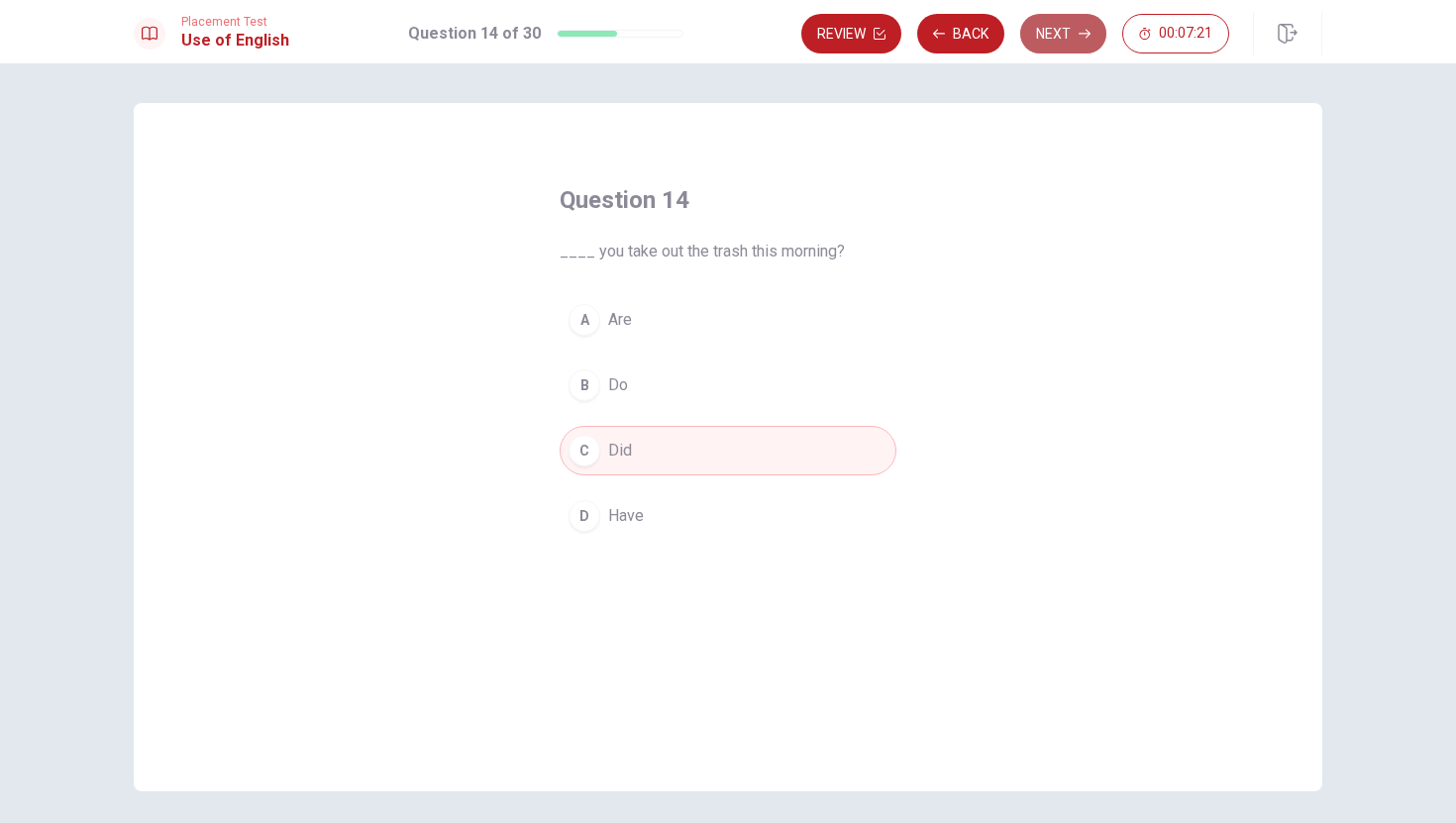 click on "Next" at bounding box center [1063, 34] 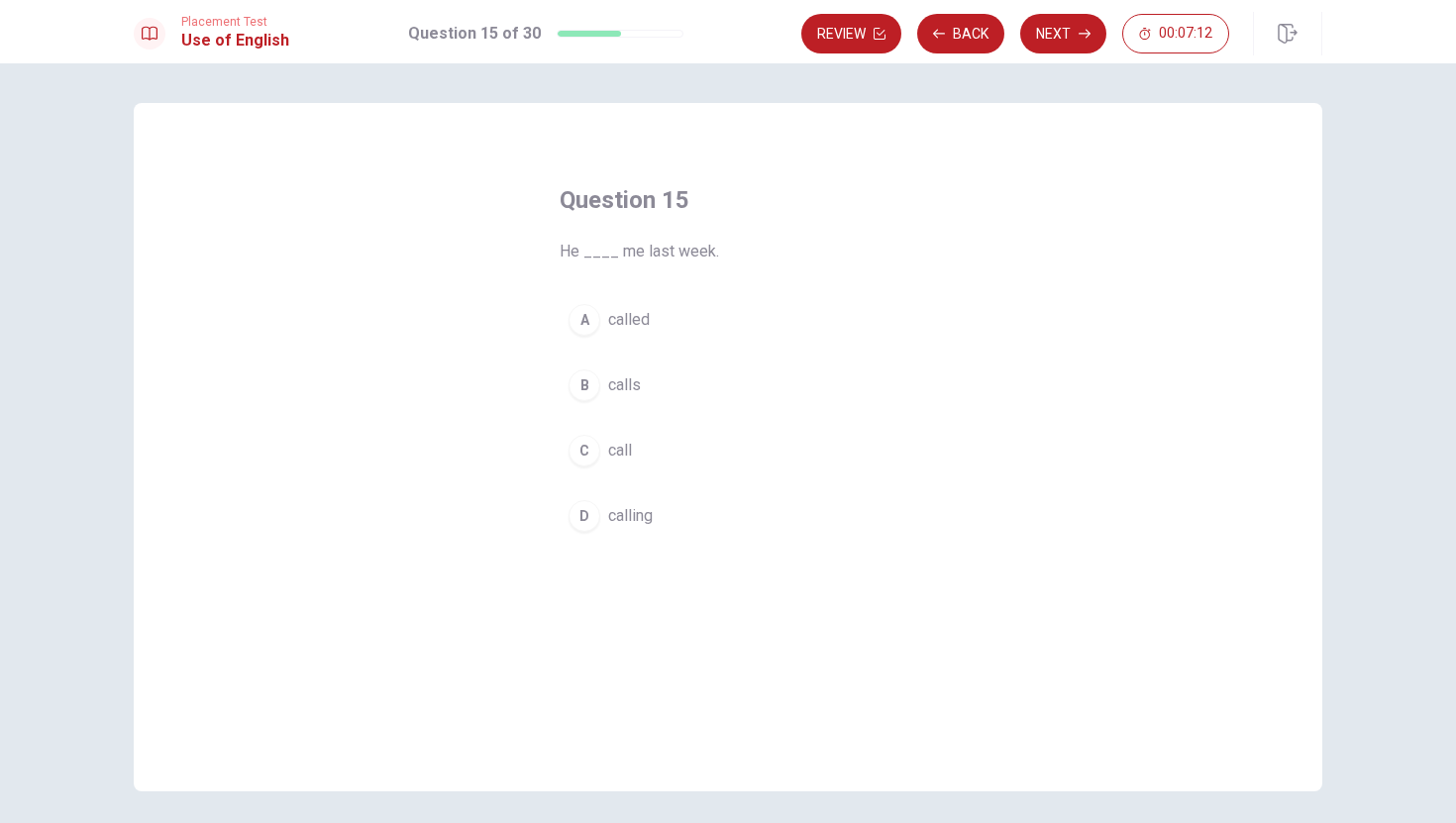 click on "C" at bounding box center (584, 451) 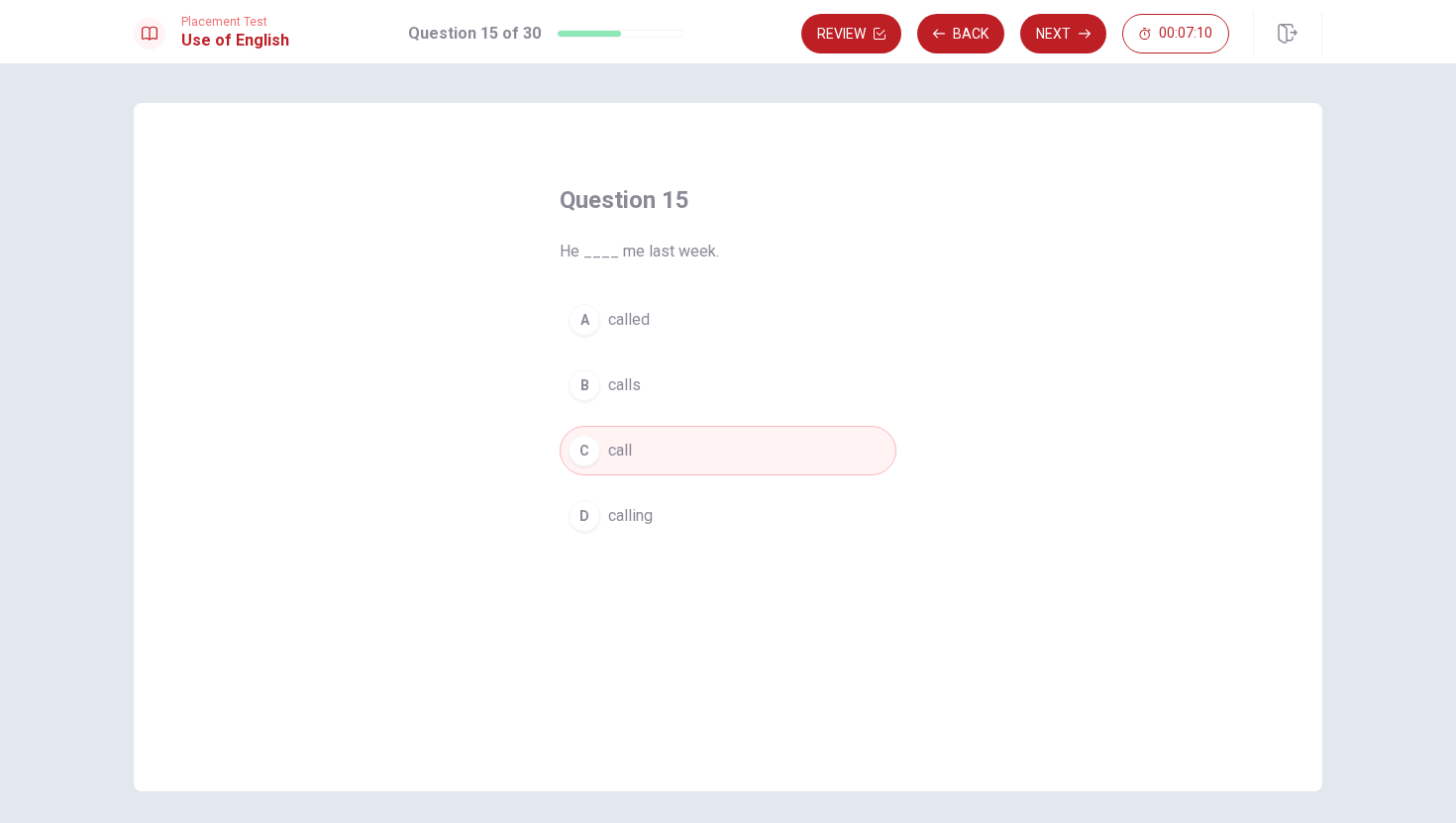 click on "A called" at bounding box center (728, 320) 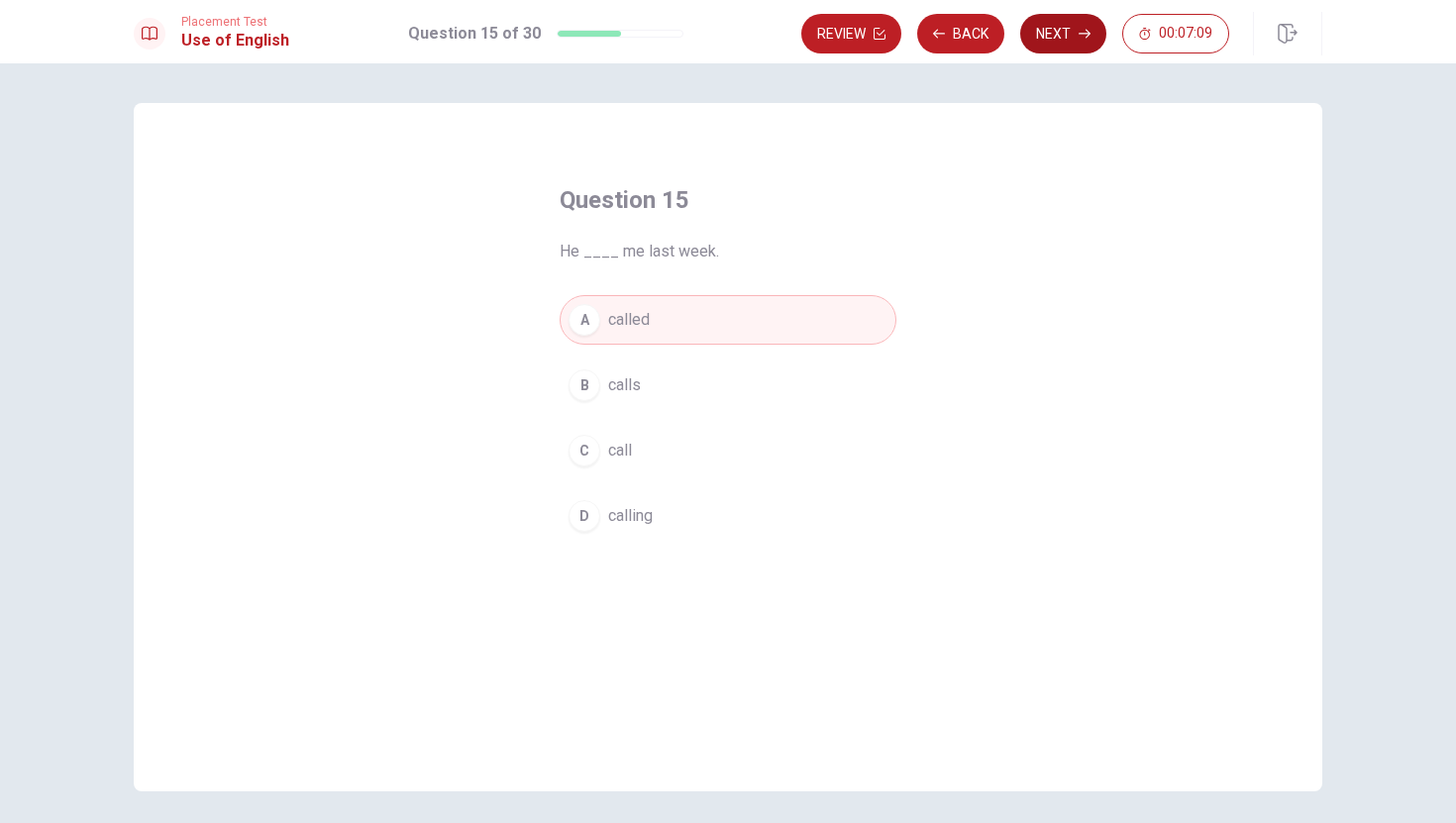 click on "Next" at bounding box center [1063, 34] 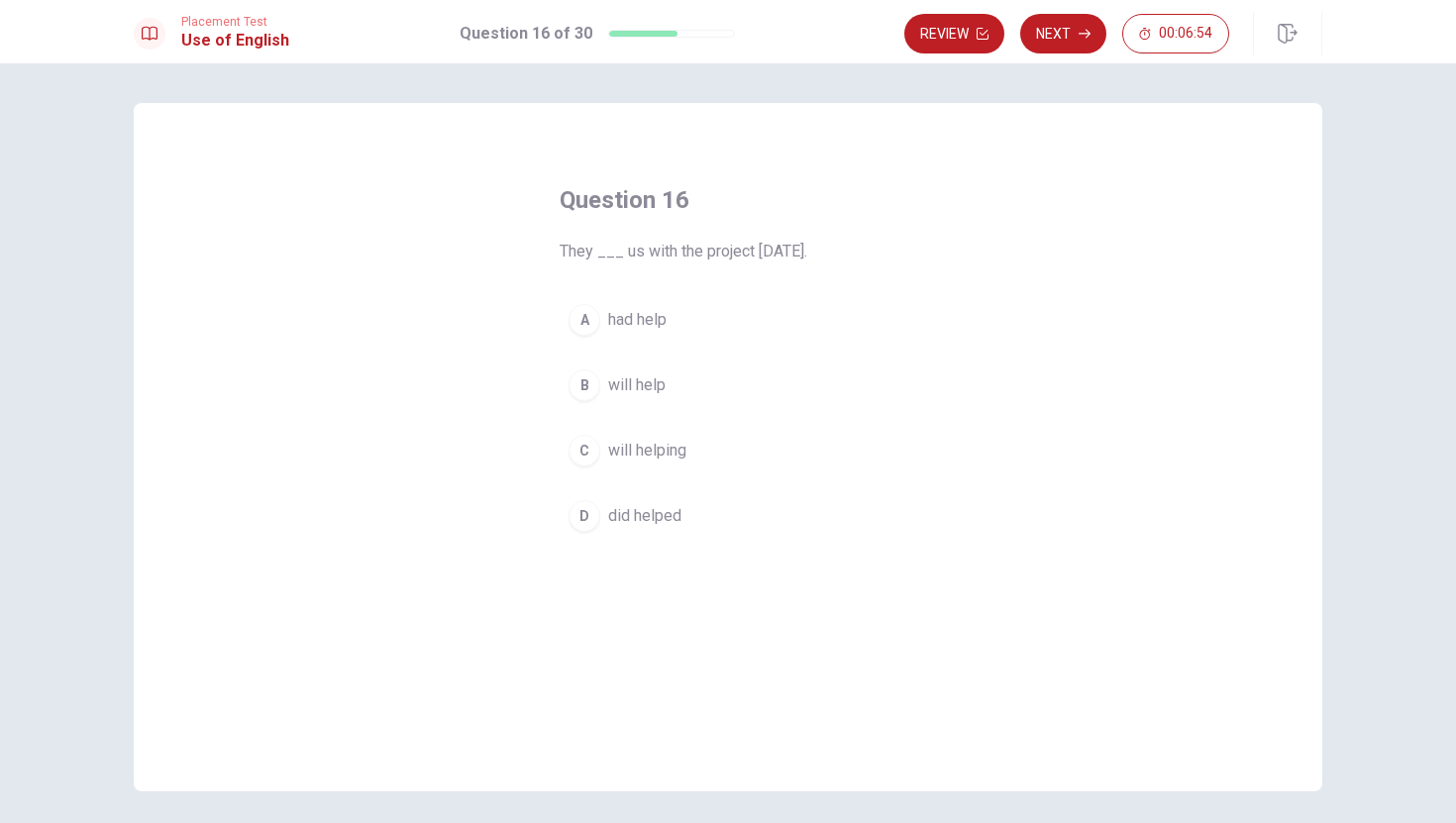 click on "B will help" at bounding box center [728, 385] 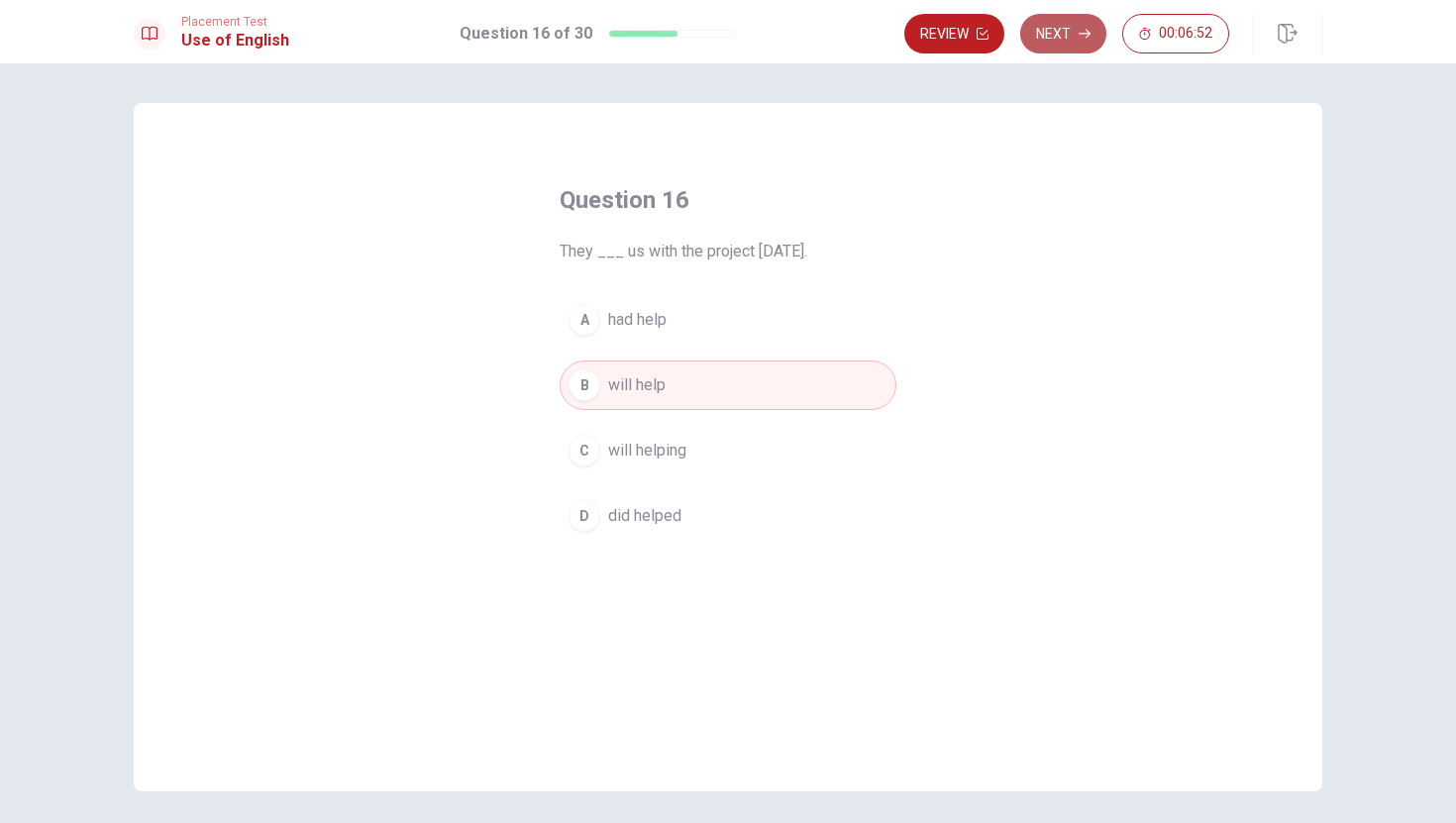 click on "Next" at bounding box center (1063, 34) 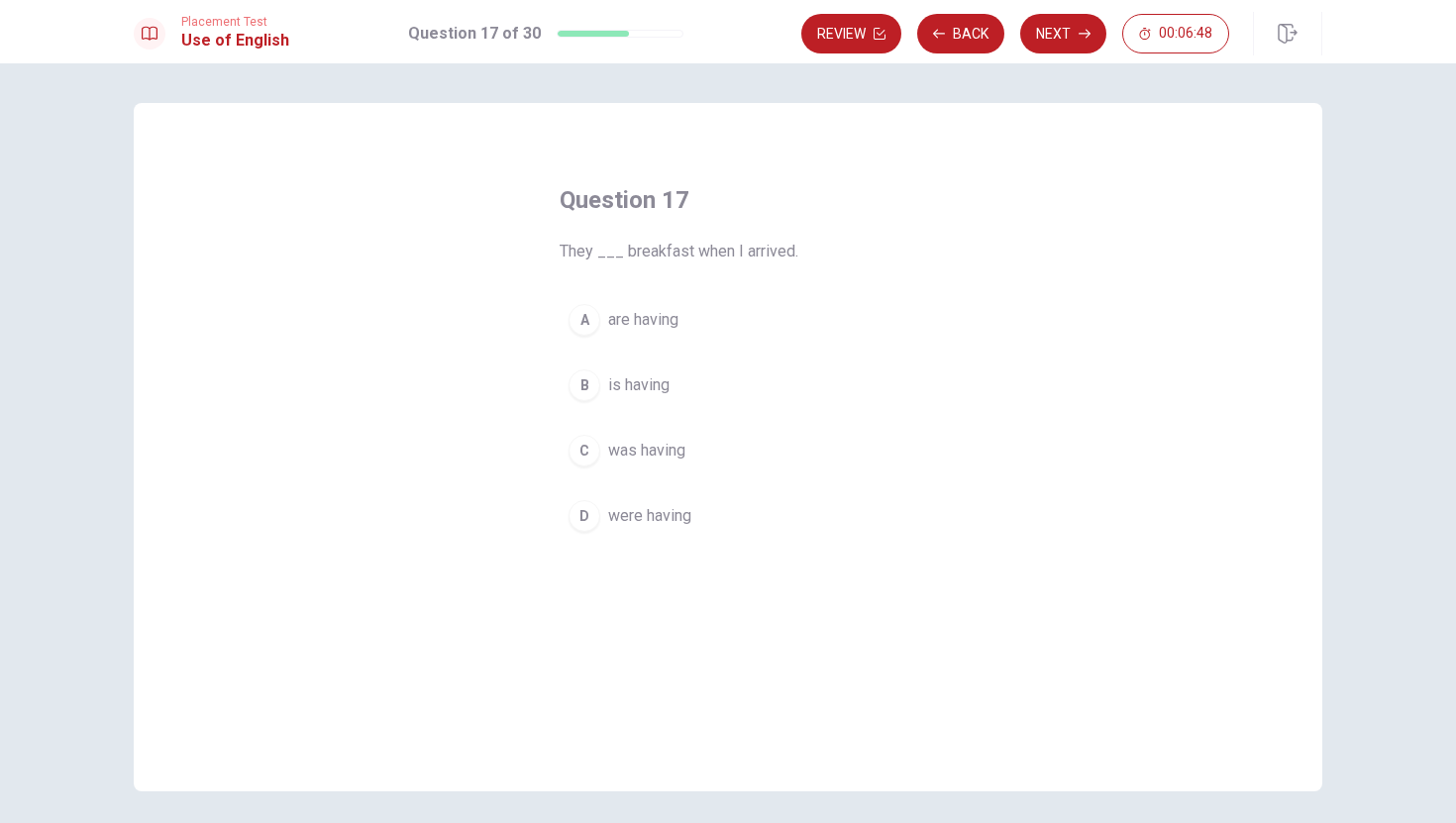 click on "are having" at bounding box center (643, 320) 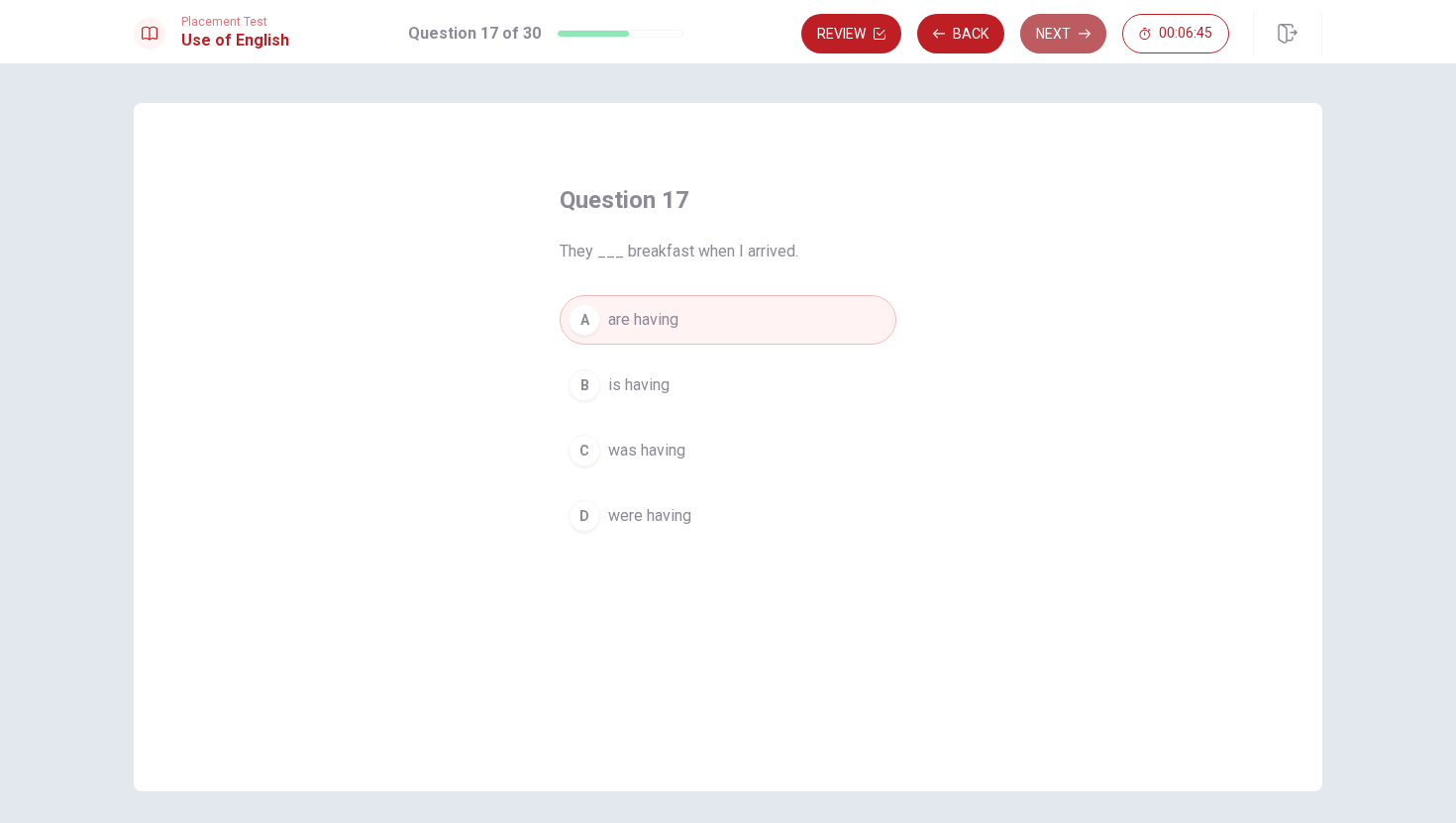 click on "Next" at bounding box center (1063, 34) 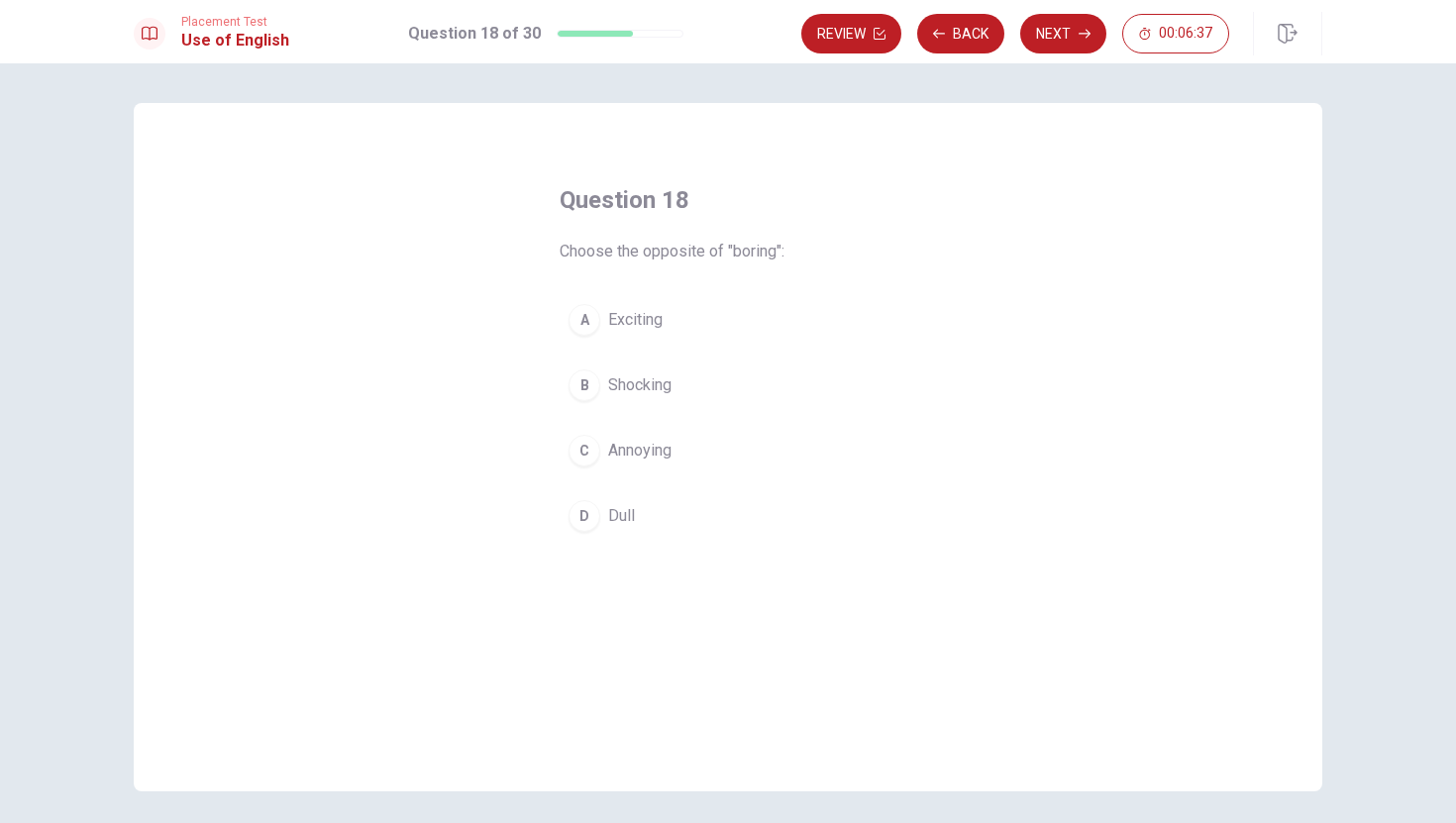 click on "A Exciting" at bounding box center (728, 320) 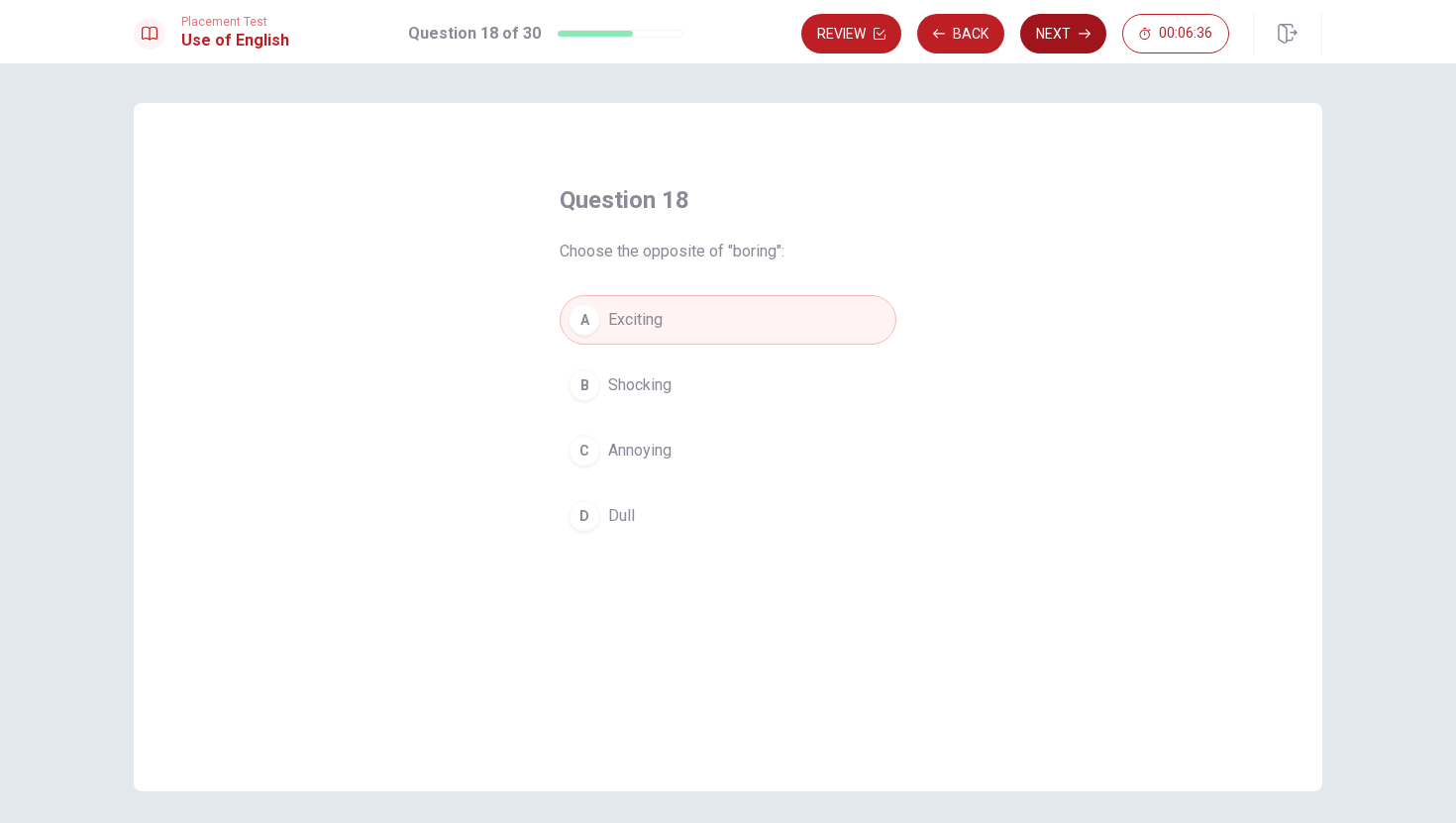 click on "Next" at bounding box center [1063, 34] 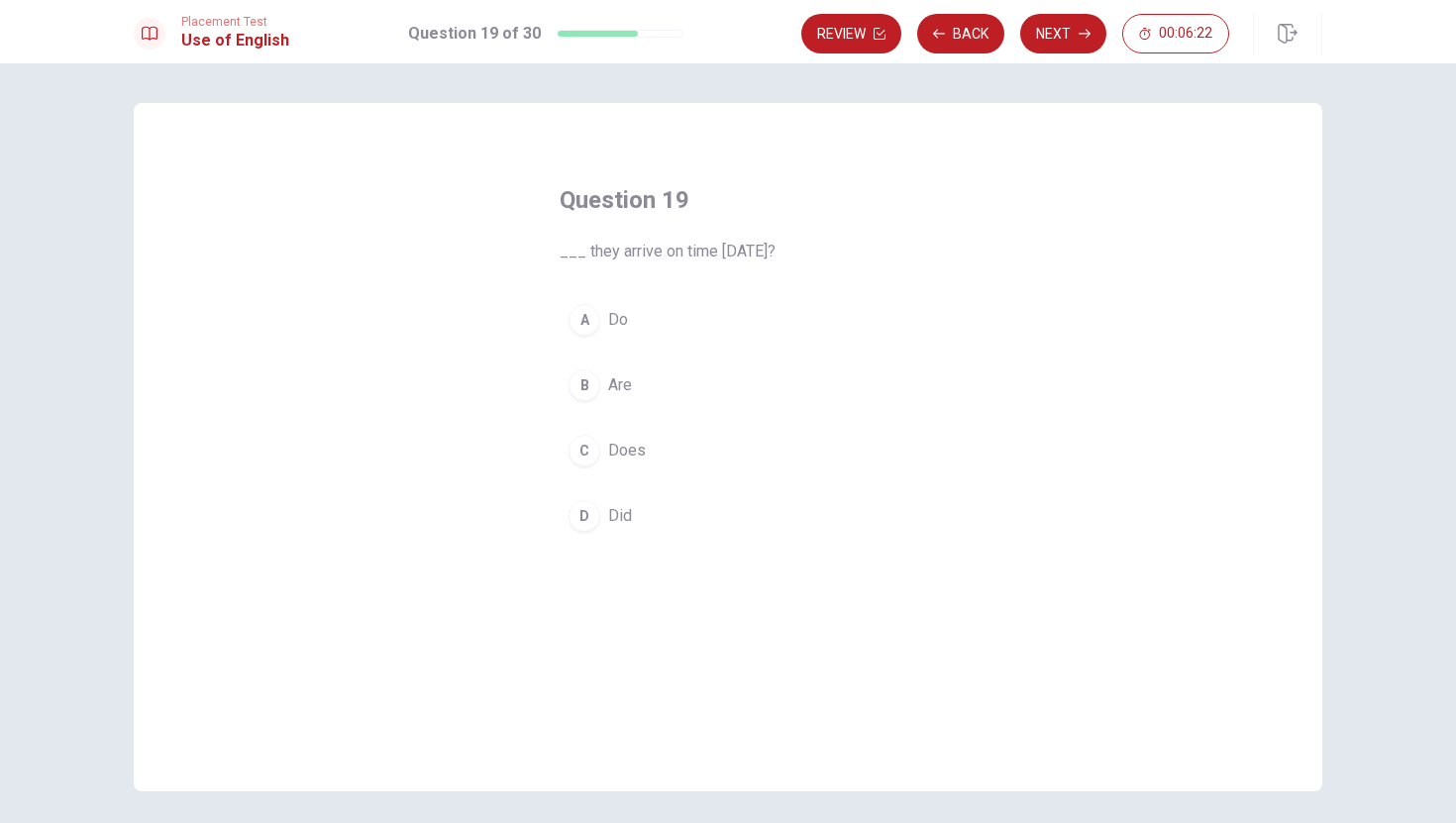 click on "B" at bounding box center (584, 385) 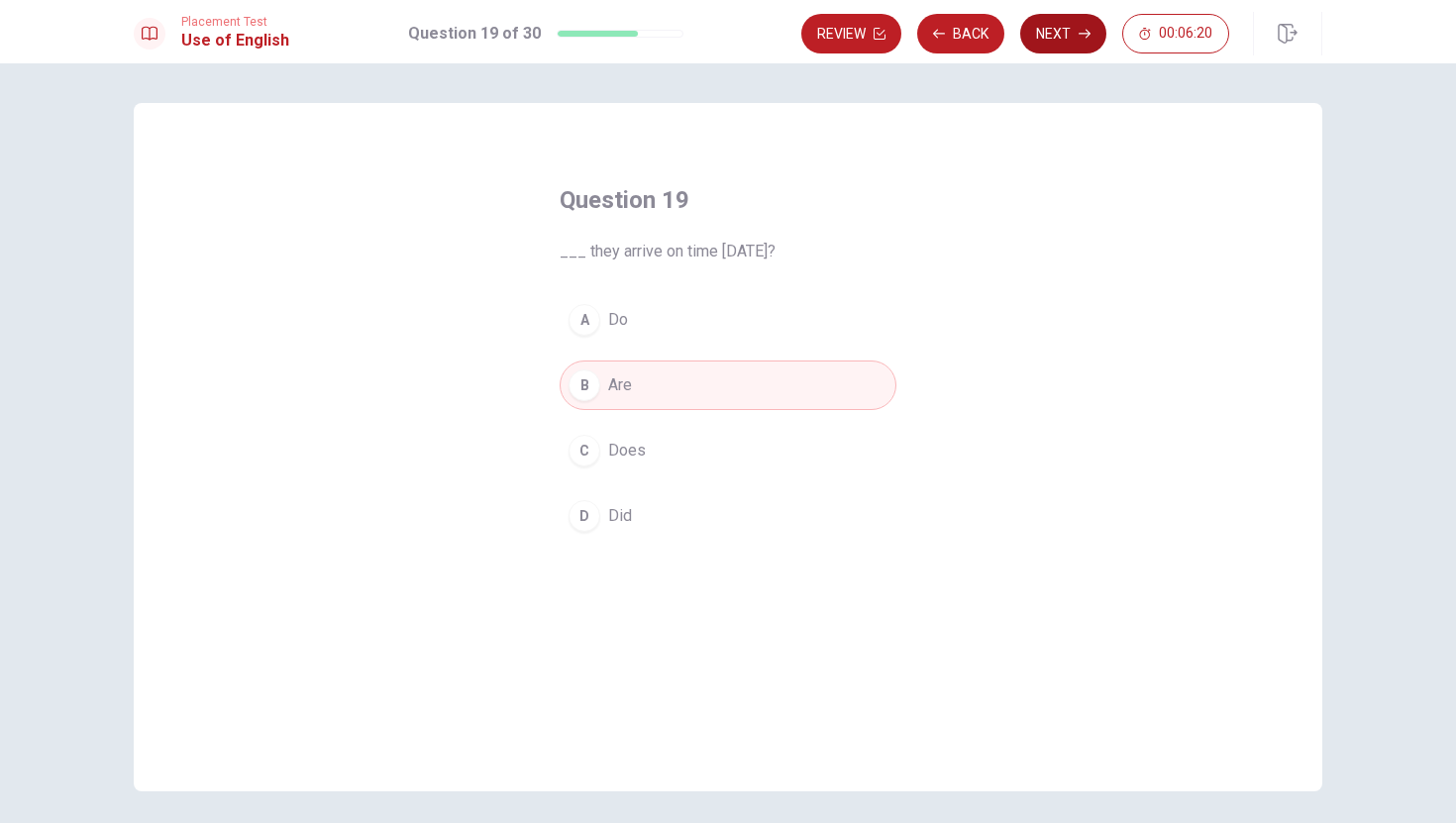 click on "Next" at bounding box center [1063, 34] 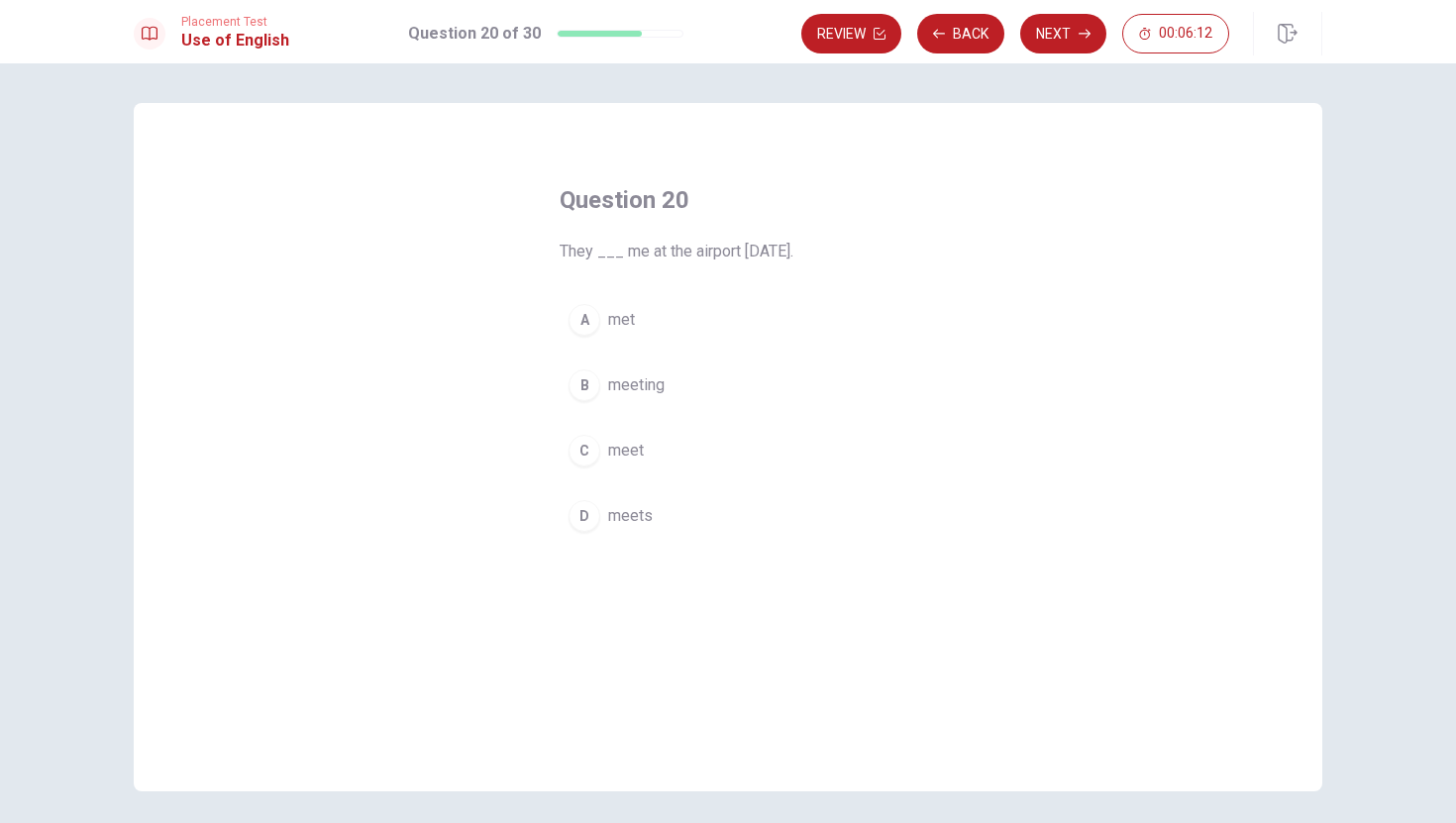 click on "A" at bounding box center (584, 320) 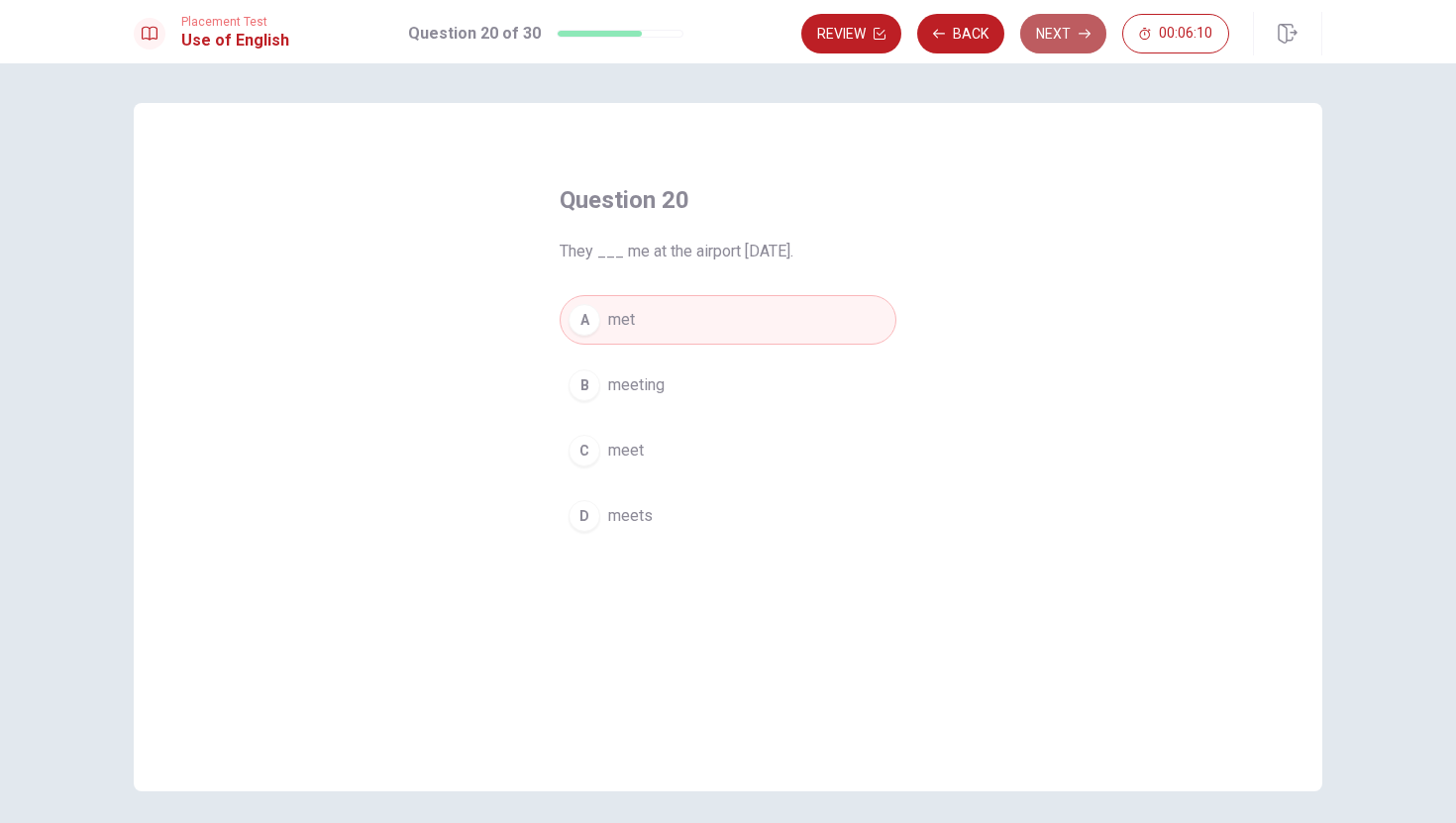 click 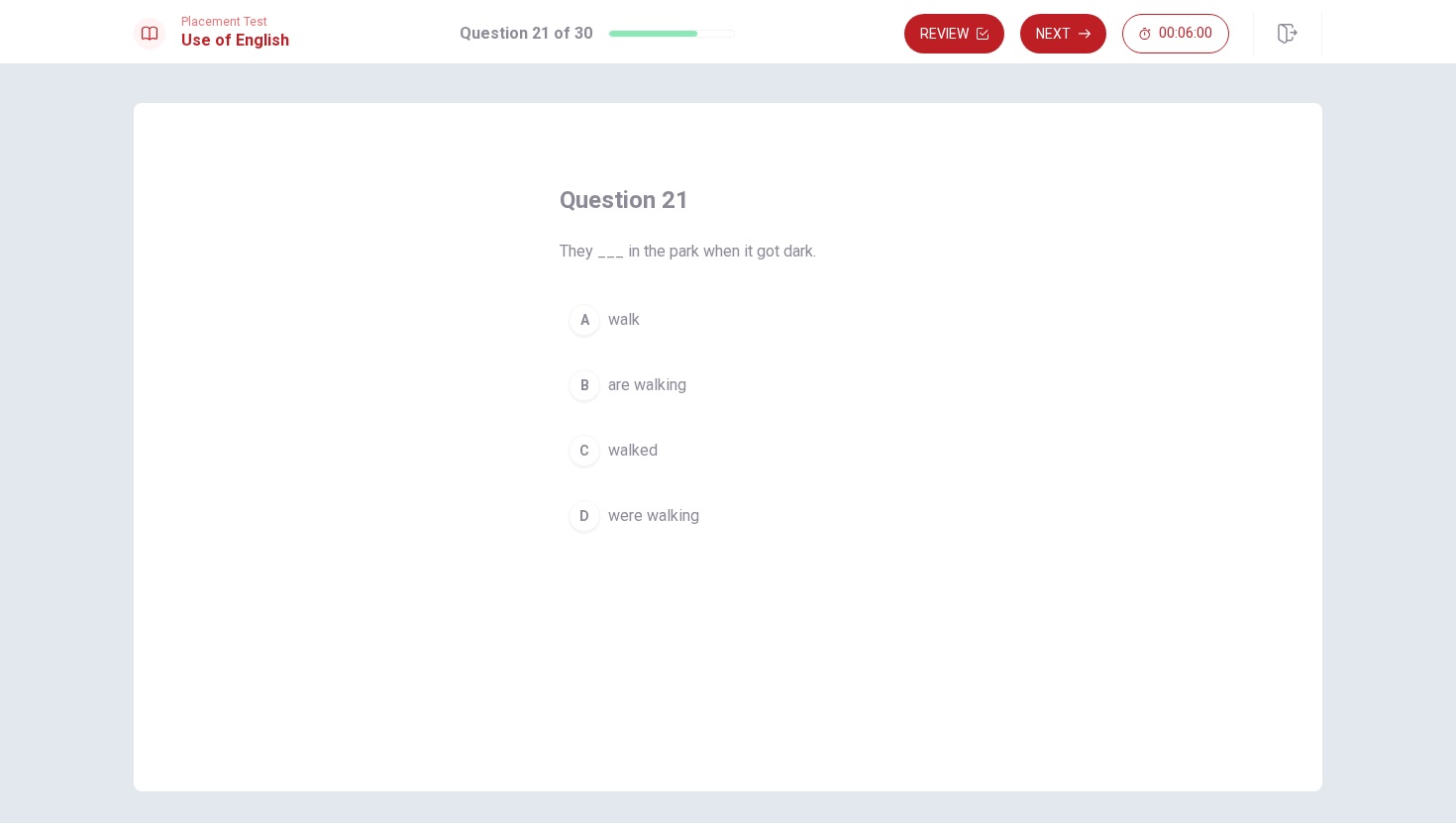 click on "are walking" at bounding box center (647, 385) 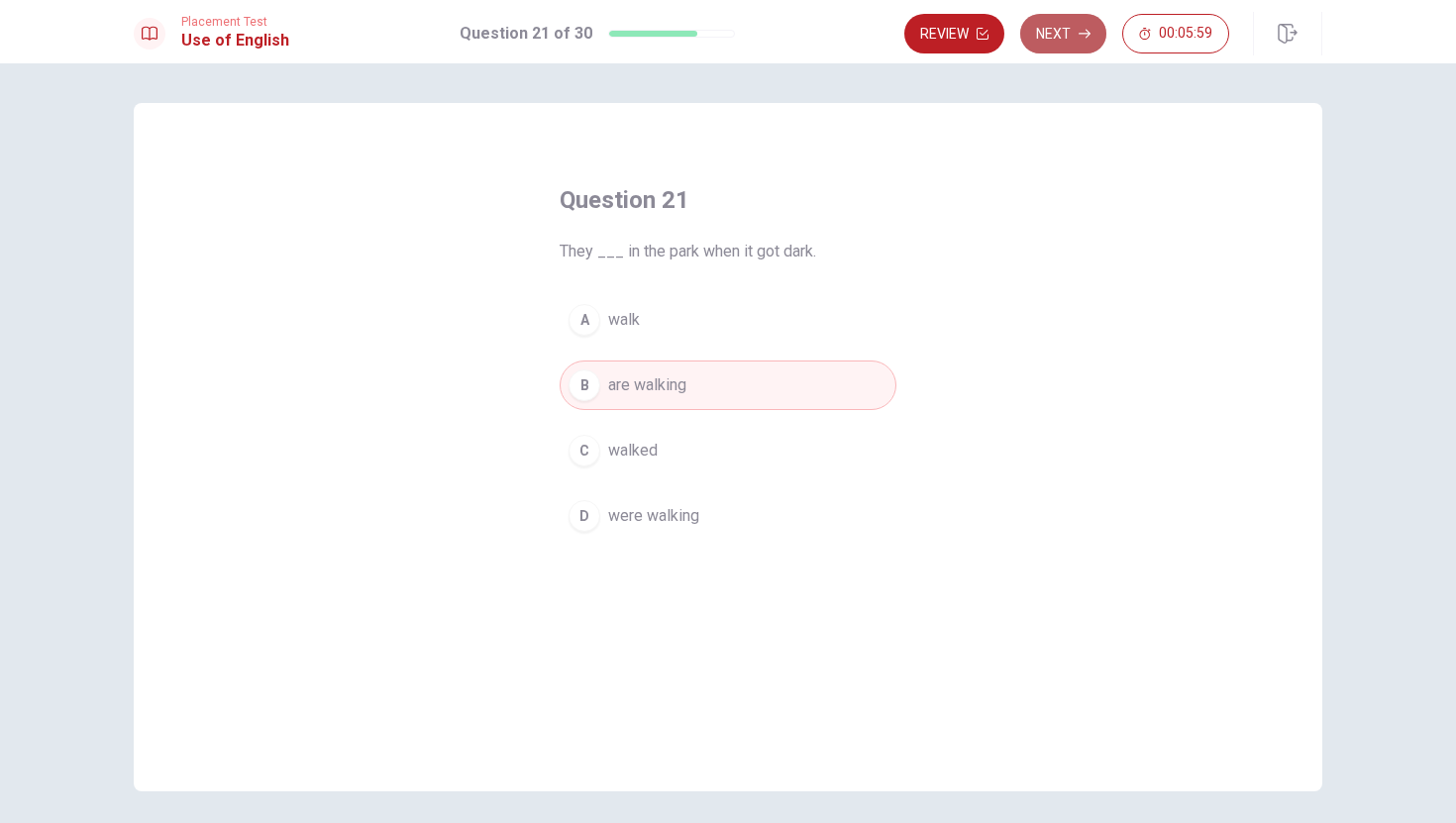 click on "Next" at bounding box center (1063, 34) 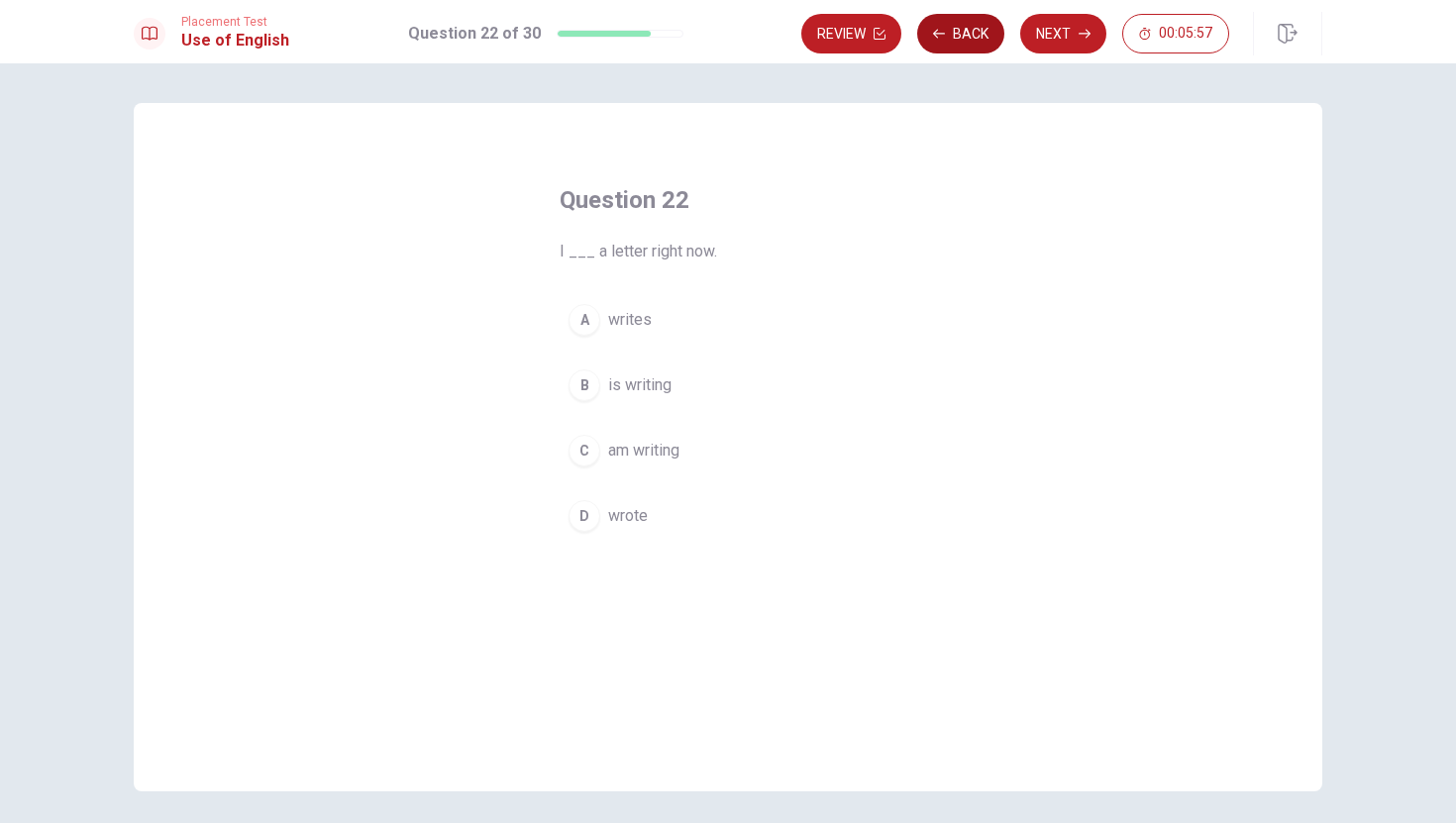 click on "Back" at bounding box center [961, 34] 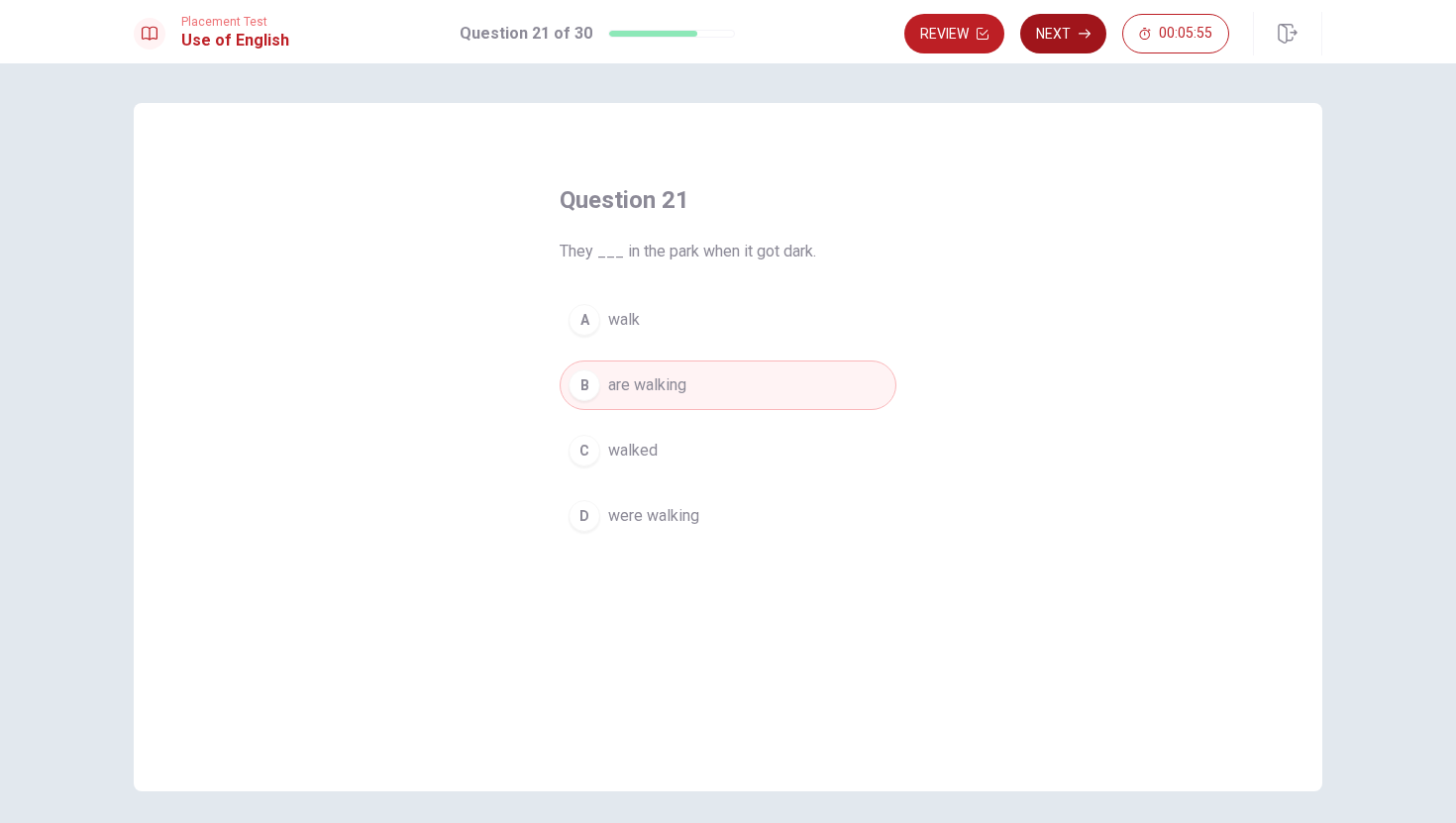 click on "Next" at bounding box center [1063, 34] 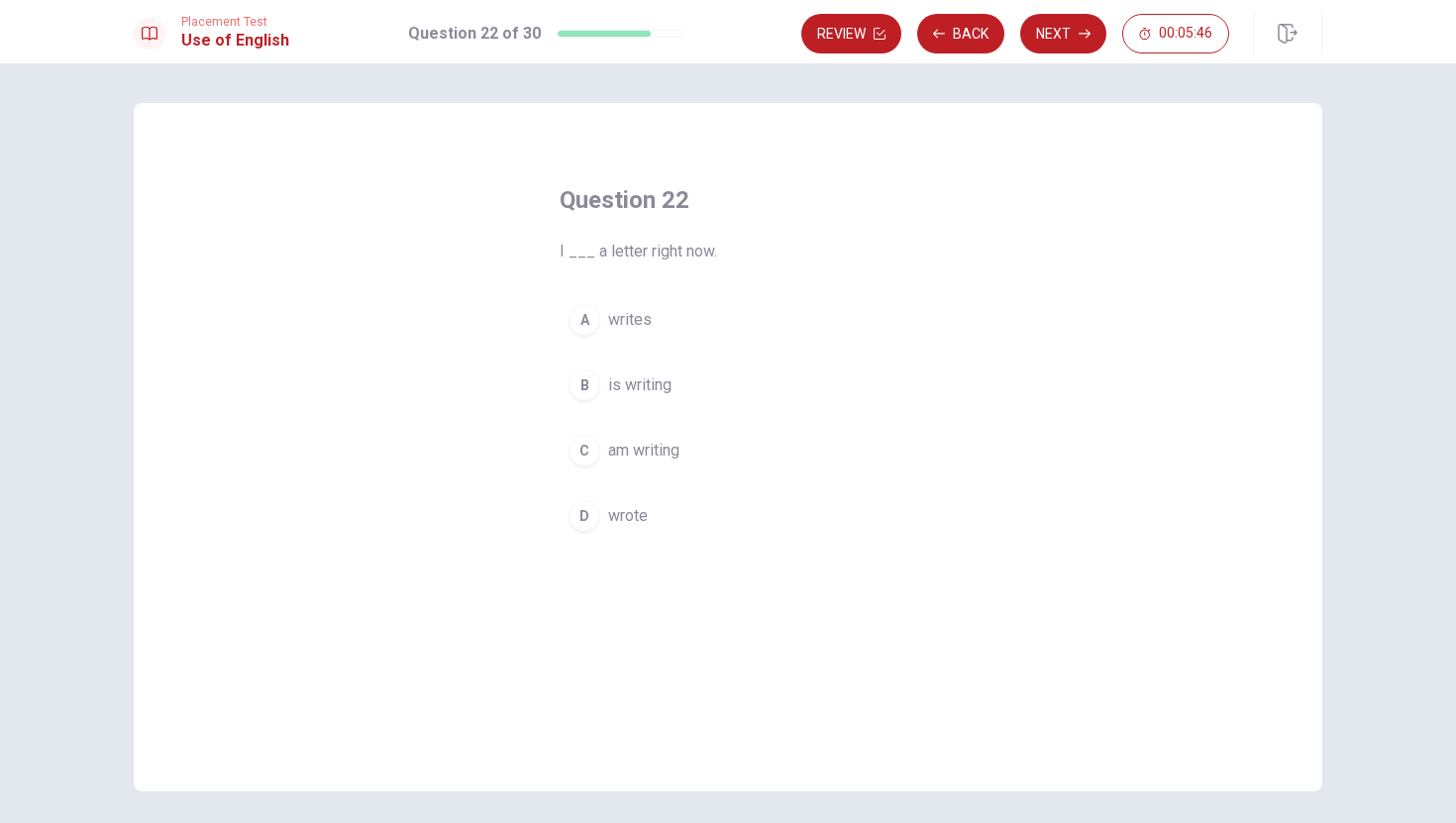 click on "am writing" at bounding box center (644, 451) 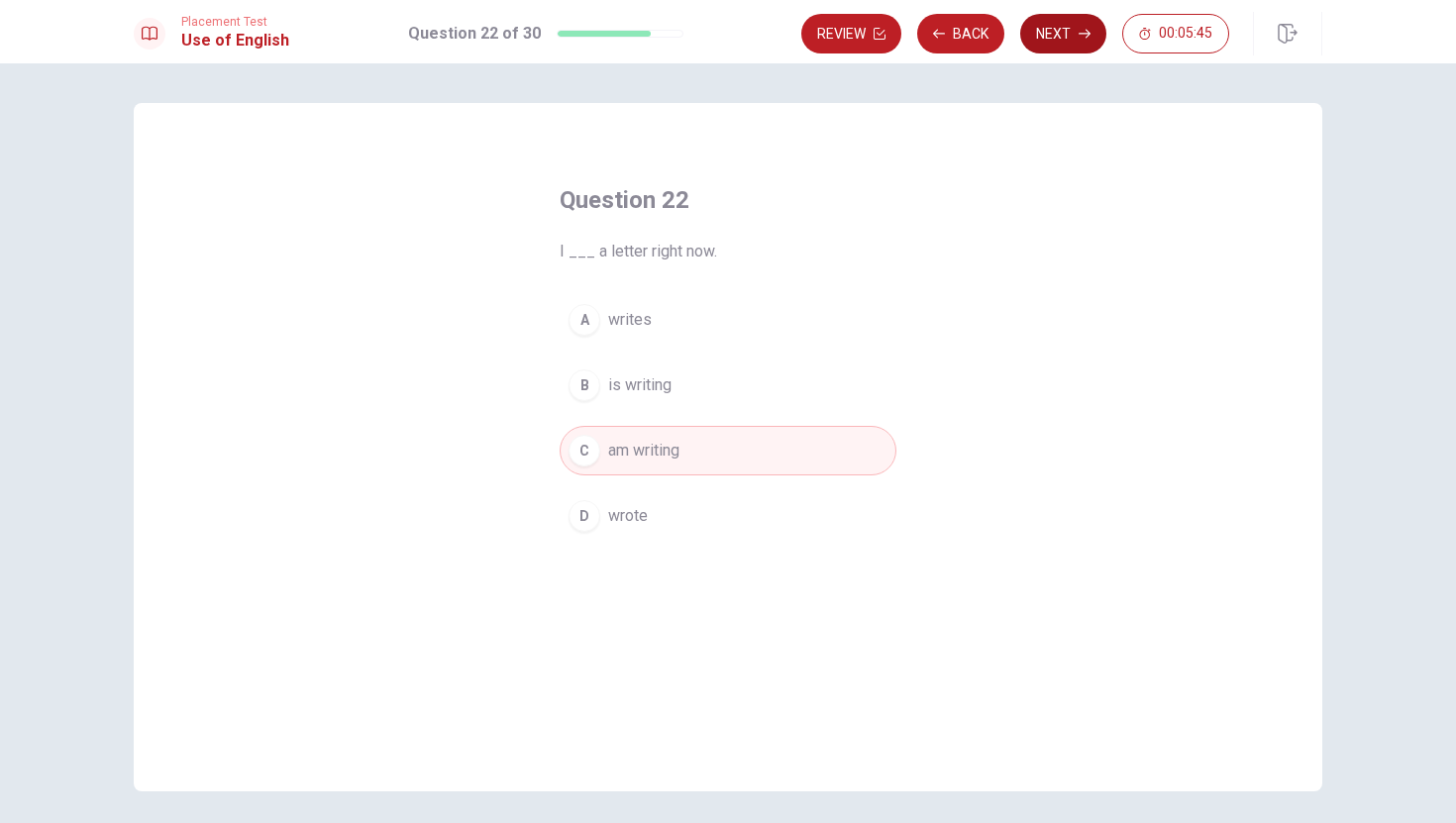 click on "Next" at bounding box center [1063, 34] 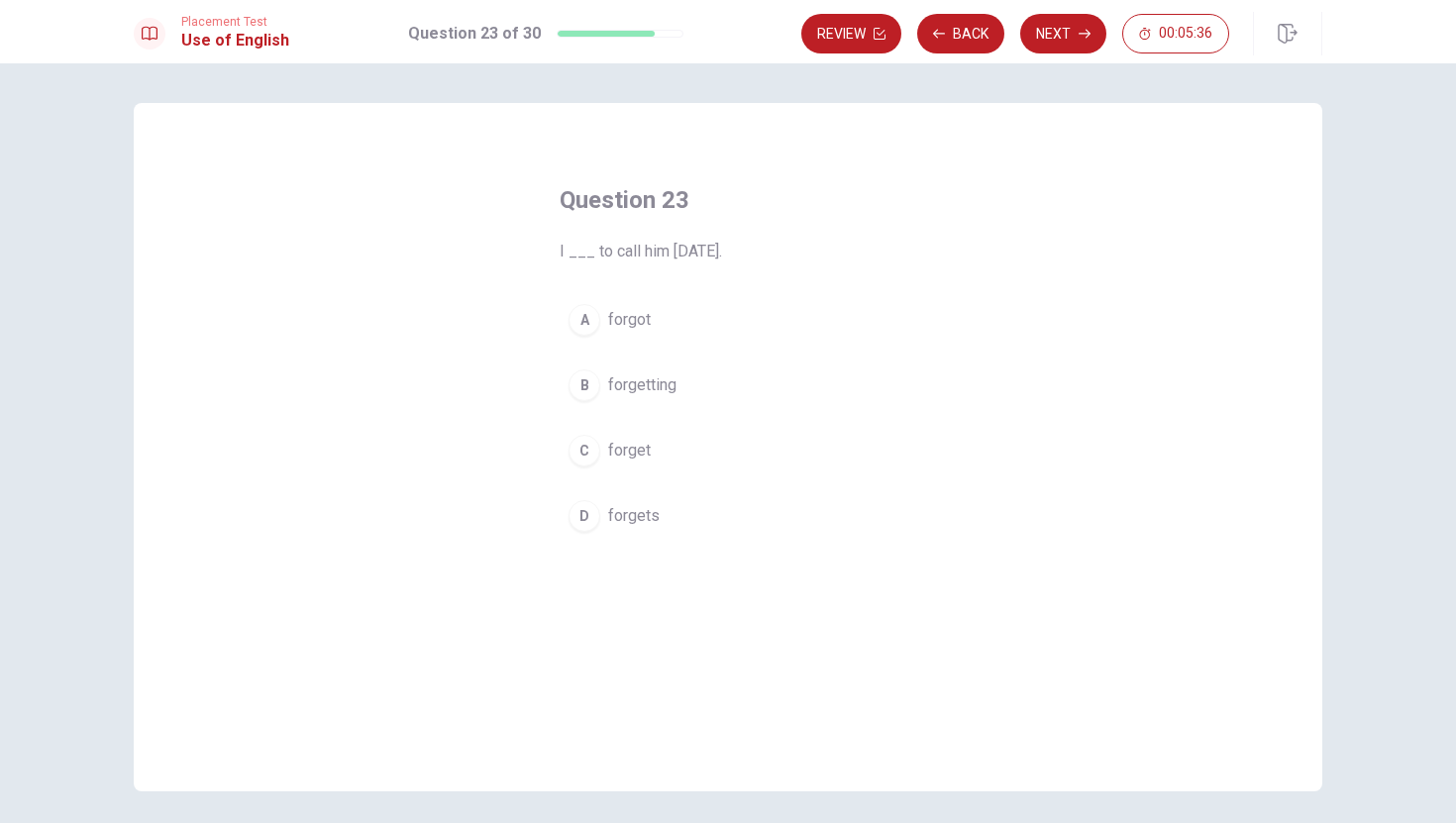 click on "forget" at bounding box center (629, 451) 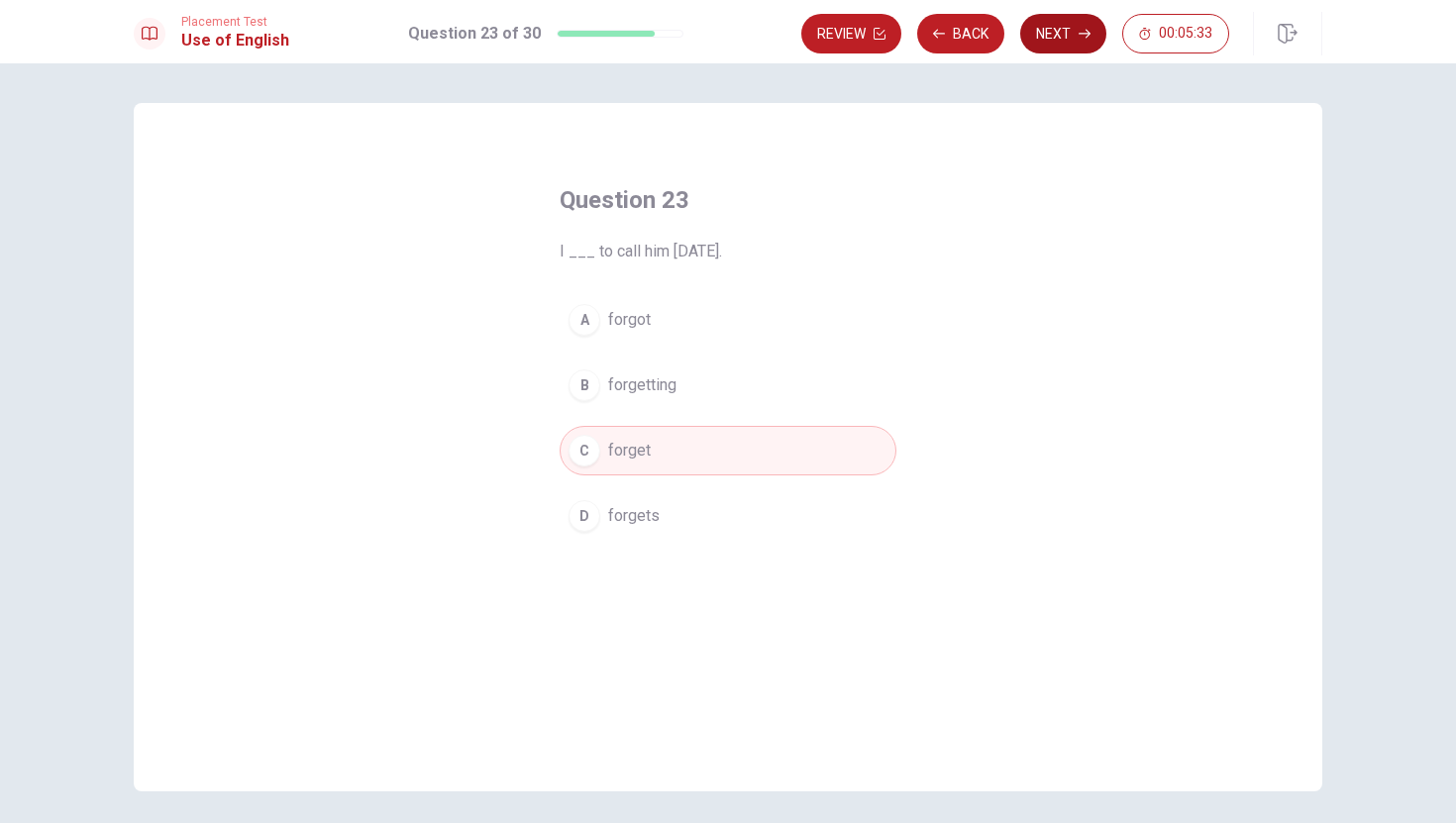 click on "Next" at bounding box center (1063, 34) 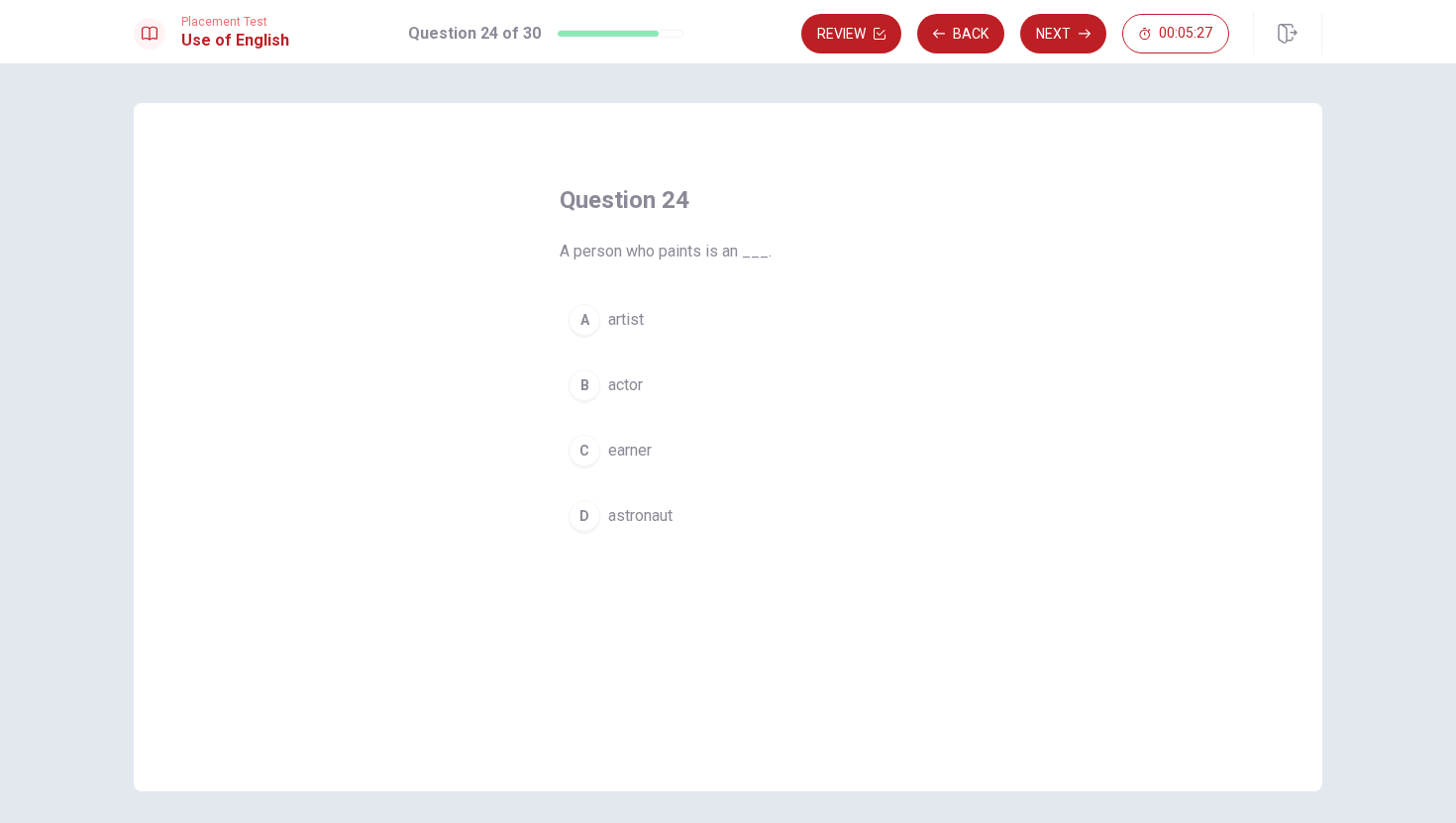click on "A" at bounding box center [584, 320] 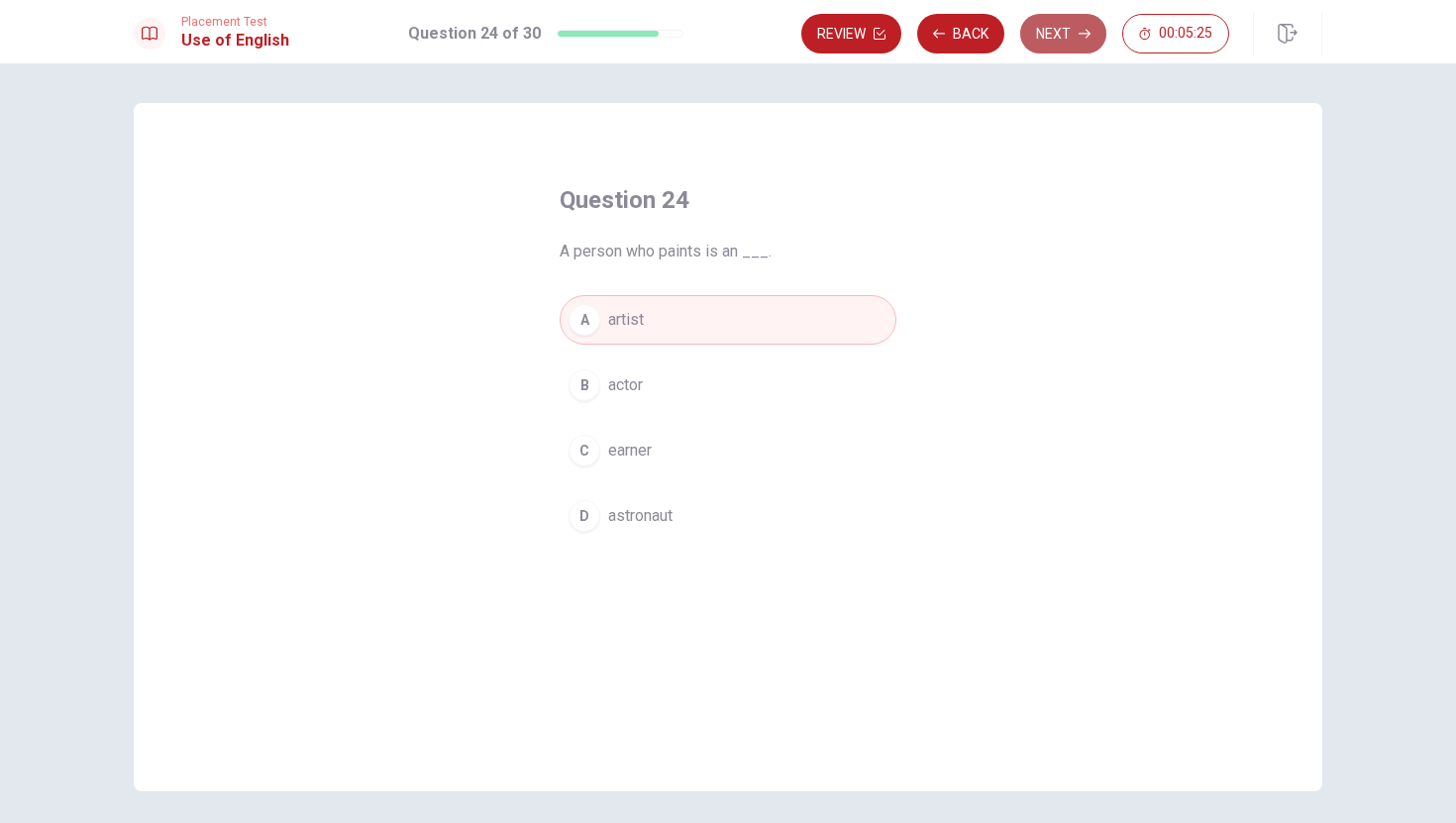 click on "Next" at bounding box center [1063, 34] 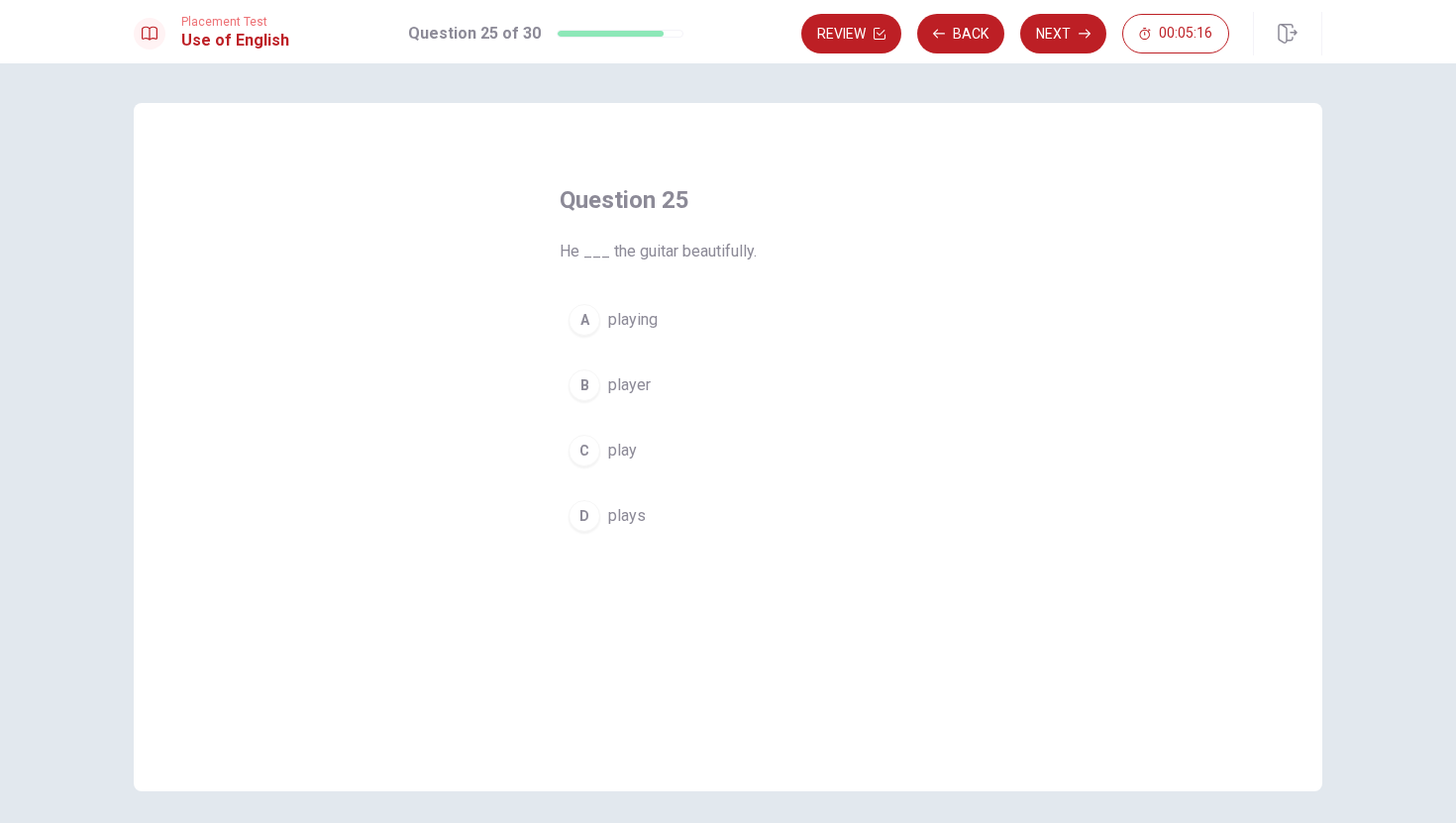 click on "A playing" at bounding box center [728, 320] 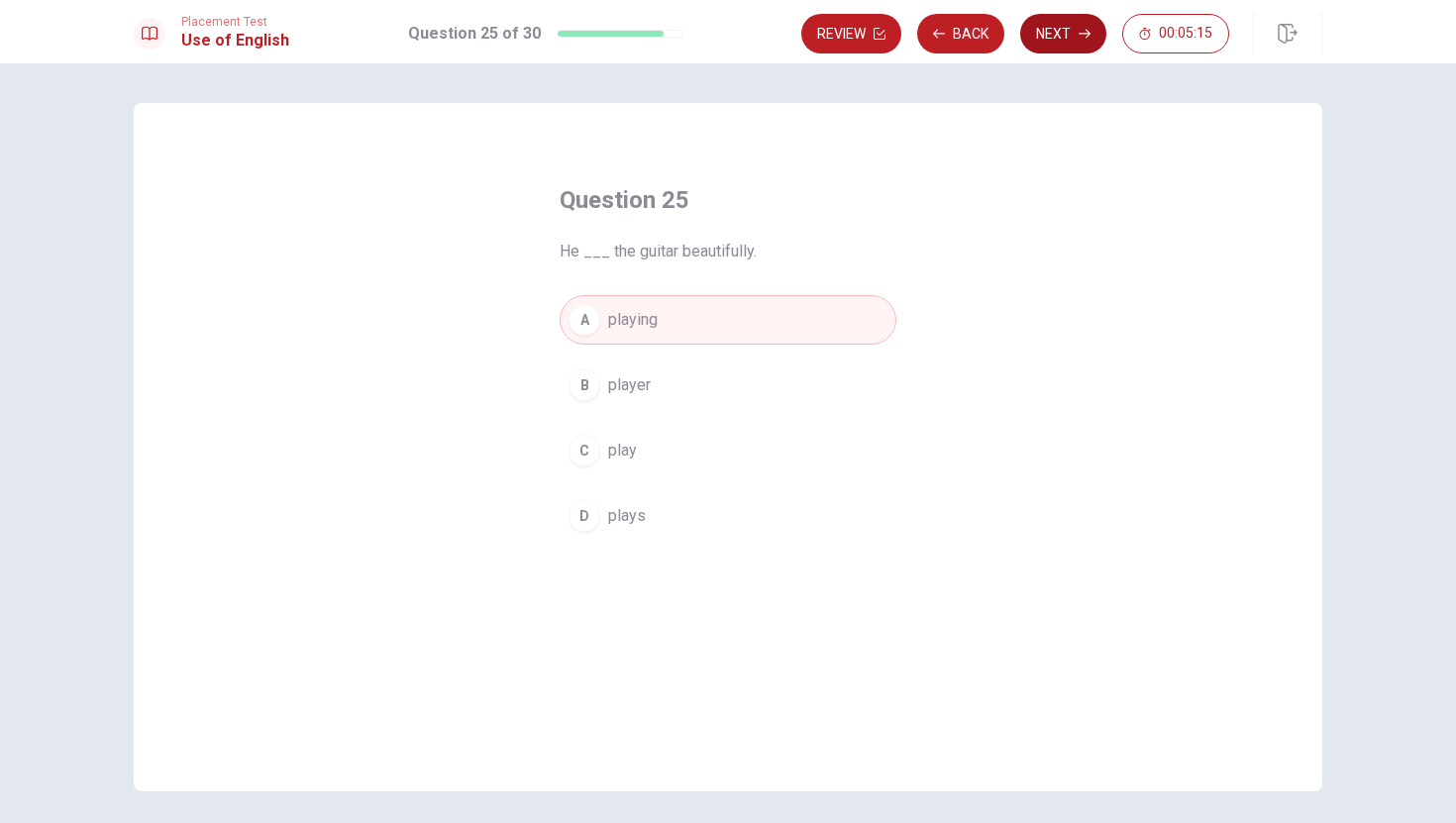 click on "Next" at bounding box center (1063, 34) 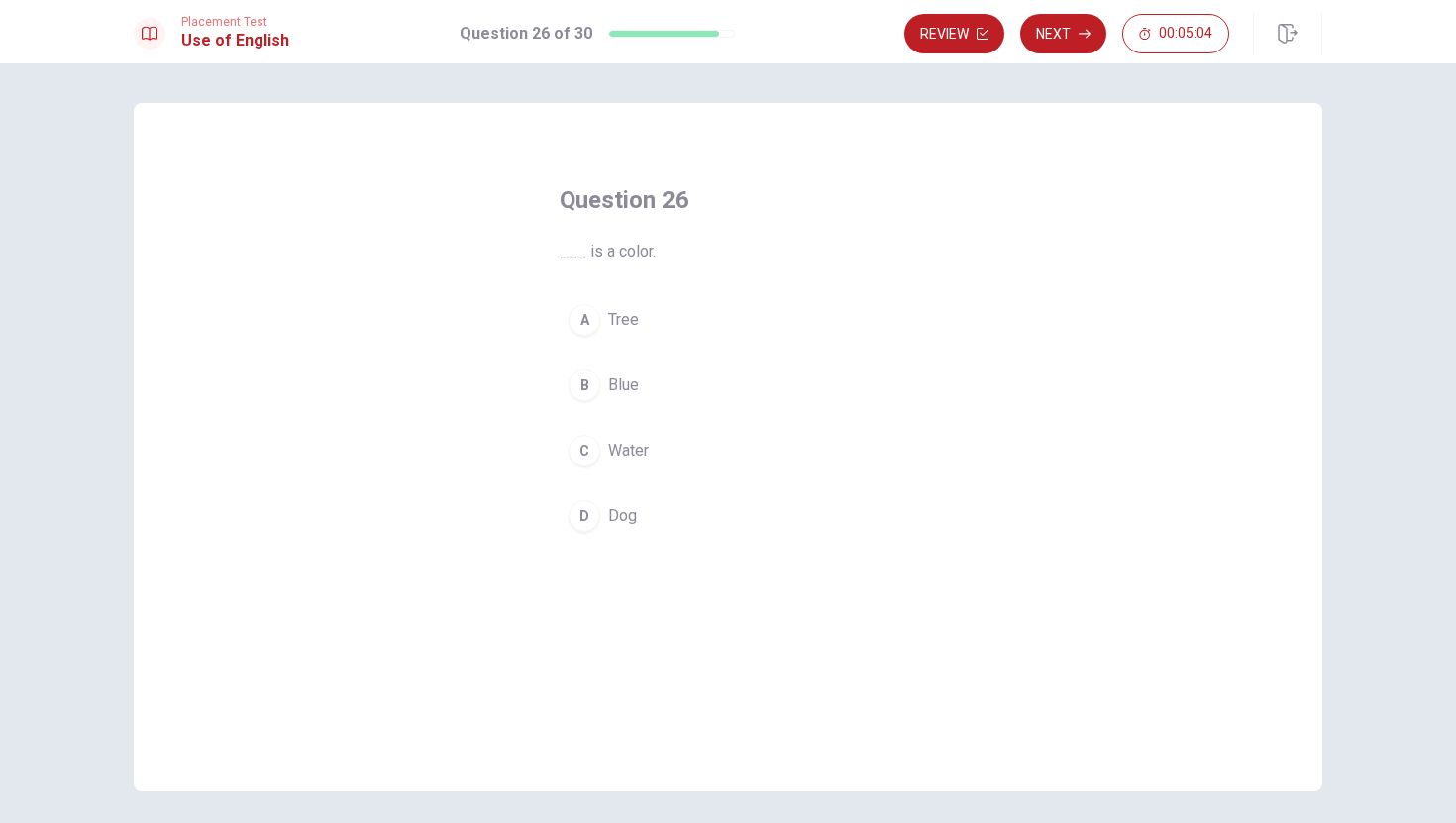 click on "Blue" at bounding box center (623, 385) 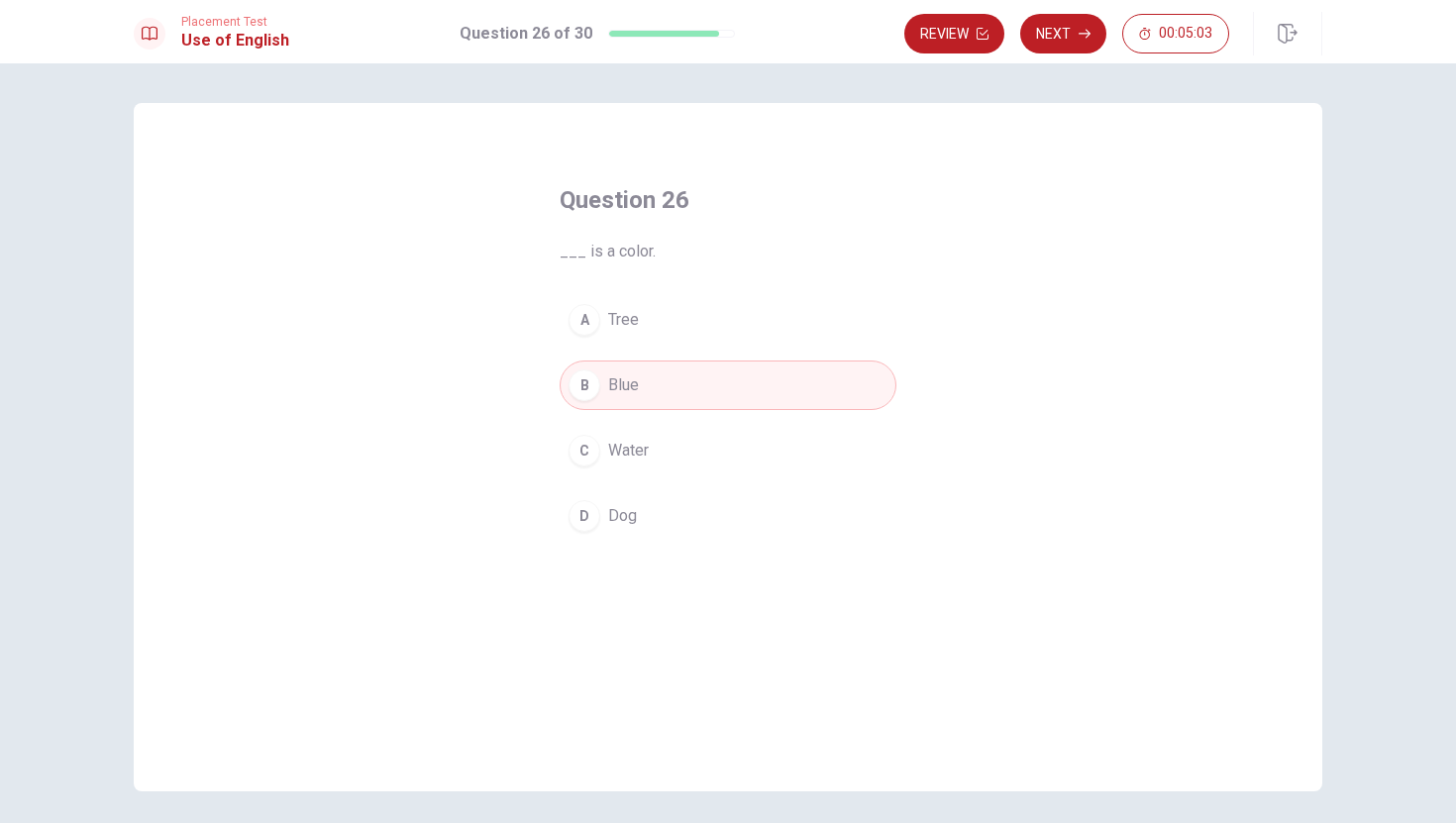 click on "Next" at bounding box center (1063, 34) 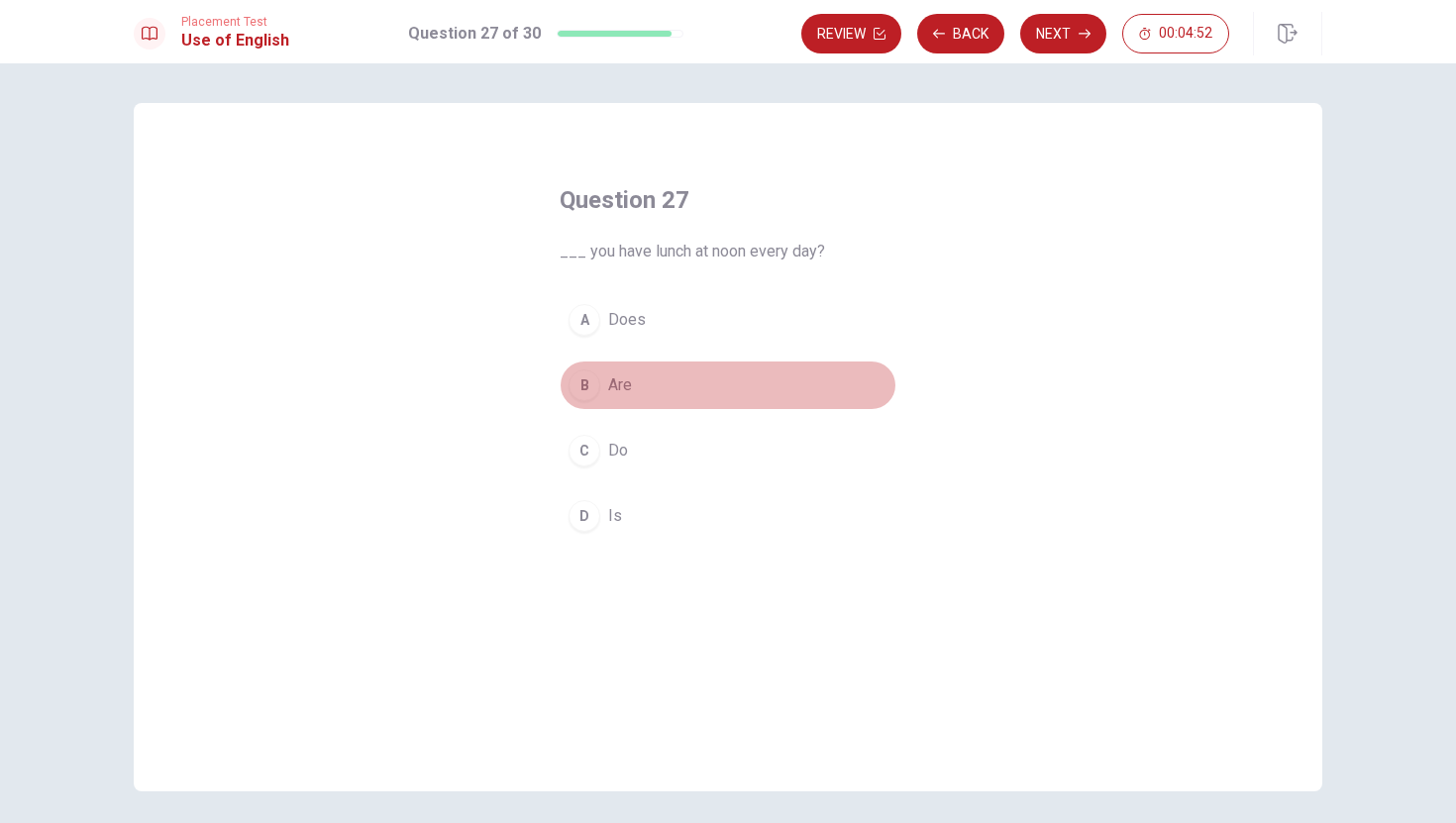 click on "Are" at bounding box center (620, 385) 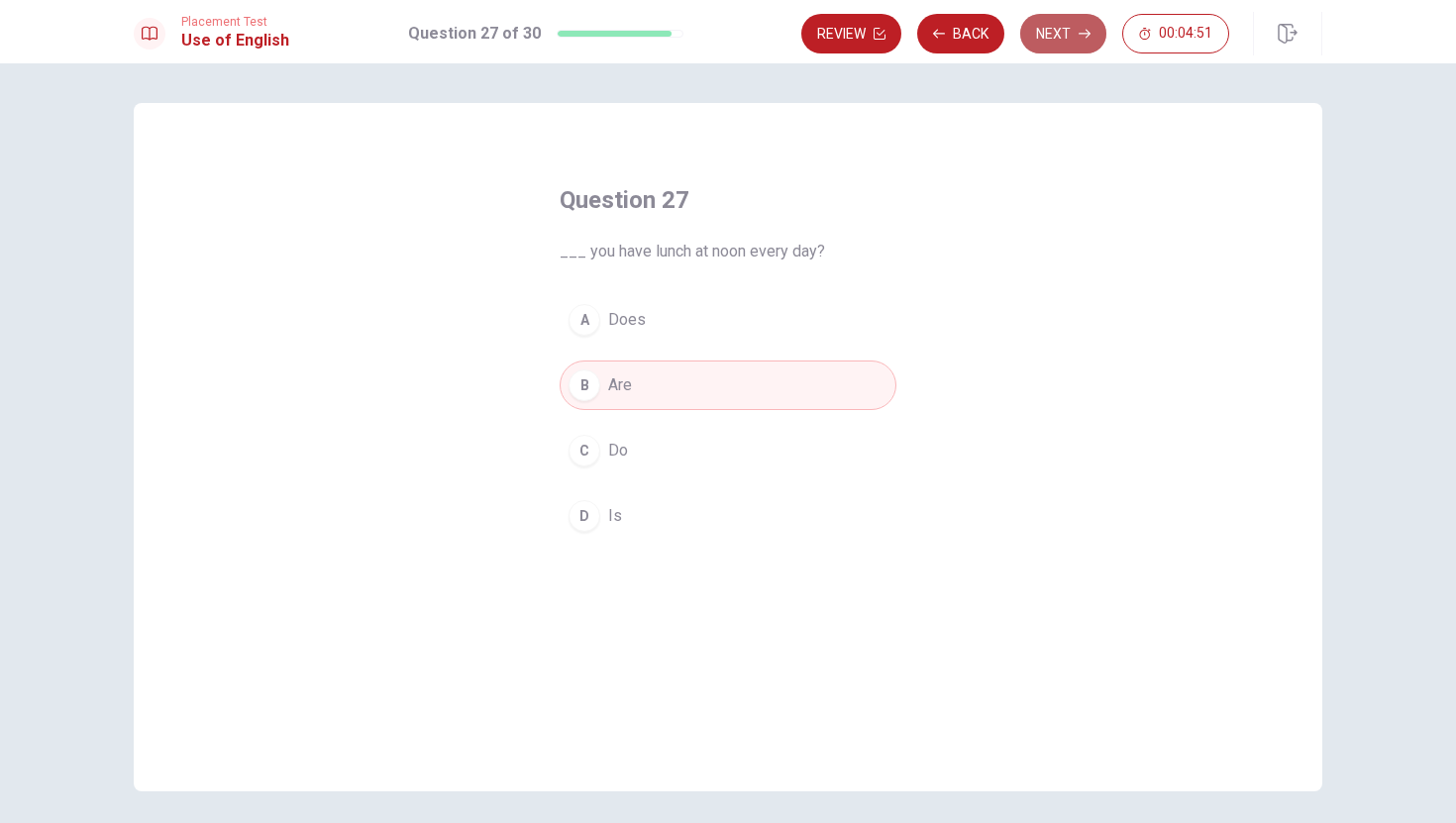 click on "Next" at bounding box center (1063, 34) 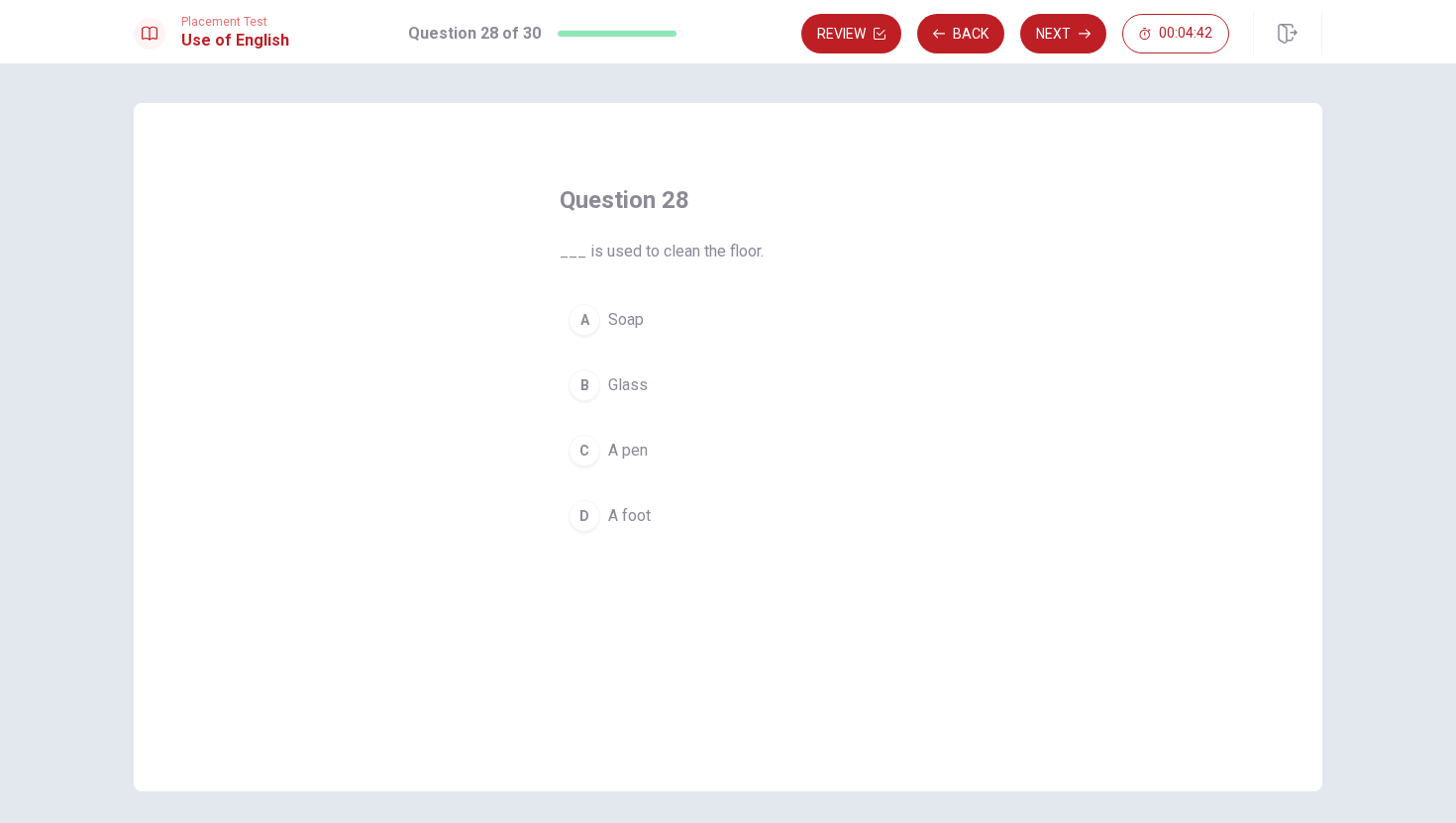 click on "Soap" at bounding box center (626, 320) 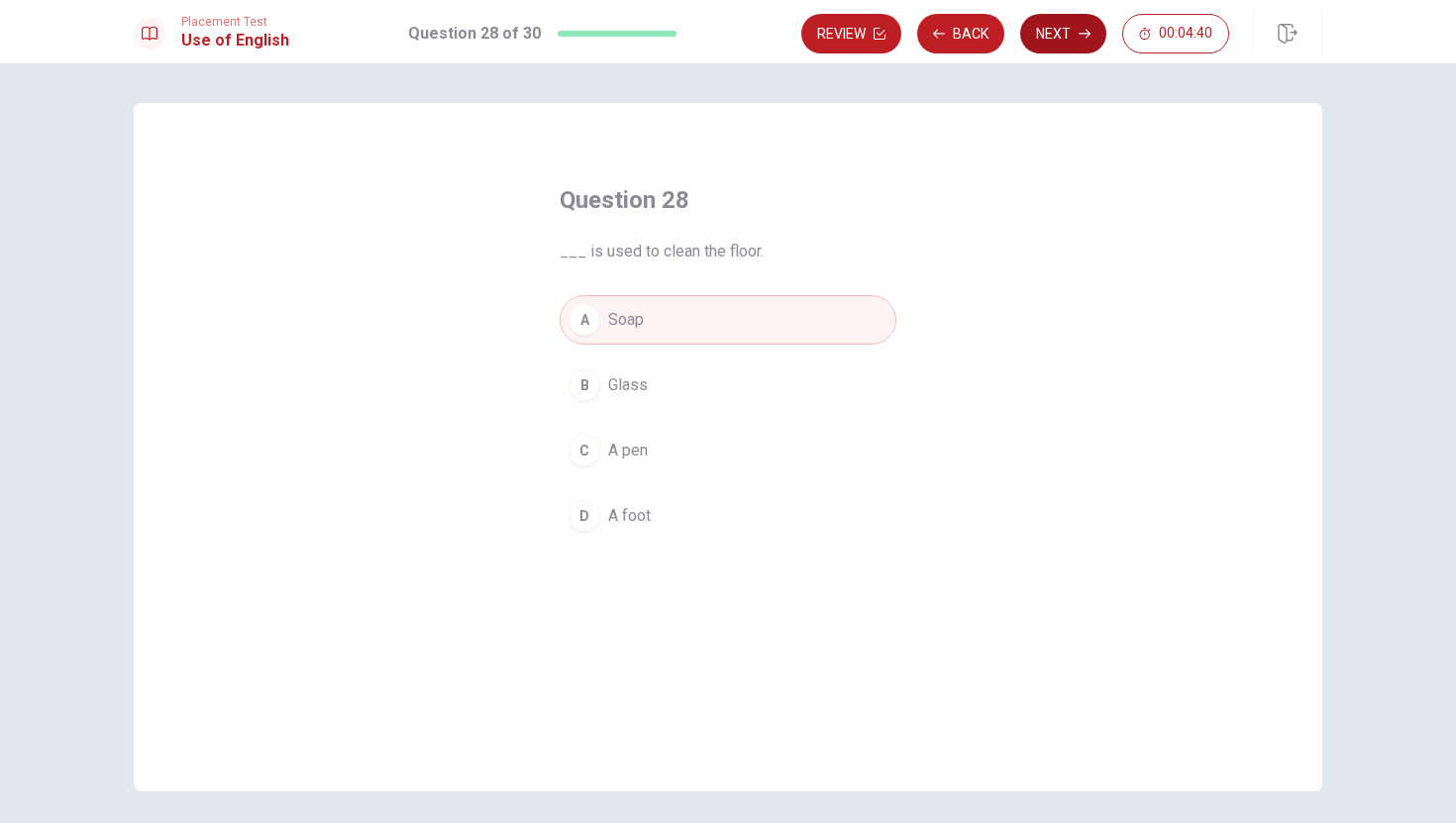click on "Next" at bounding box center [1063, 34] 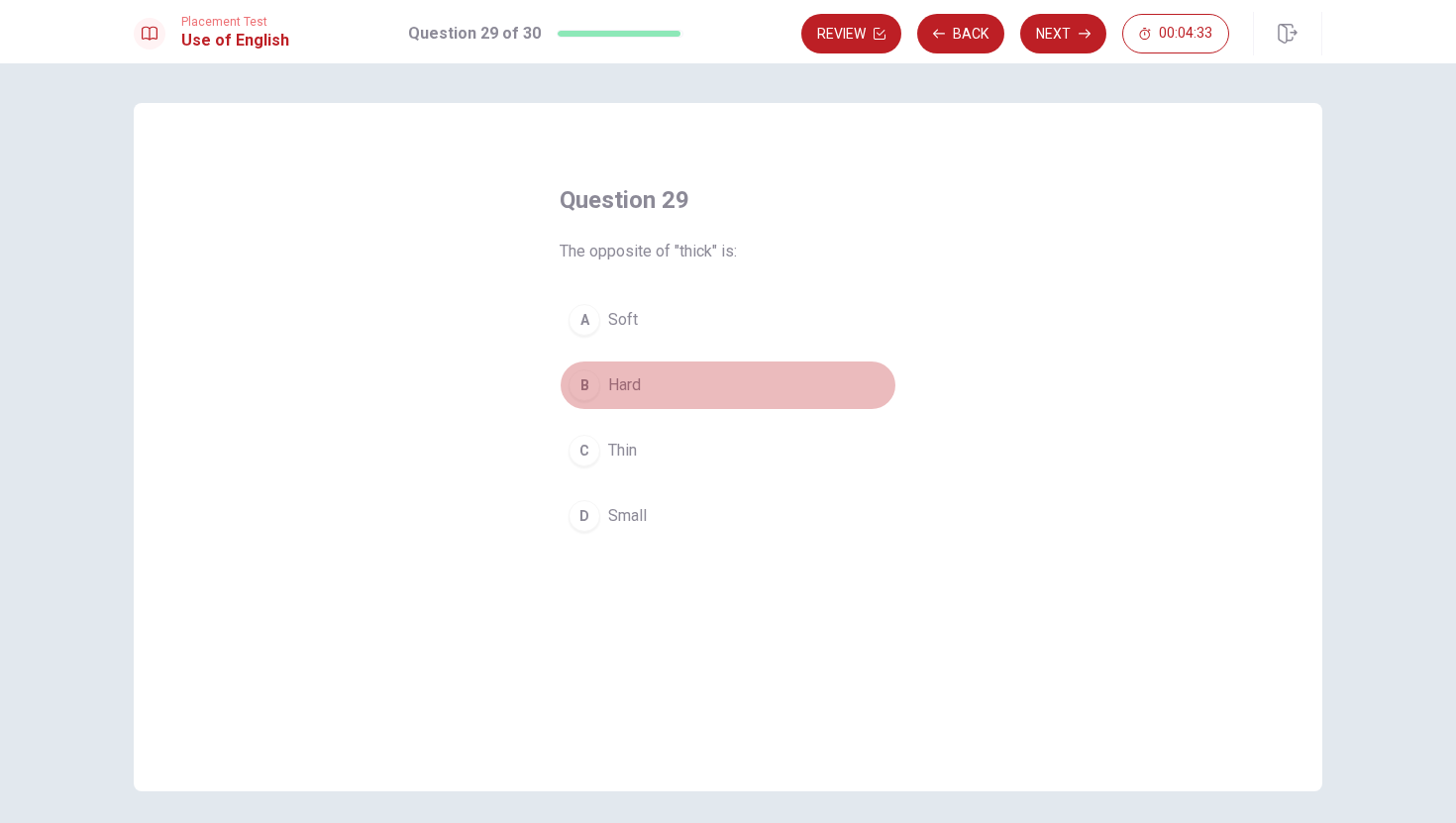 click on "Hard" at bounding box center [624, 385] 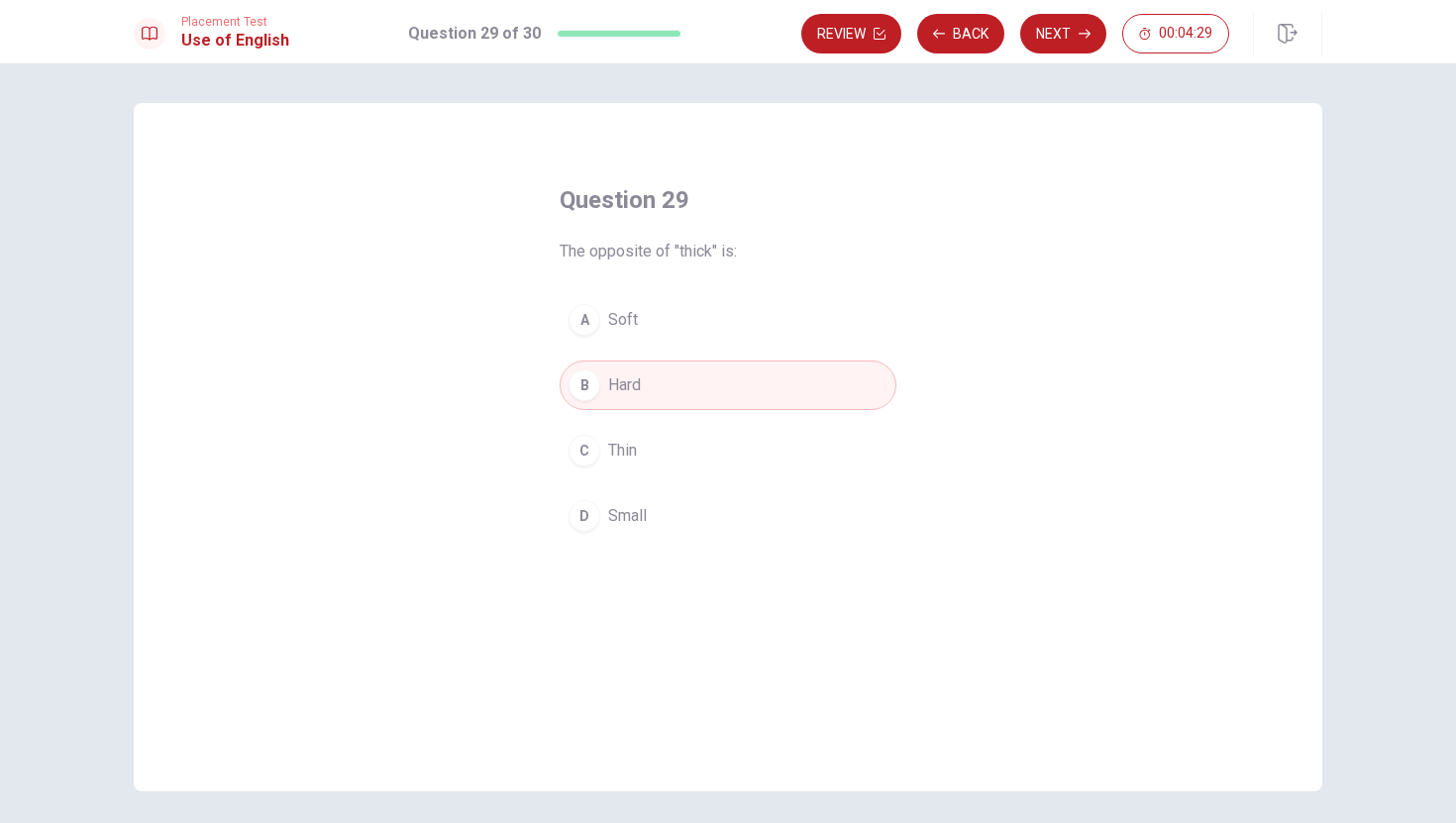 click on "A Soft" at bounding box center (728, 320) 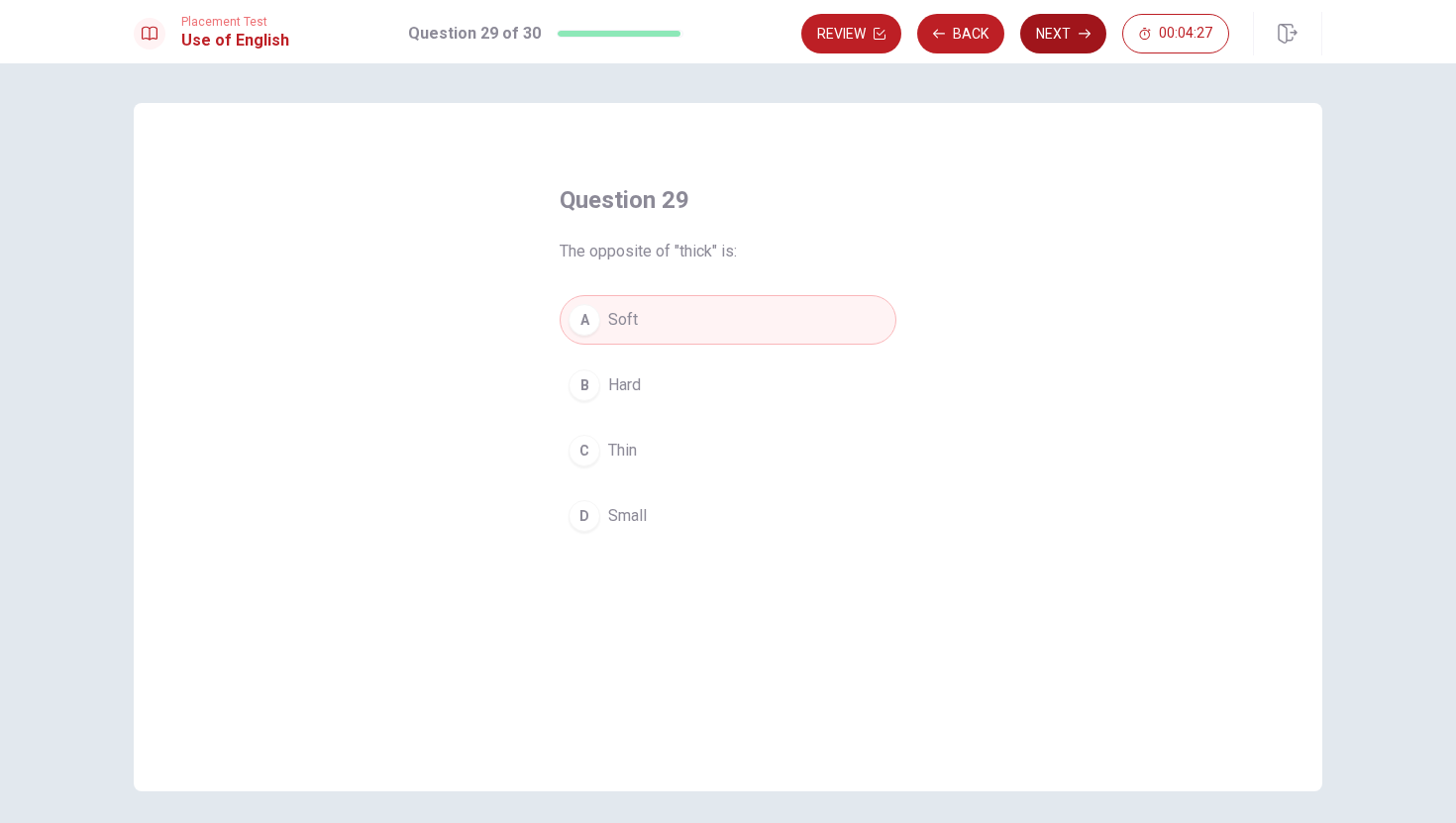 click on "Next" at bounding box center [1063, 34] 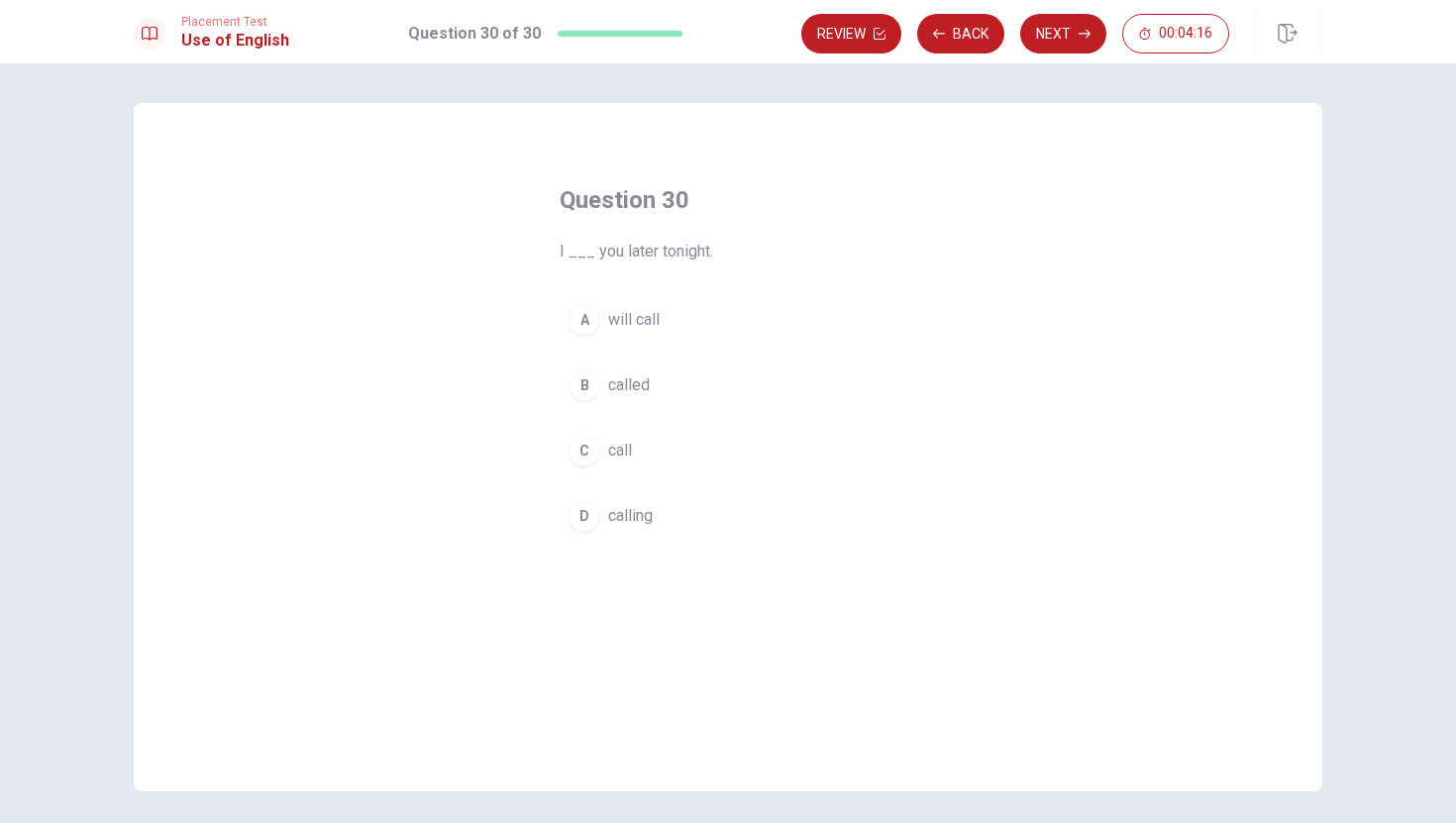 click on "will call" at bounding box center (634, 320) 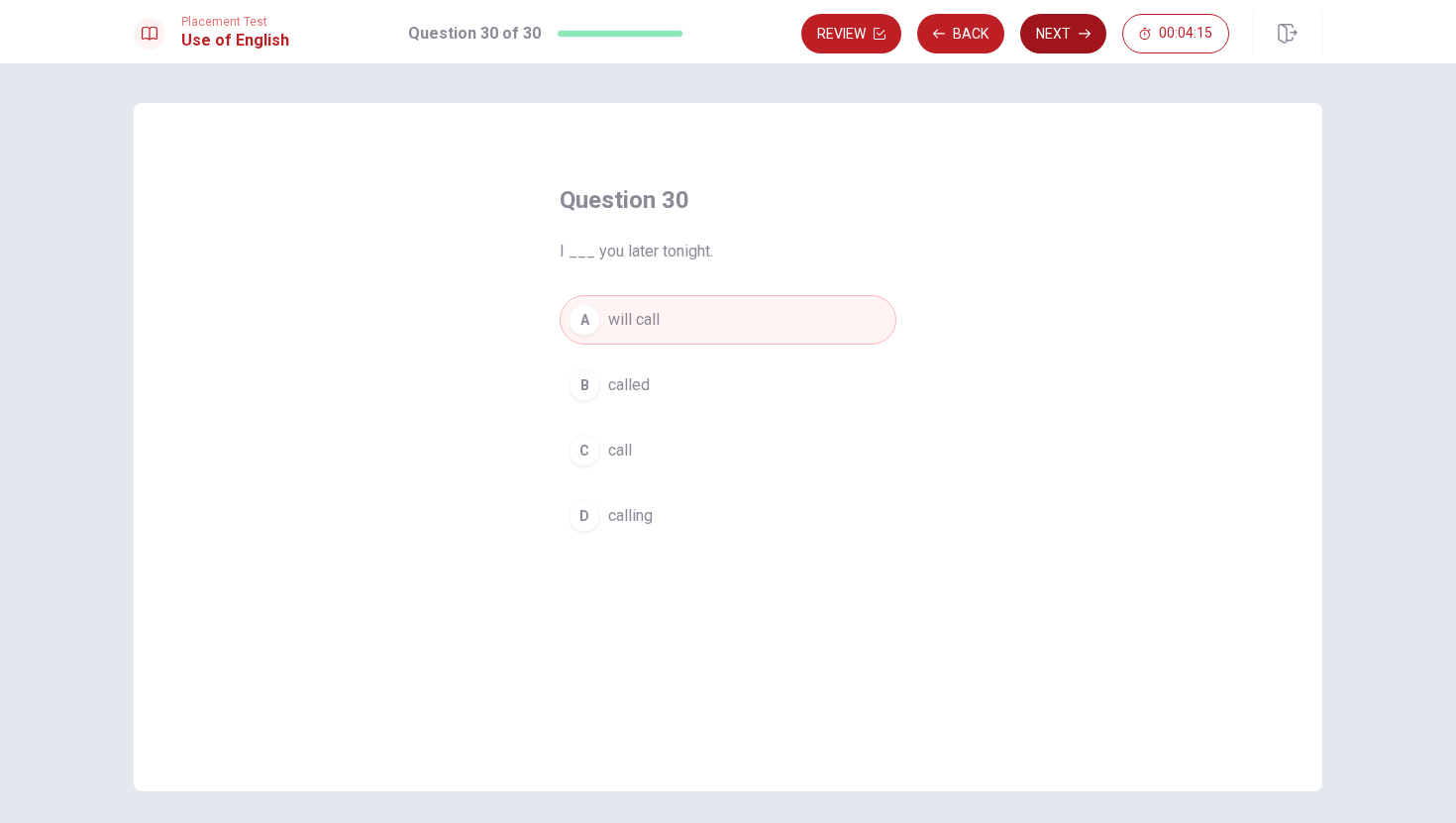 click on "Next" at bounding box center (1063, 34) 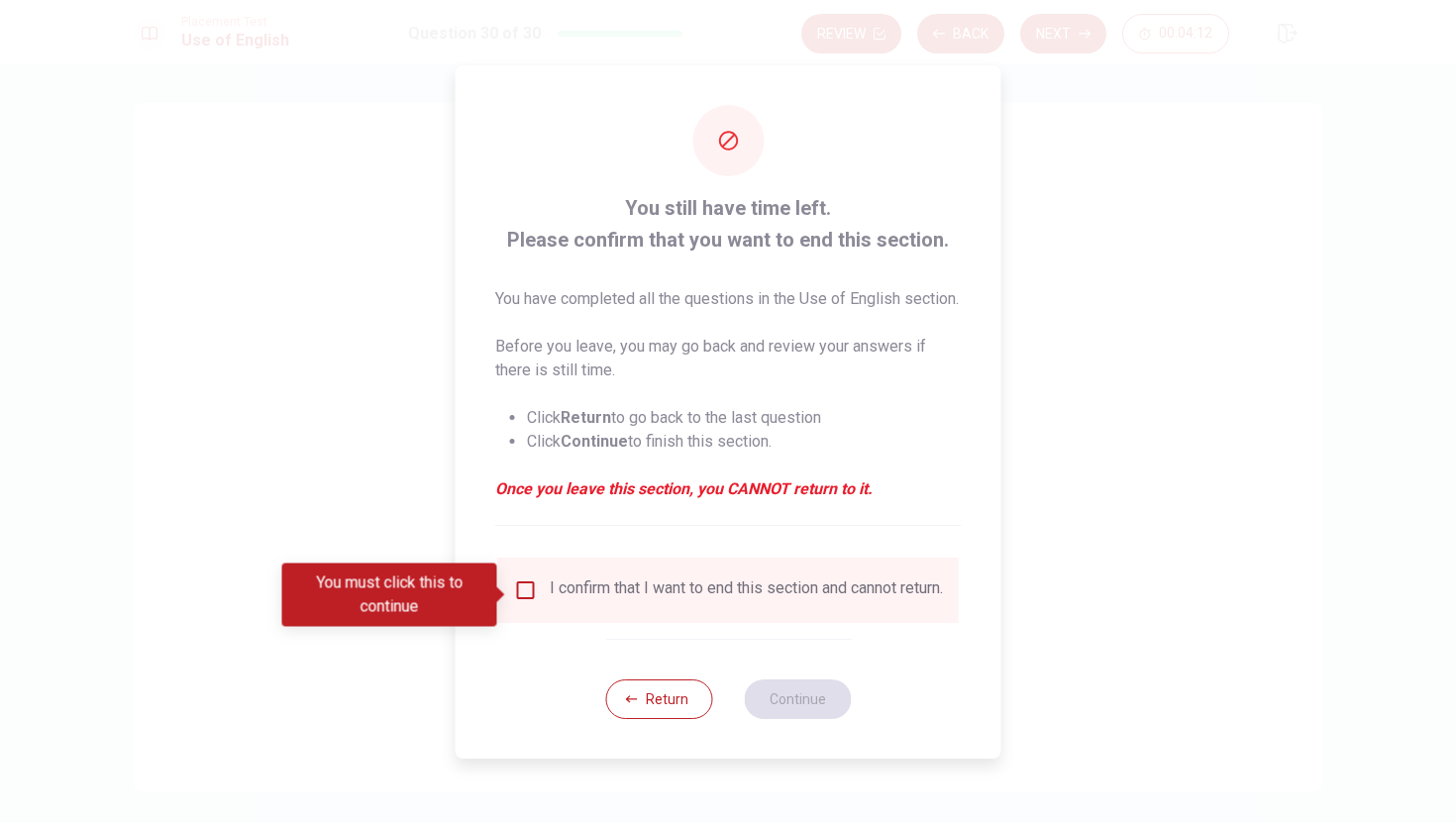 click at bounding box center (526, 590) 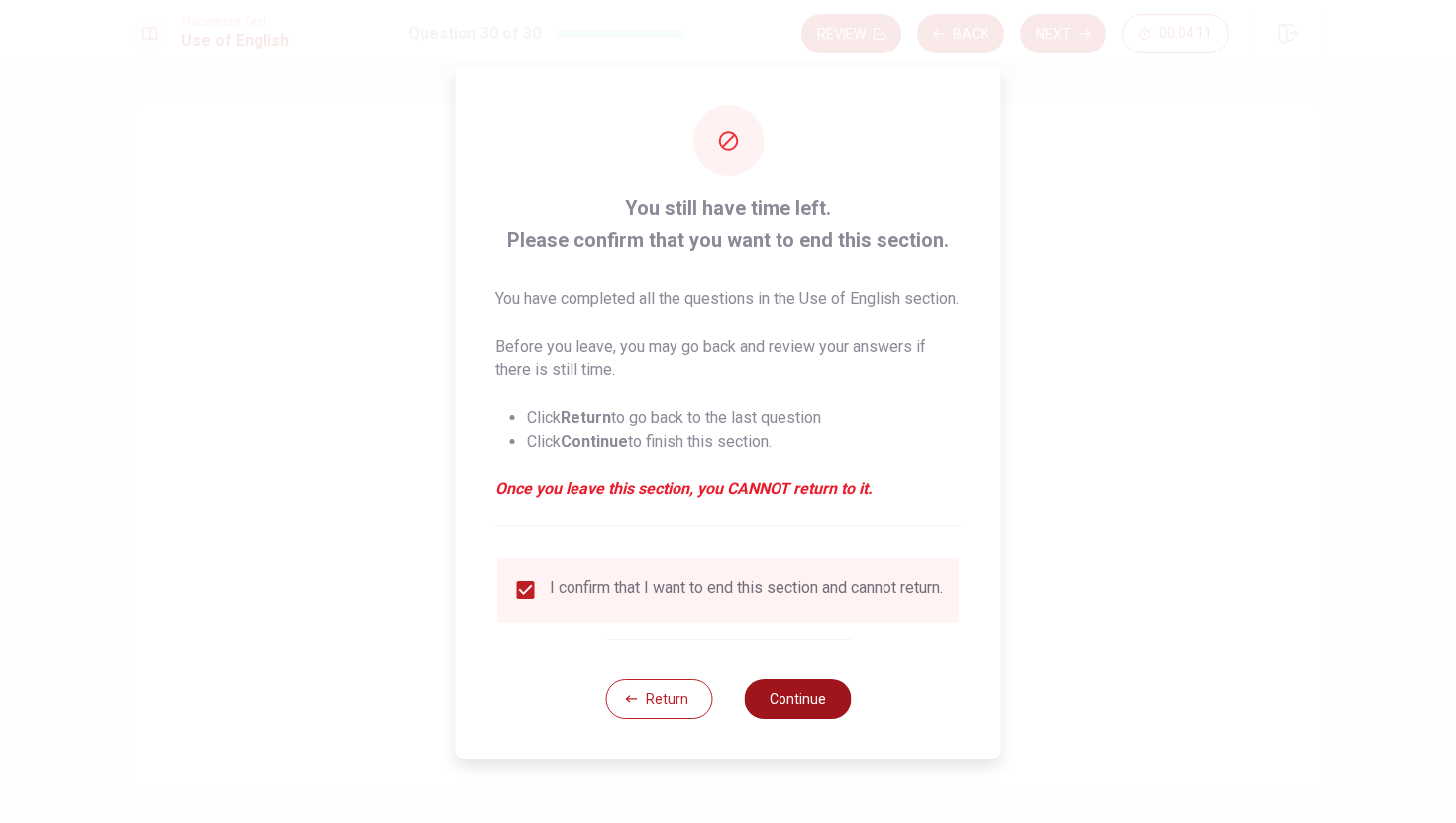 click on "Continue" at bounding box center [797, 699] 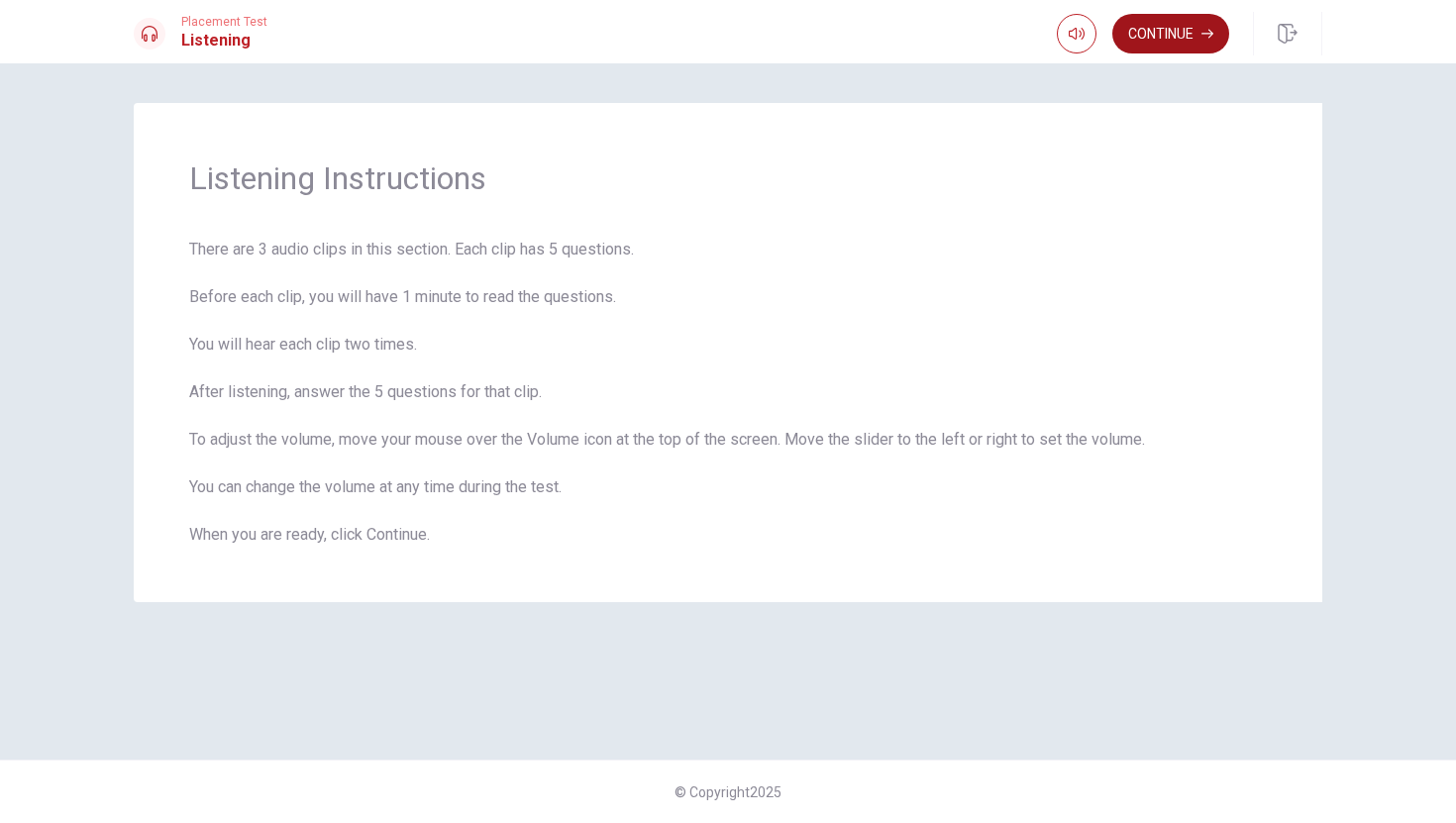 click on "Continue" at bounding box center (1171, 34) 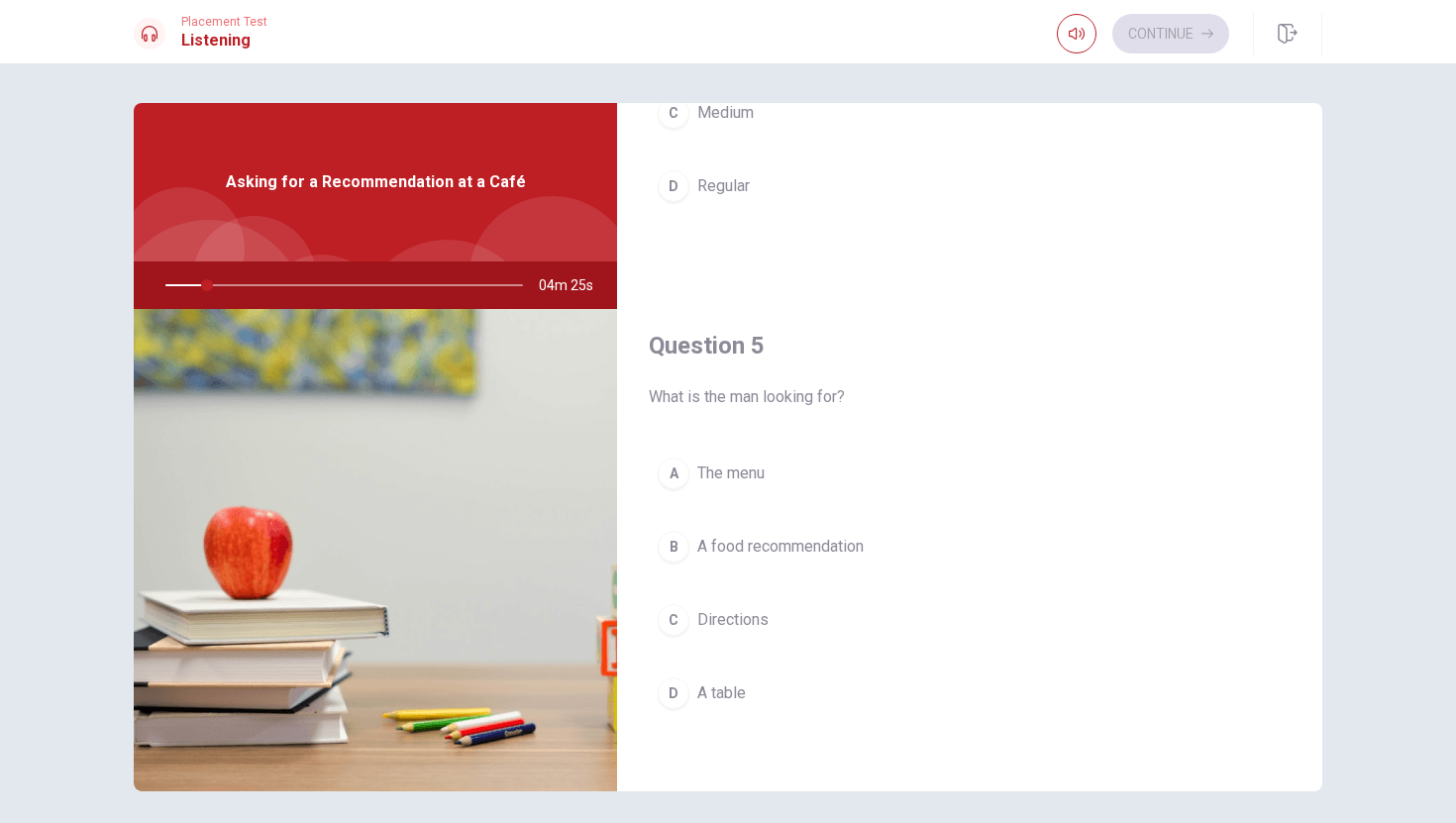 scroll, scrollTop: 1847, scrollLeft: 0, axis: vertical 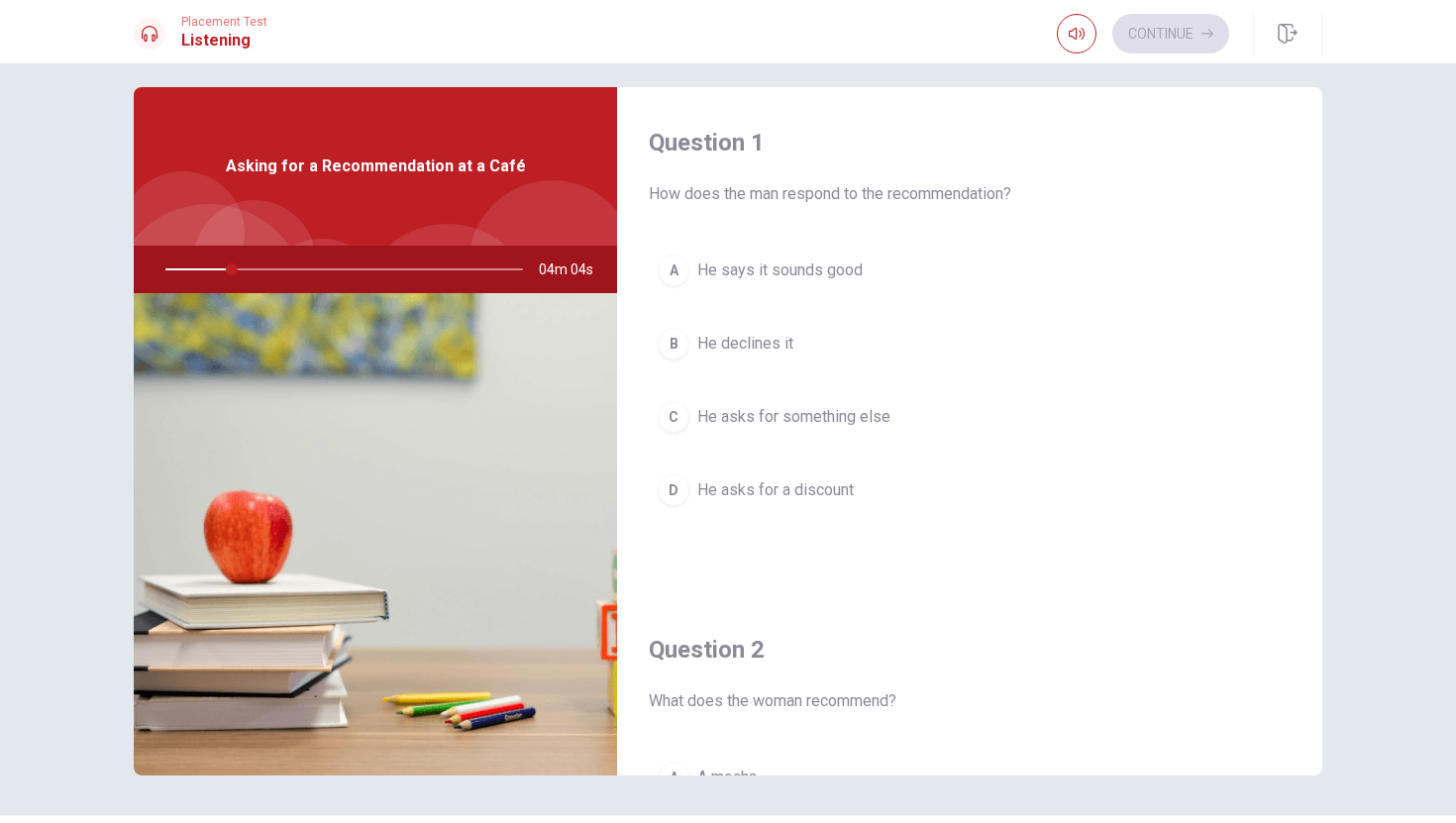 click at bounding box center (375, 534) 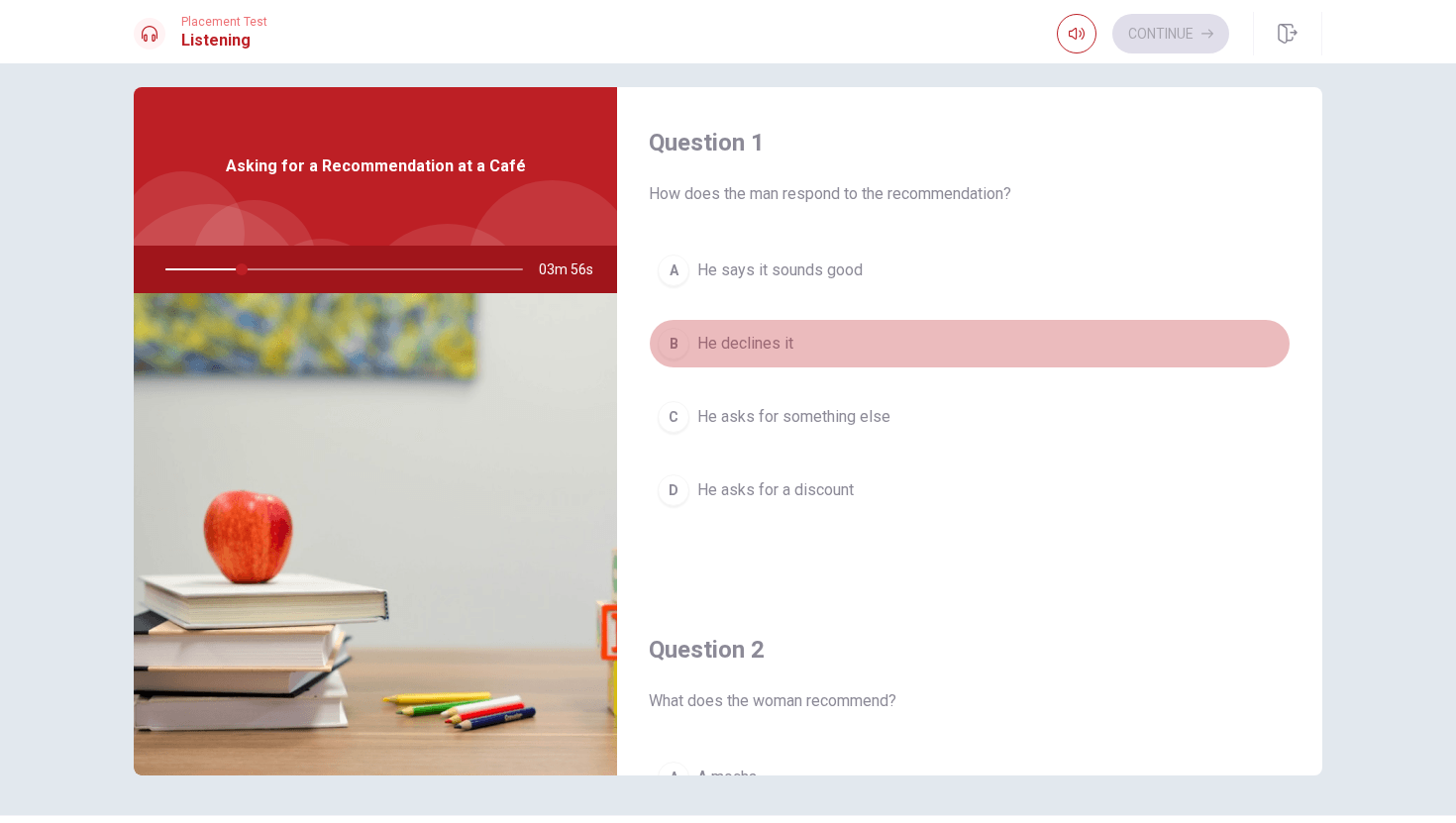 click on "B He declines it" at bounding box center (970, 344) 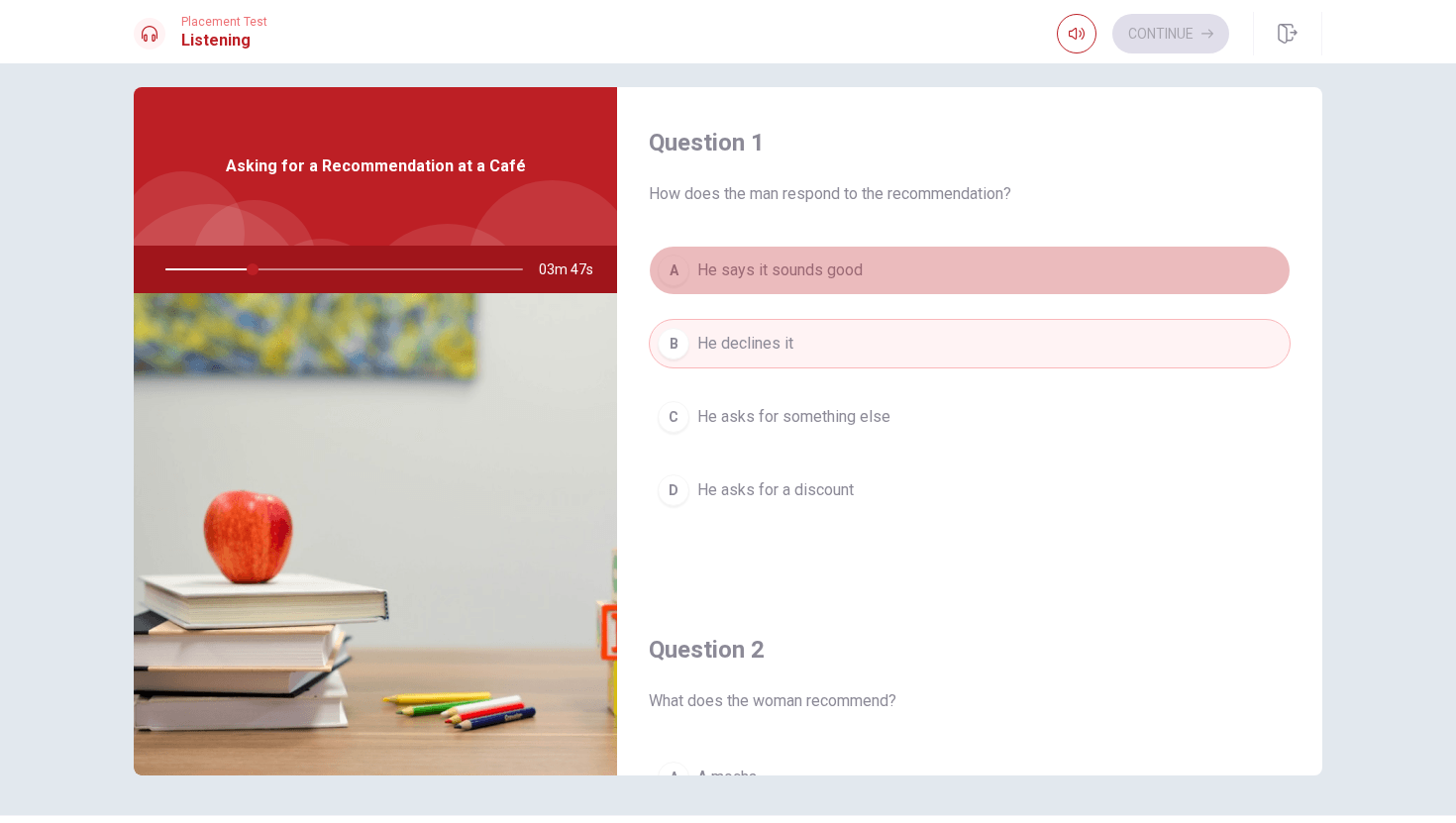 click on "He says it sounds good" at bounding box center [780, 270] 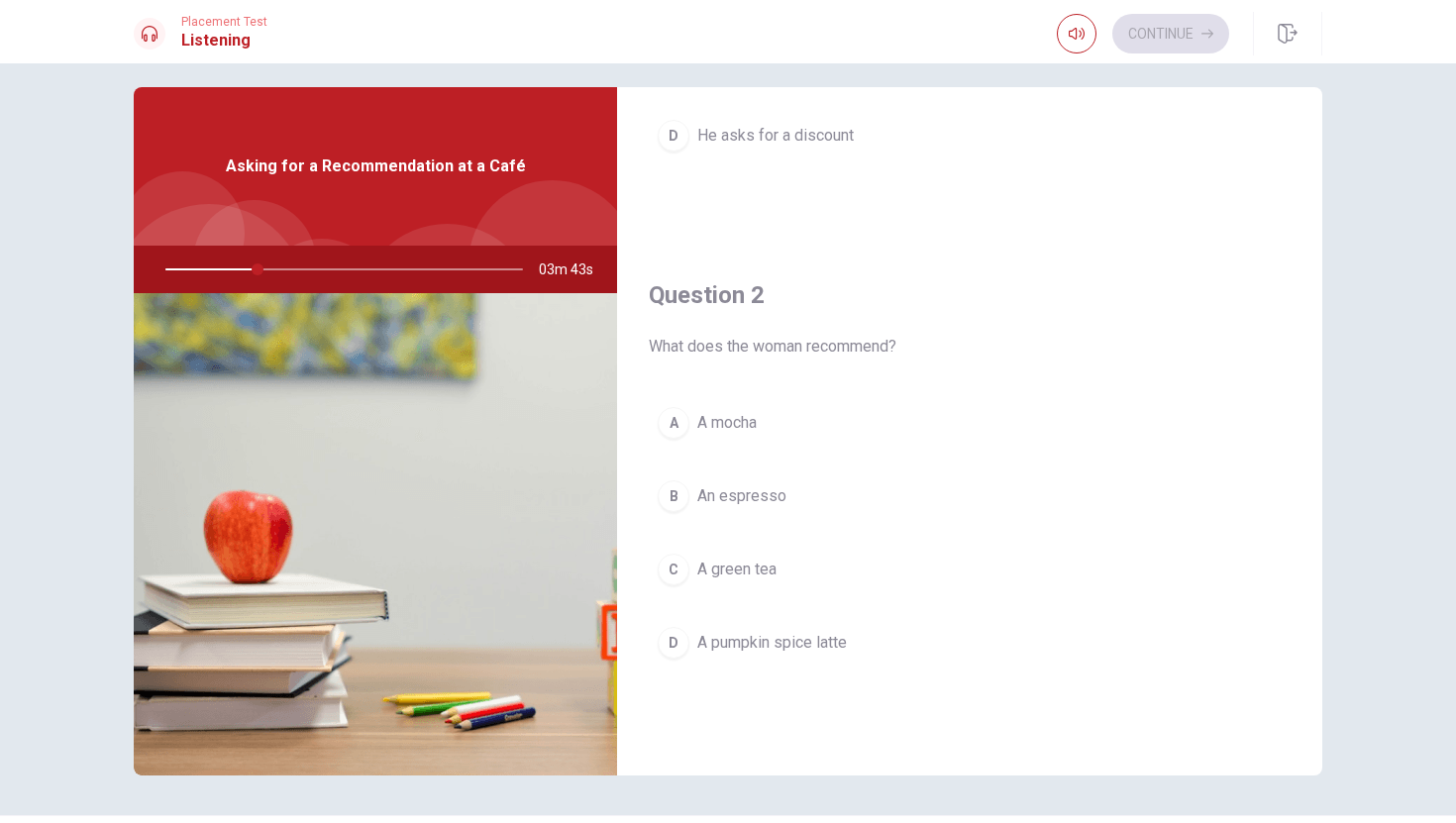 scroll, scrollTop: 0, scrollLeft: 0, axis: both 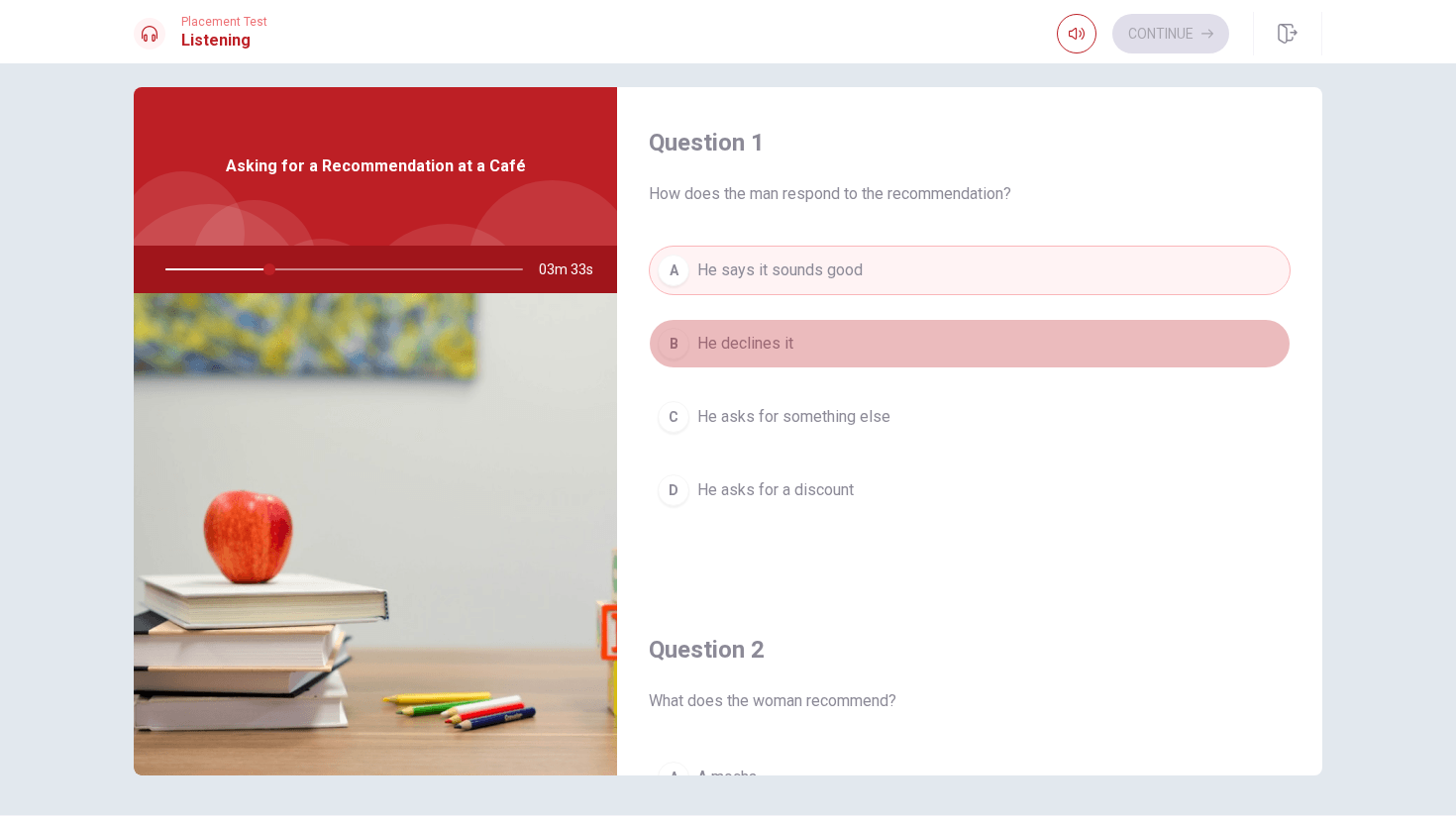 click on "B He declines it" at bounding box center [970, 344] 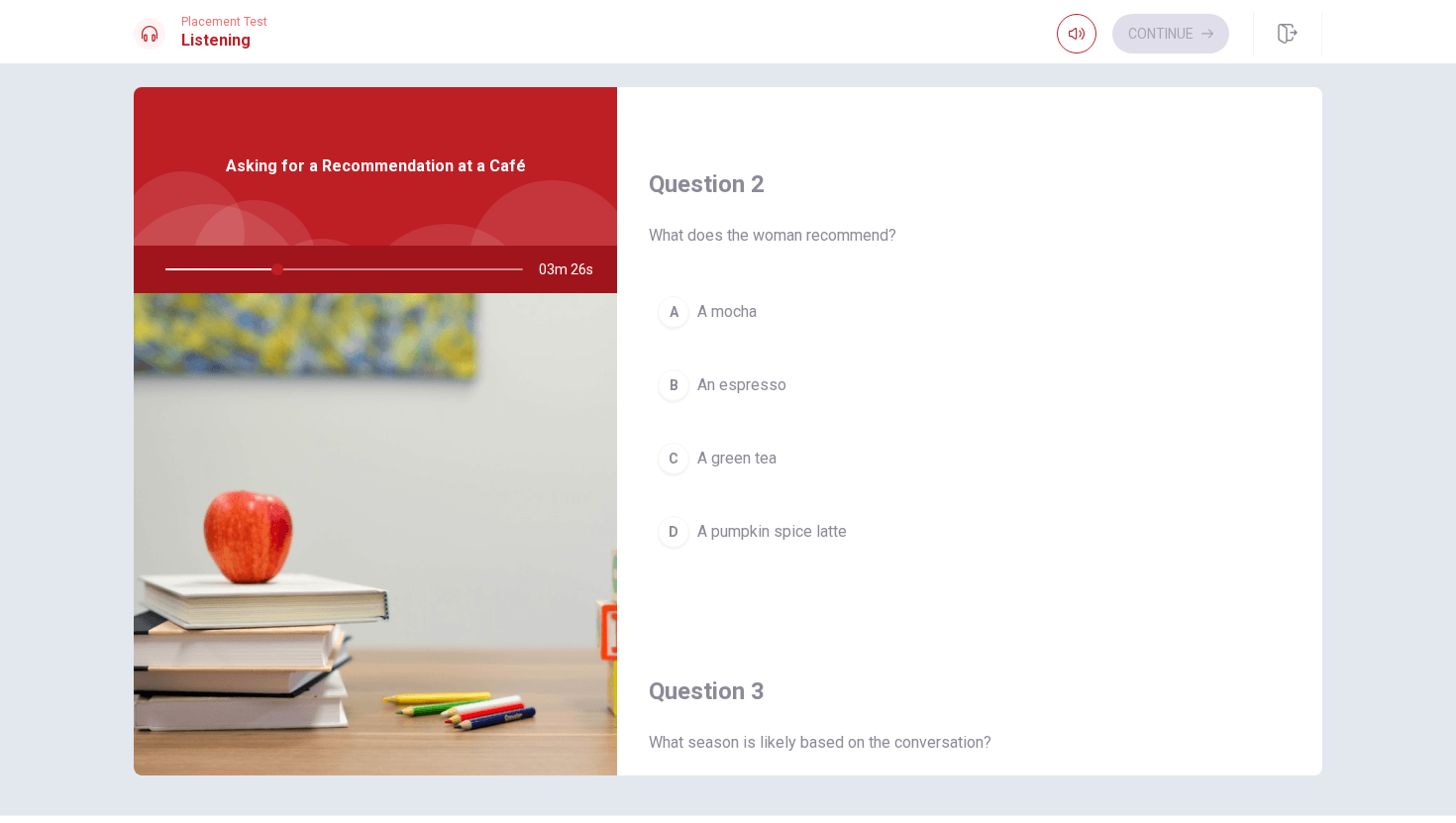 scroll, scrollTop: 466, scrollLeft: 0, axis: vertical 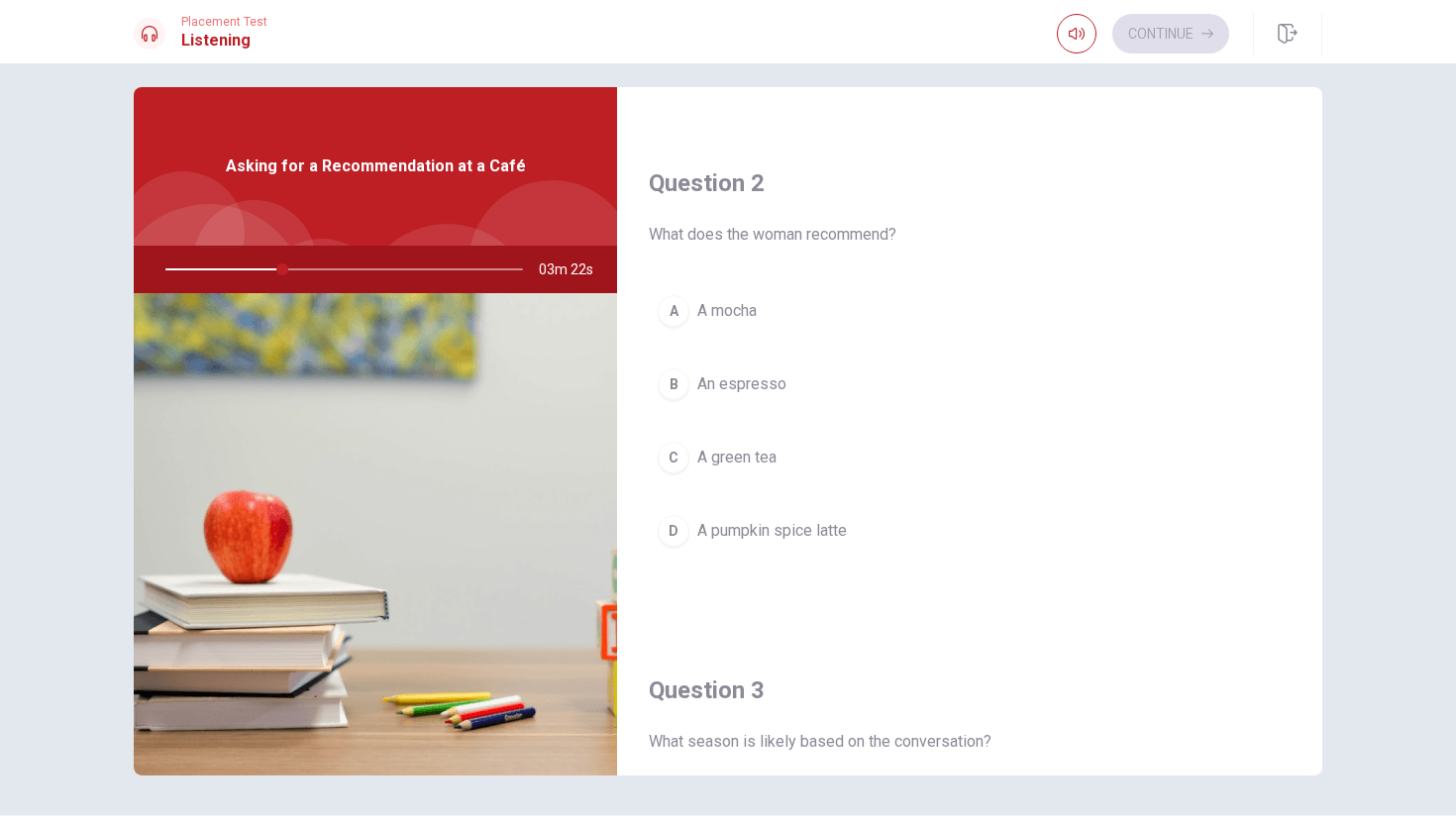 click on "D A pumpkin spice latte" at bounding box center (970, 531) 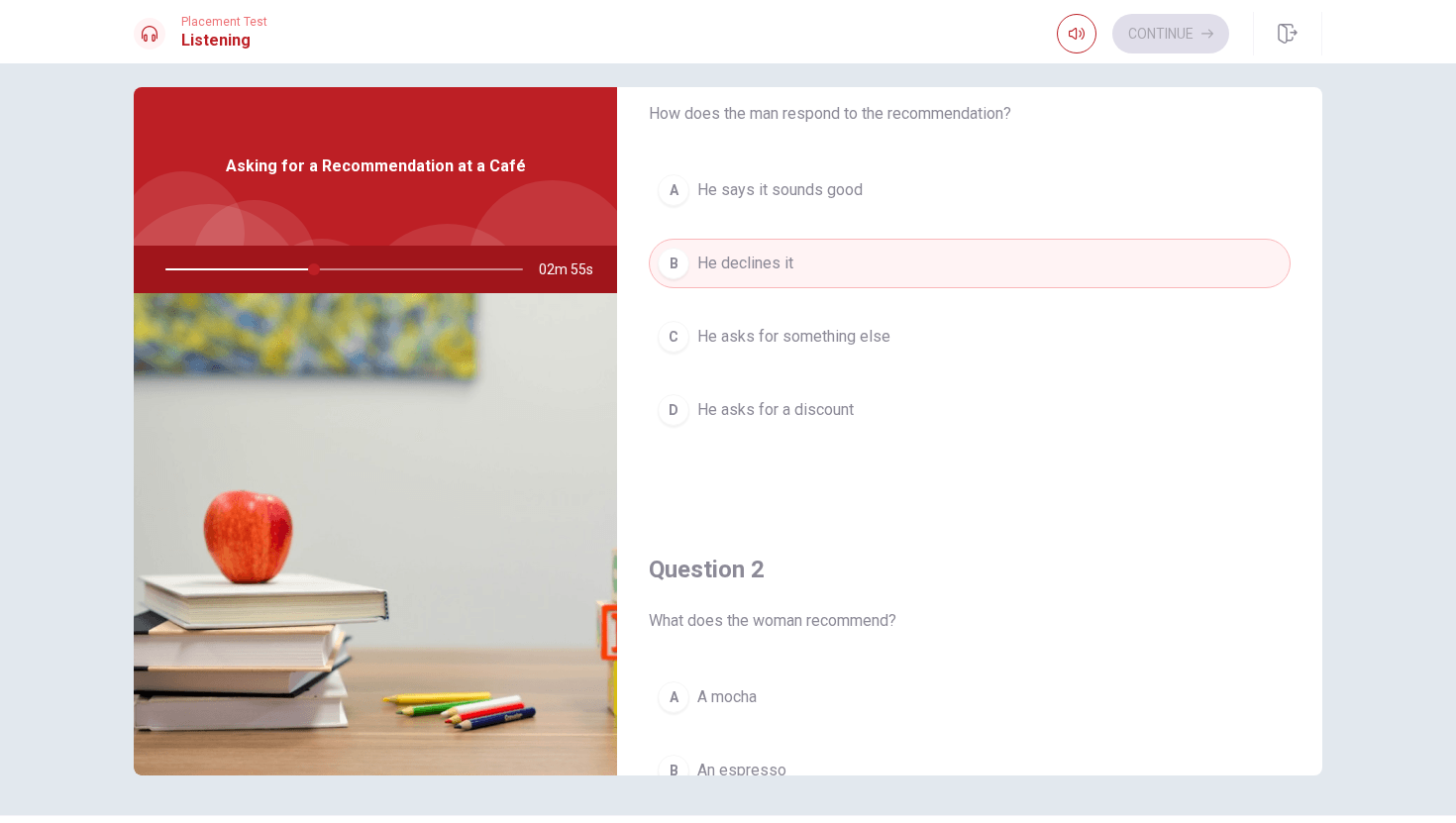 scroll, scrollTop: 0, scrollLeft: 0, axis: both 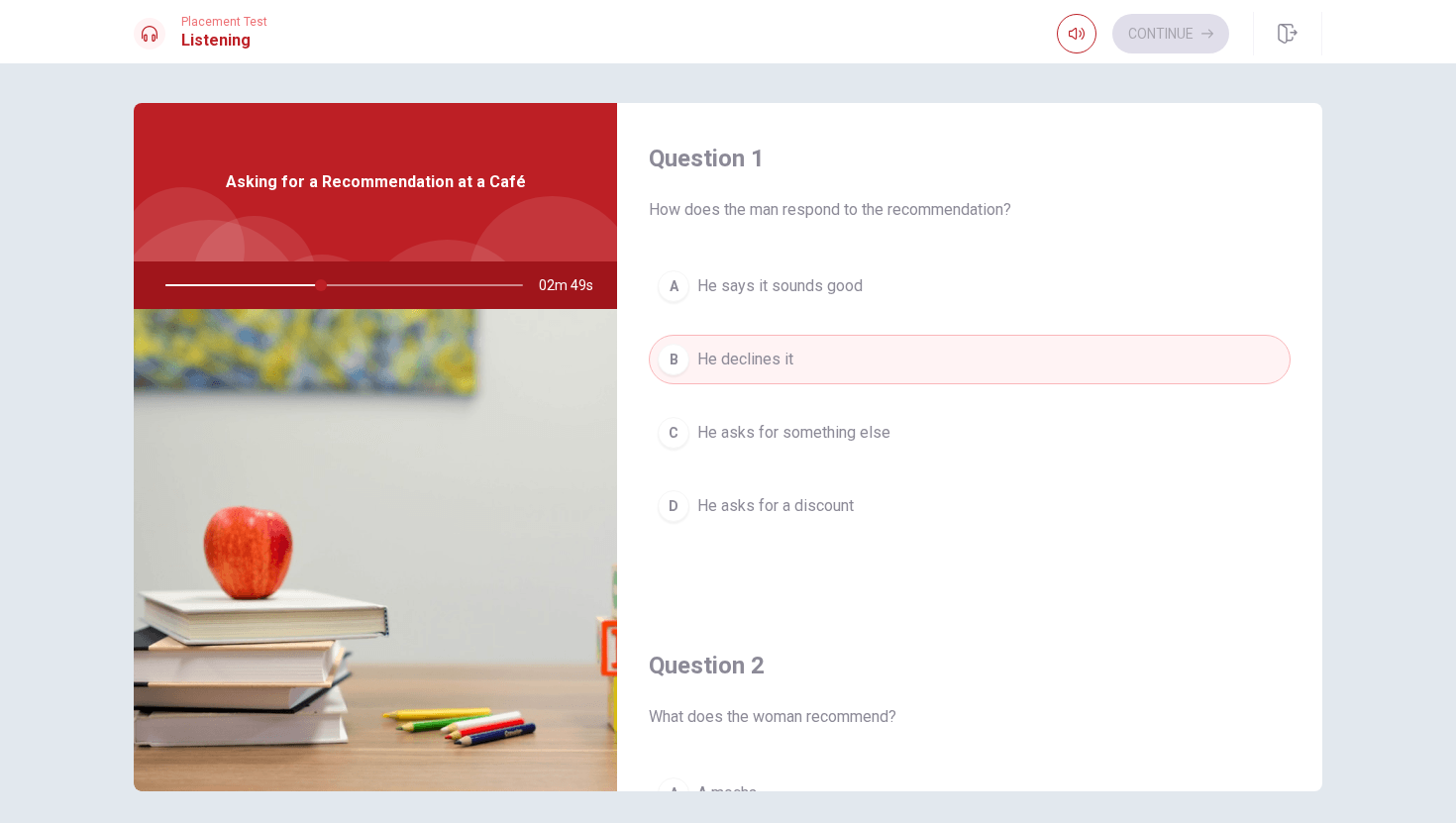 click on "He asks for something else" at bounding box center (793, 433) 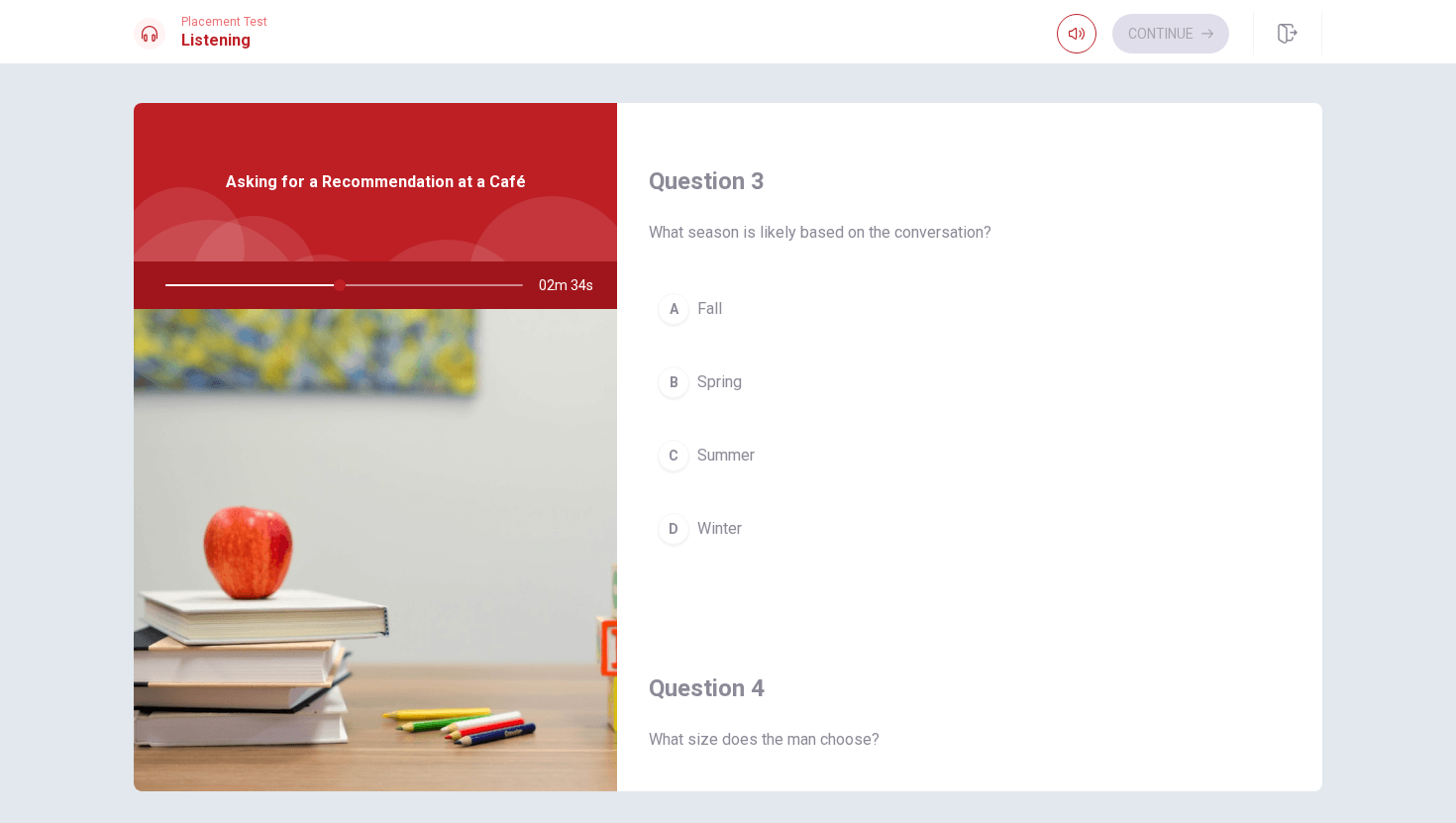 scroll, scrollTop: 994, scrollLeft: 0, axis: vertical 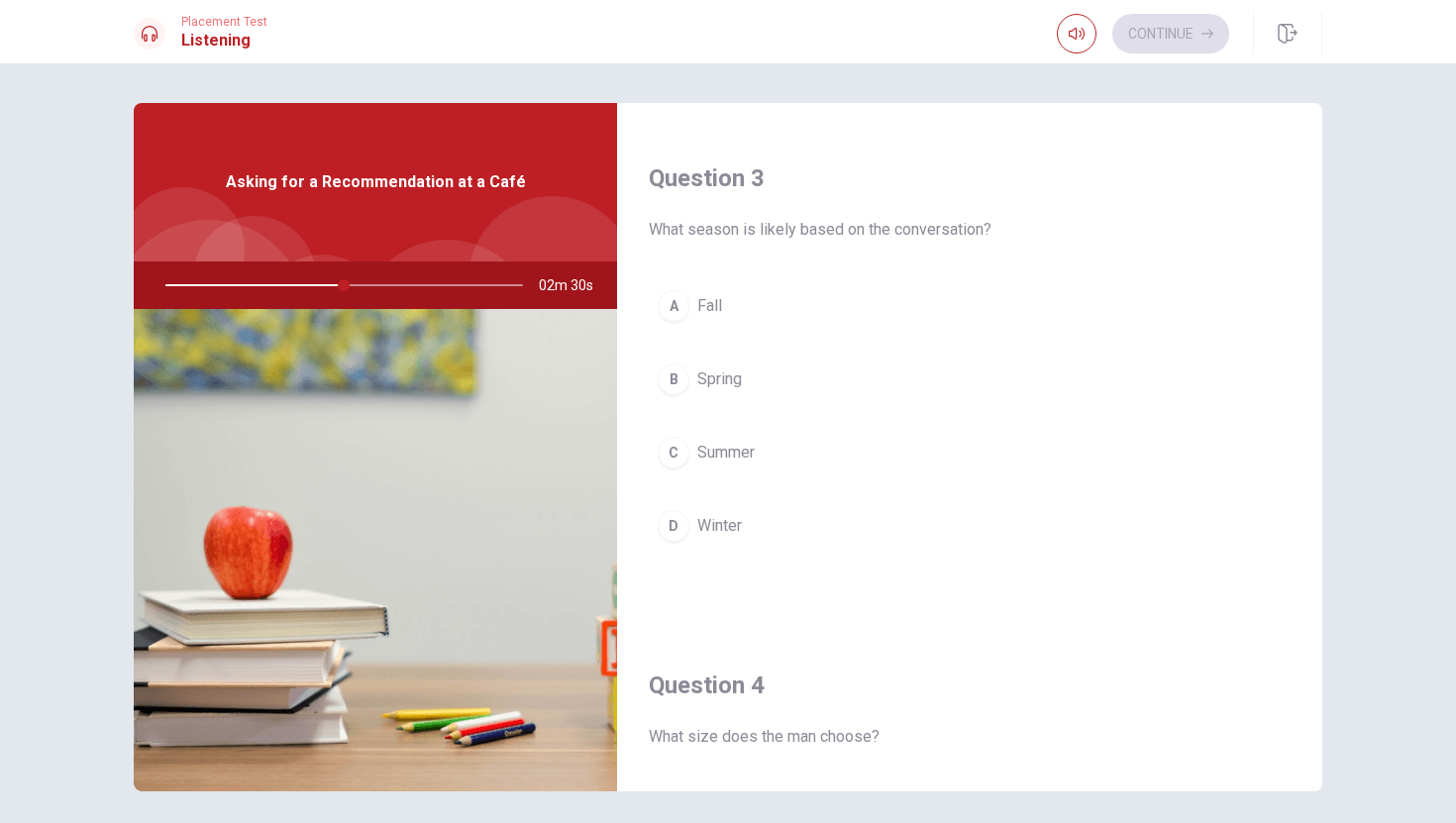 drag, startPoint x: 342, startPoint y: 289, endPoint x: 281, endPoint y: 286, distance: 61.073726 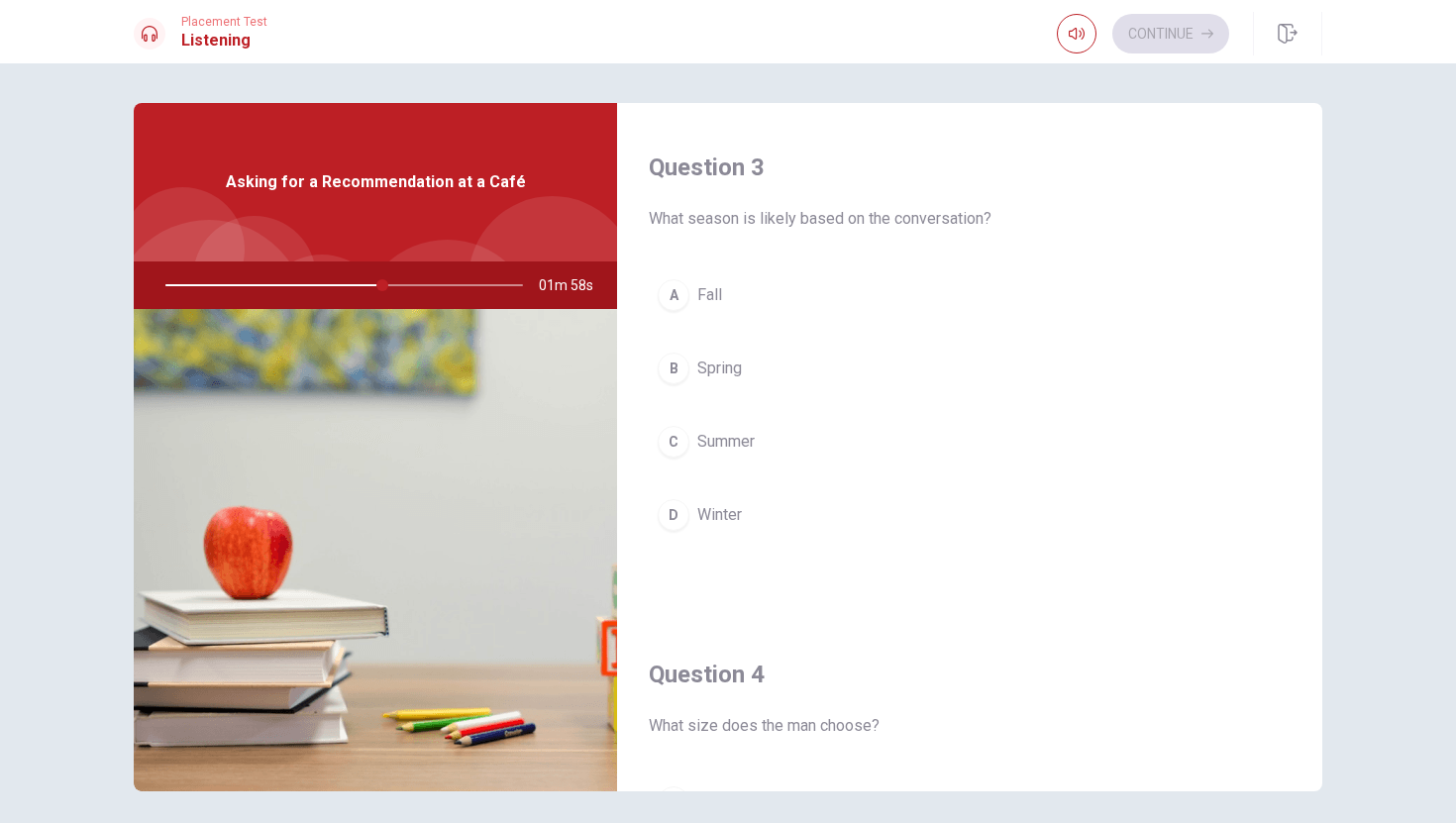 scroll, scrollTop: 1013, scrollLeft: 0, axis: vertical 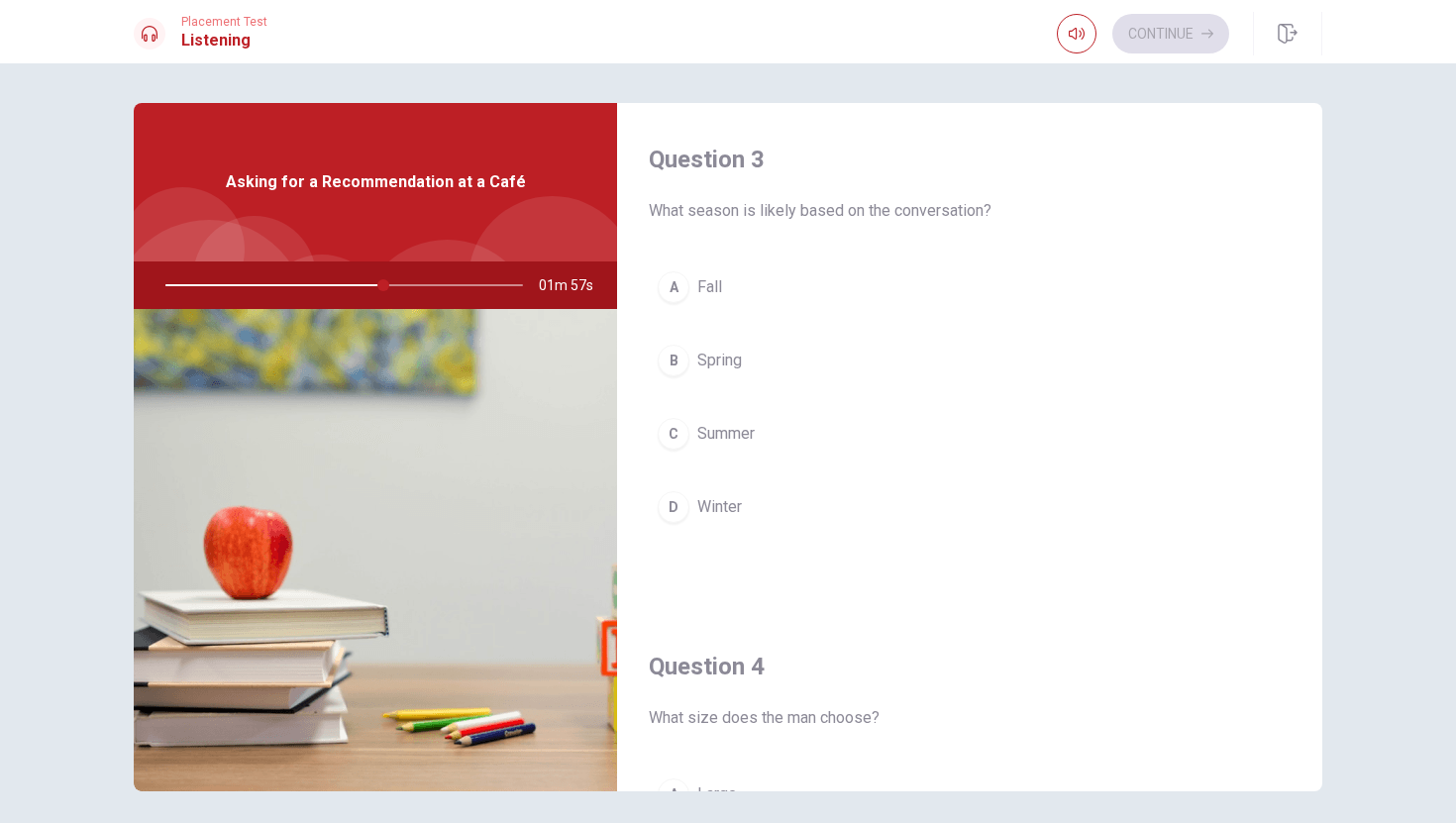 click on "A Fall" at bounding box center (970, 287) 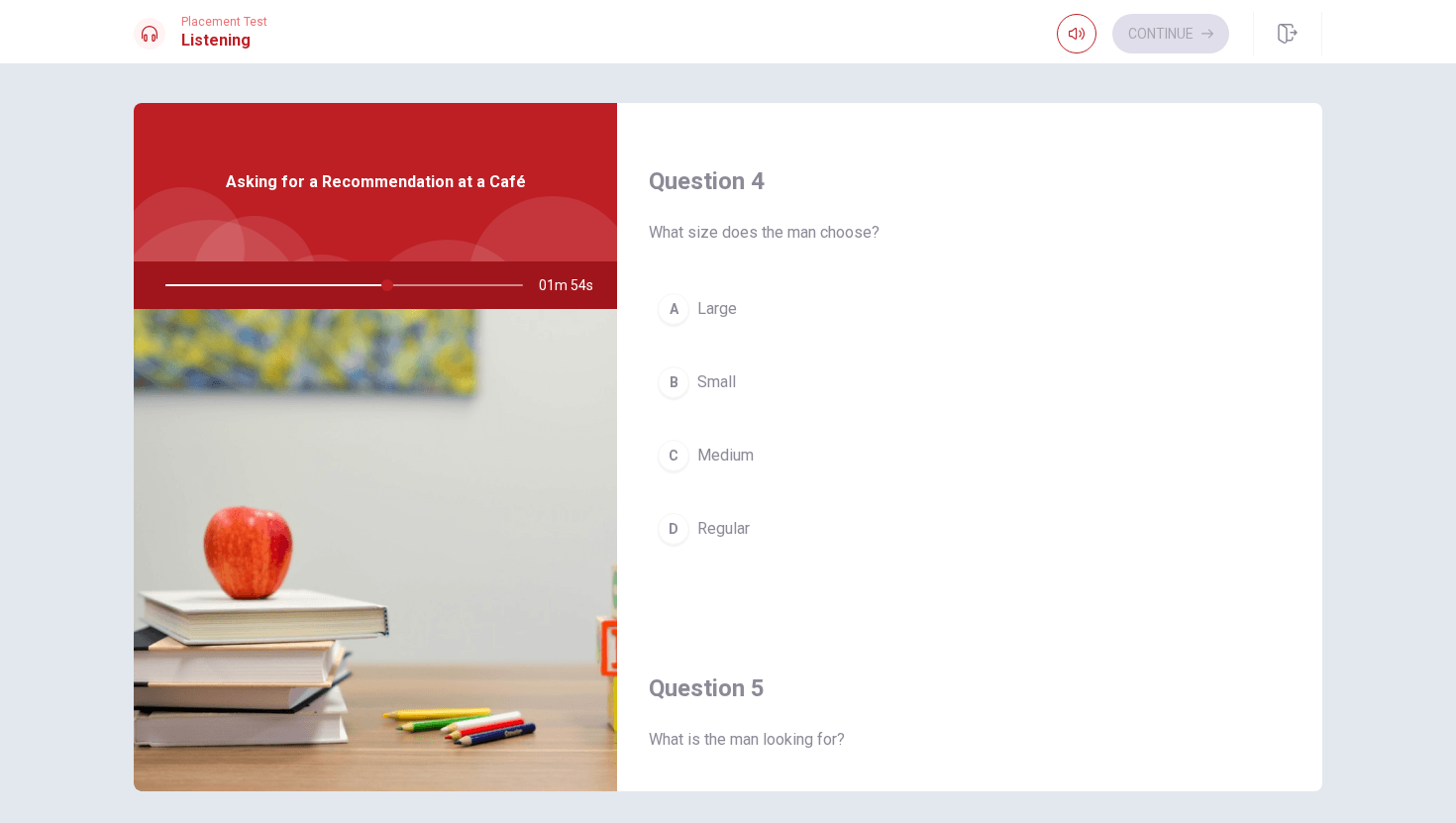 scroll, scrollTop: 1503, scrollLeft: 0, axis: vertical 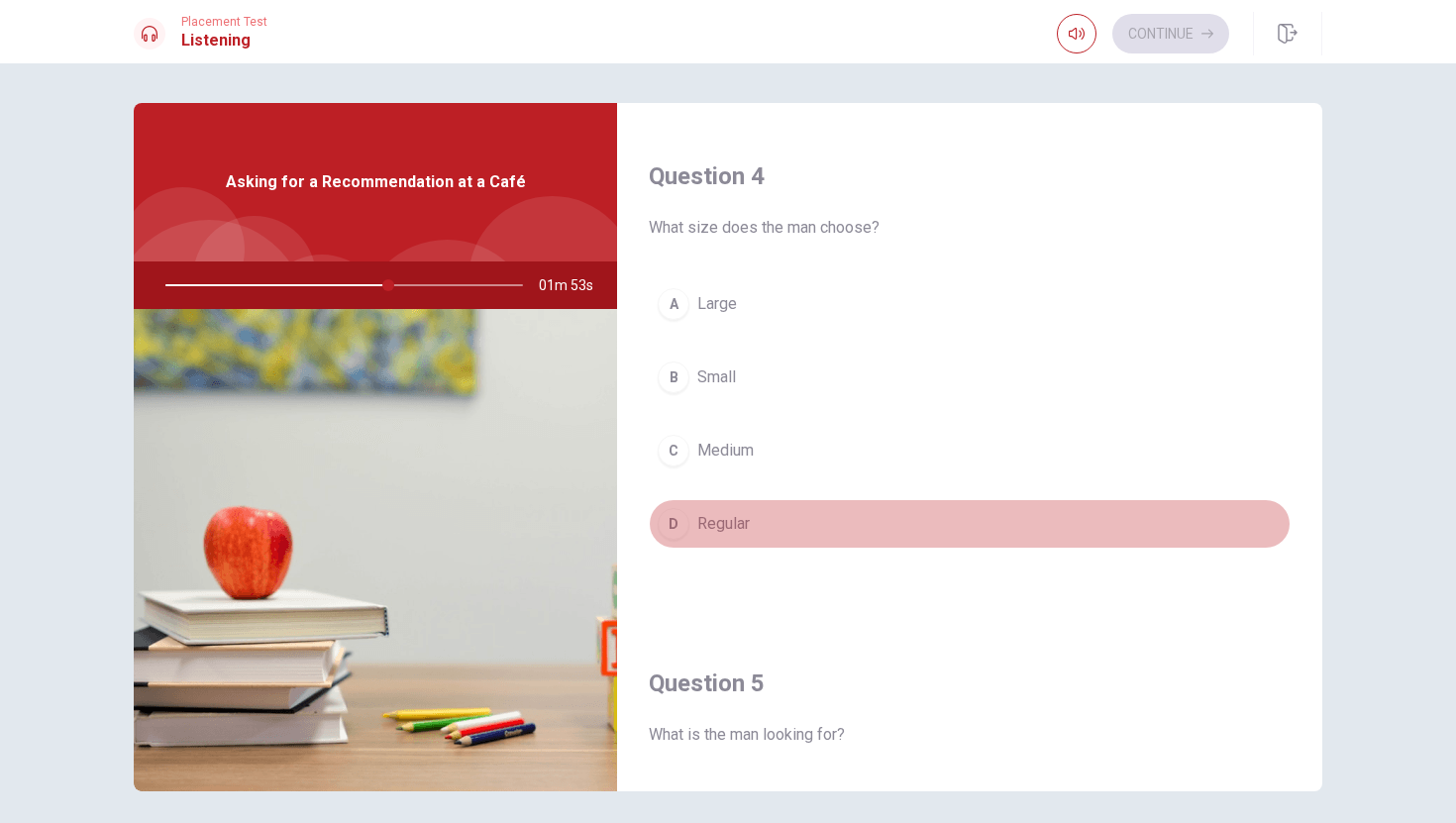 click on "D" at bounding box center (674, 524) 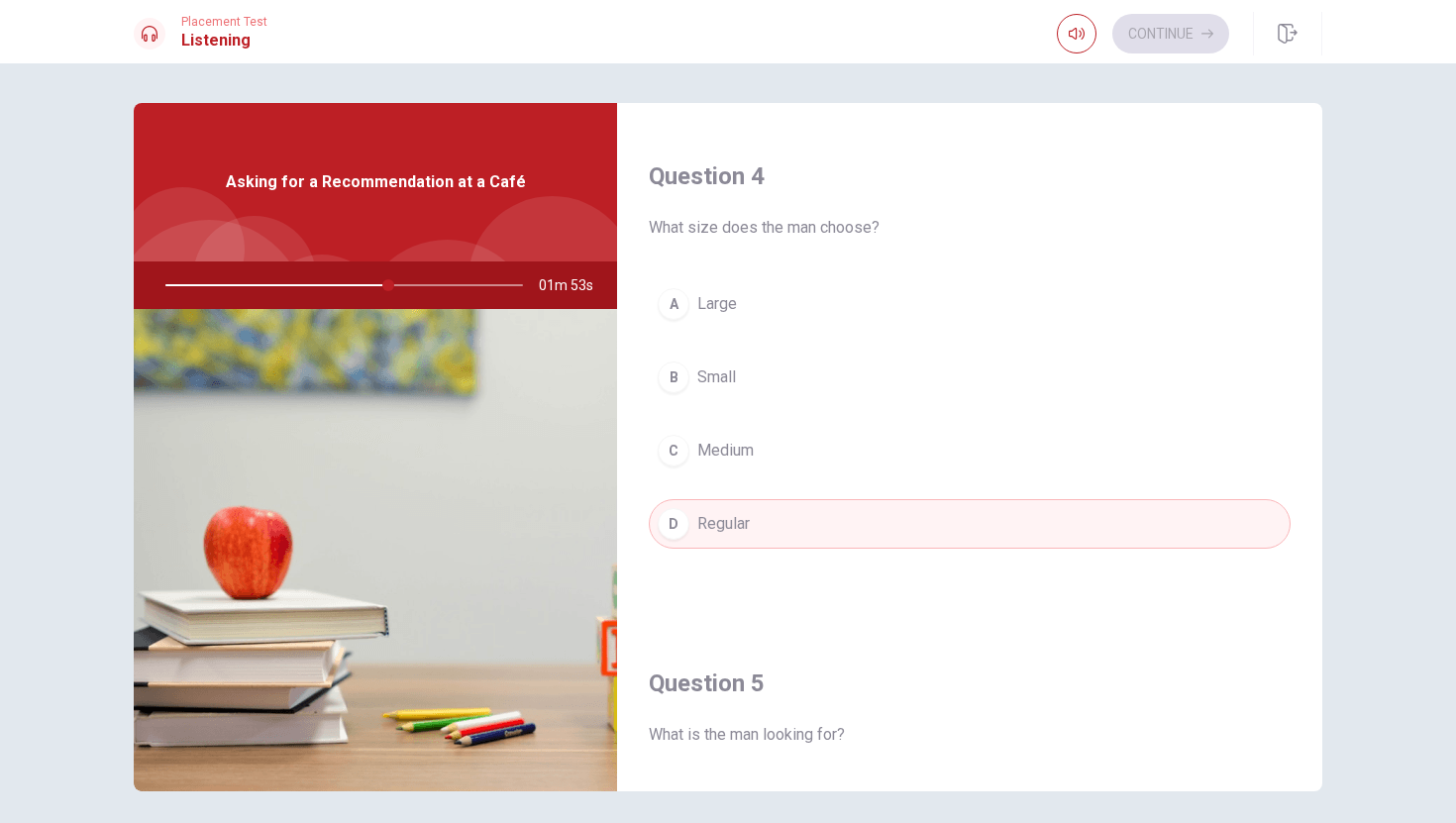 scroll, scrollTop: 1847, scrollLeft: 0, axis: vertical 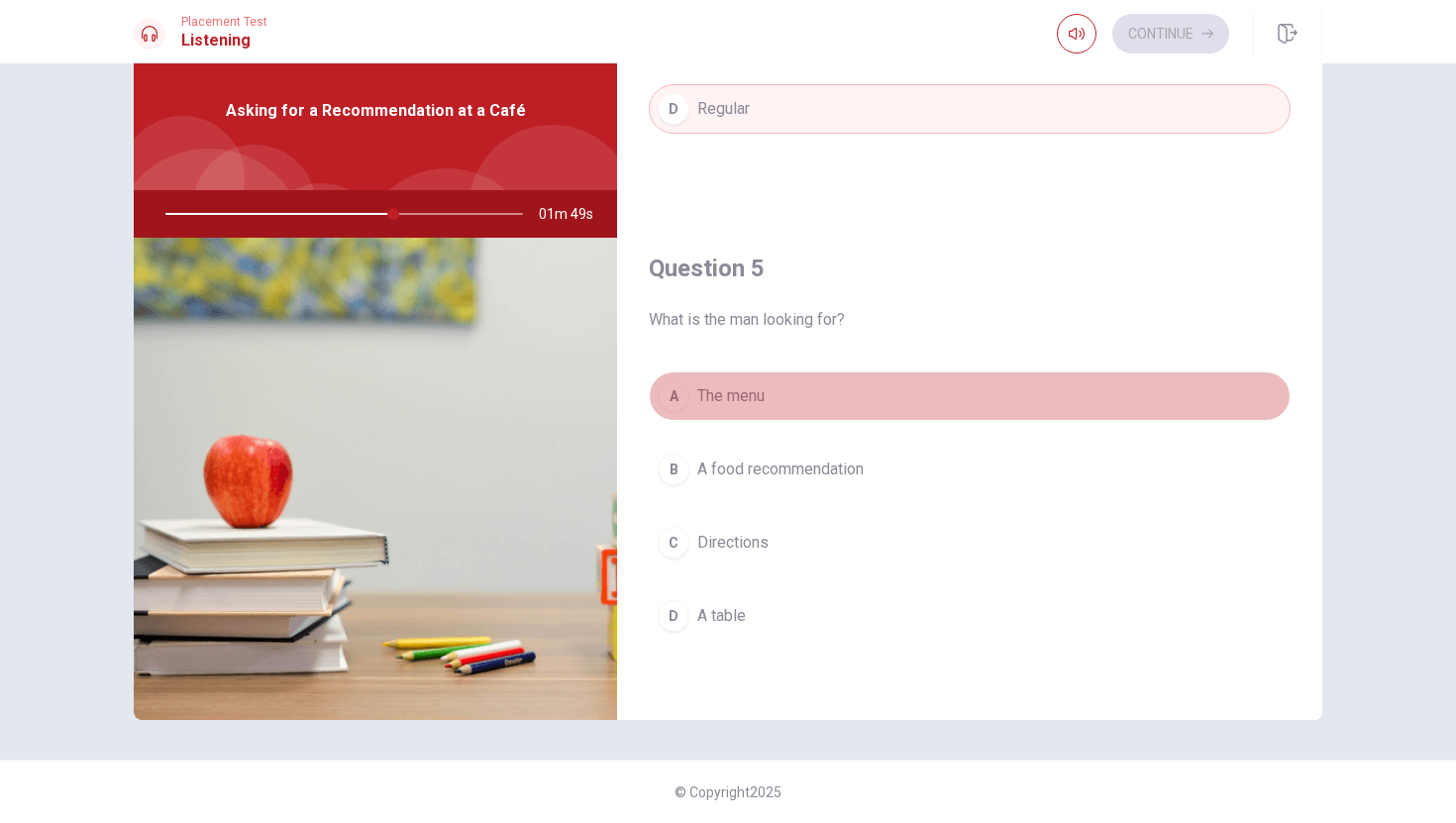 click on "A The menu" at bounding box center (970, 396) 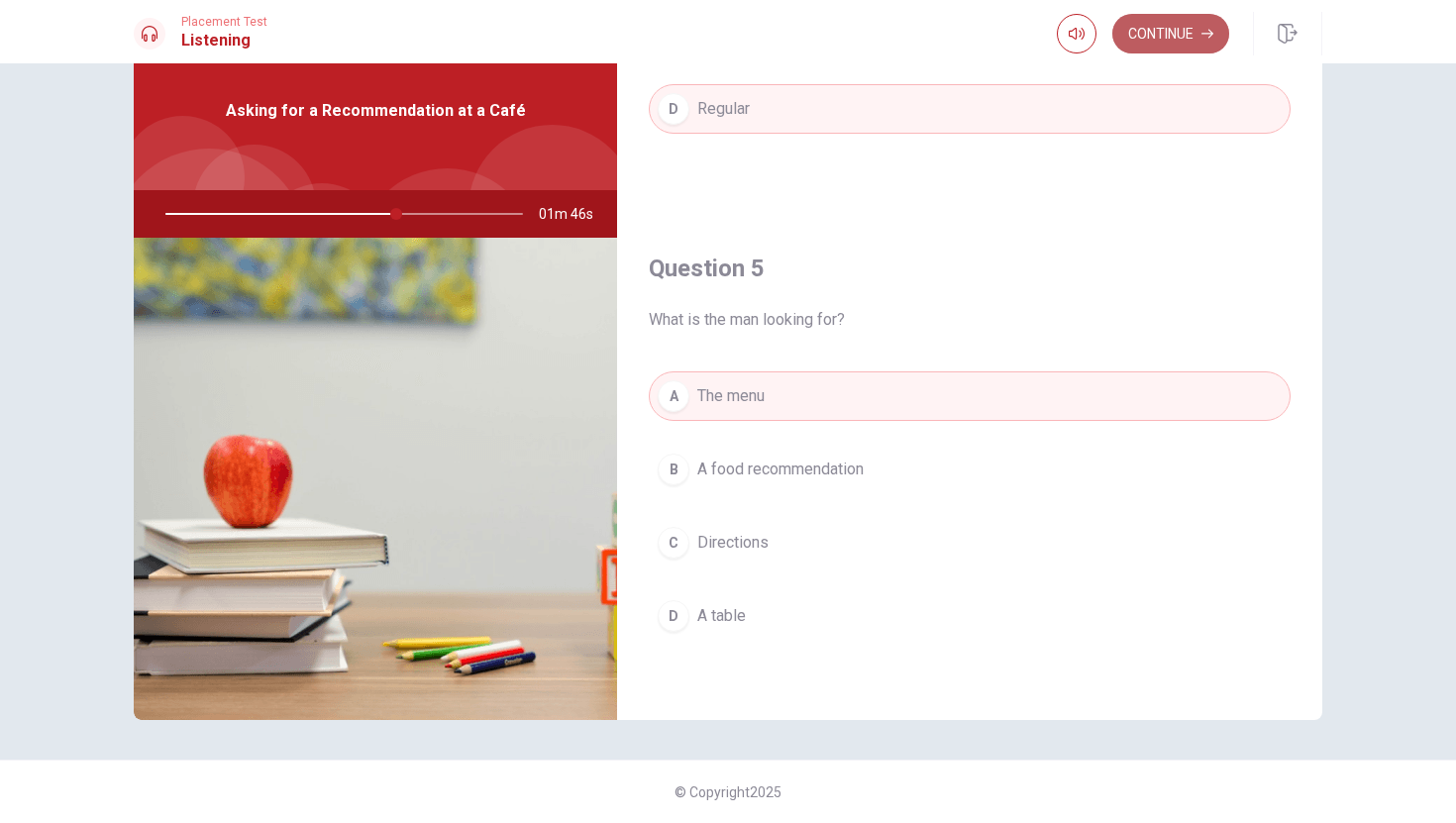 click on "Continue" at bounding box center (1171, 34) 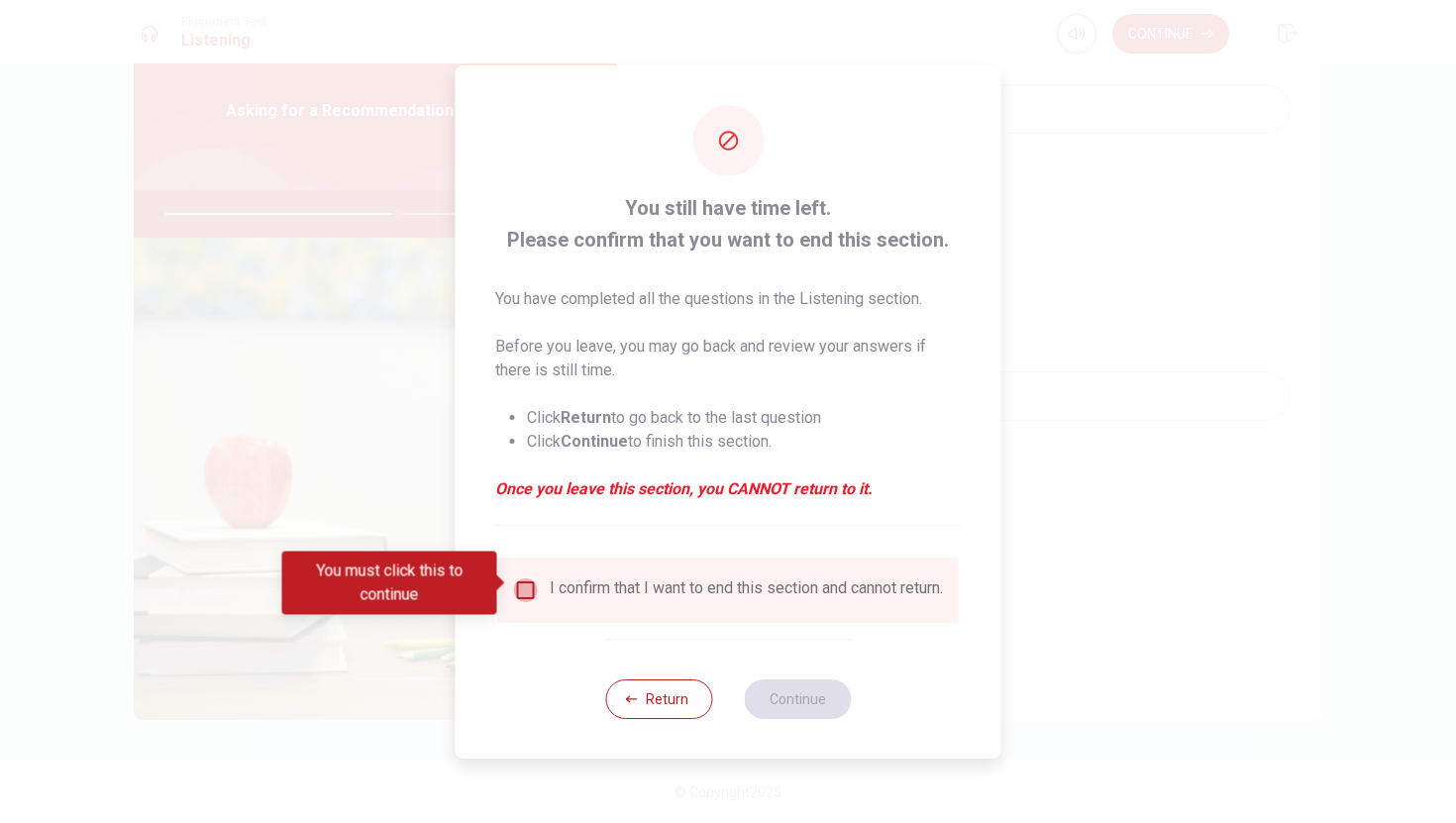 click at bounding box center (526, 590) 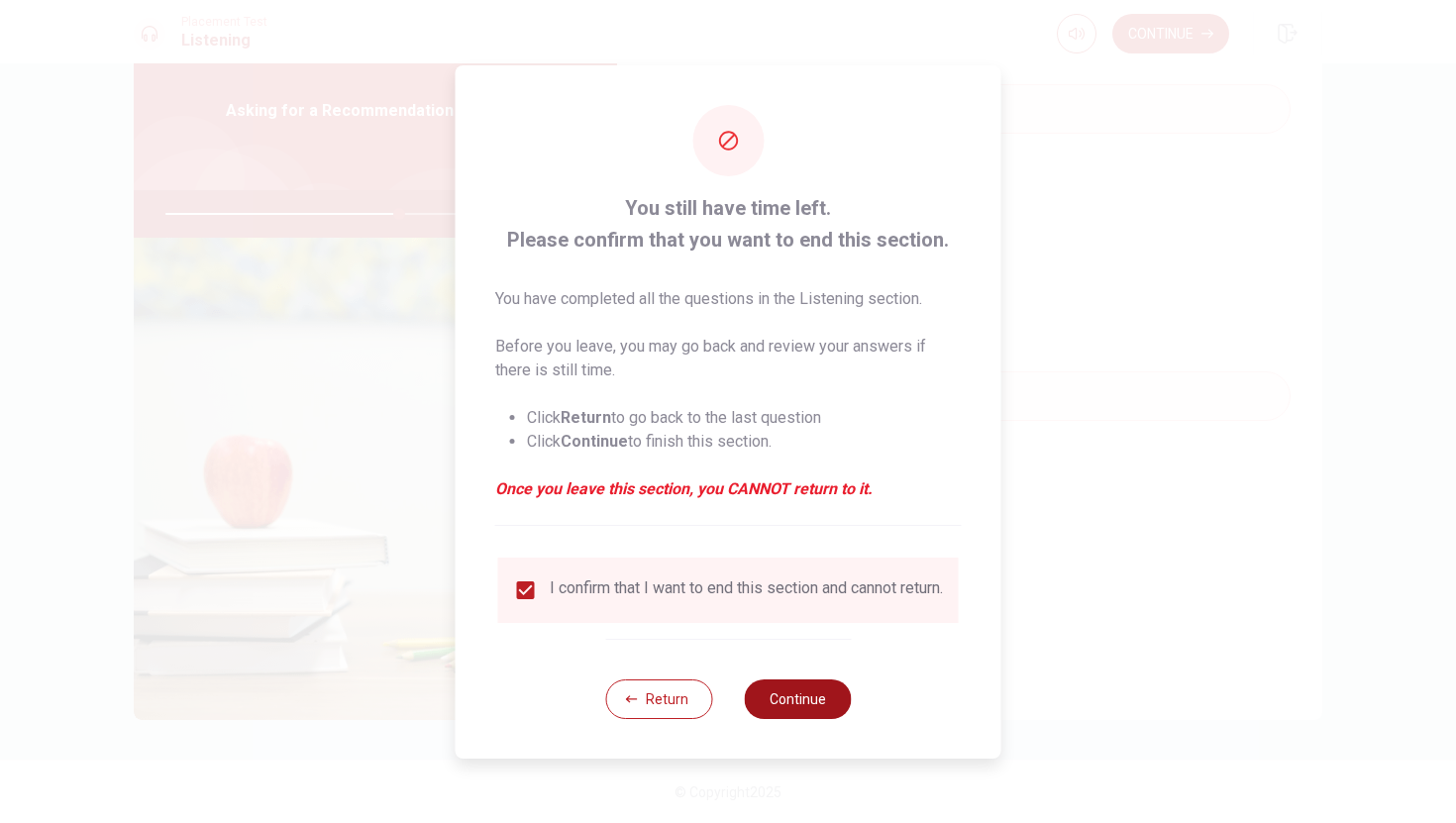 click on "Continue" at bounding box center [797, 699] 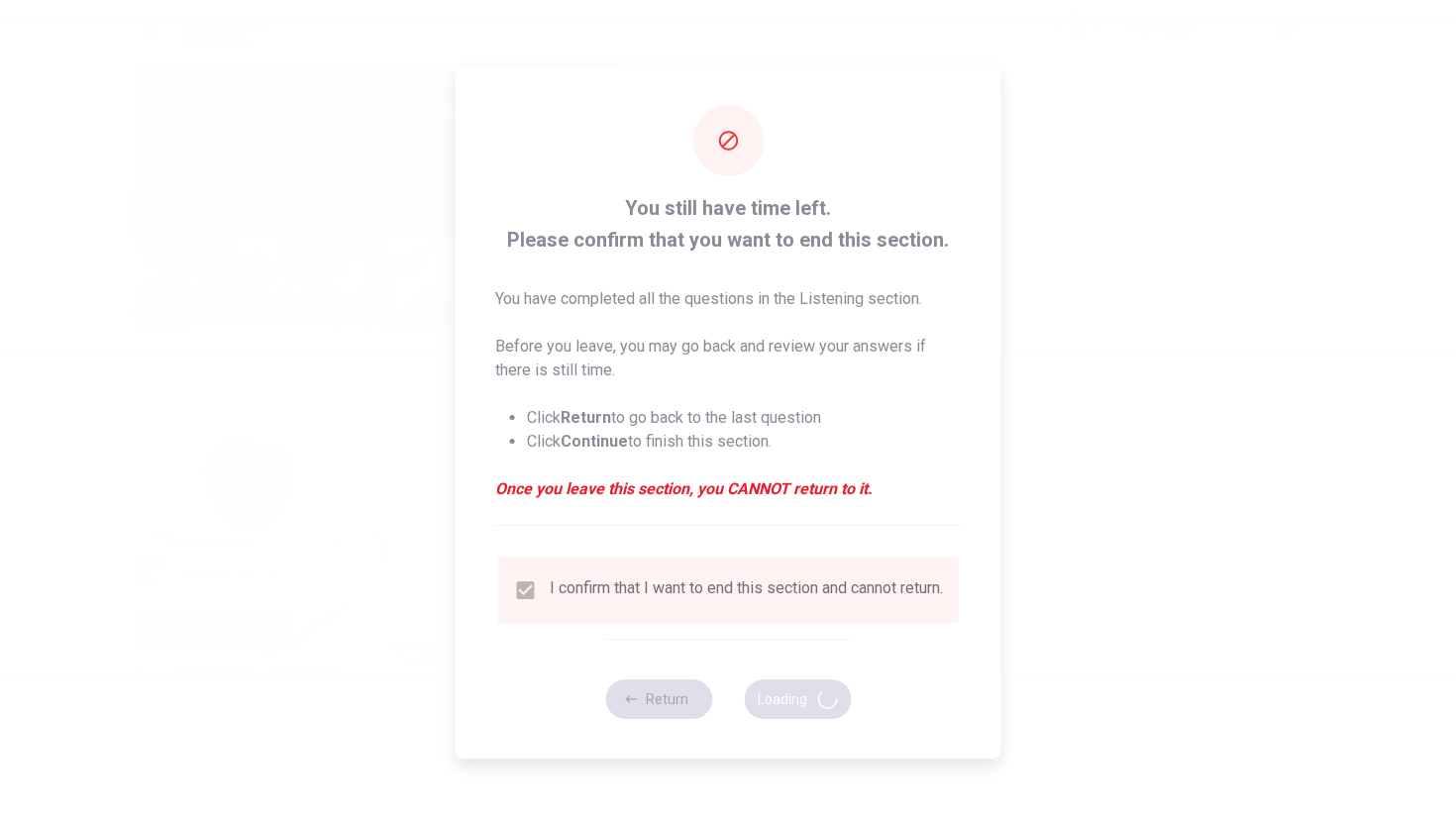 type on "66" 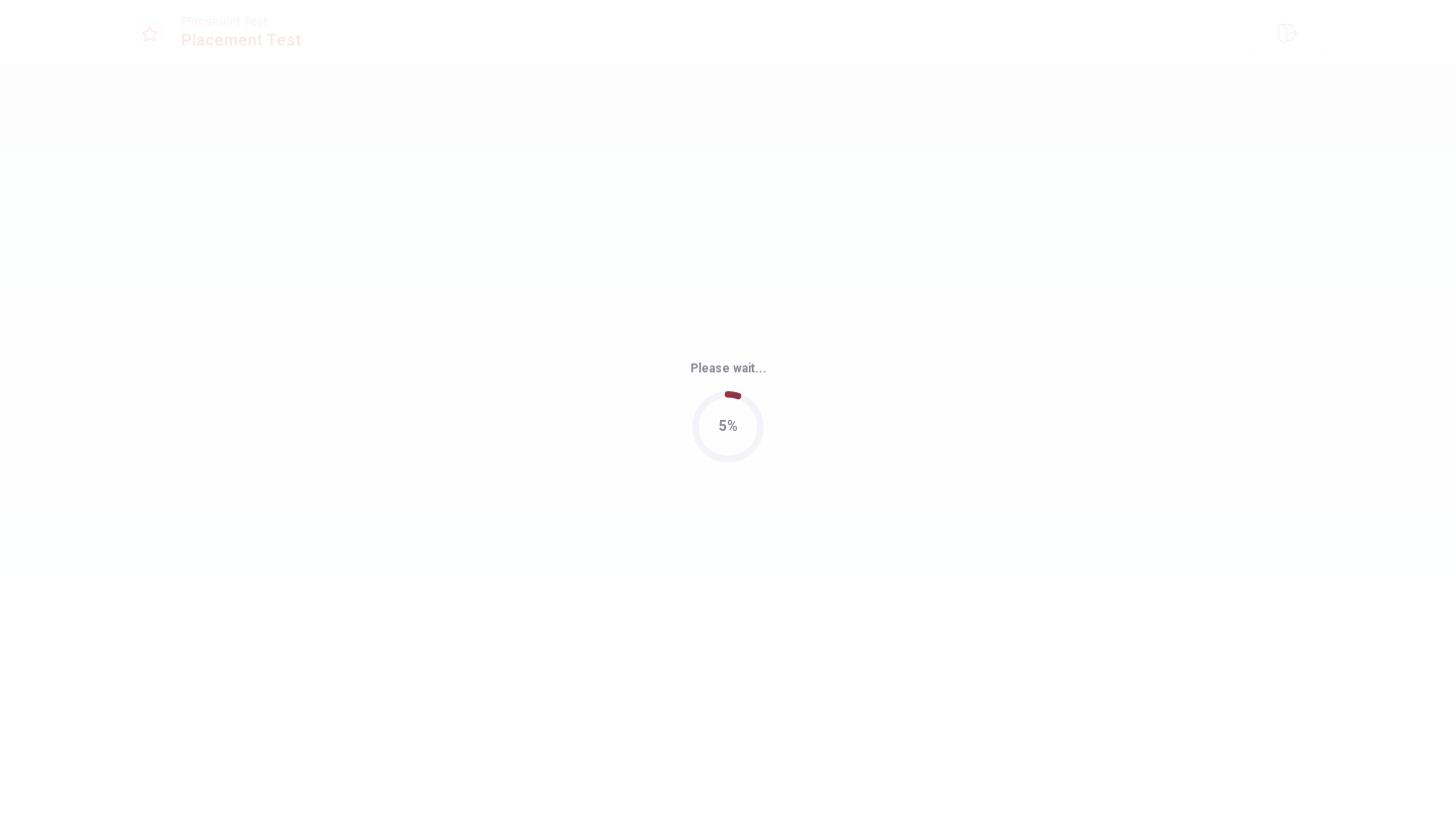 scroll, scrollTop: 0, scrollLeft: 0, axis: both 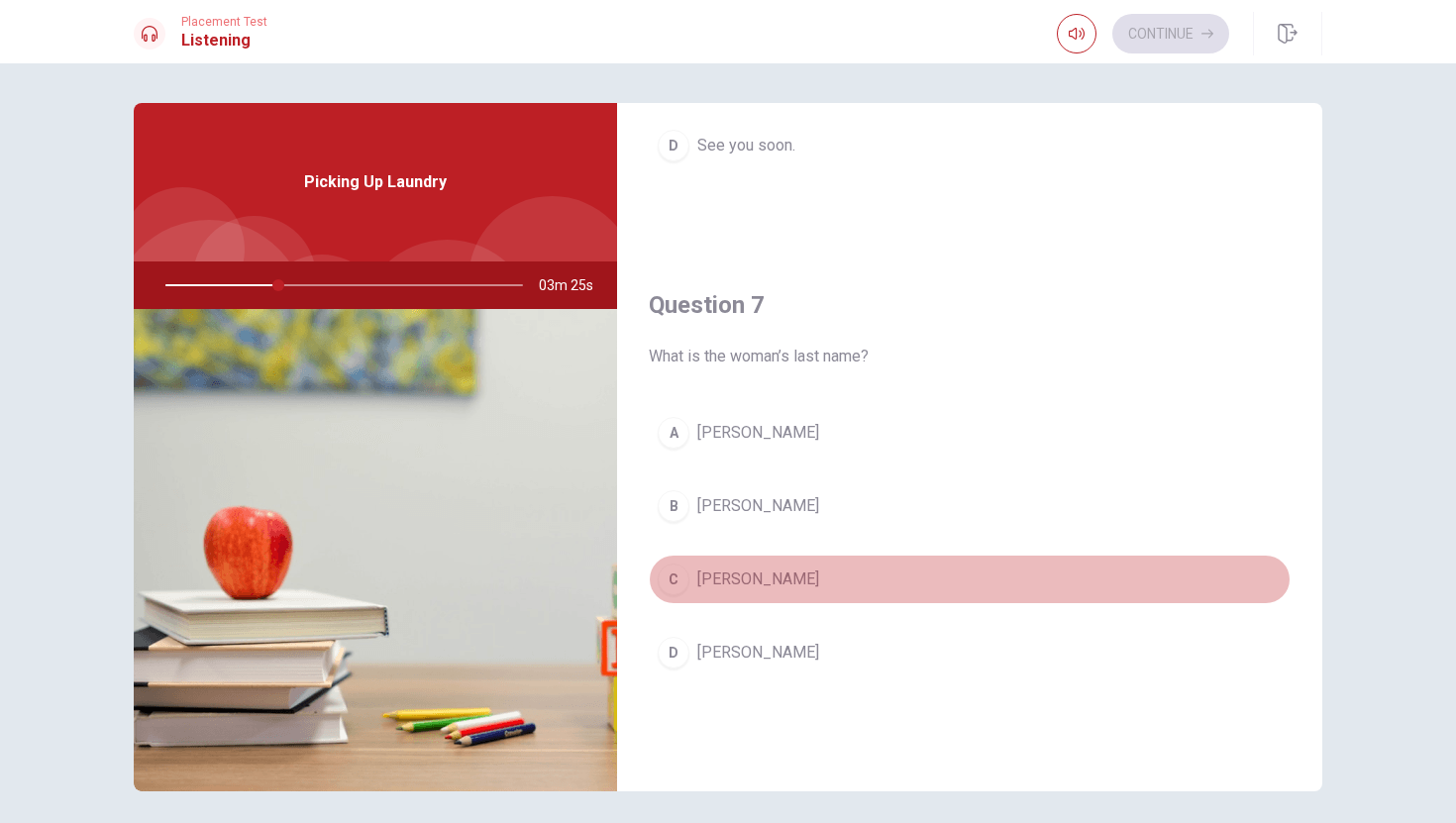 click on "[PERSON_NAME]" at bounding box center [758, 579] 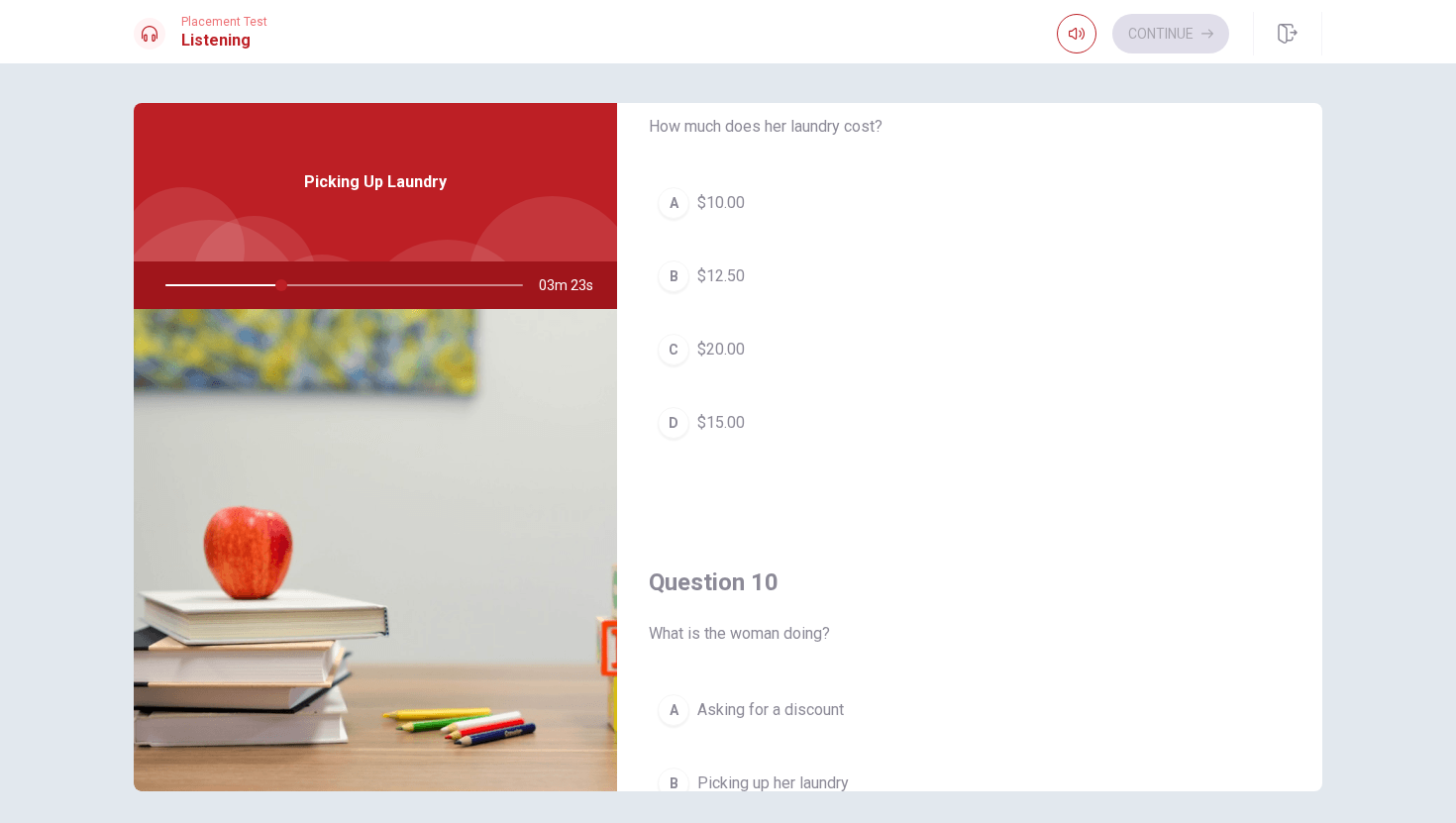scroll, scrollTop: 1568, scrollLeft: 0, axis: vertical 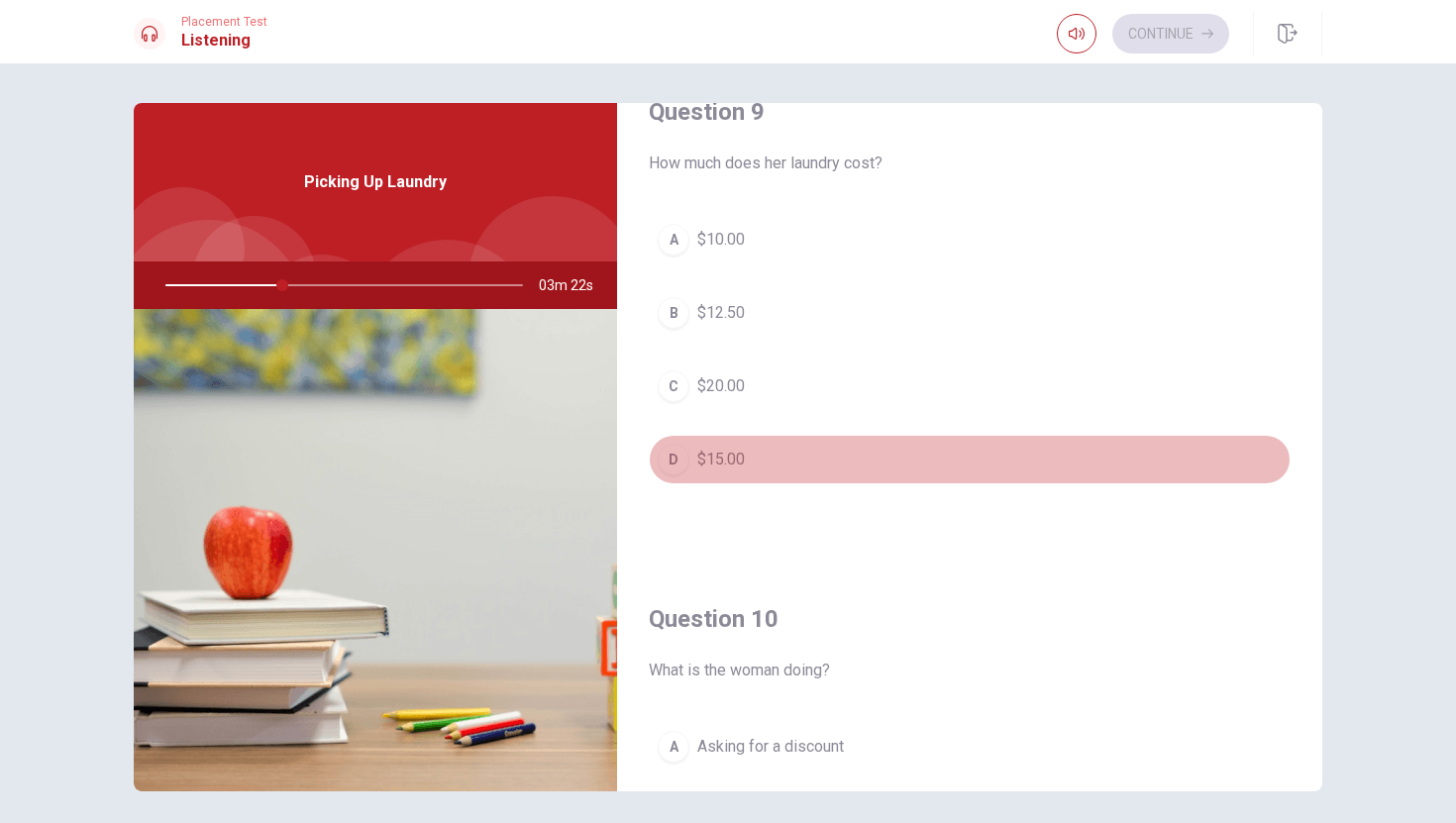 click on "$15.00" at bounding box center (721, 460) 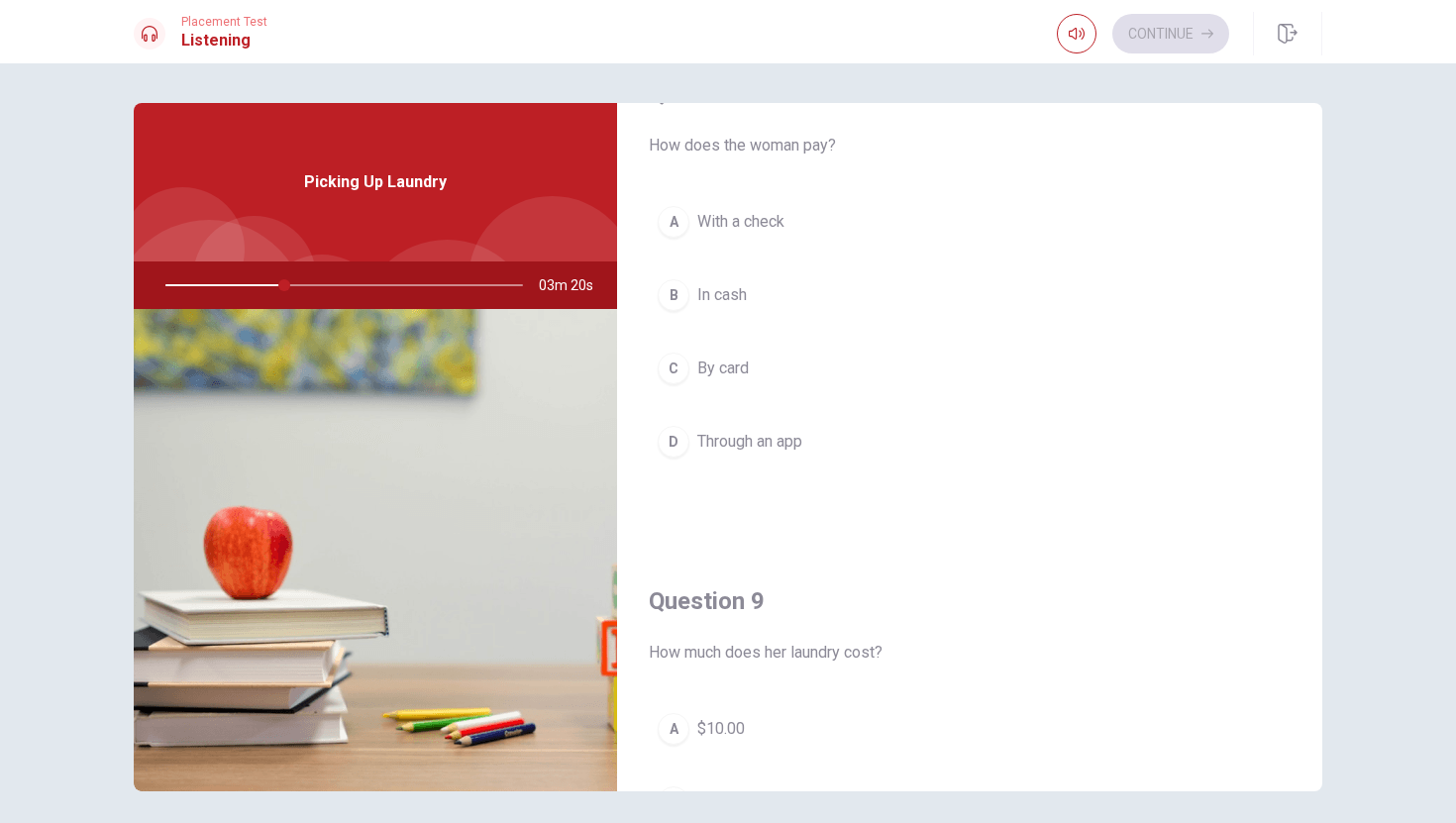 scroll, scrollTop: 1068, scrollLeft: 0, axis: vertical 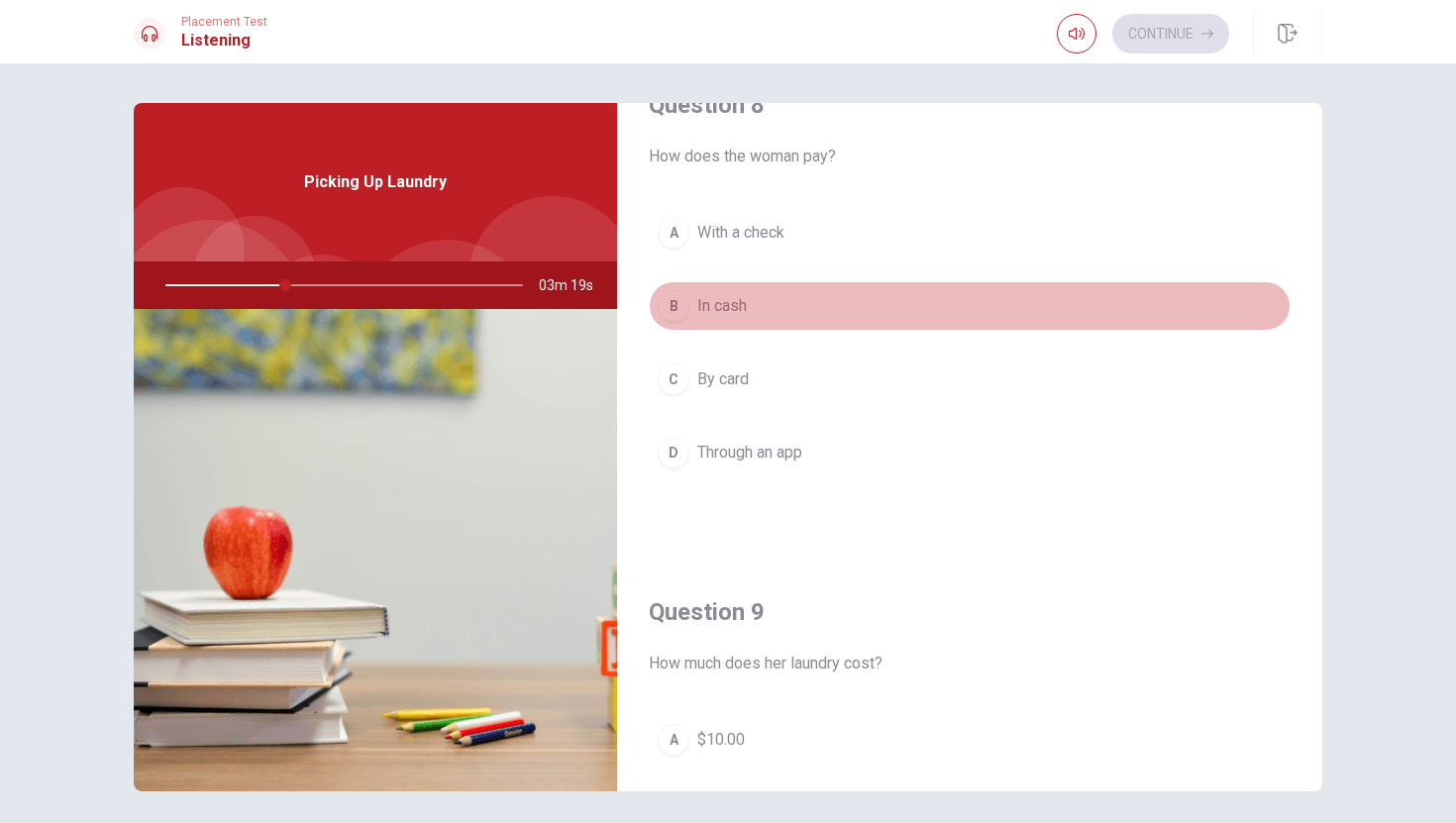 click on "In cash" at bounding box center [722, 306] 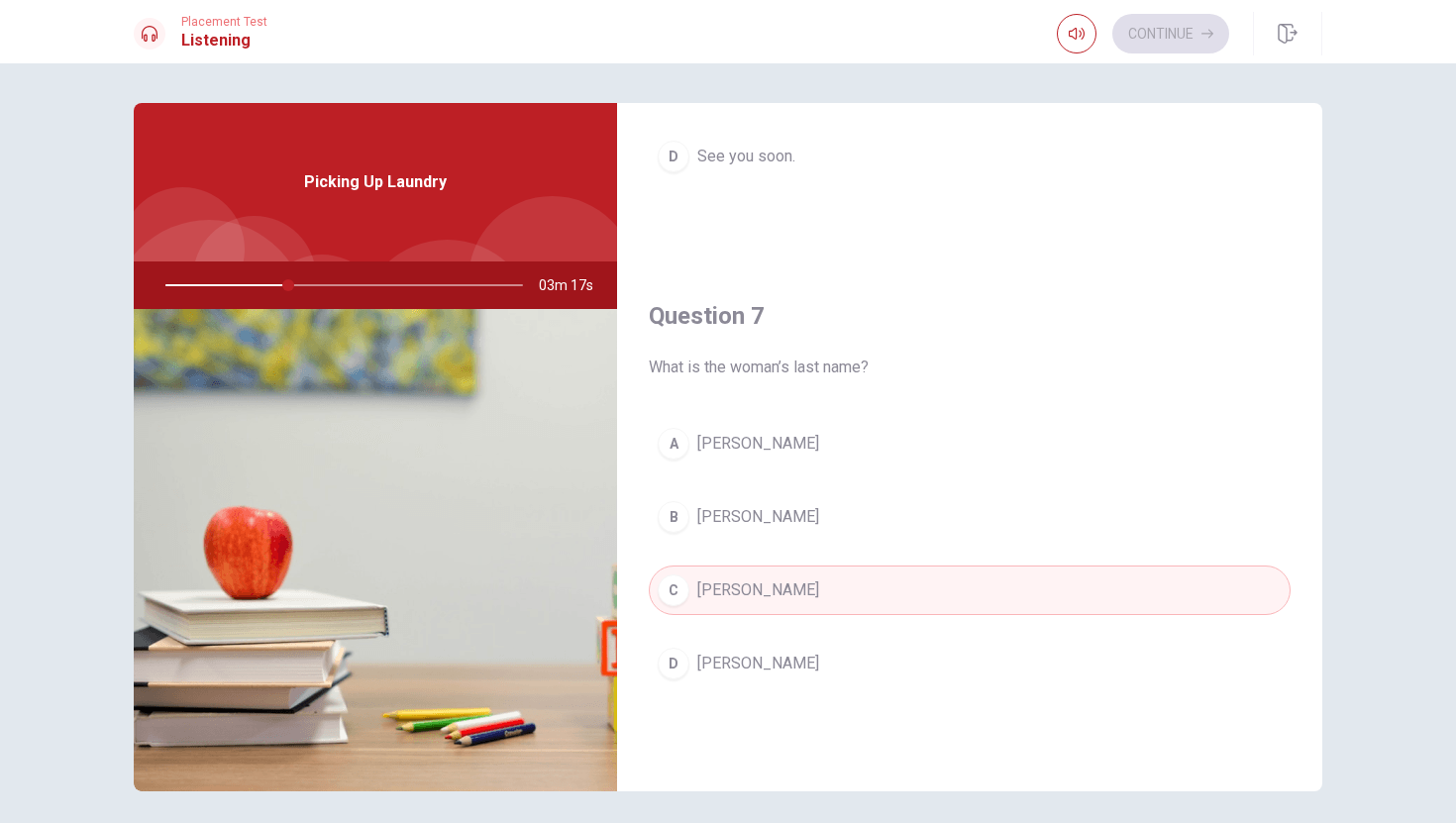 scroll, scrollTop: 0, scrollLeft: 0, axis: both 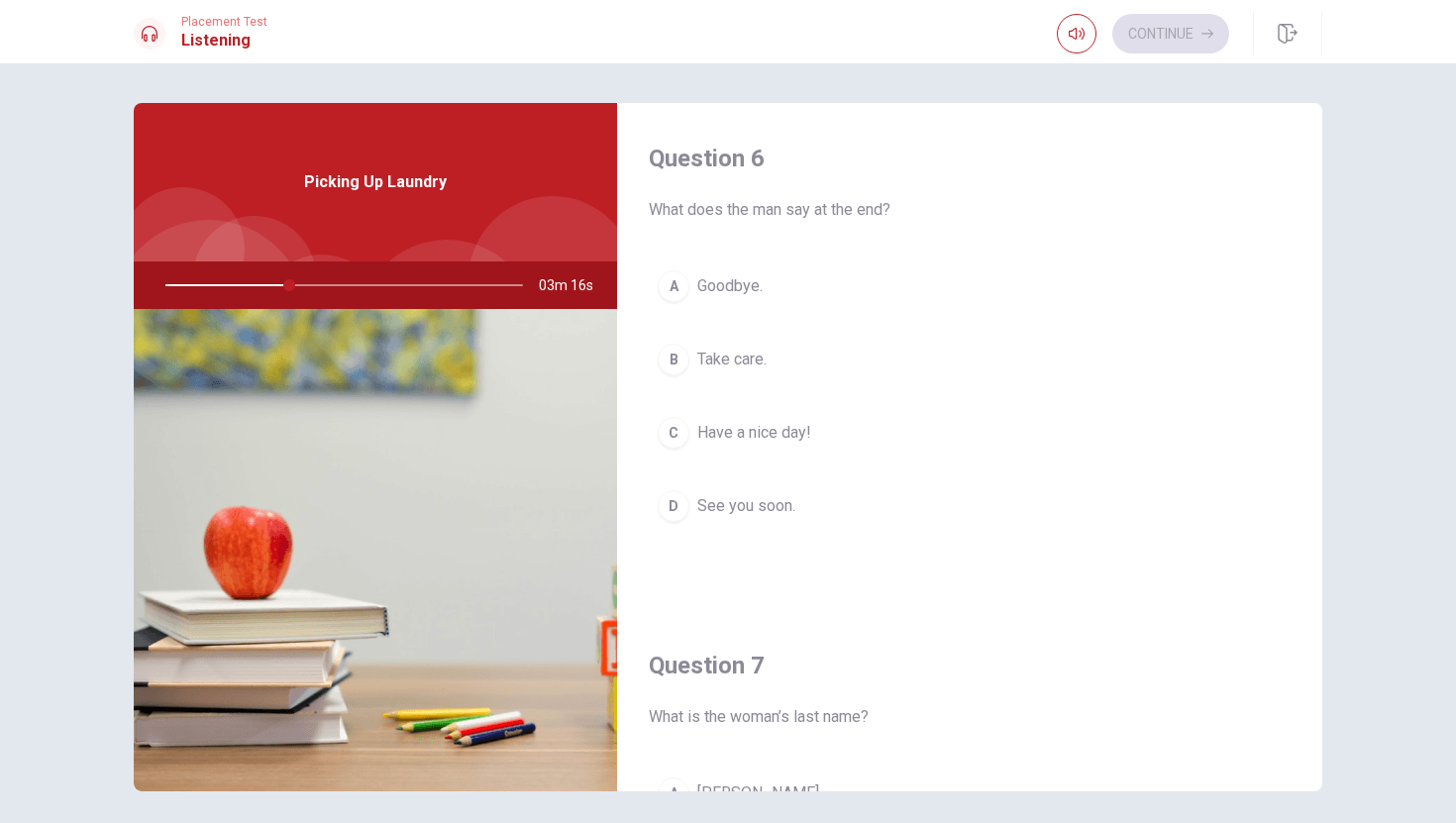 click on "Have a nice day!" at bounding box center (754, 433) 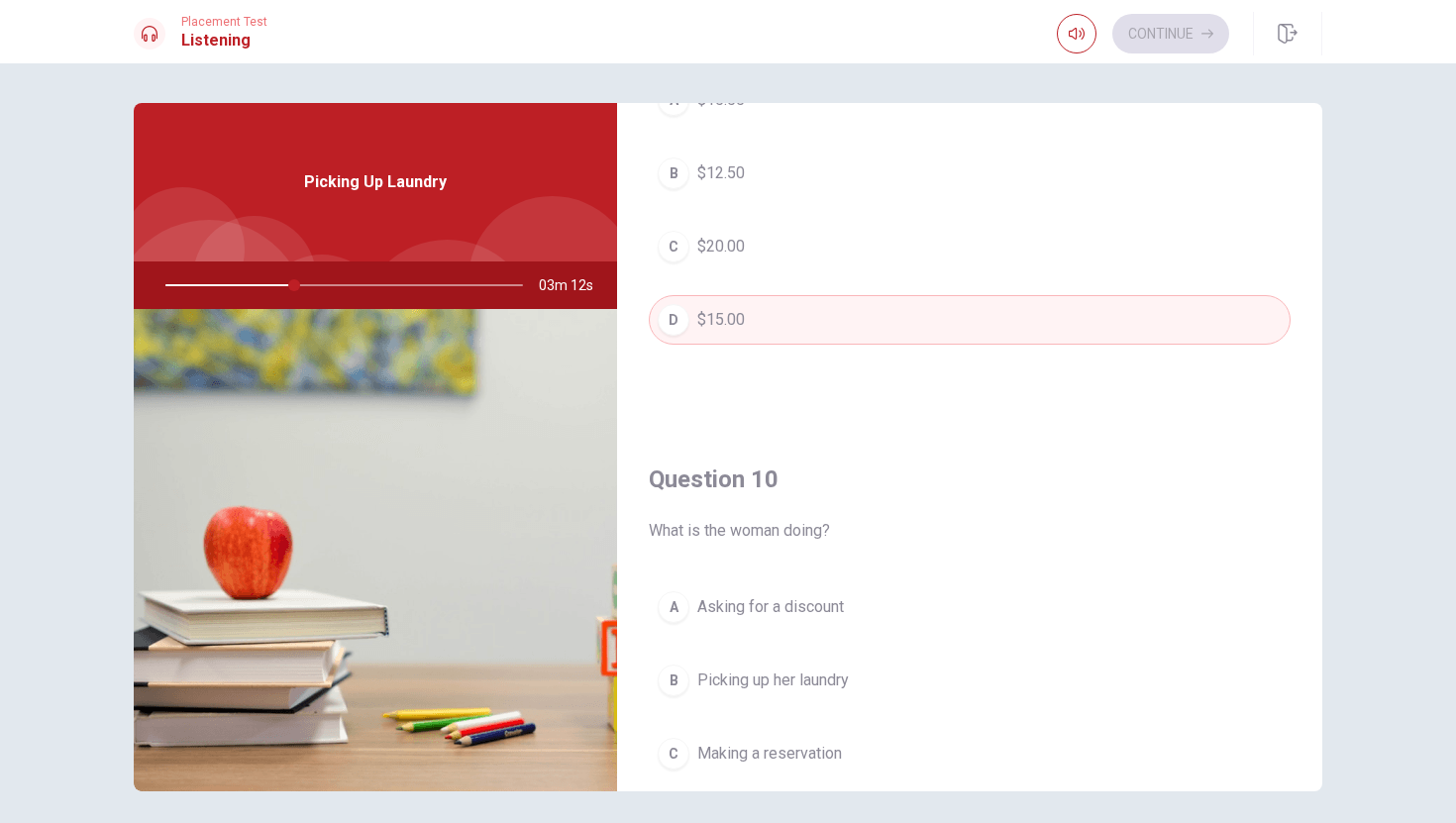 scroll, scrollTop: 1847, scrollLeft: 0, axis: vertical 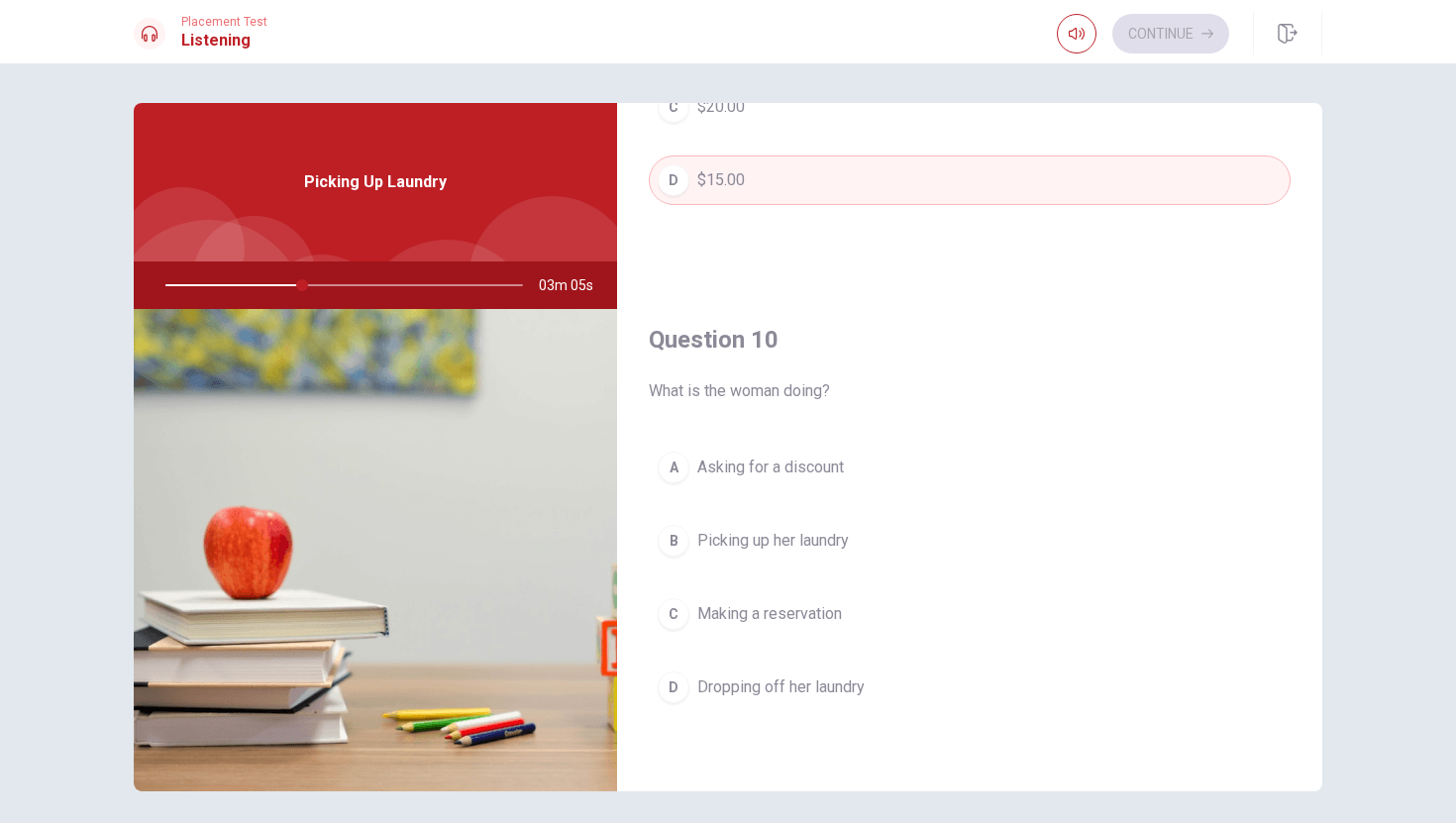 click on "Picking up her laundry" at bounding box center (773, 541) 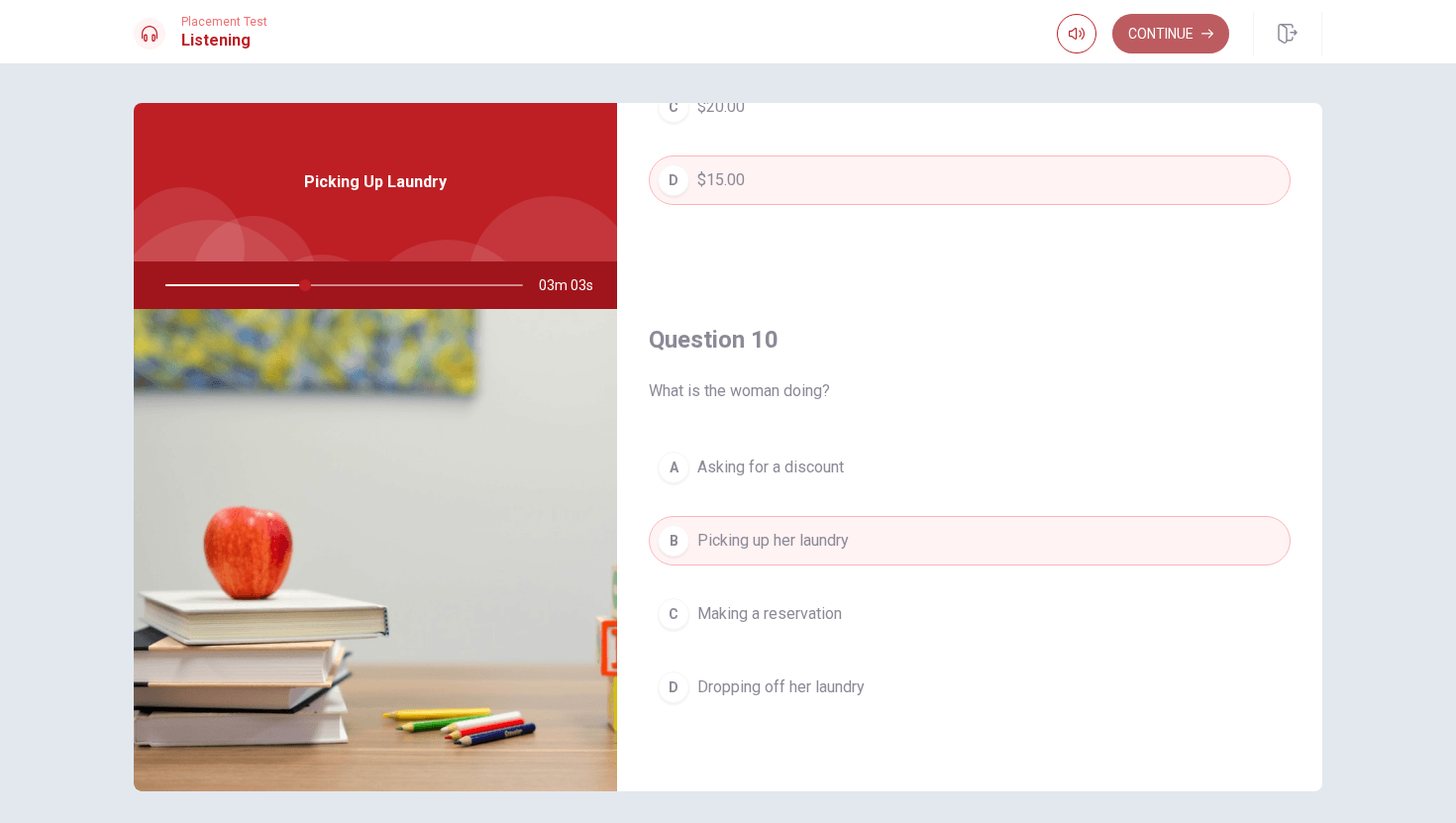 click on "Continue" at bounding box center [1171, 34] 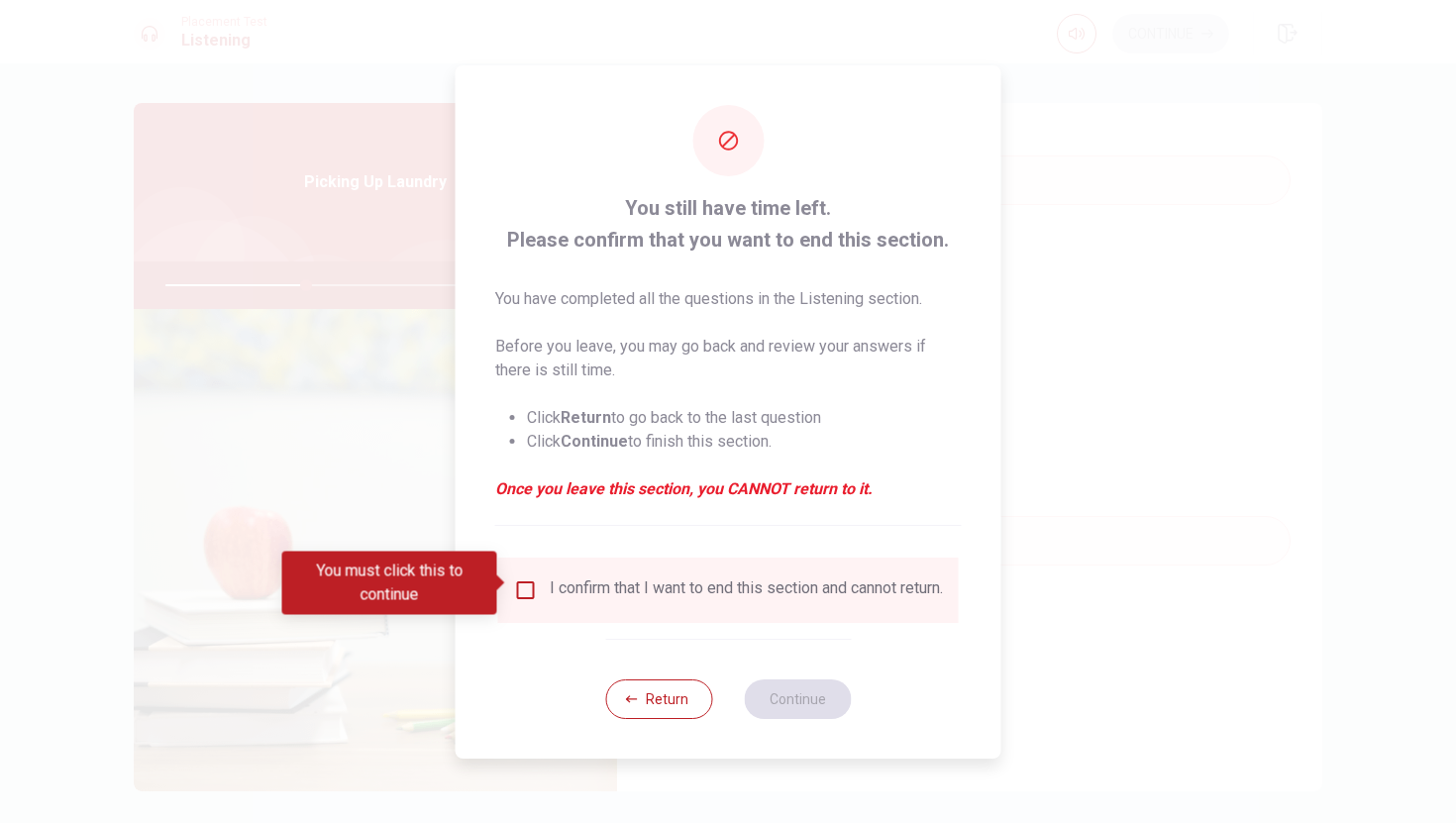 click on "I confirm that I want to end this section and cannot return." at bounding box center (746, 590) 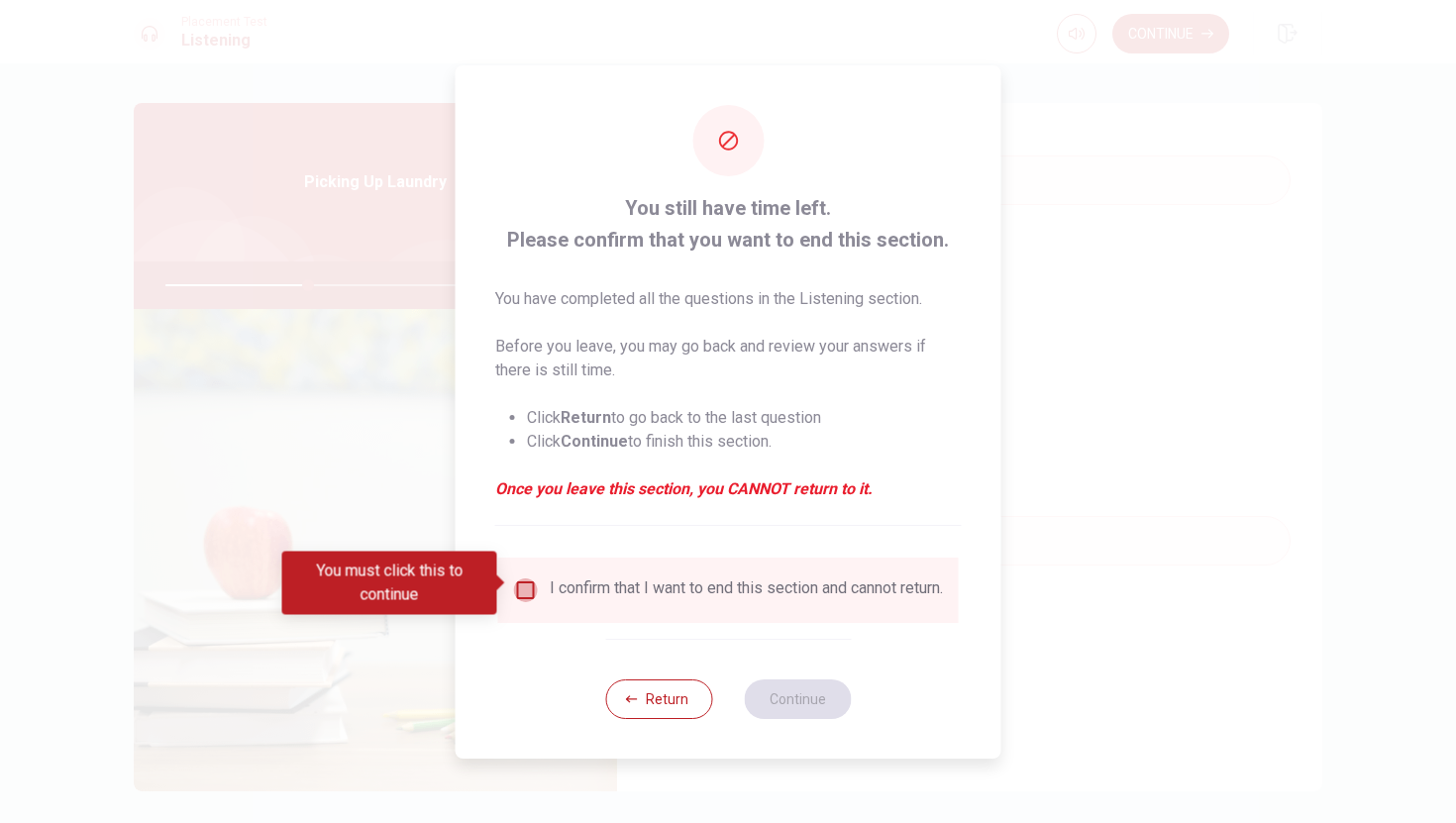 click at bounding box center (526, 590) 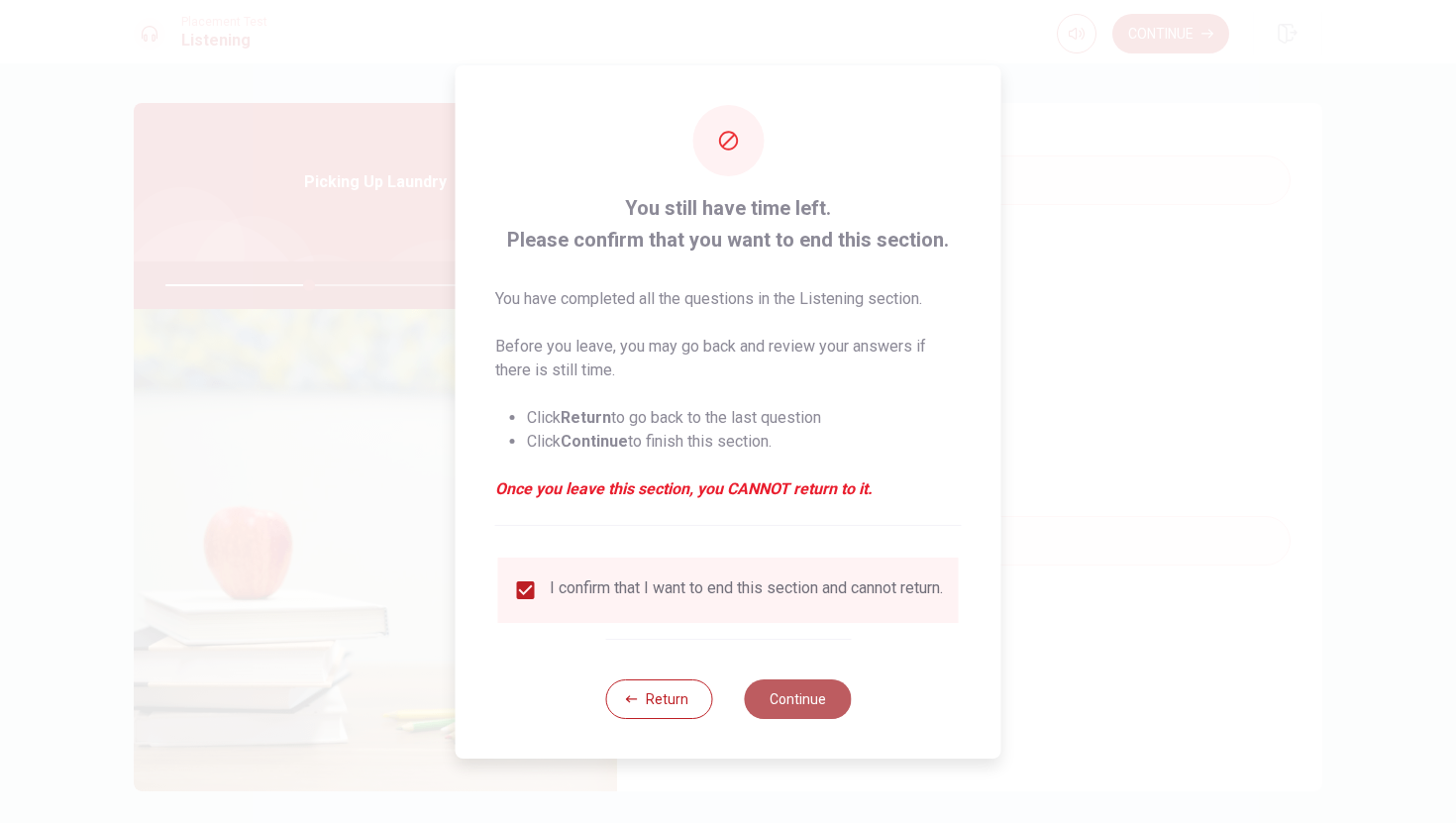 click on "Continue" at bounding box center [797, 699] 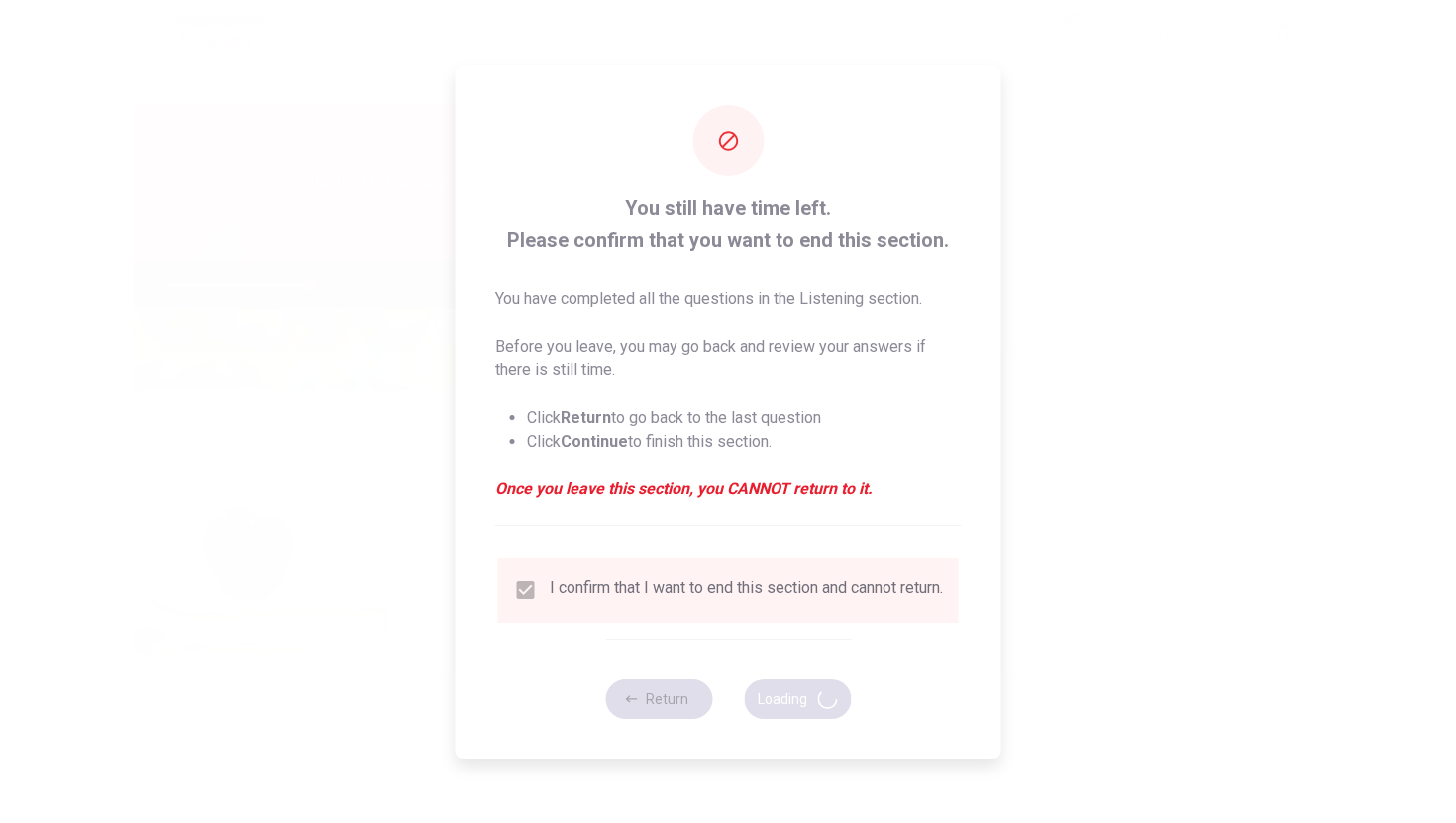 type on "41" 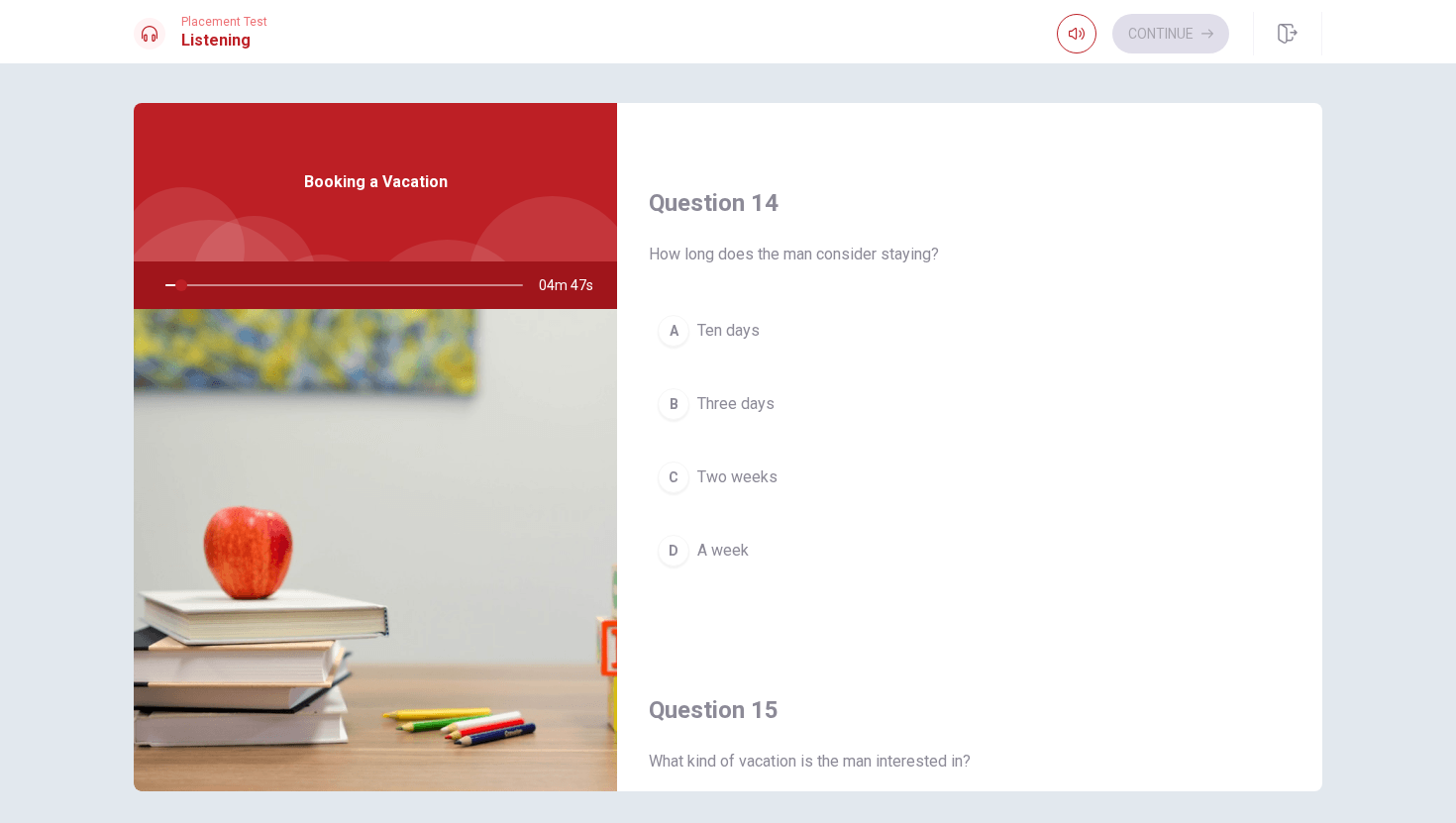 scroll, scrollTop: 1847, scrollLeft: 0, axis: vertical 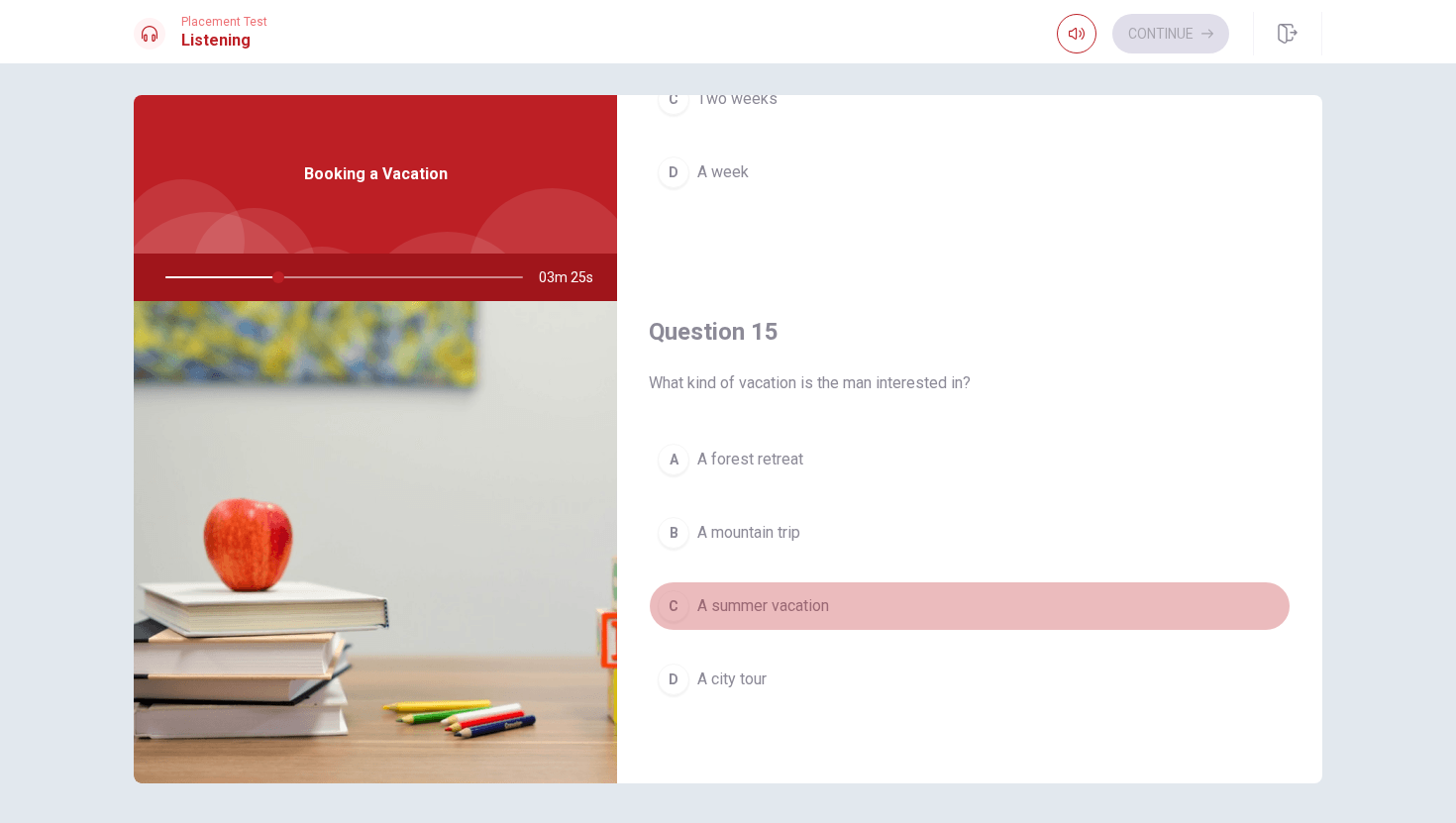 click on "A summer vacation" at bounding box center [763, 606] 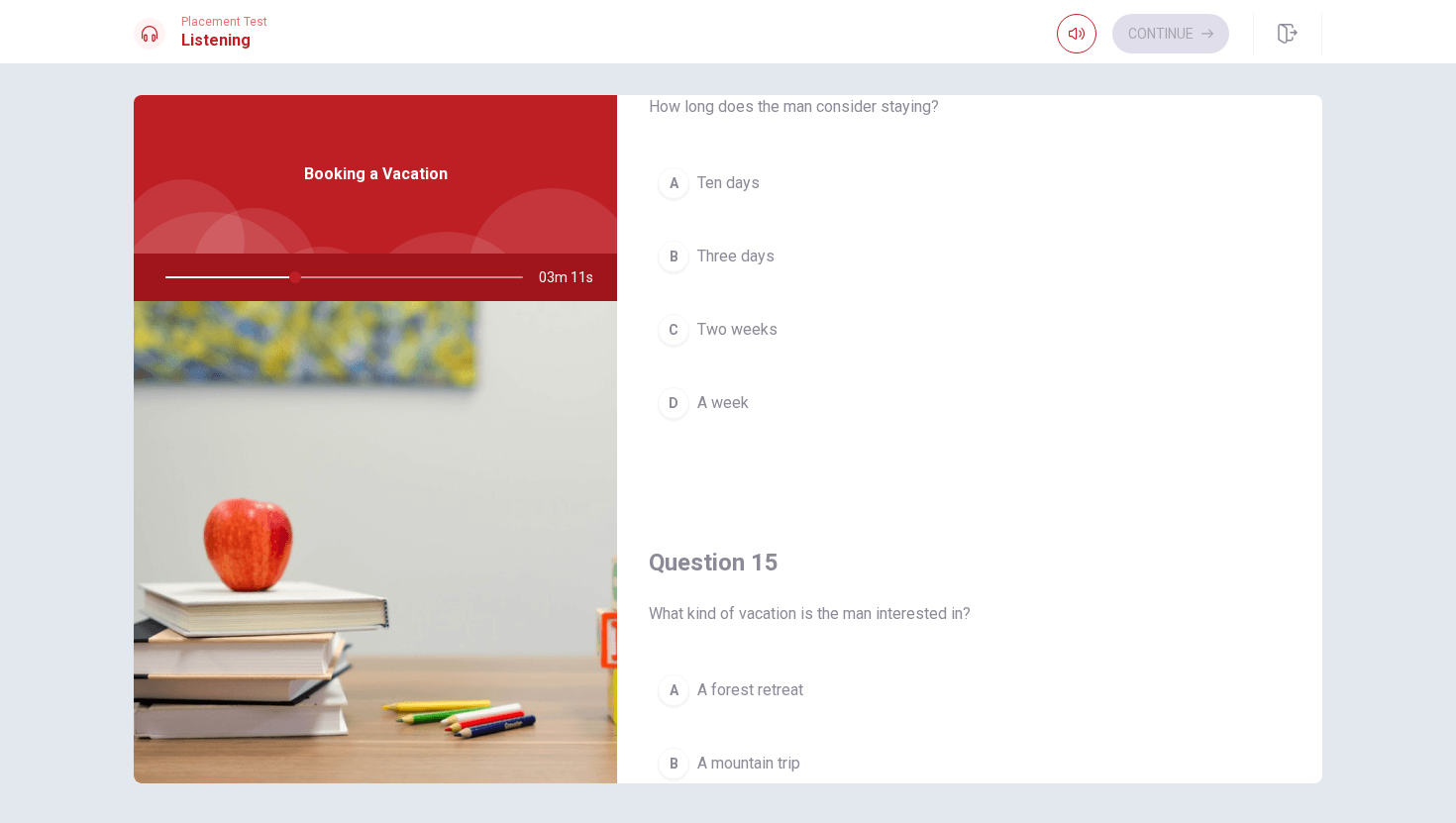 scroll, scrollTop: 1847, scrollLeft: 0, axis: vertical 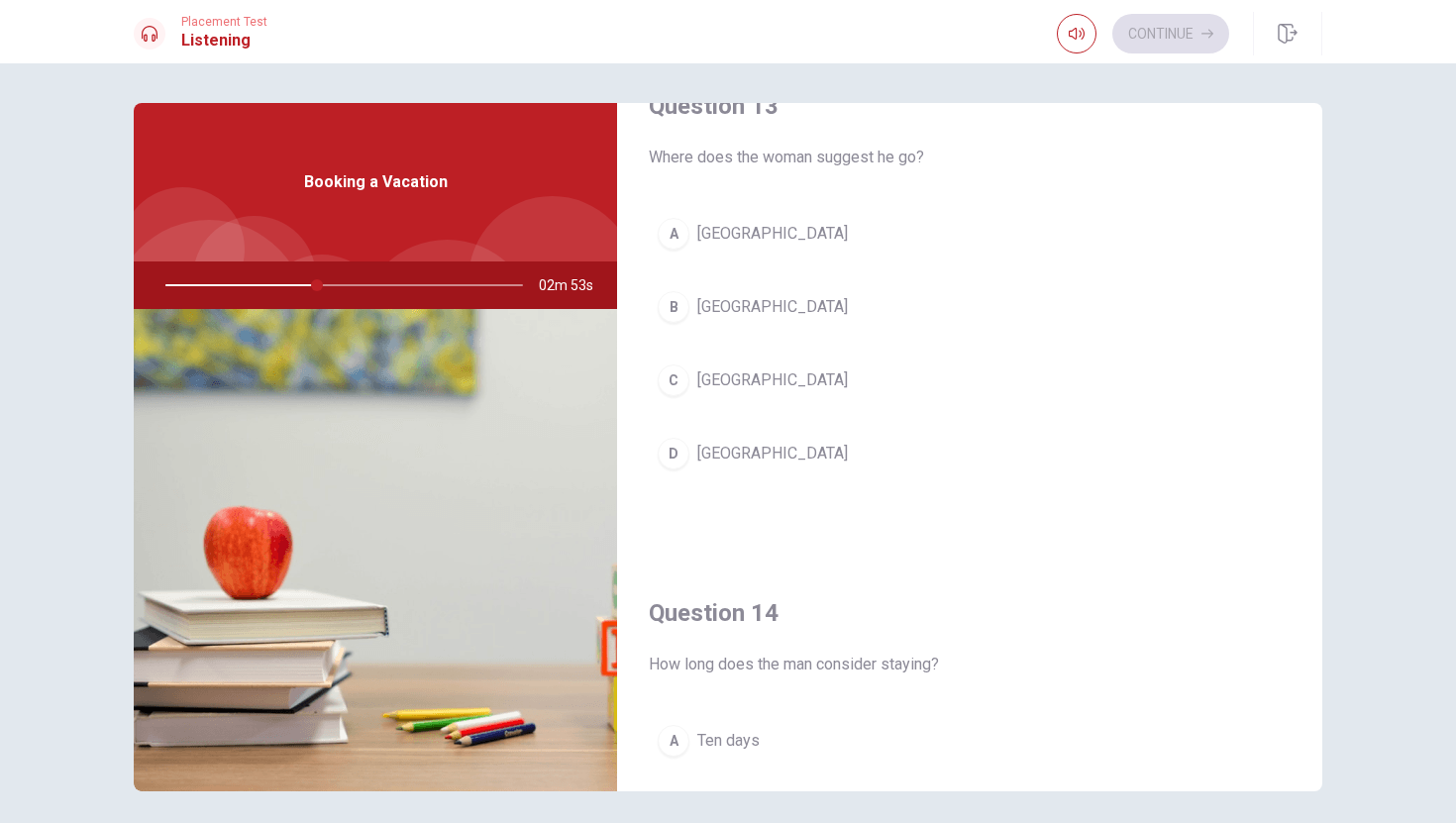 click on "[GEOGRAPHIC_DATA]" at bounding box center [773, 454] 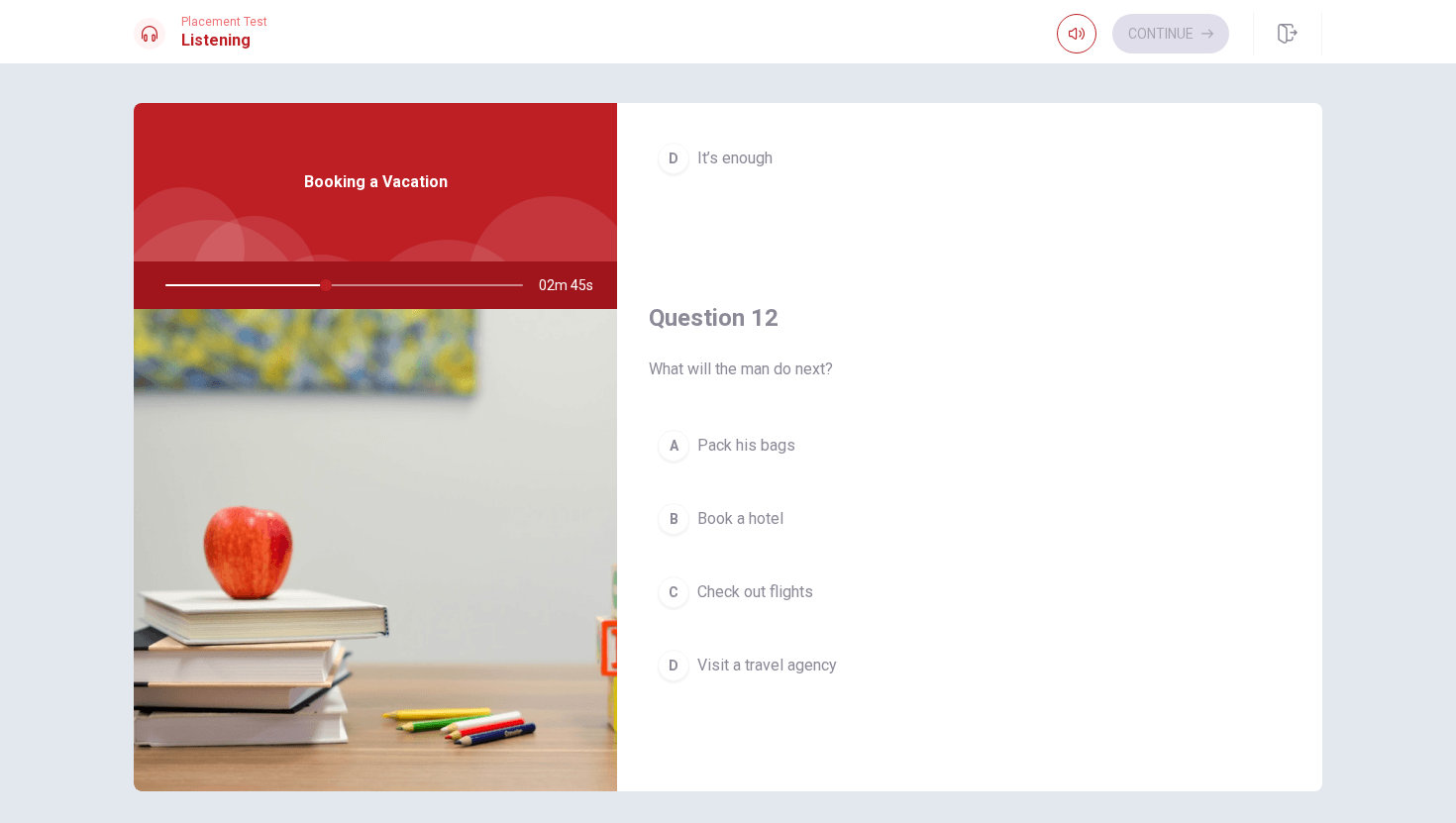 scroll, scrollTop: 346, scrollLeft: 0, axis: vertical 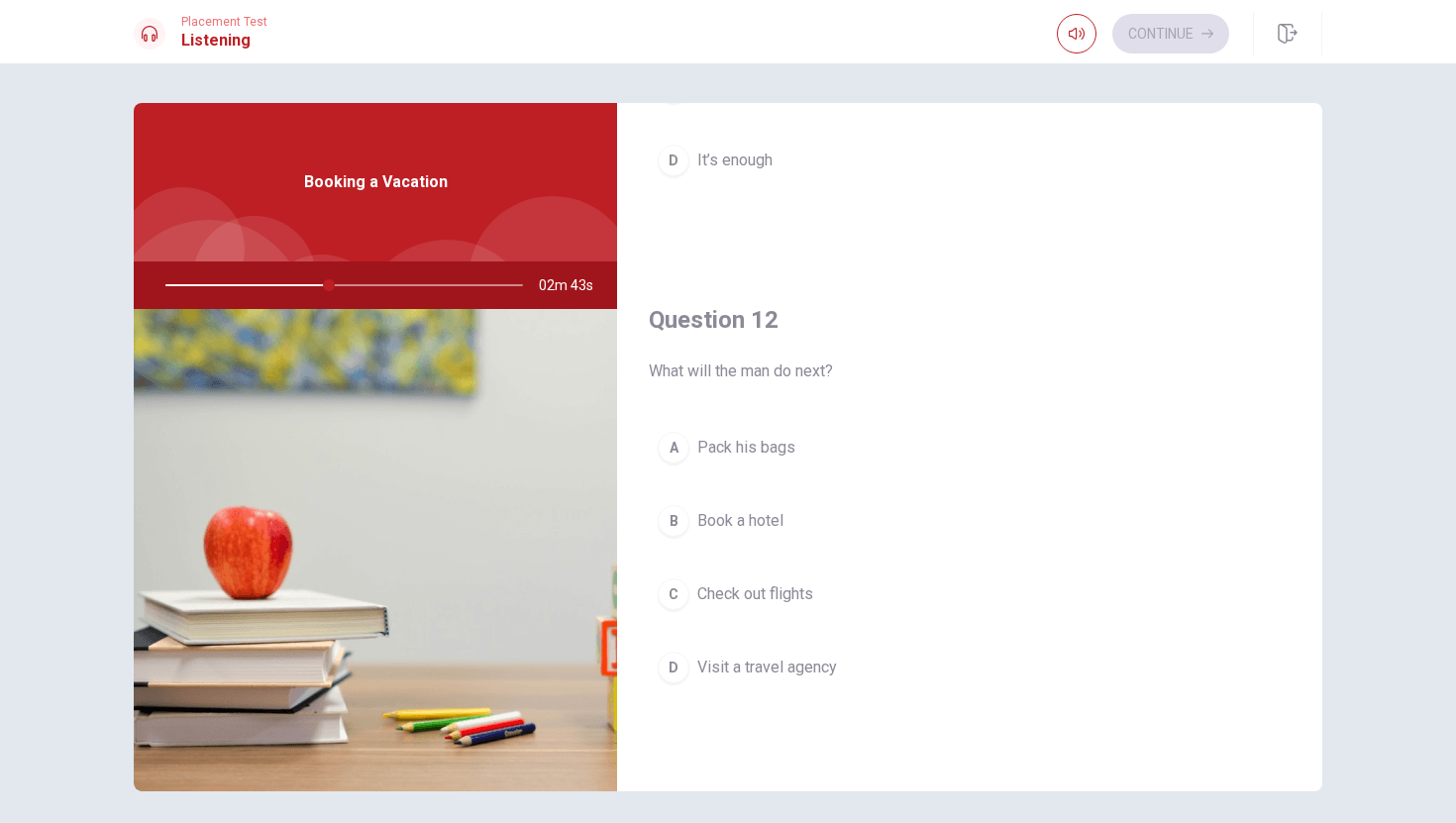 click on "Check out flights" at bounding box center [755, 594] 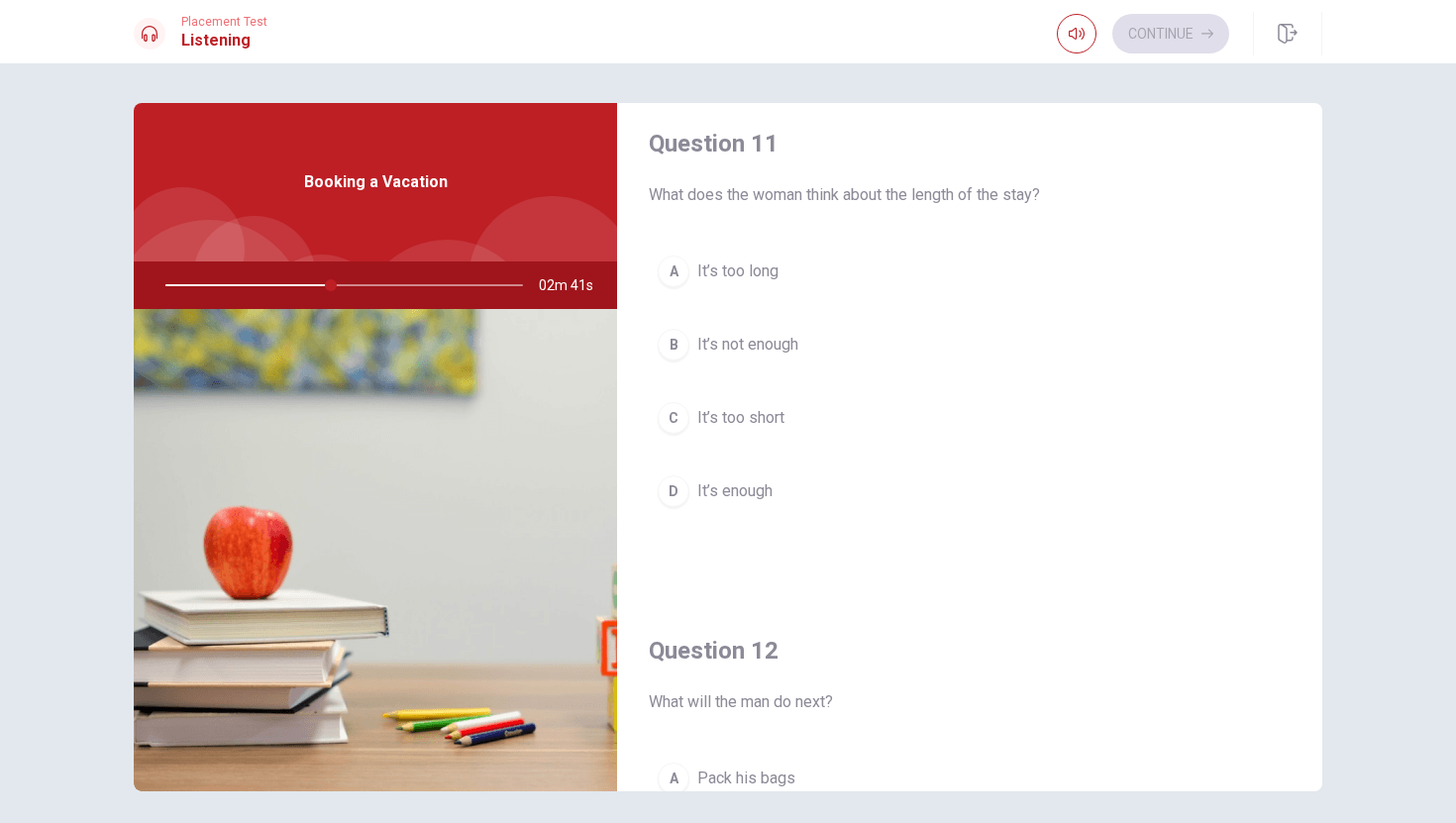 scroll, scrollTop: 0, scrollLeft: 0, axis: both 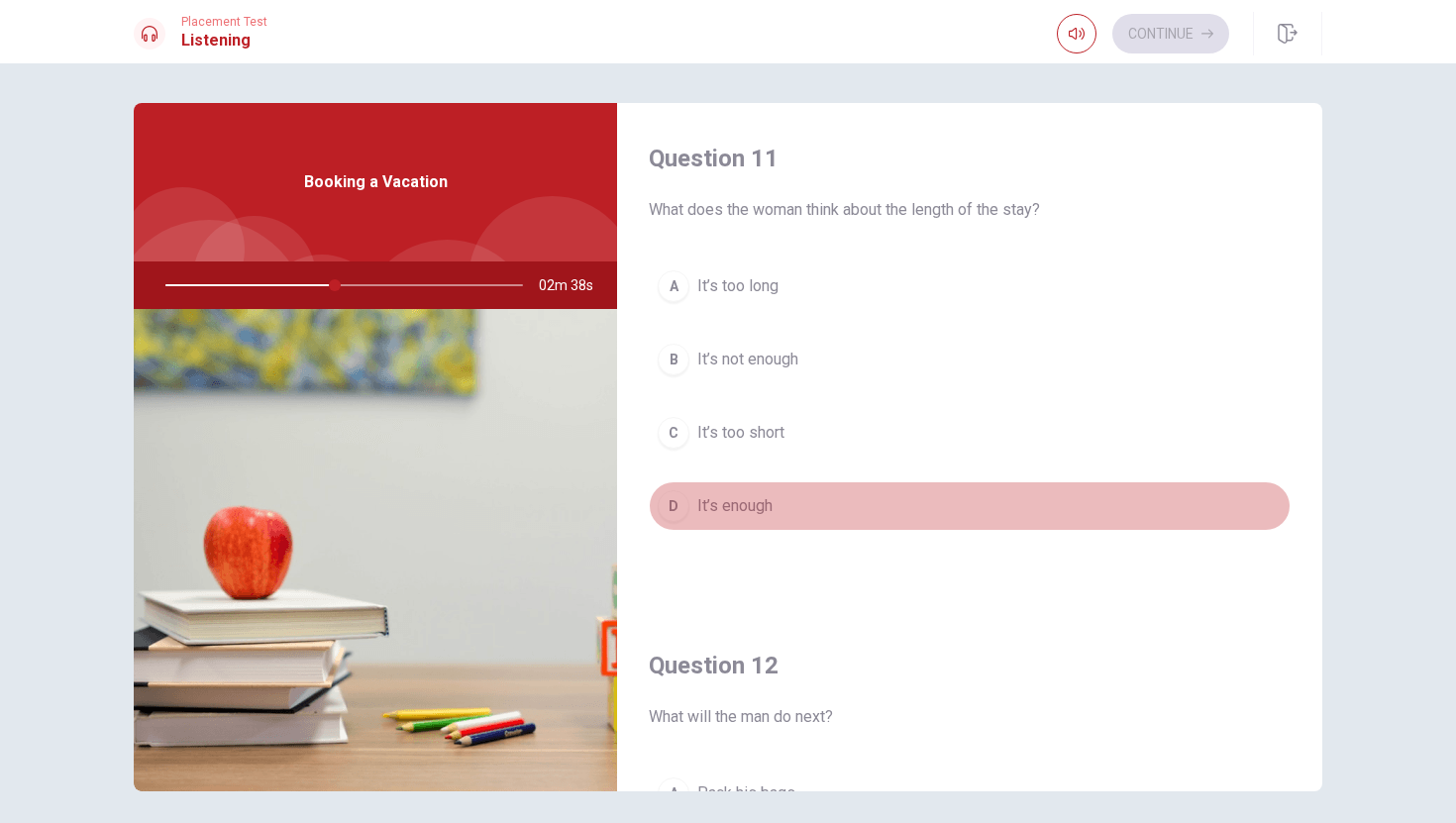 click on "It’s enough" at bounding box center (735, 506) 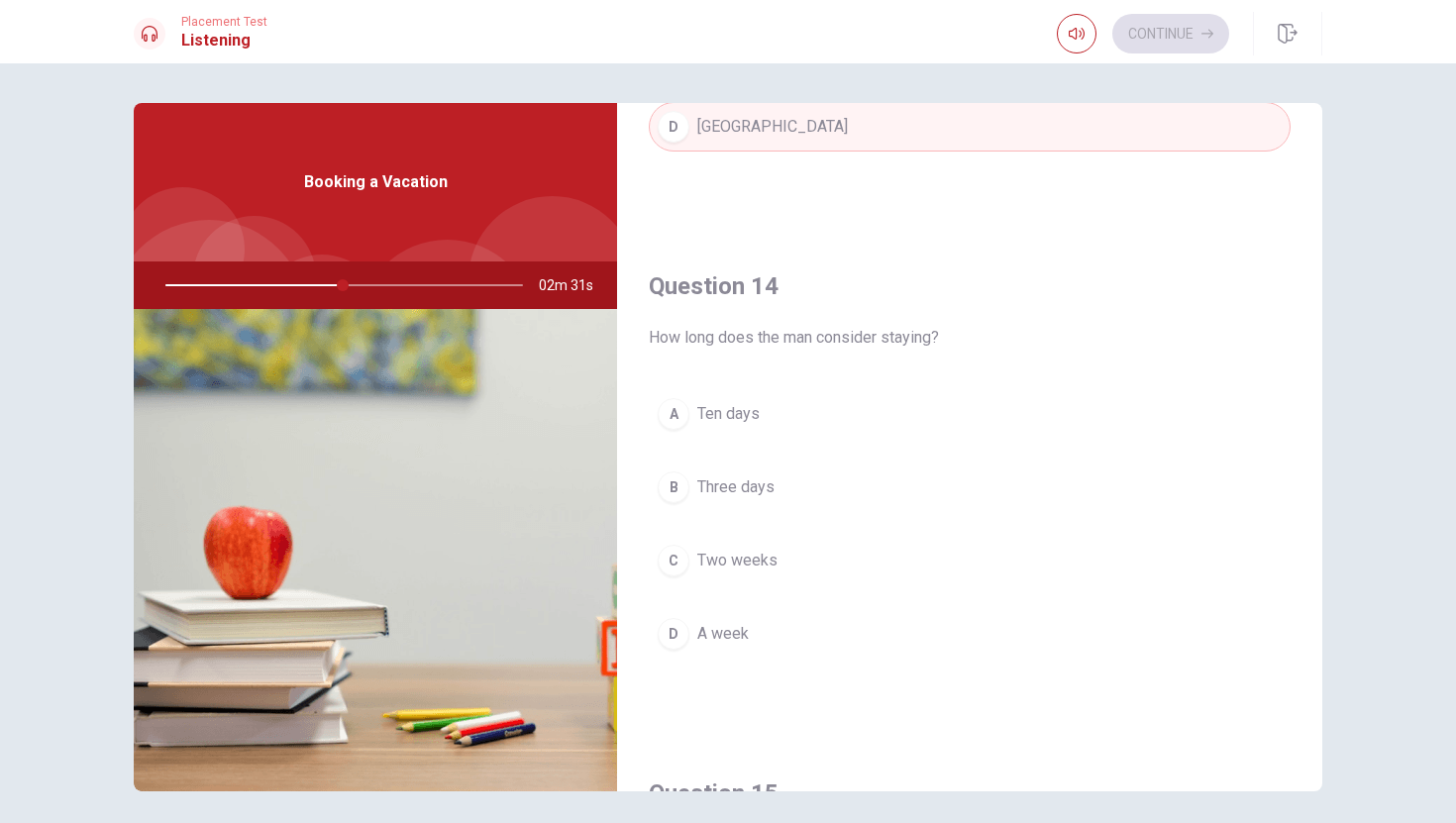 scroll, scrollTop: 1395, scrollLeft: 0, axis: vertical 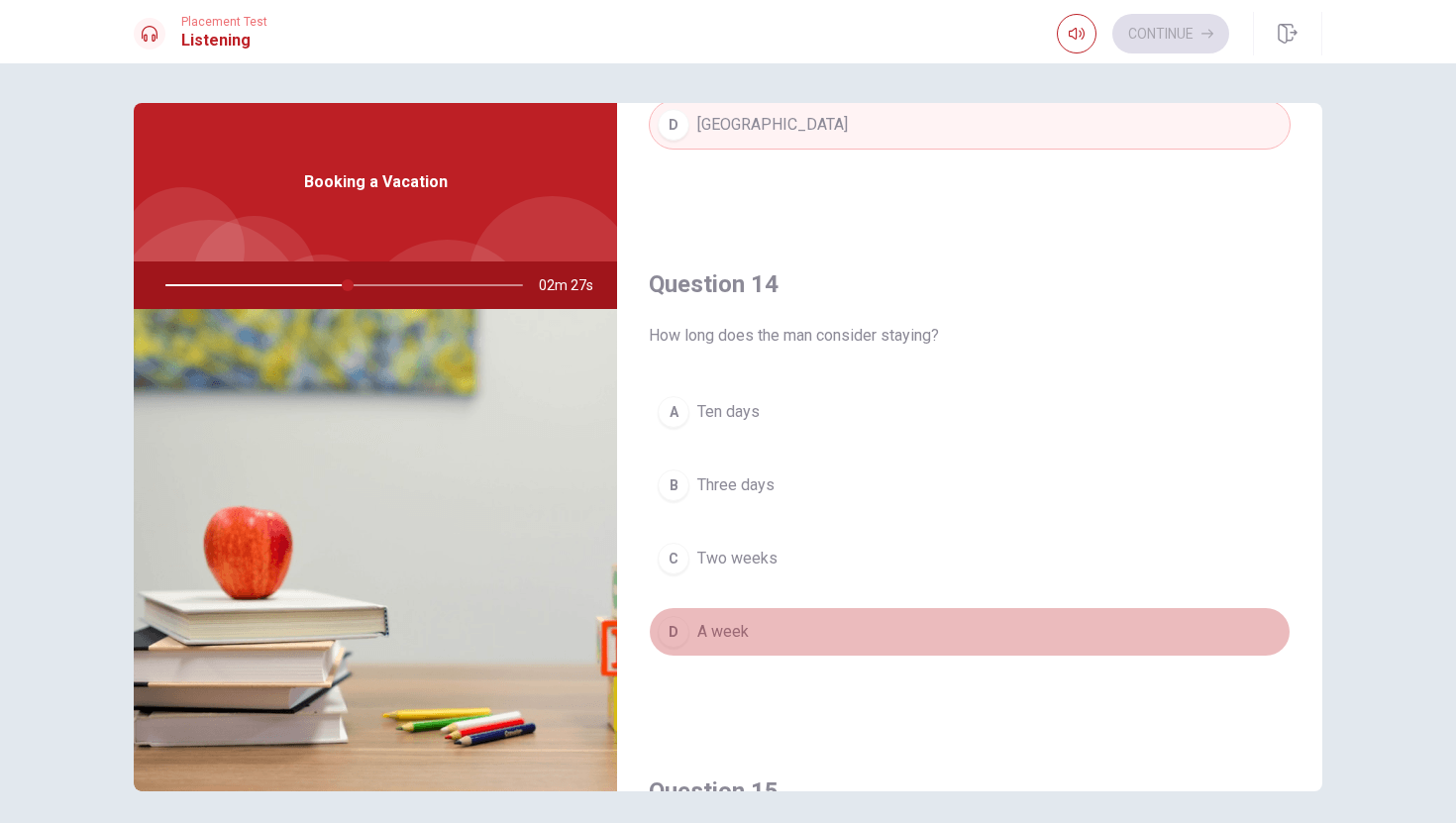 click on "A week" at bounding box center (723, 632) 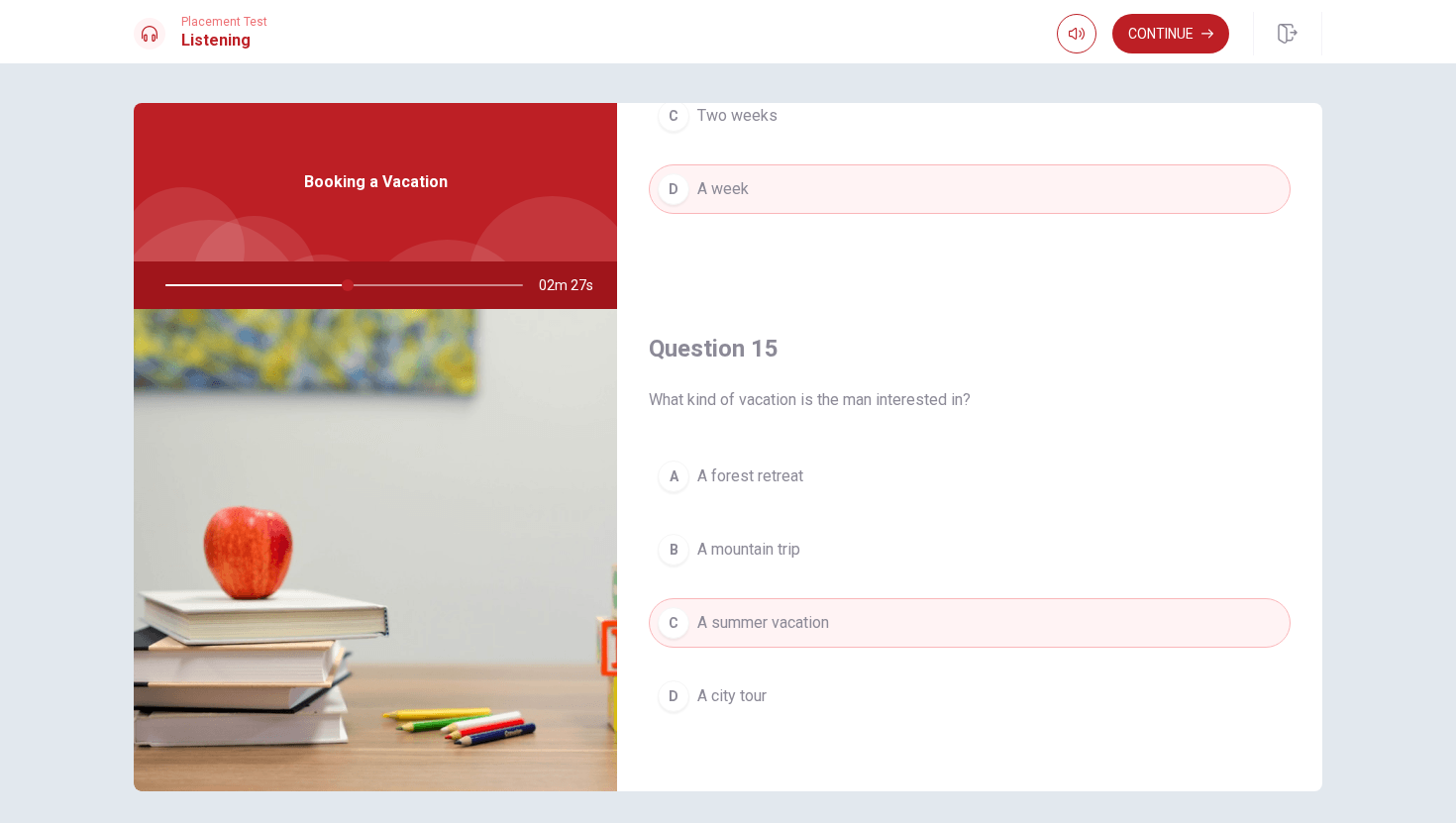 scroll, scrollTop: 1847, scrollLeft: 0, axis: vertical 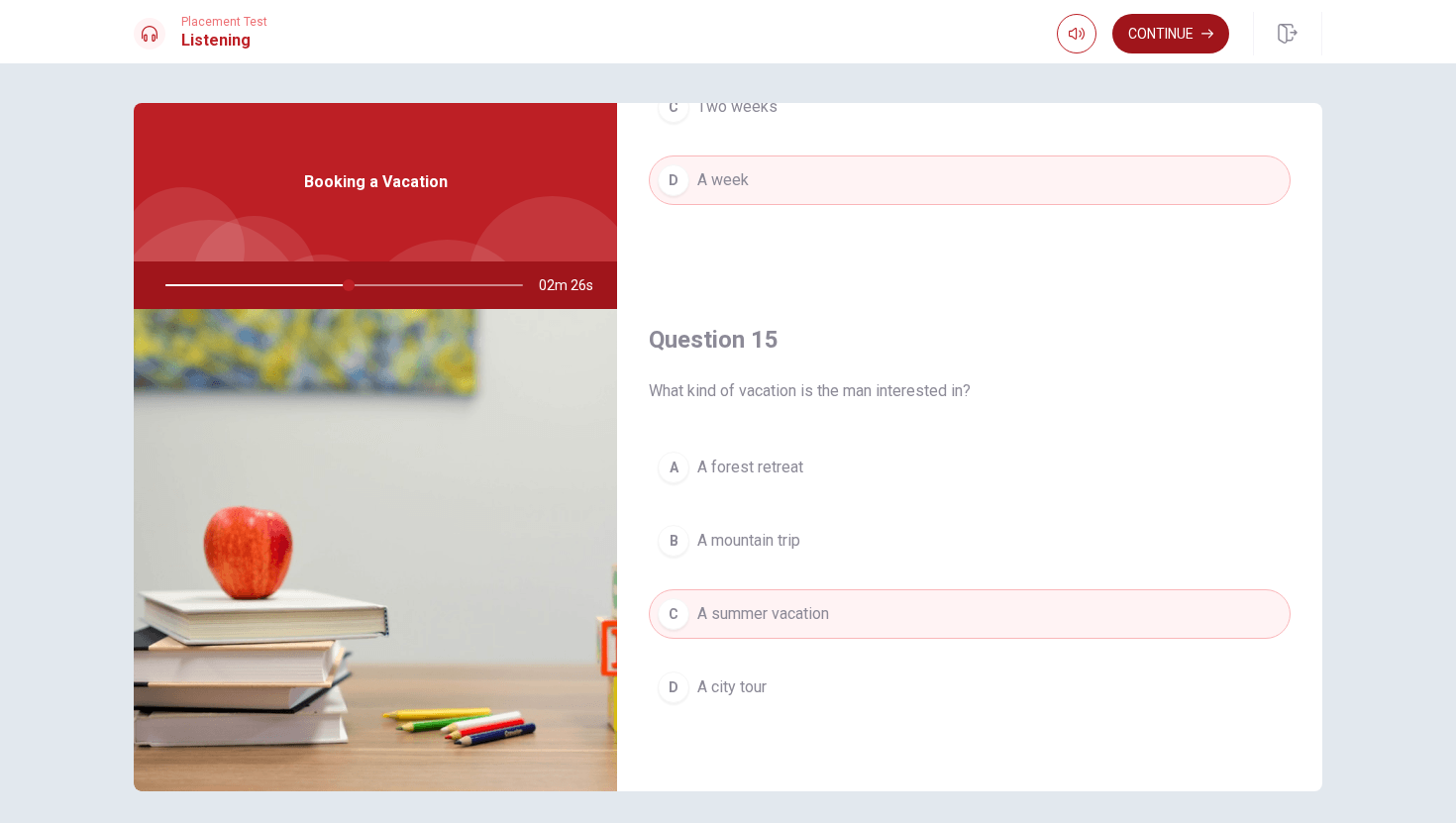 click on "Continue" at bounding box center [1171, 34] 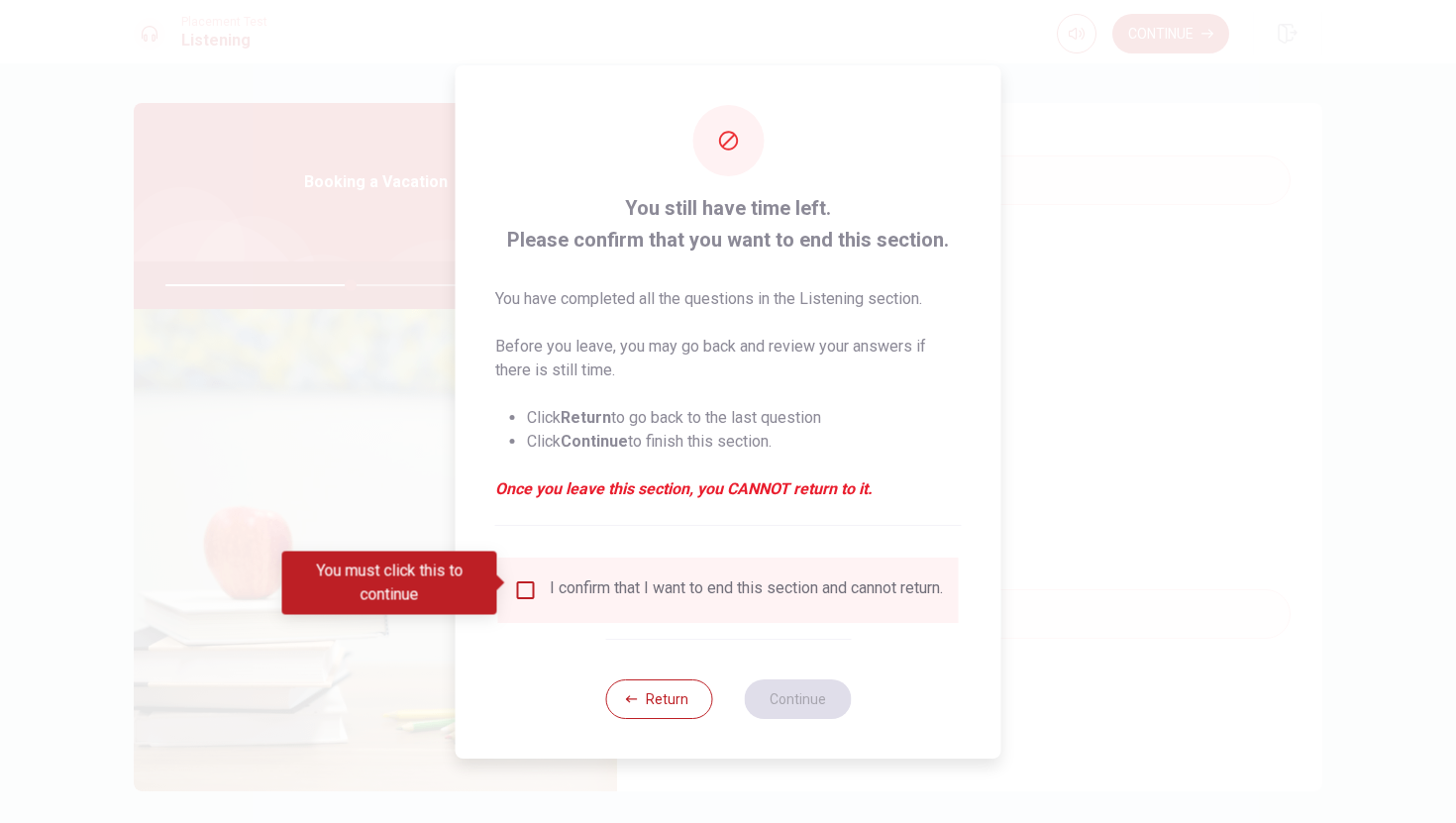 click on "I confirm that I want to end this section and cannot return." at bounding box center [728, 590] 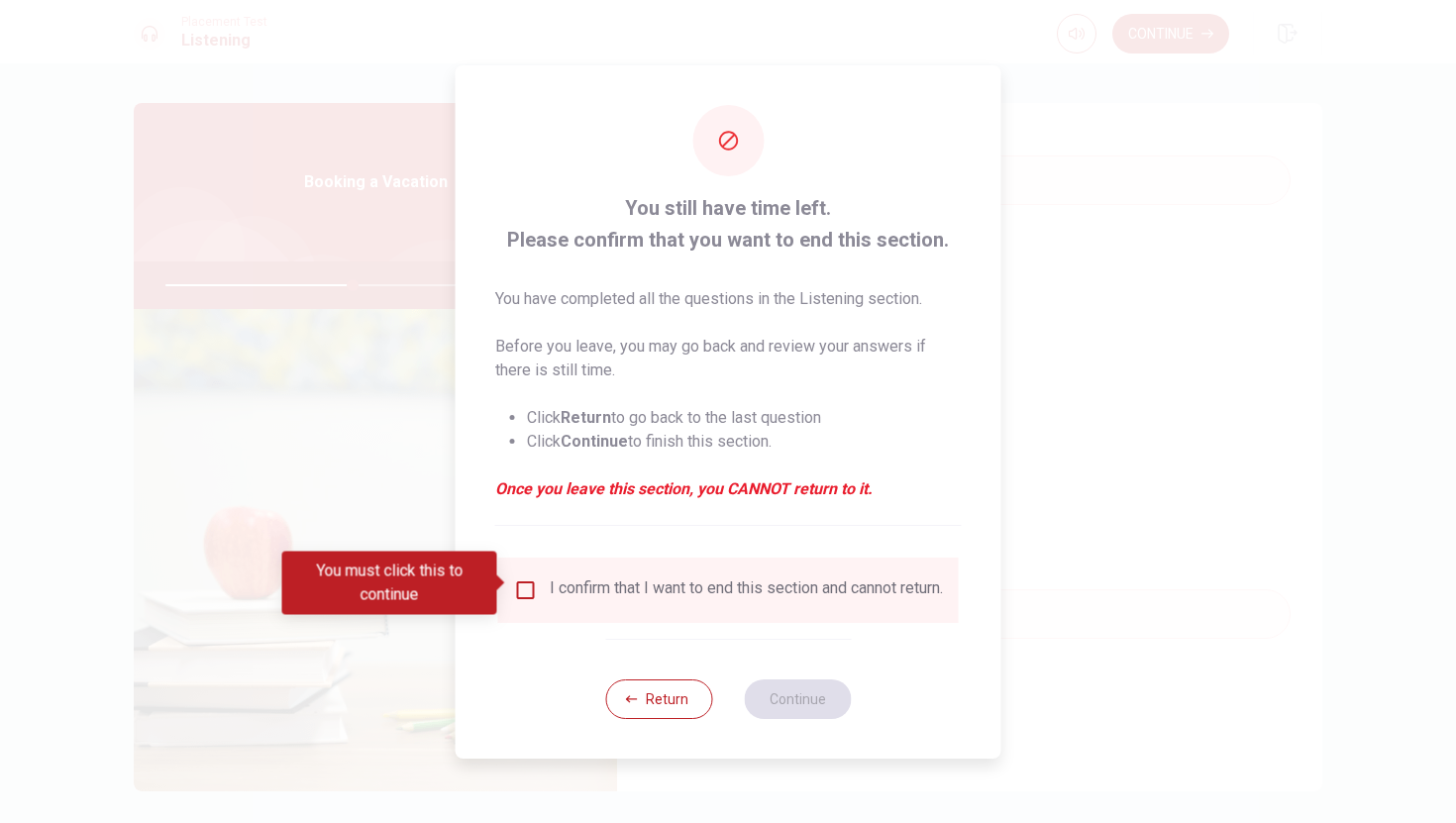 click at bounding box center [526, 590] 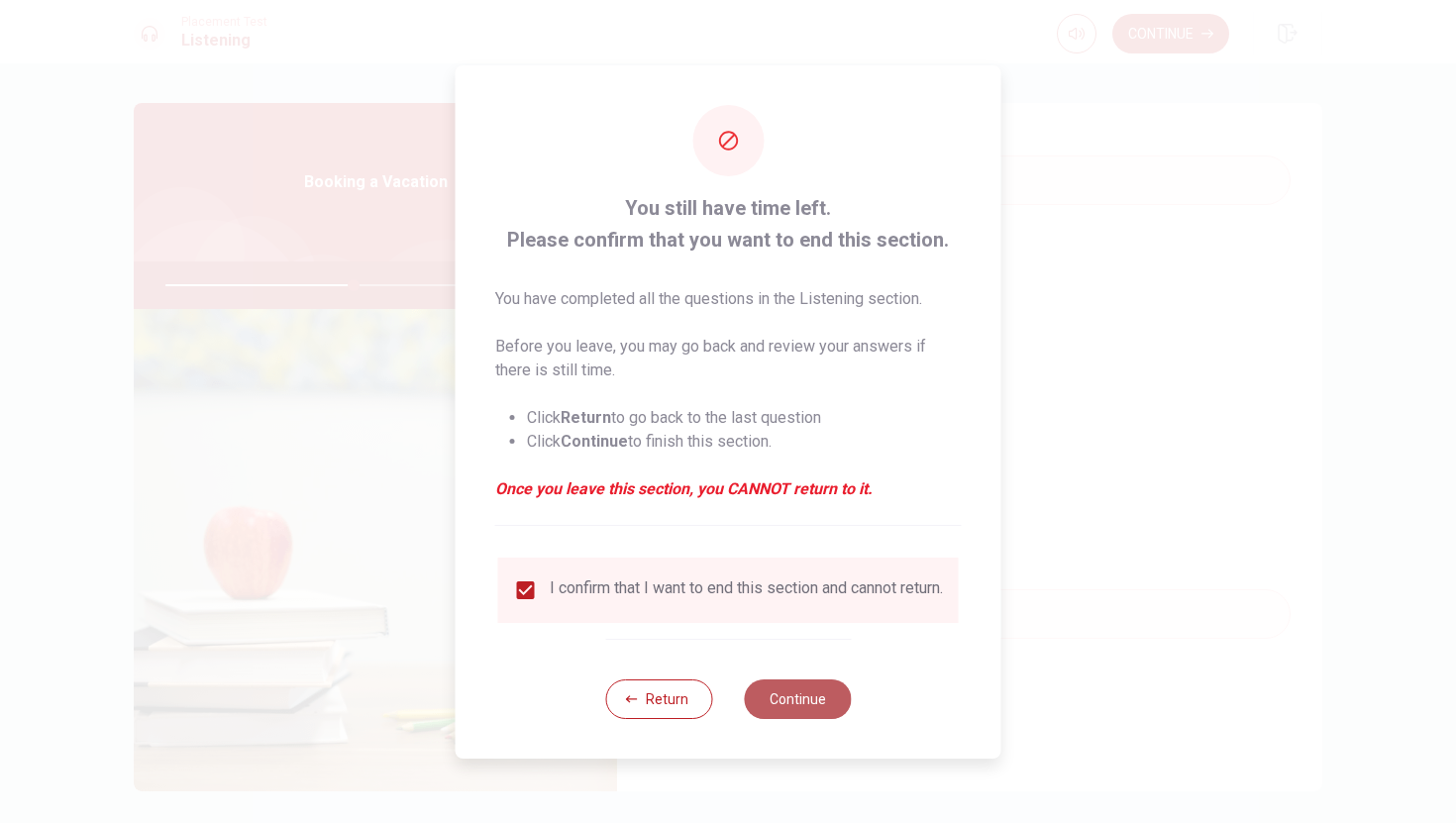 click on "Continue" at bounding box center (797, 699) 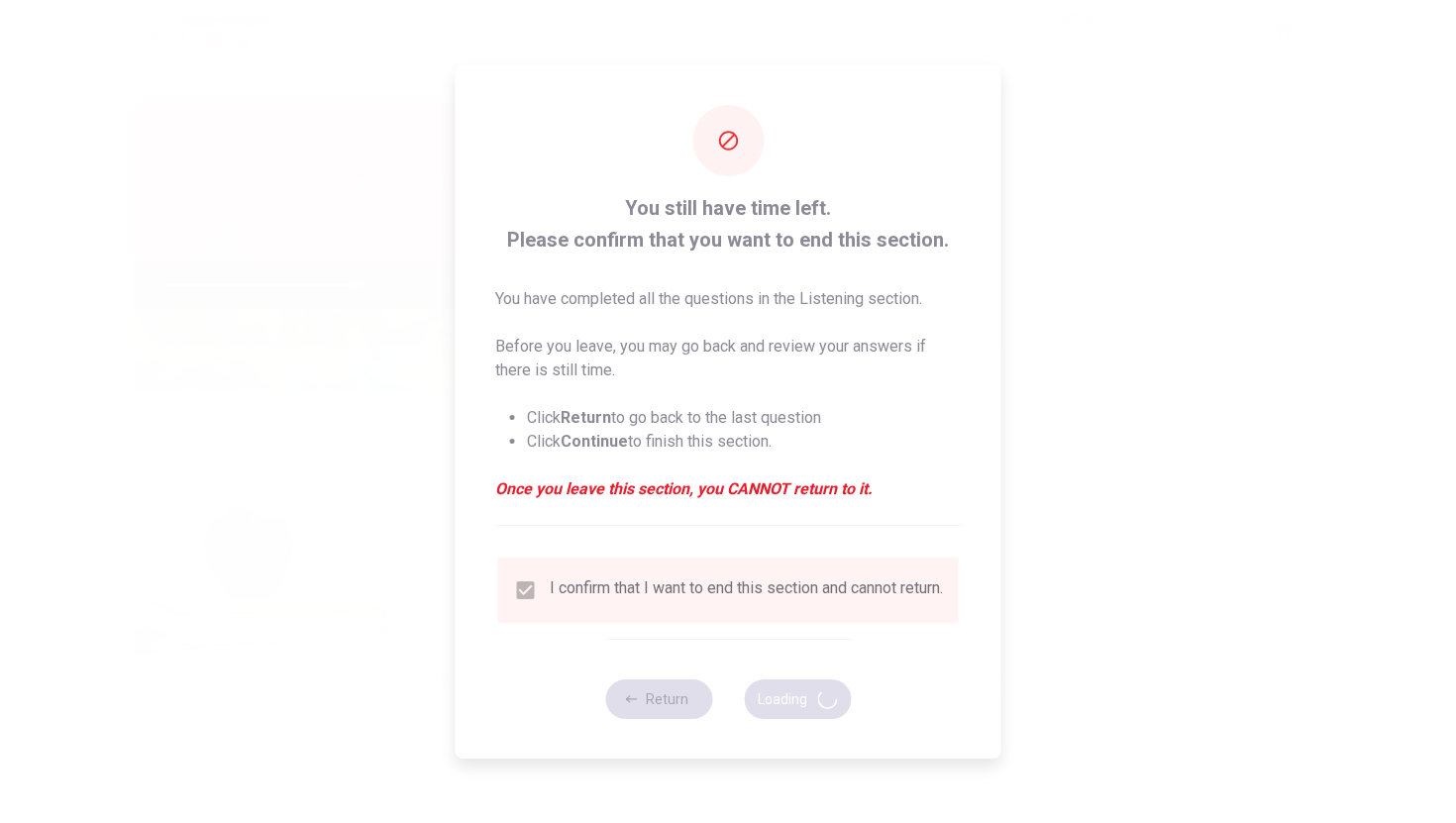 type on "53" 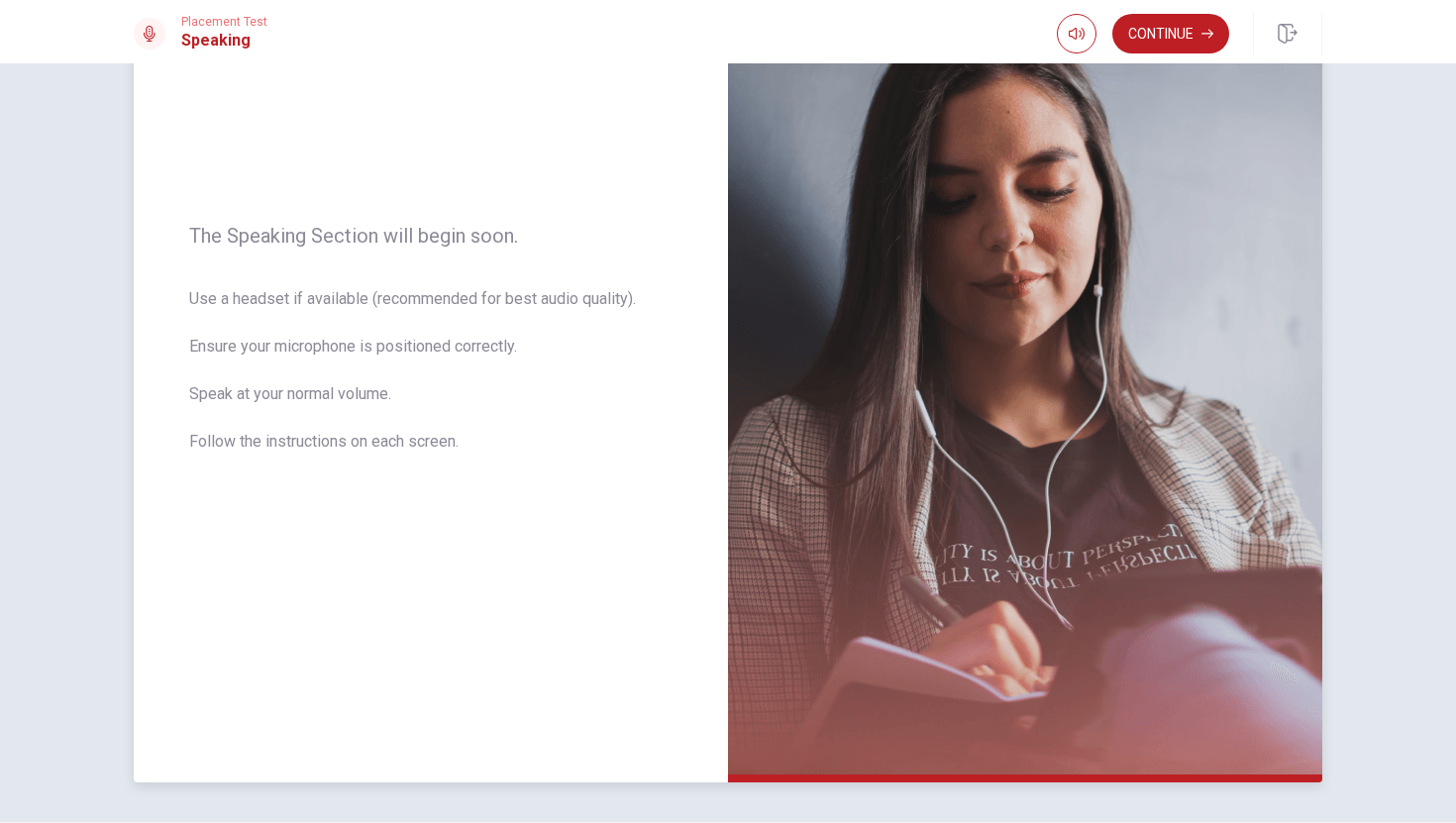 scroll, scrollTop: 247, scrollLeft: 0, axis: vertical 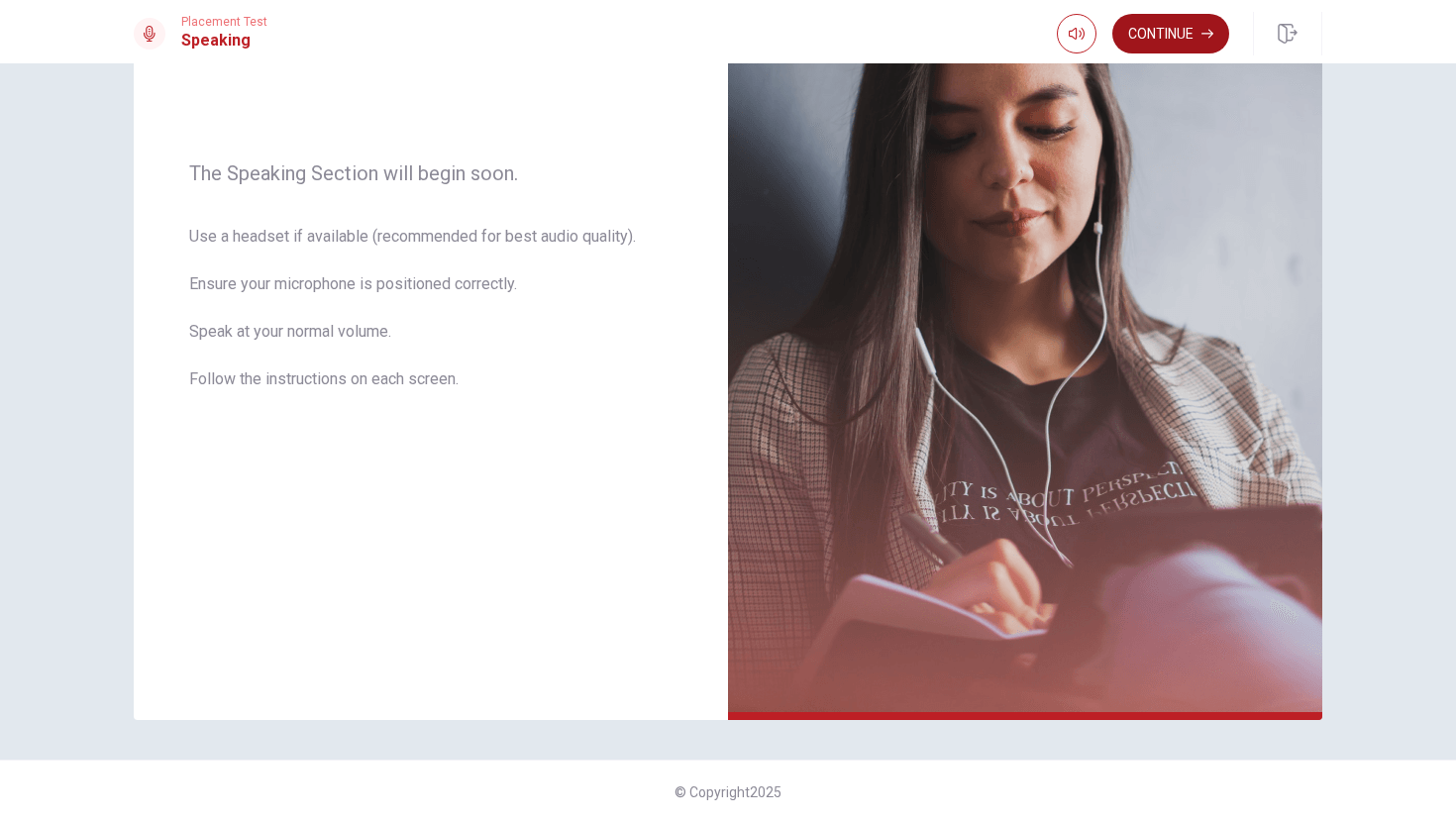 click on "Continue" at bounding box center (1171, 34) 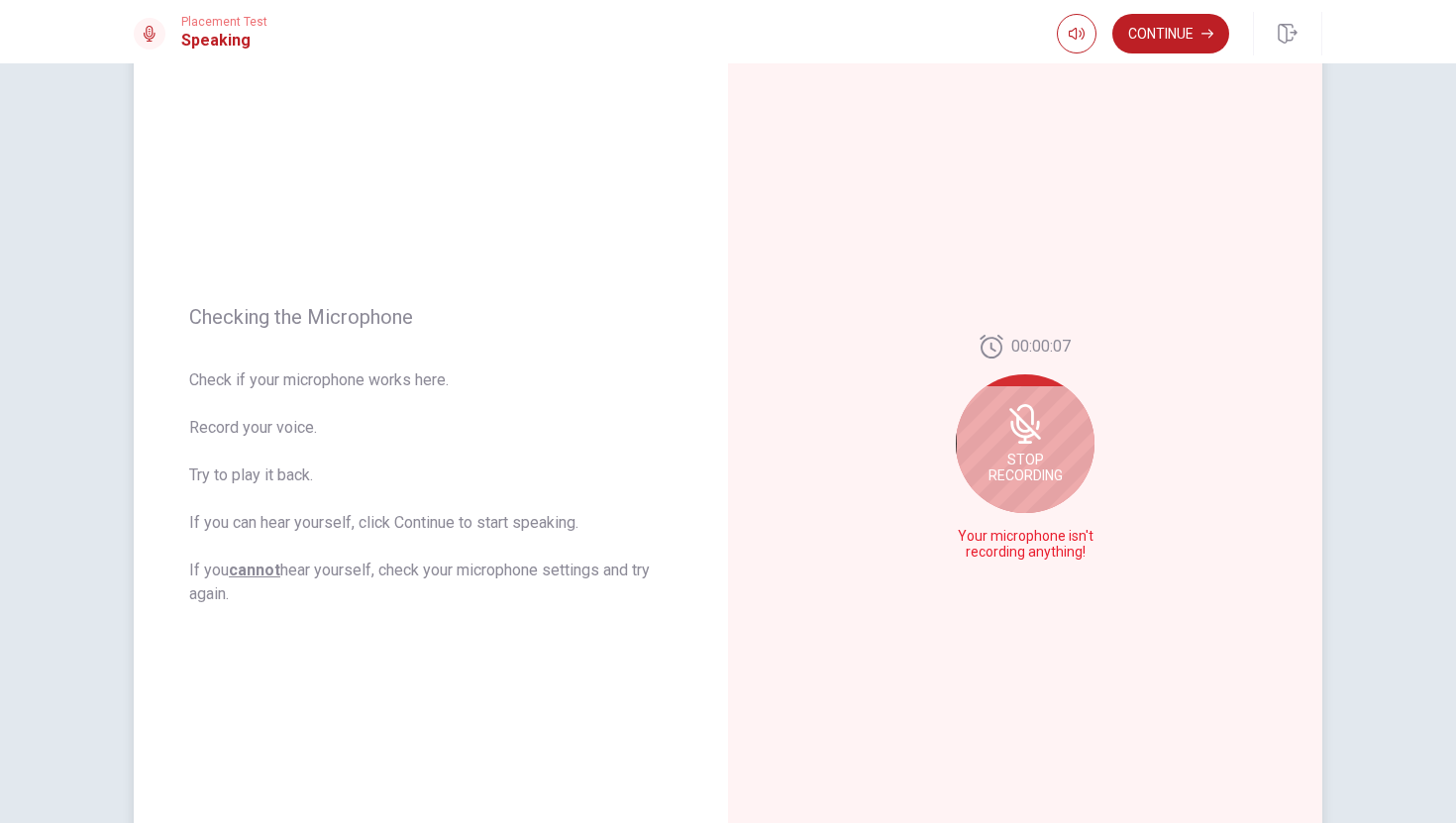 scroll, scrollTop: 81, scrollLeft: 0, axis: vertical 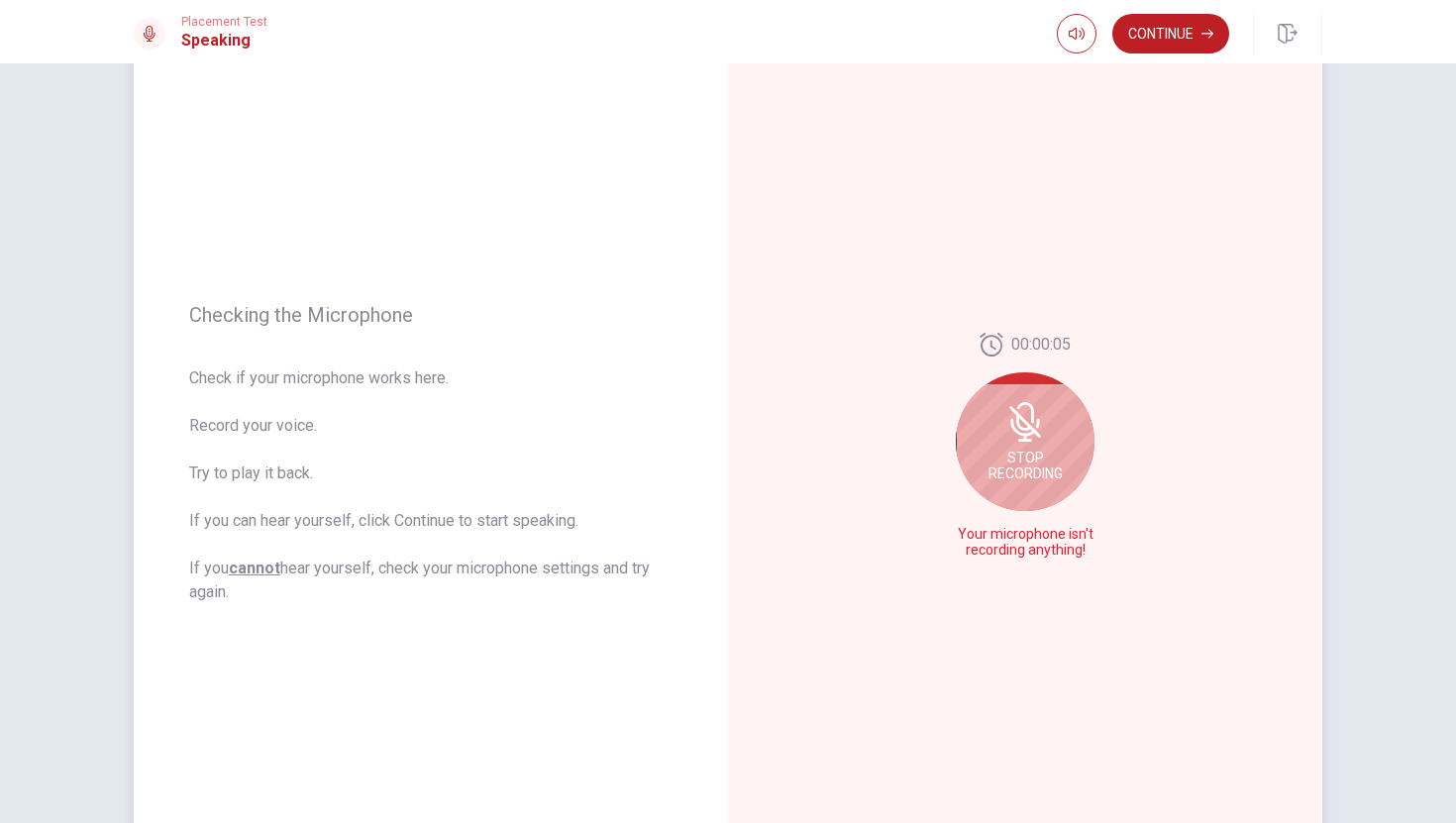 click 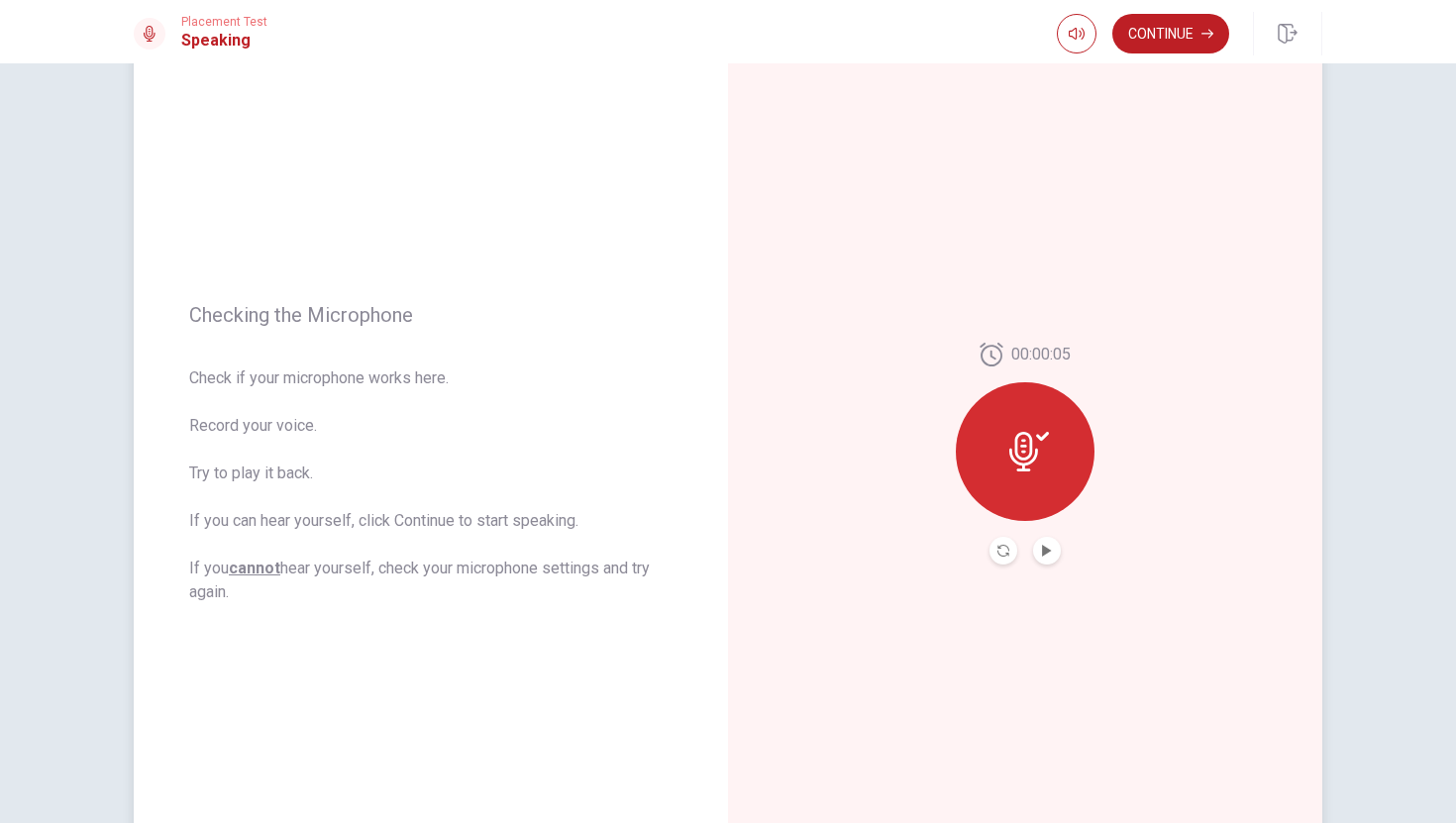 click at bounding box center (1047, 551) 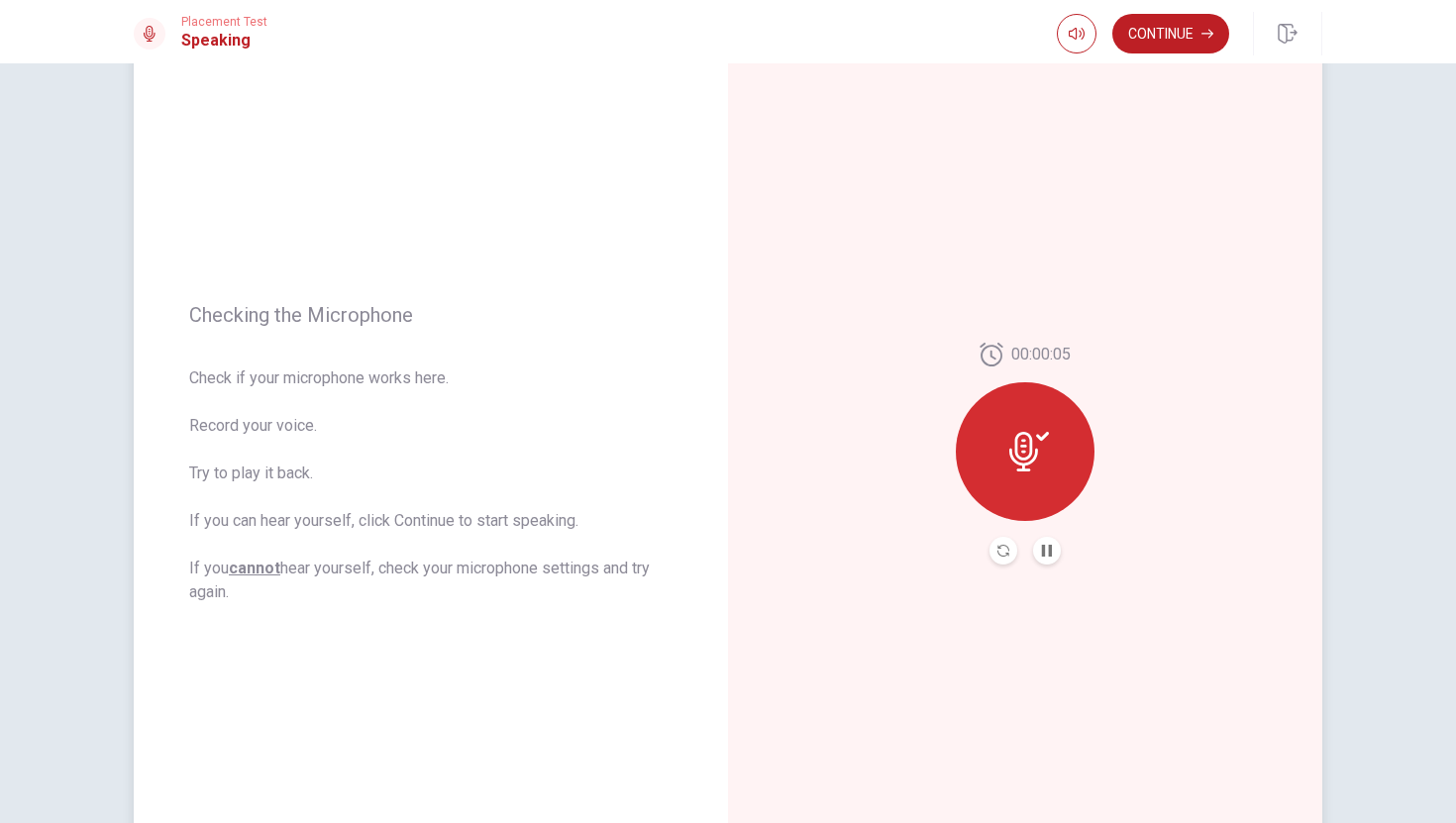 click on "00:00:05" at bounding box center (1025, 454) 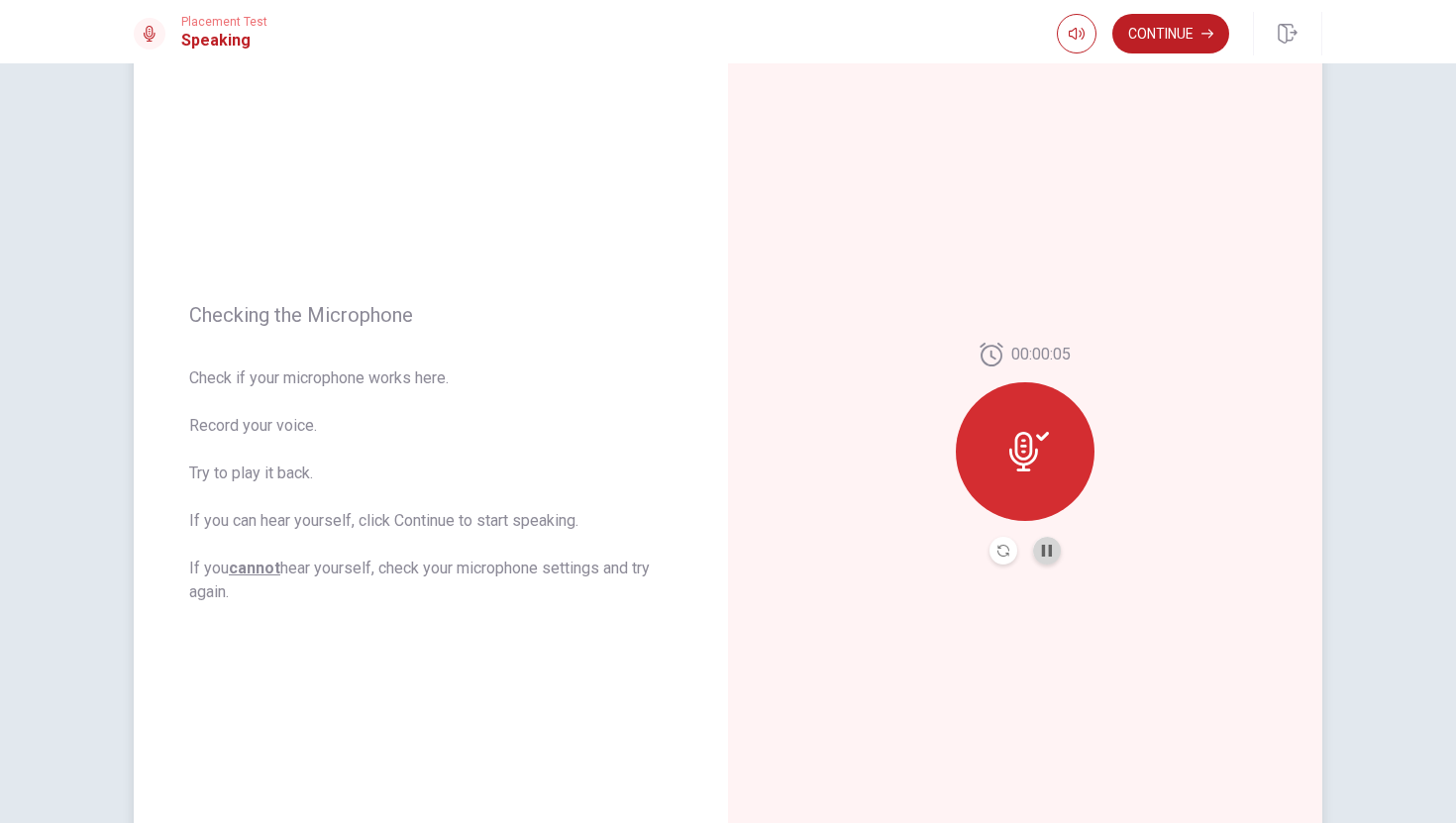 click at bounding box center [1047, 551] 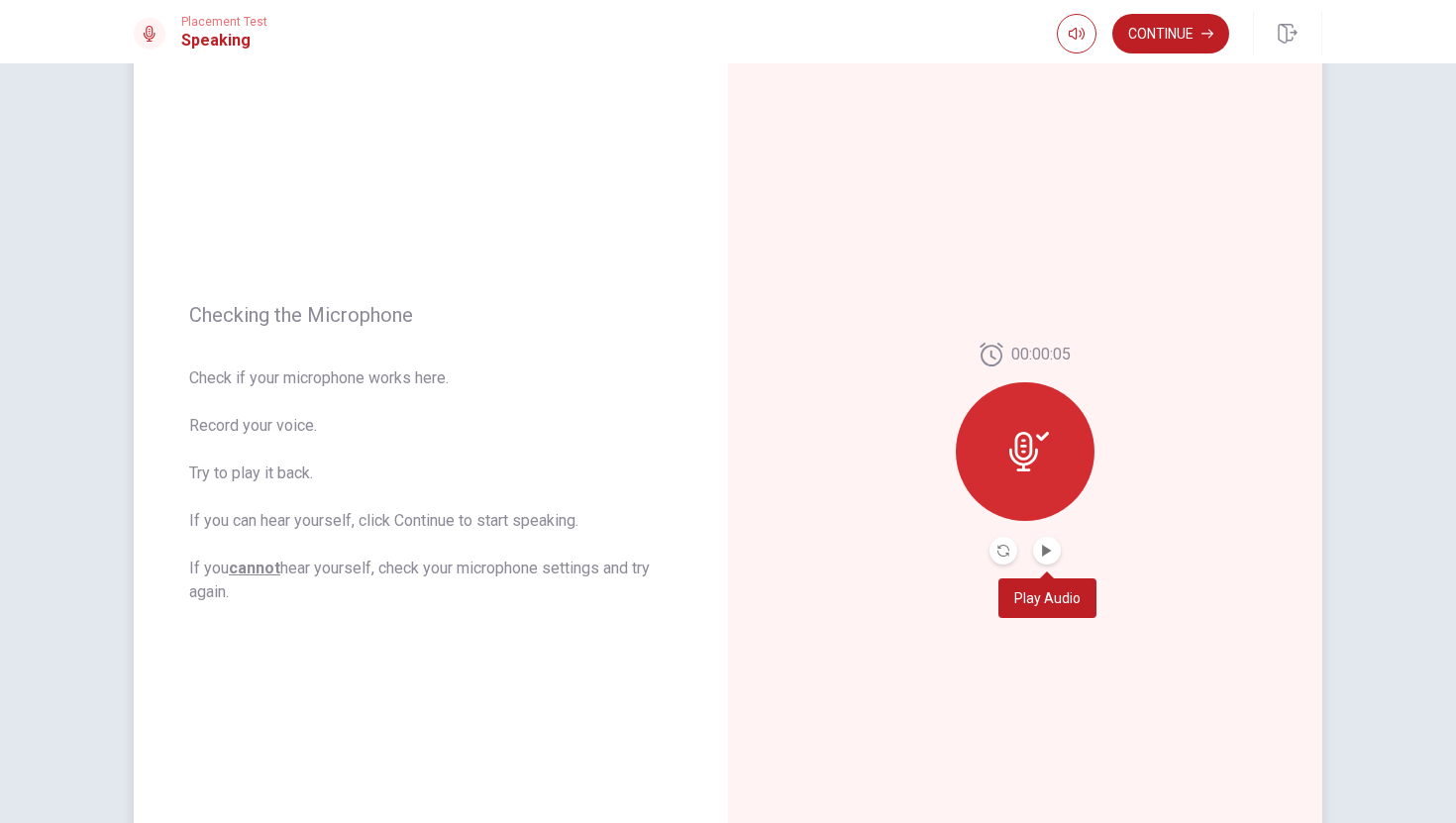 click at bounding box center [1047, 551] 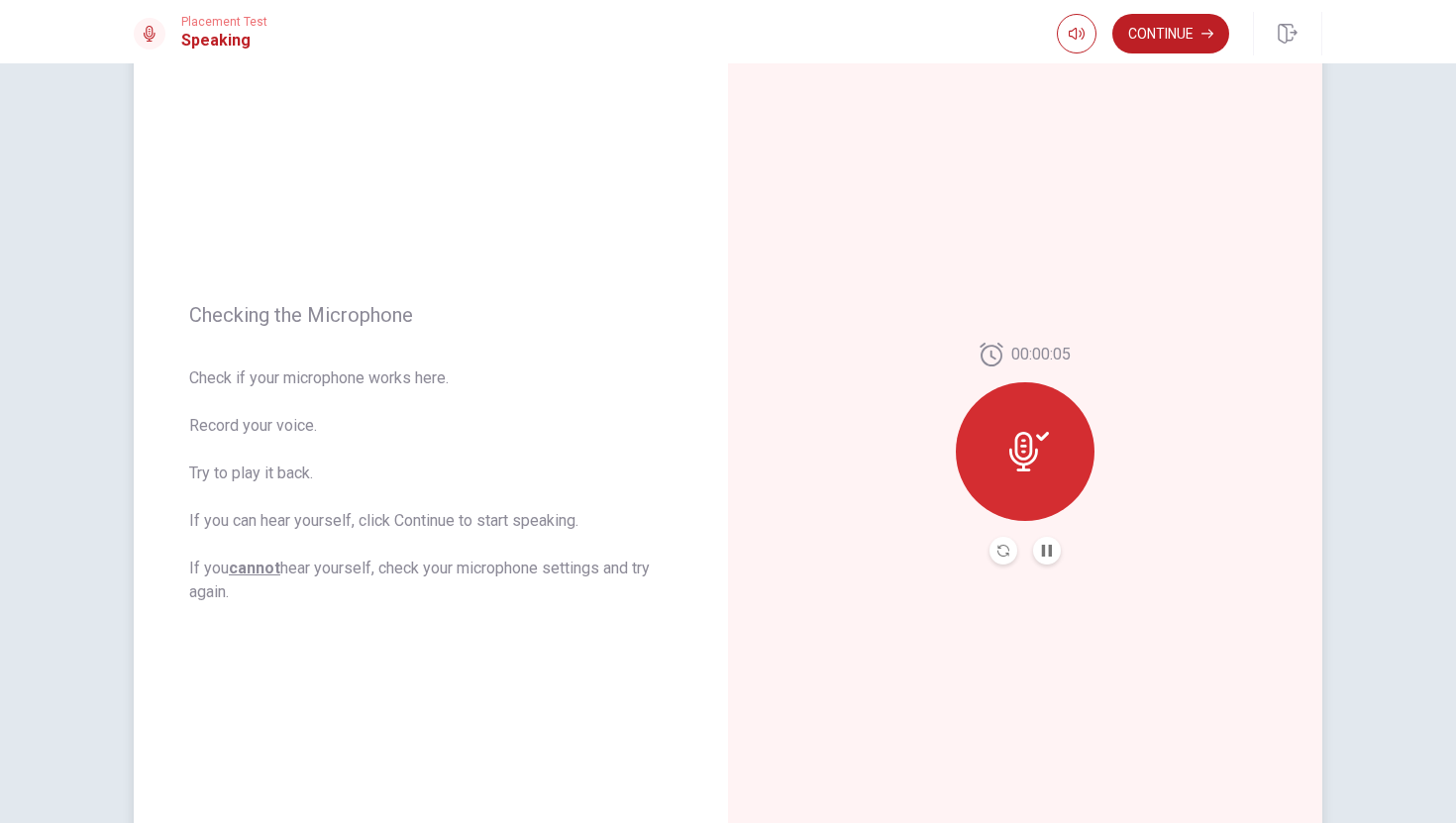 click at bounding box center (1025, 452) 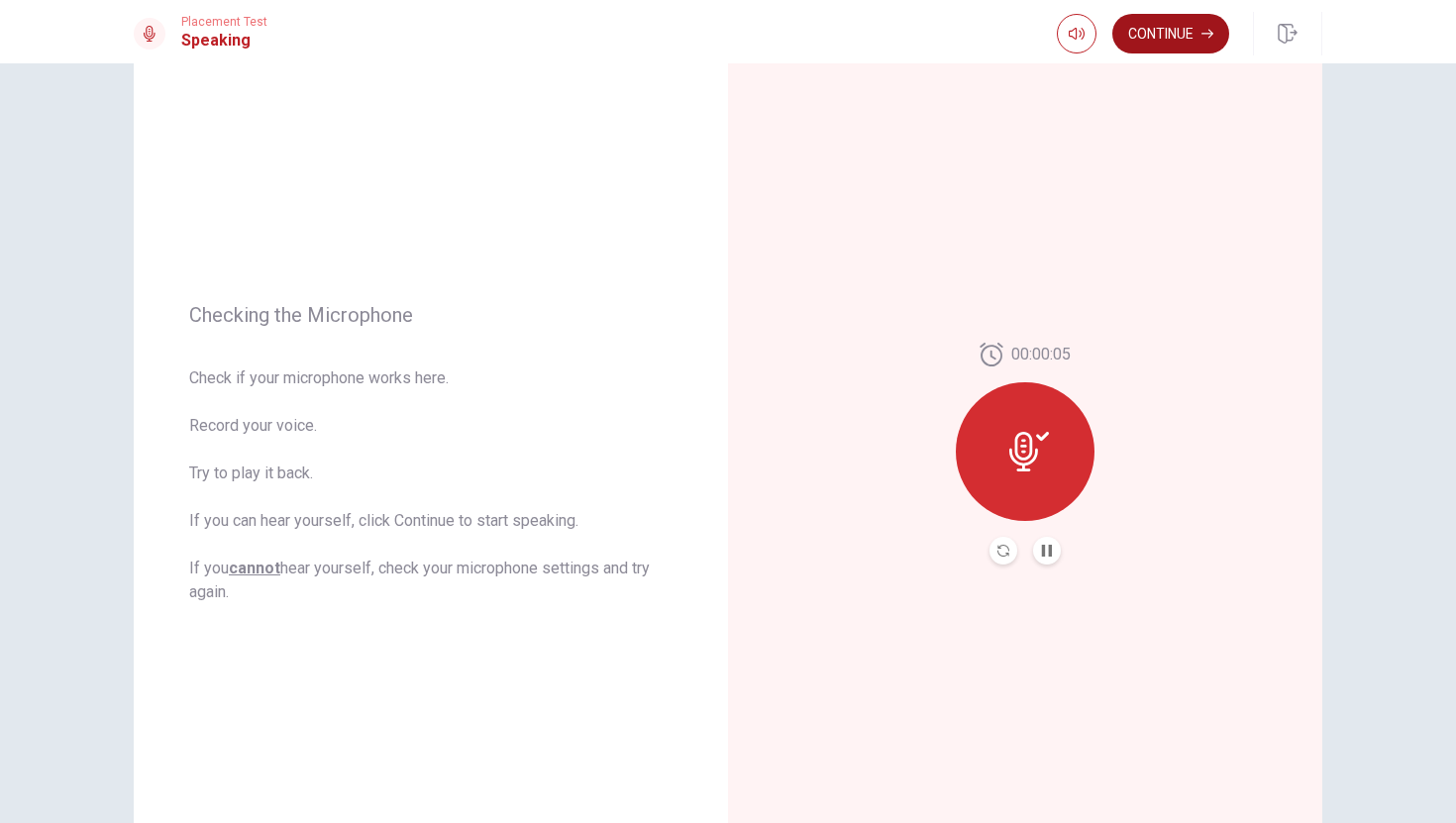 click on "Continue" at bounding box center (1171, 34) 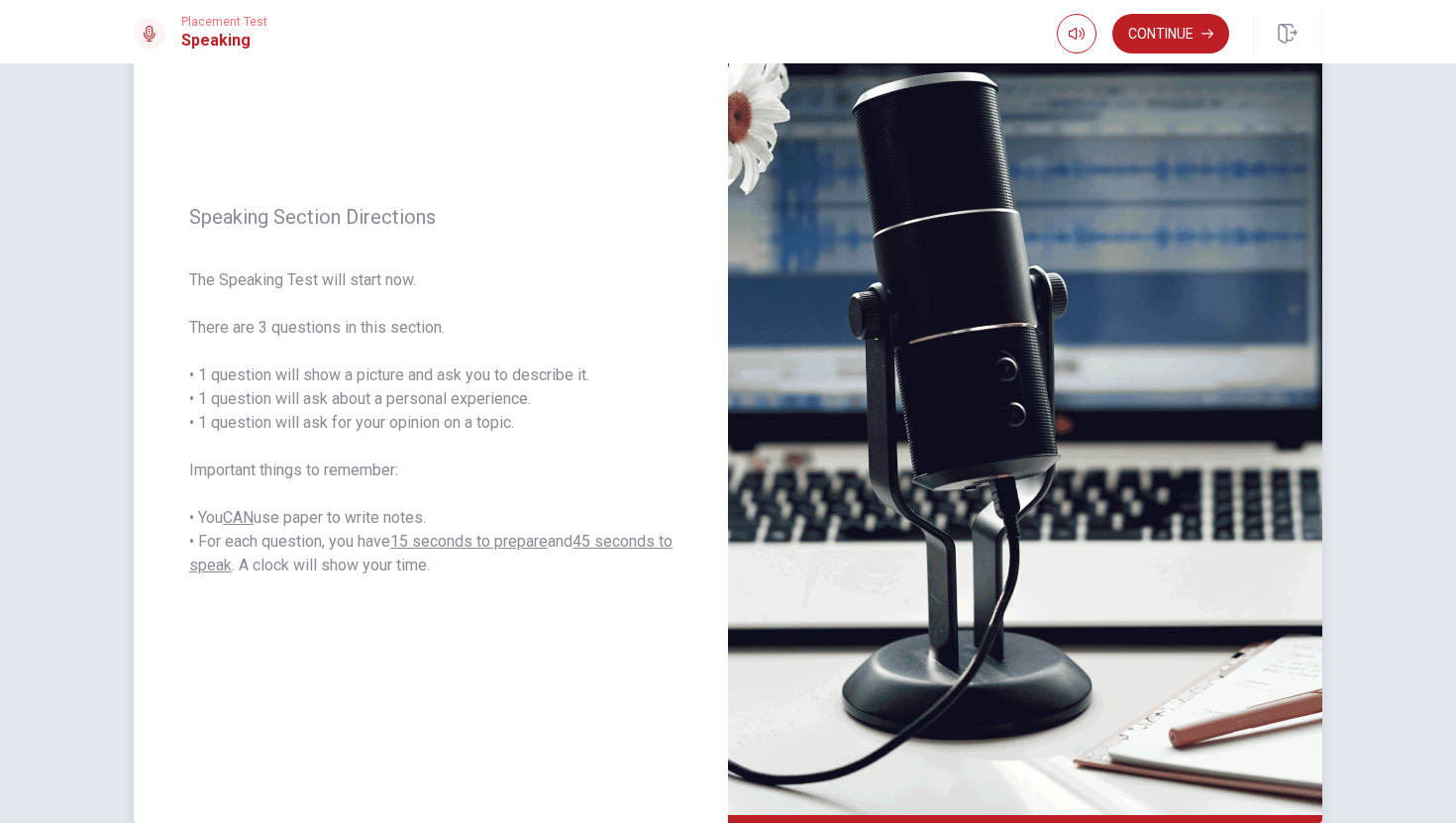 scroll, scrollTop: 136, scrollLeft: 0, axis: vertical 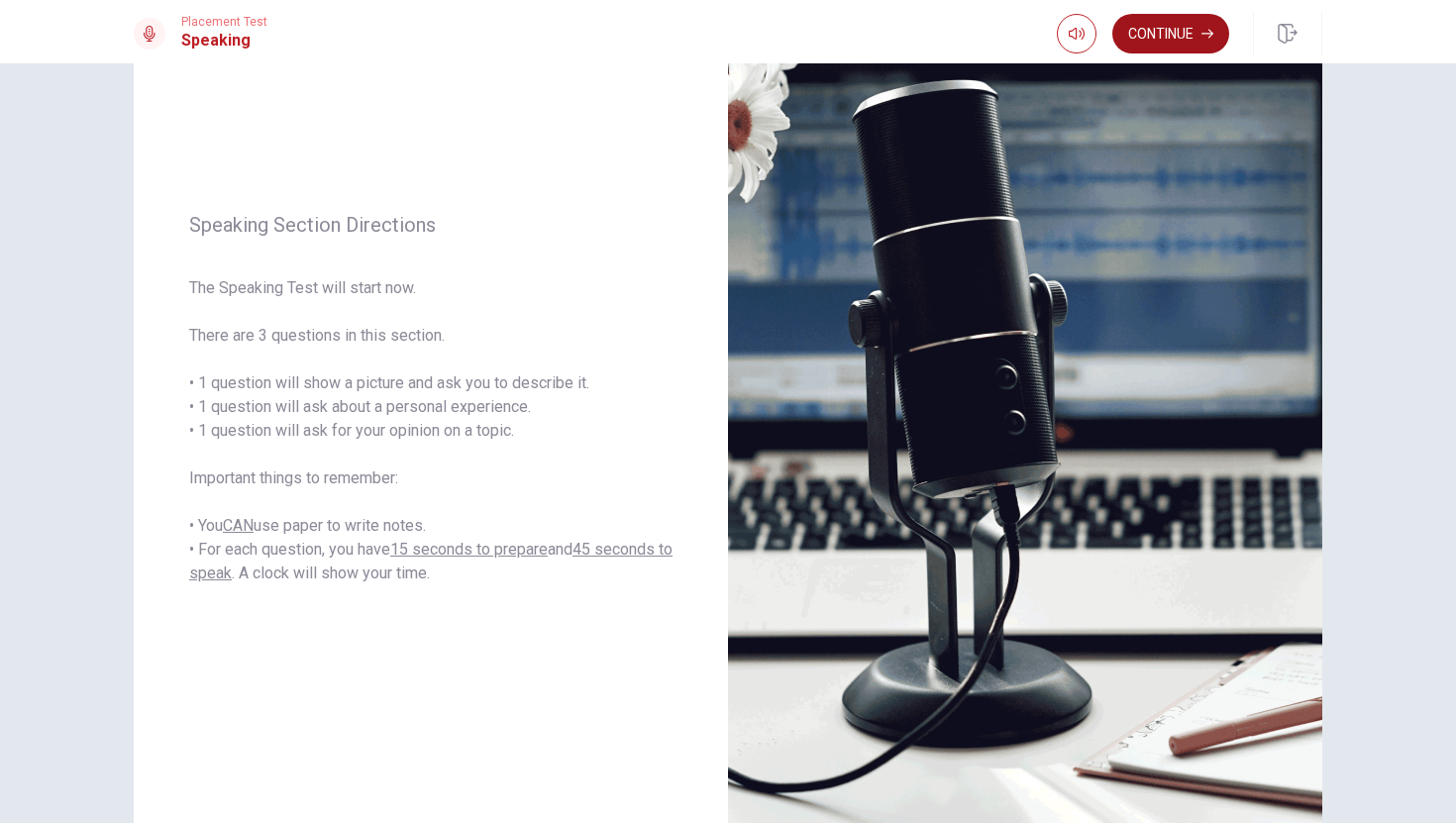 click on "Continue" at bounding box center [1171, 34] 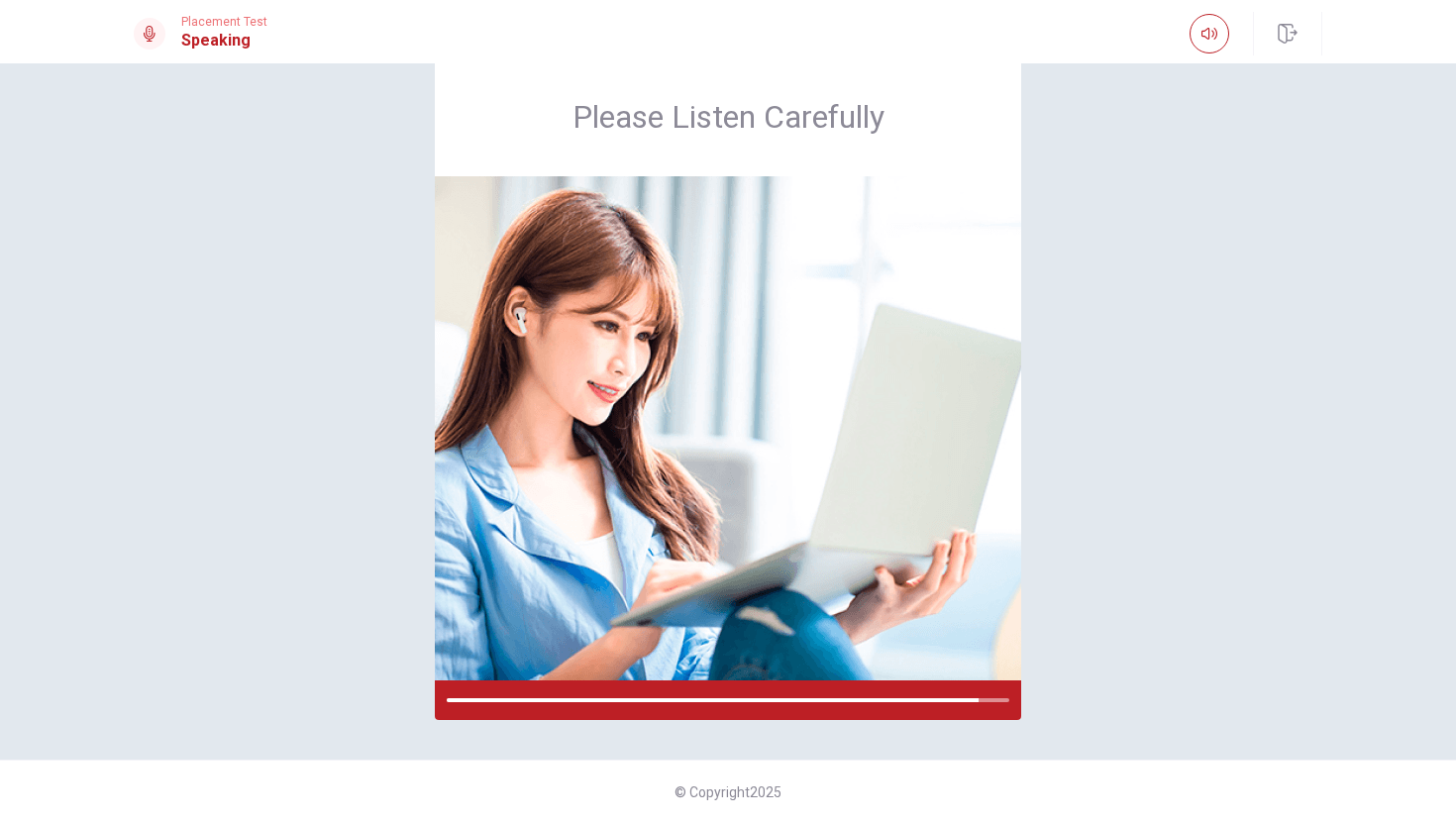 scroll, scrollTop: 136, scrollLeft: 0, axis: vertical 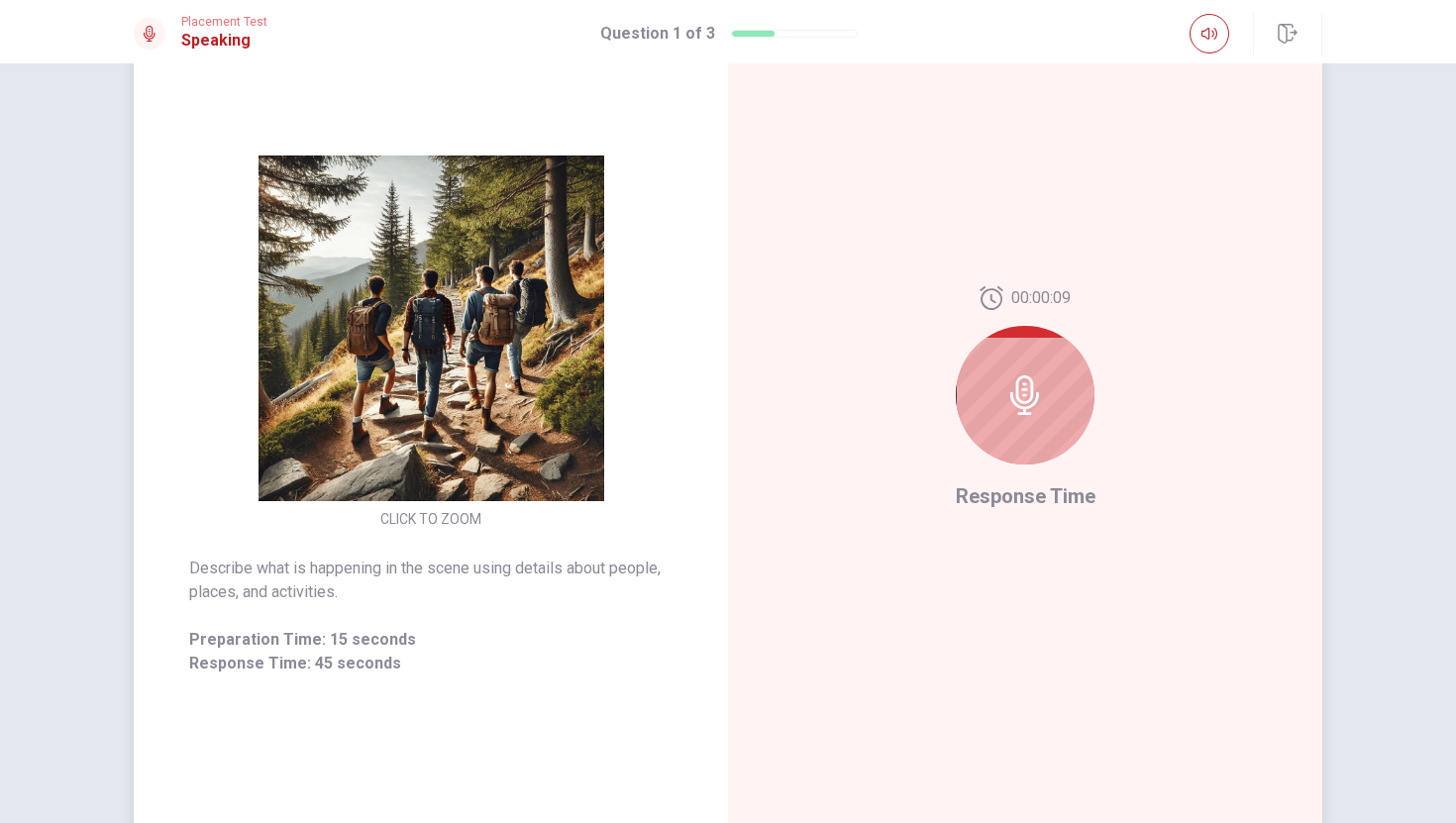 click at bounding box center (1025, 395) 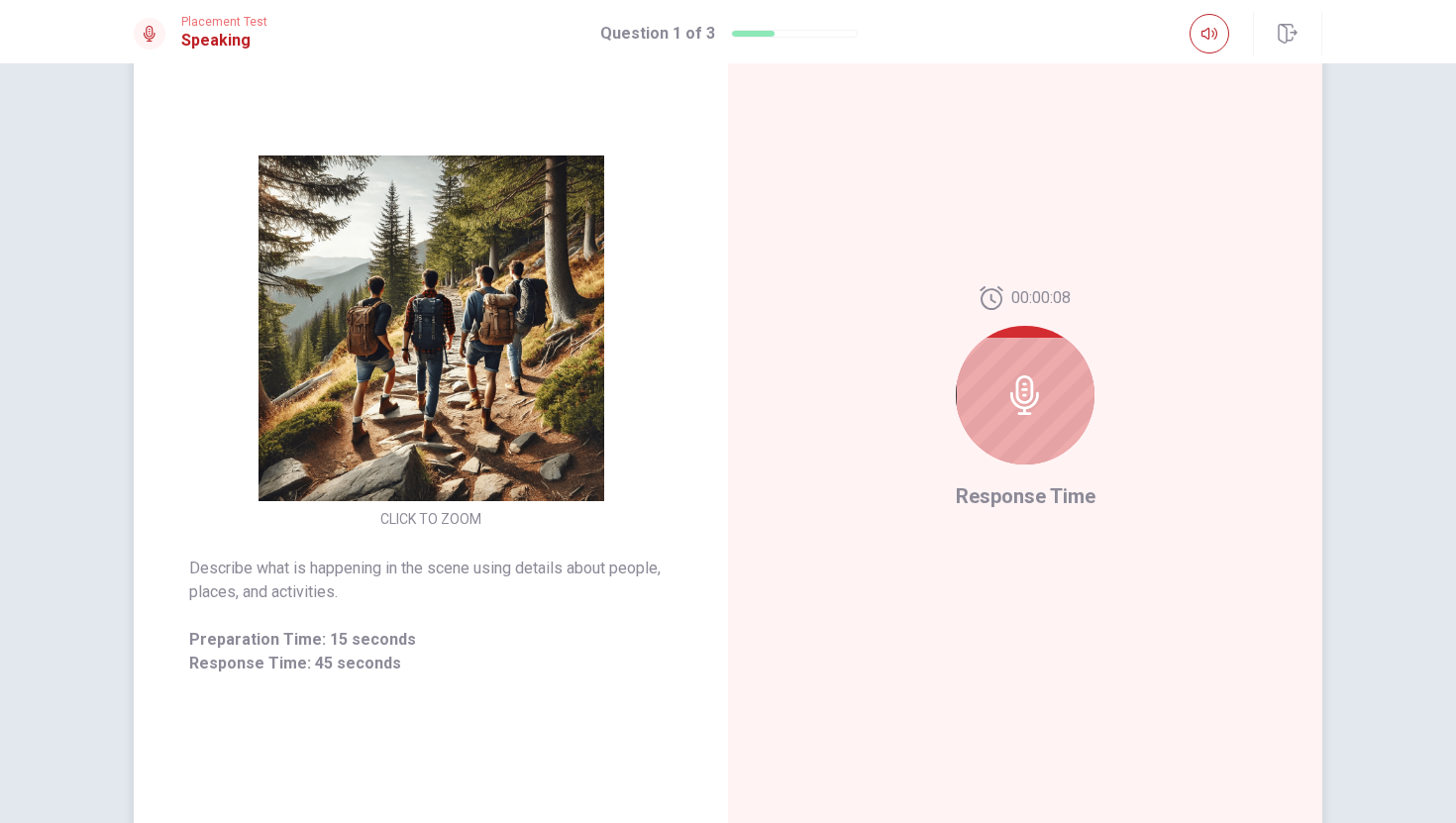 click 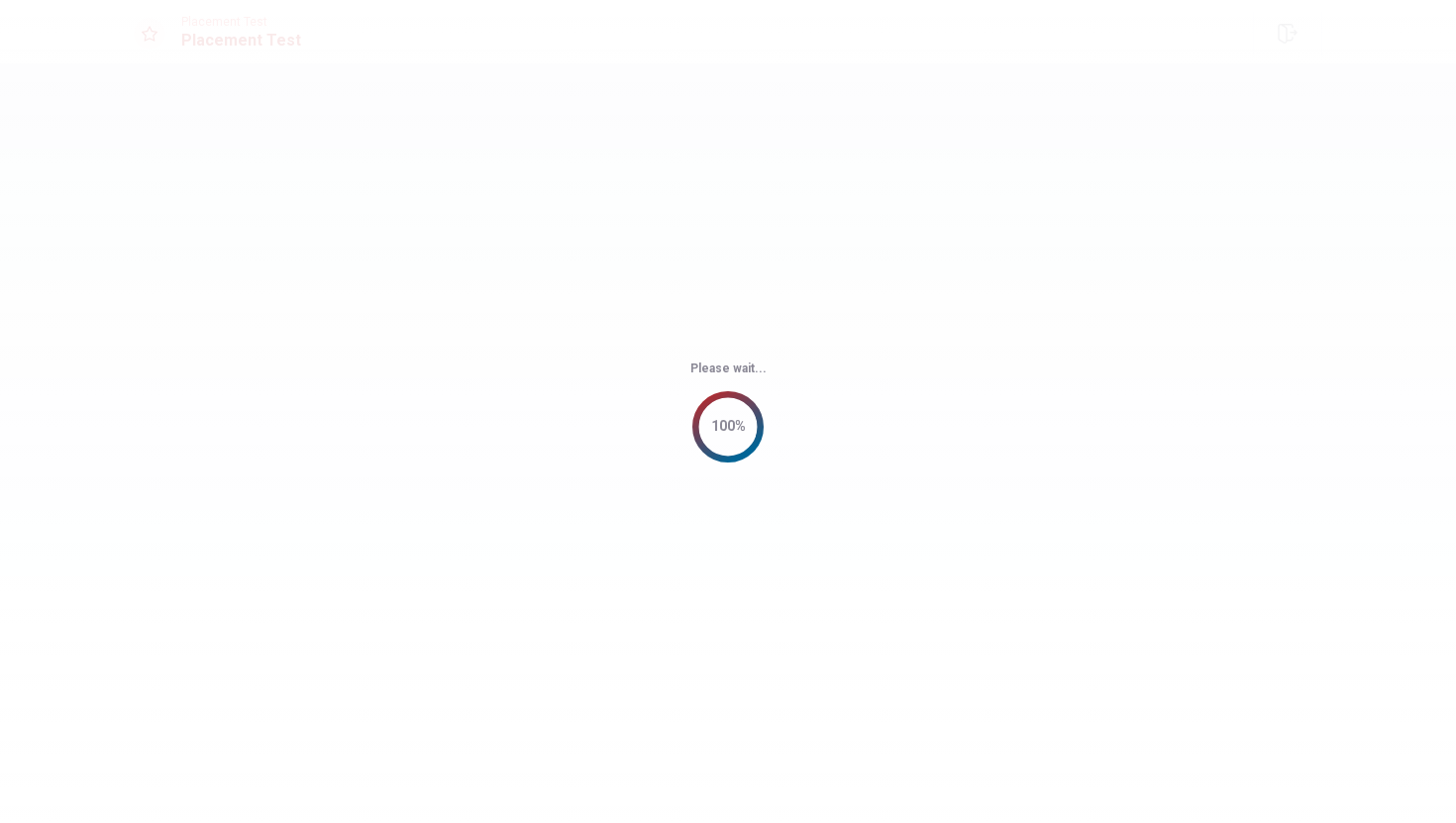 scroll, scrollTop: 0, scrollLeft: 0, axis: both 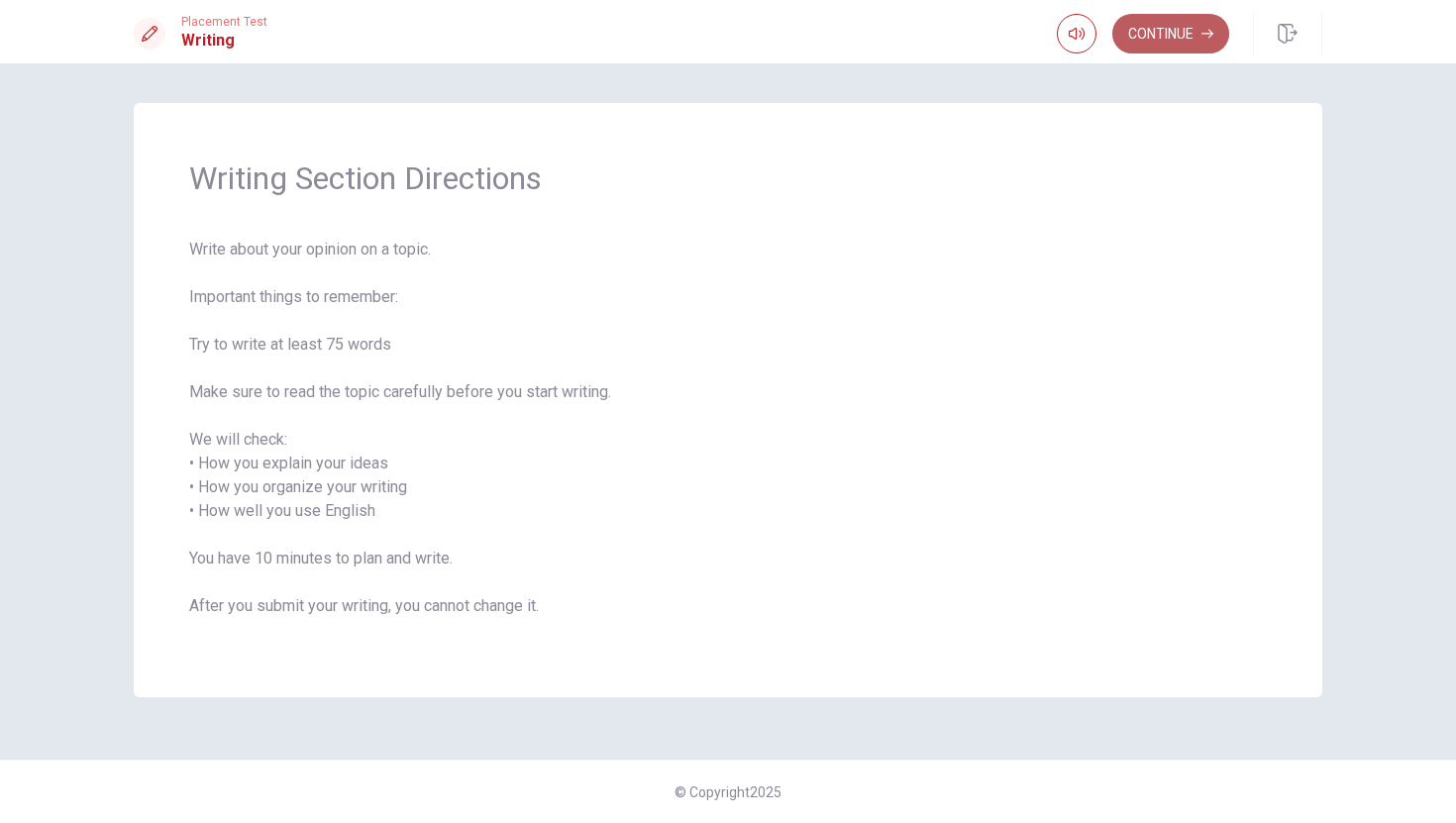 click on "Continue" at bounding box center (1171, 34) 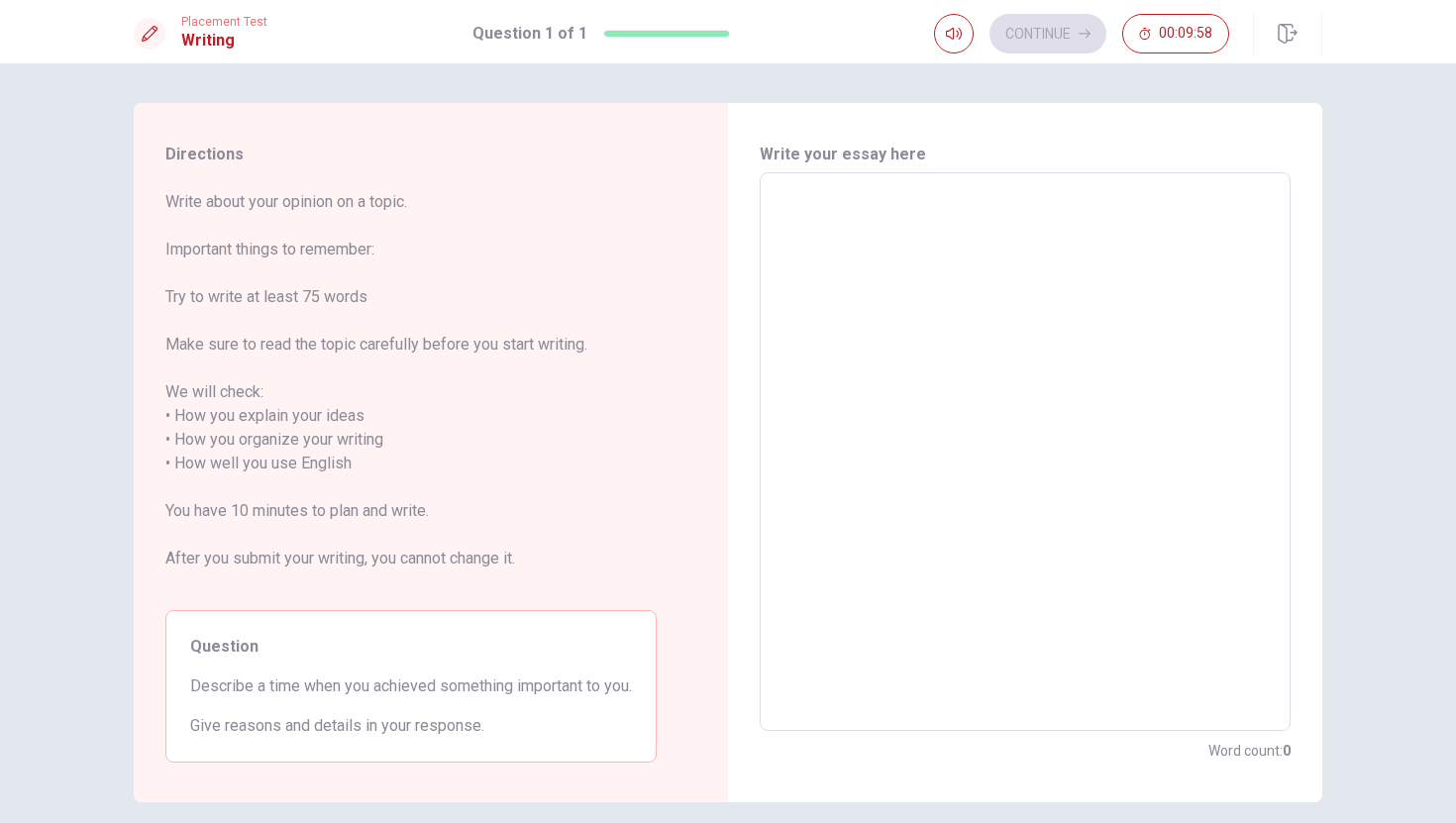 click at bounding box center (1025, 452) 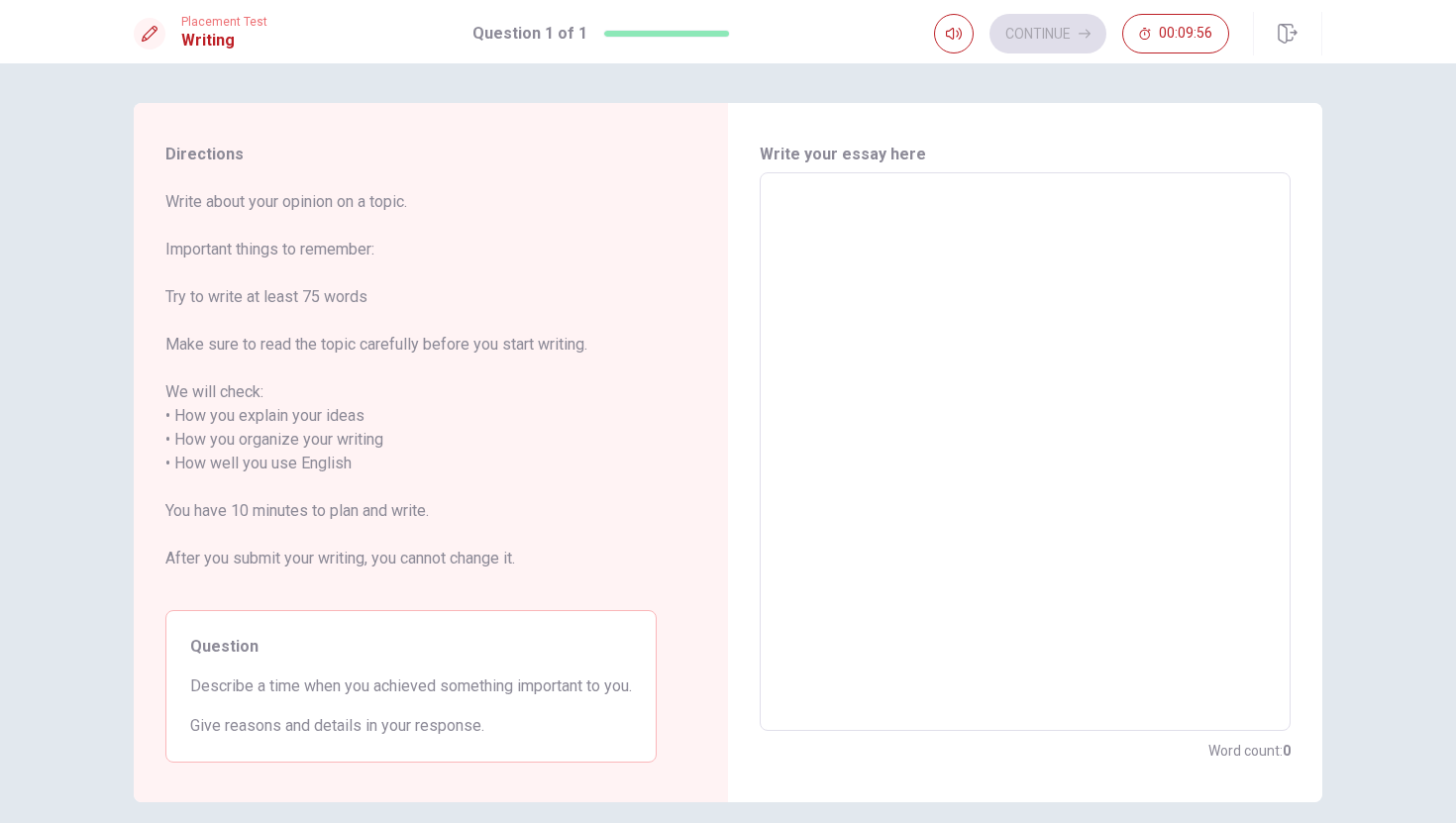 type on "w" 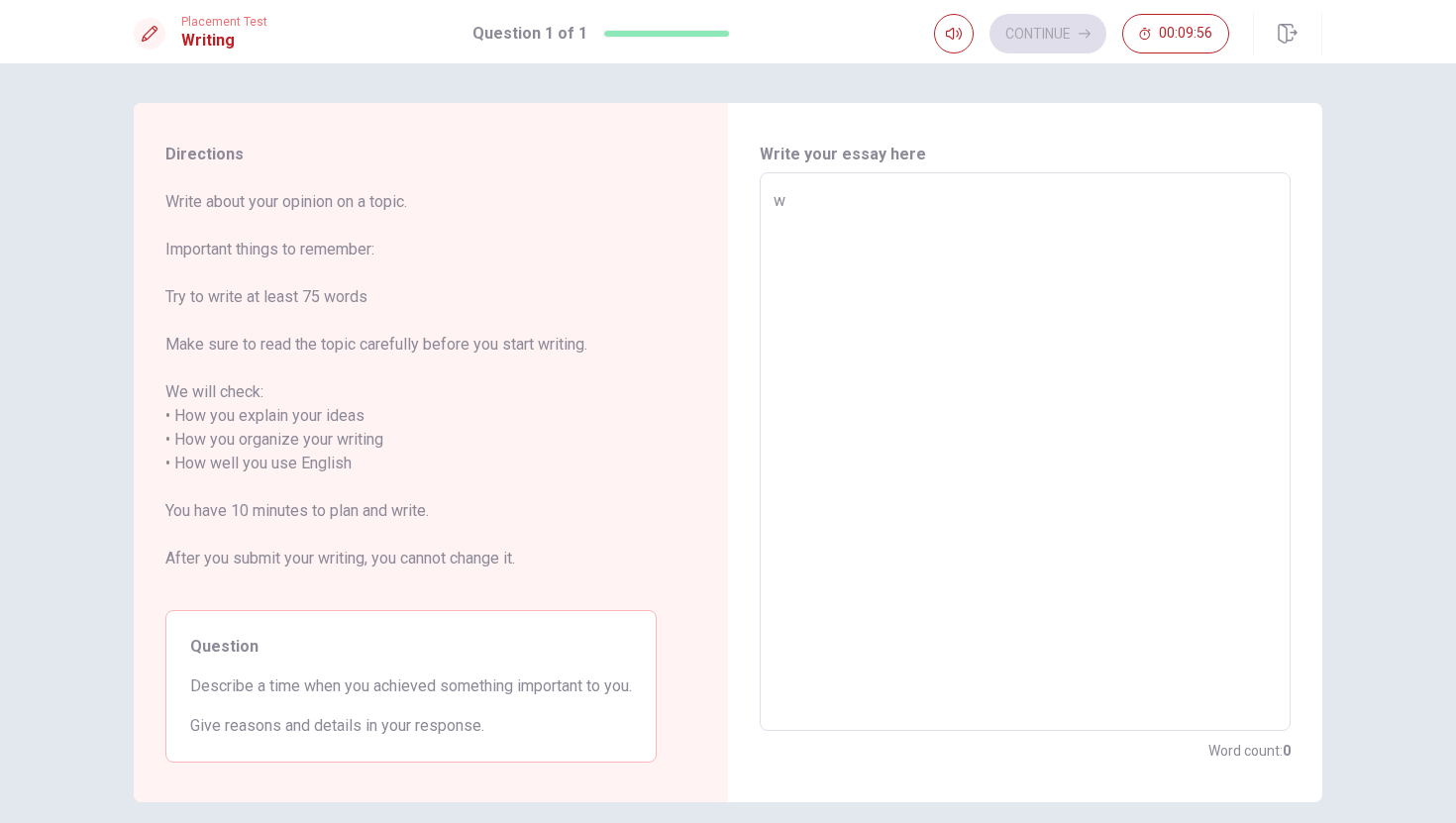 type on "x" 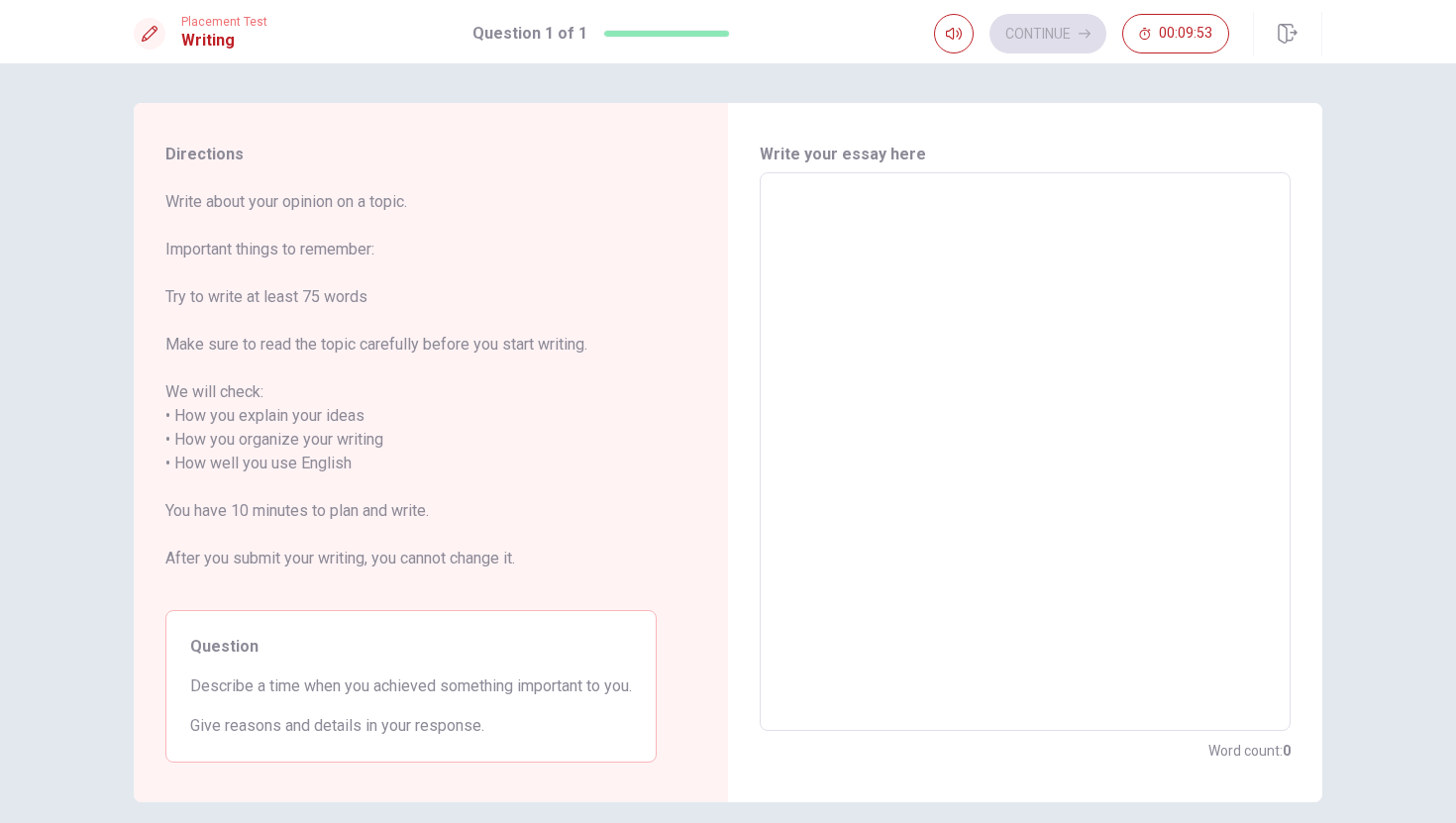type on "r" 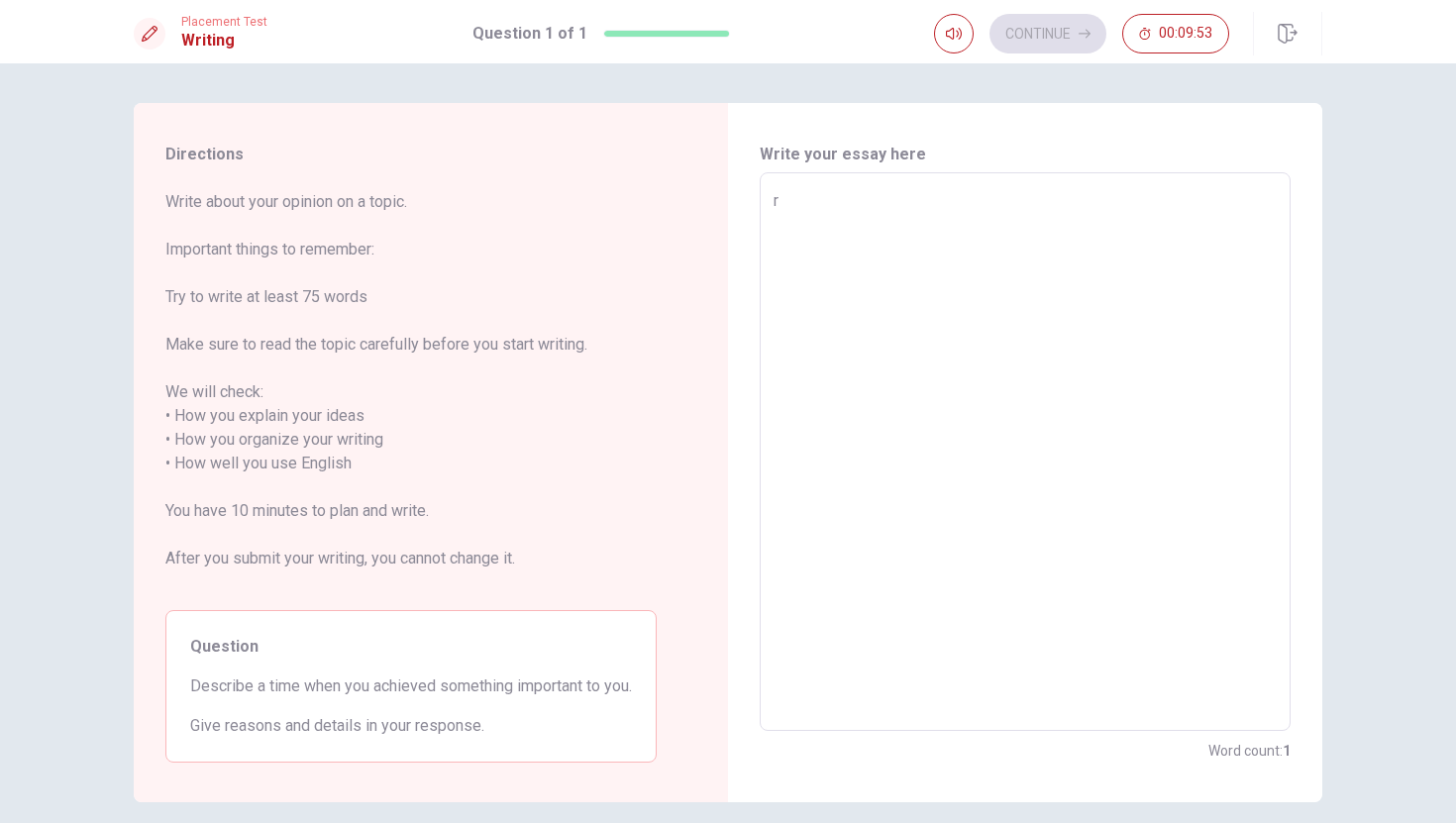 type on "x" 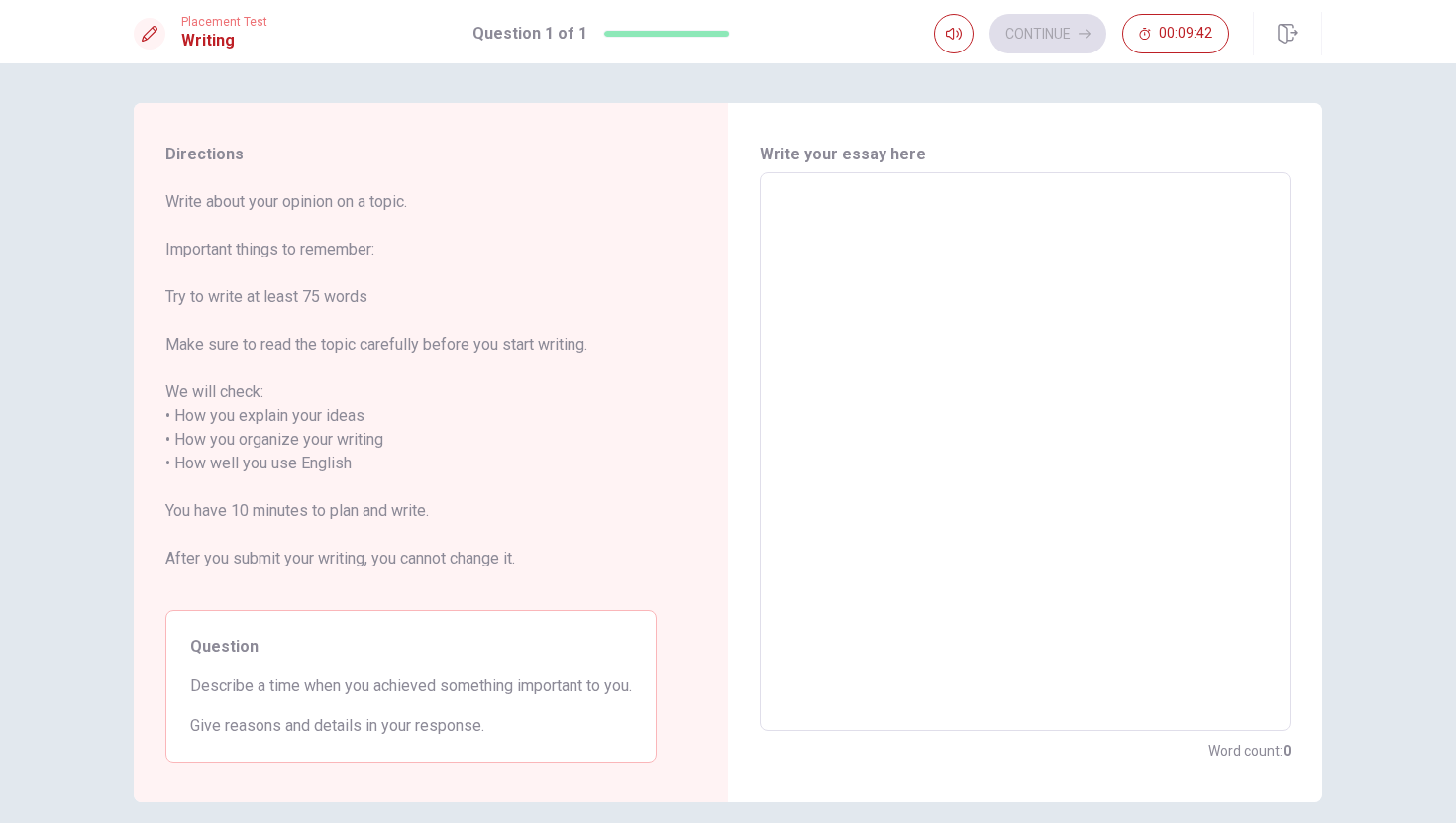 type on "h" 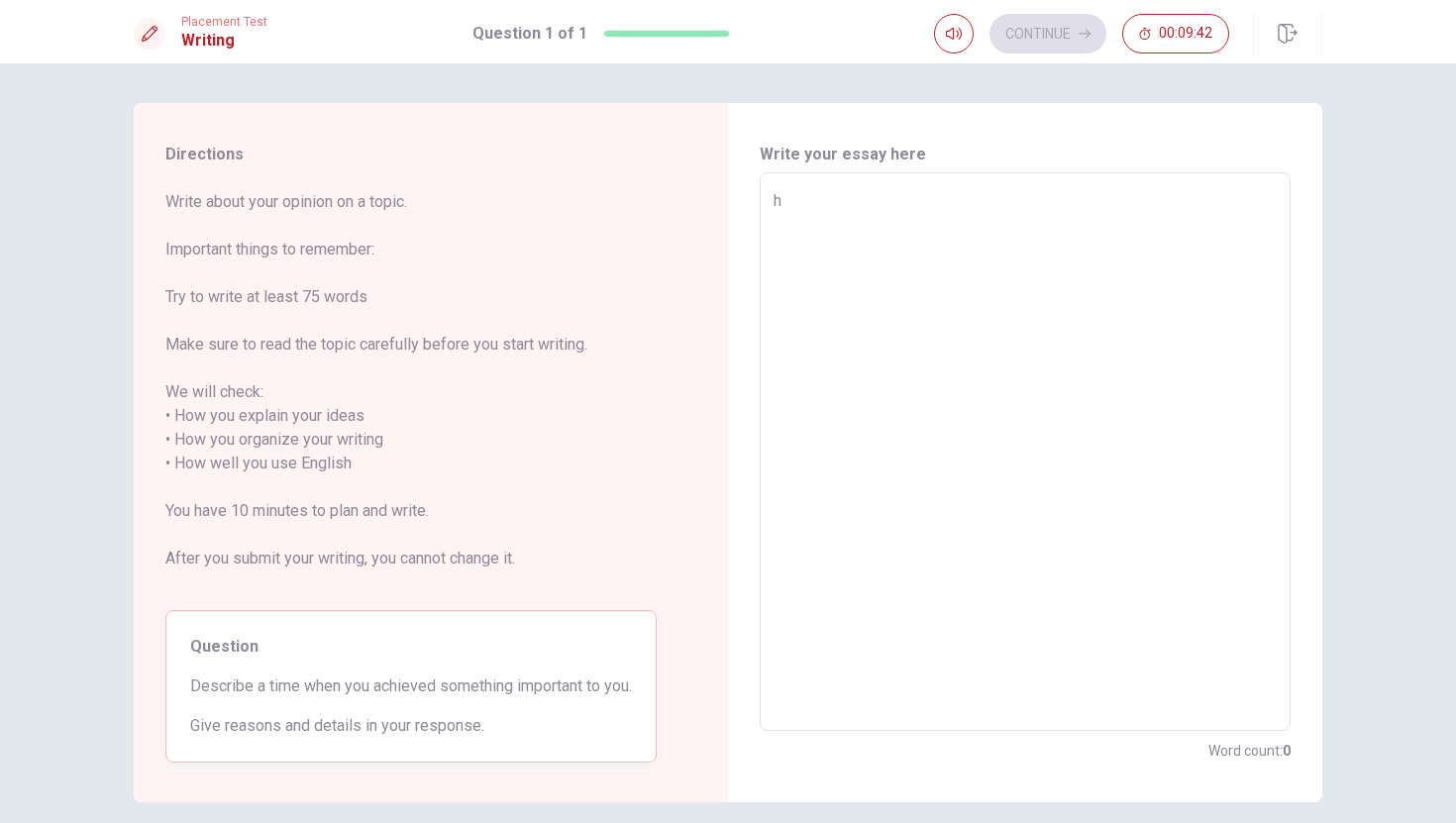 type on "x" 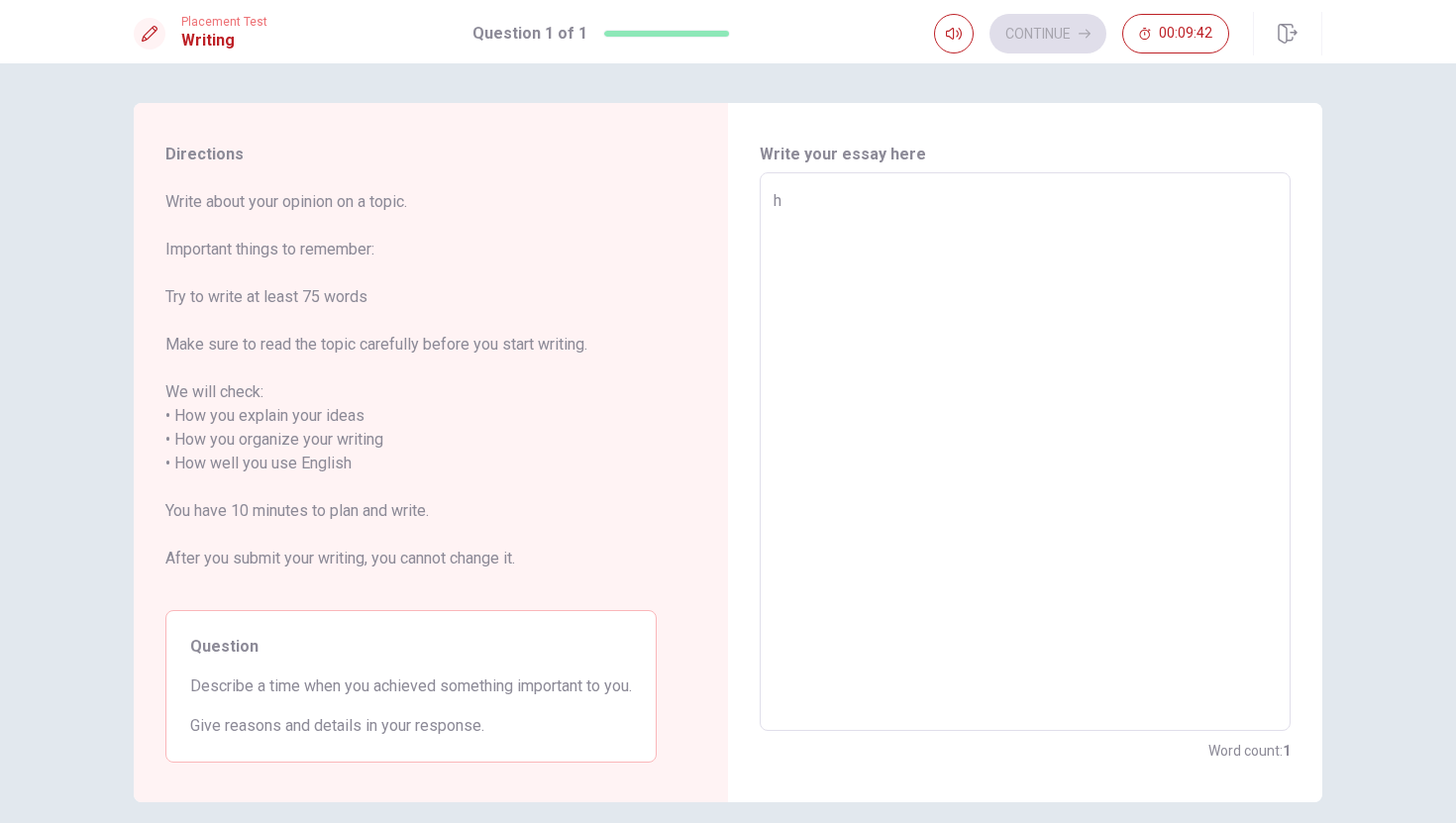 type on "ho" 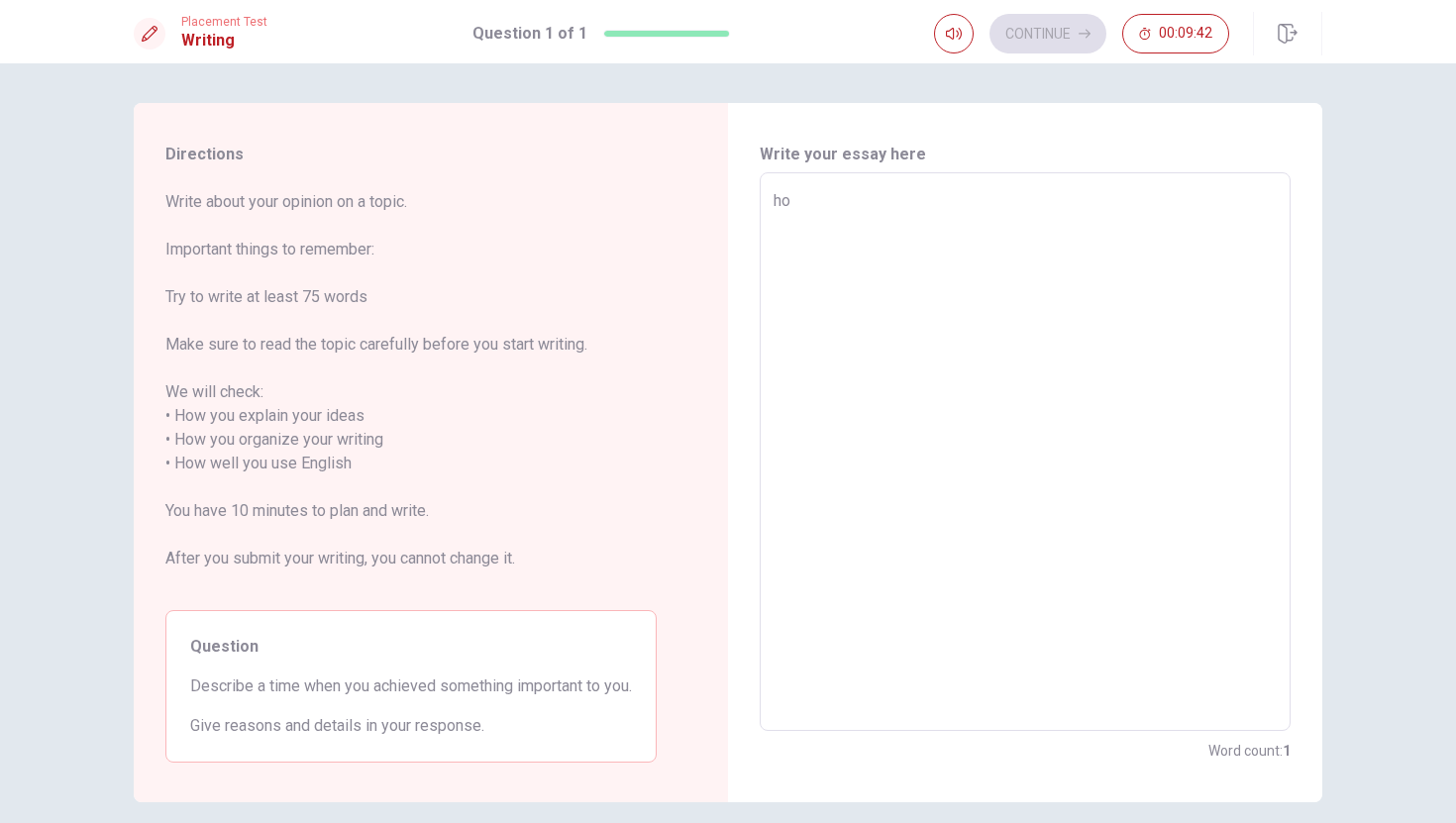 type on "x" 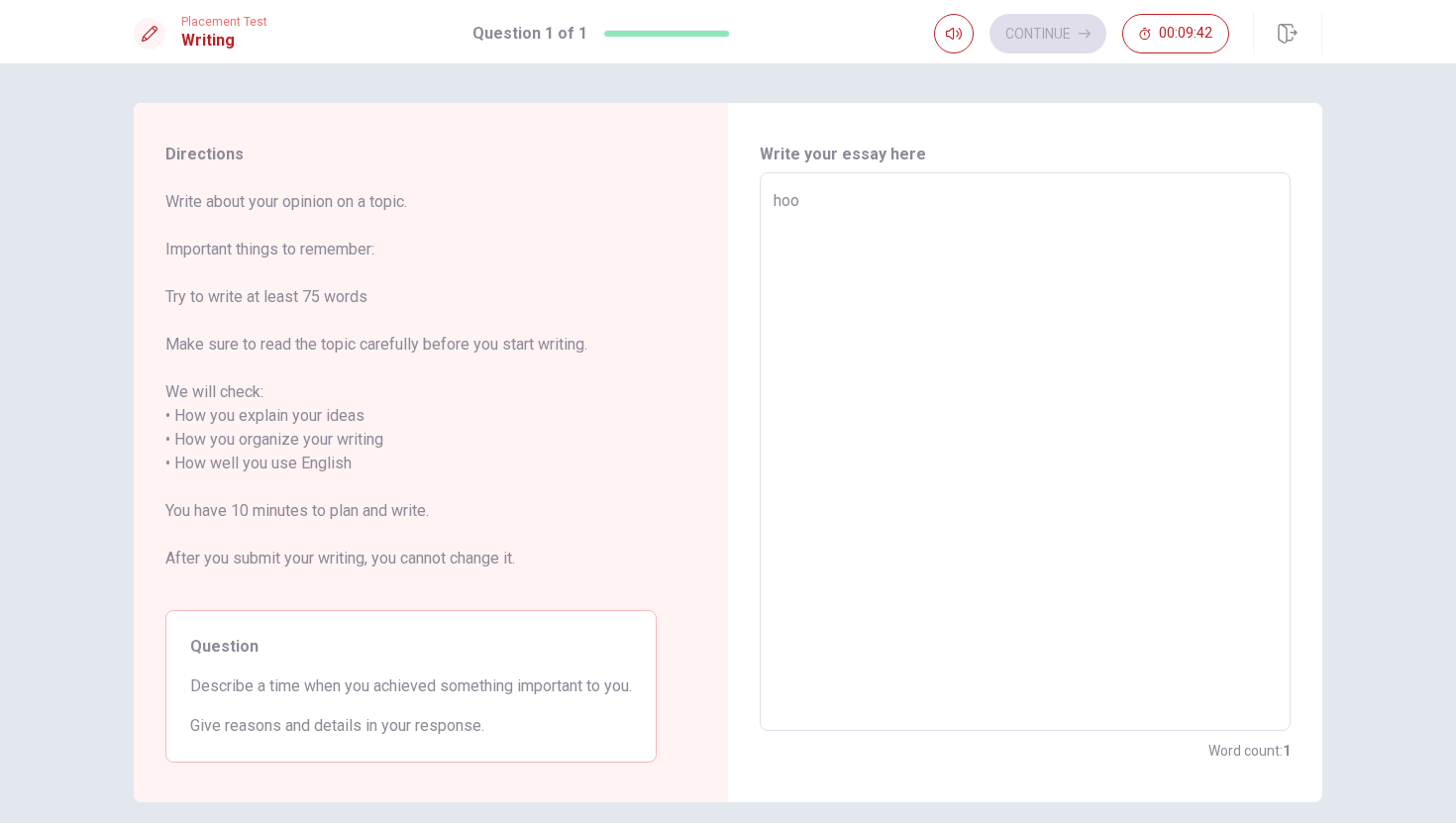 type on "x" 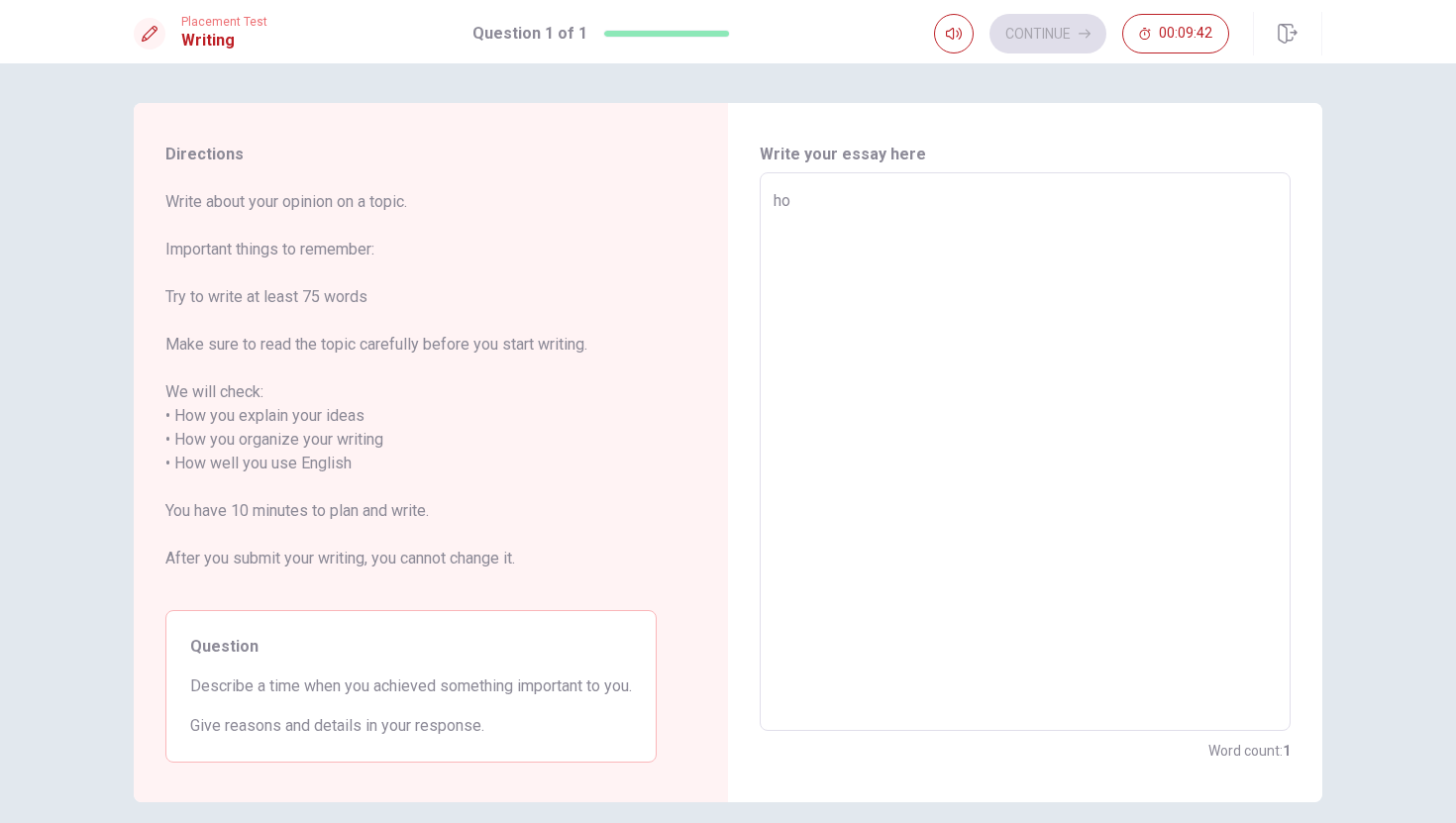 type on "x" 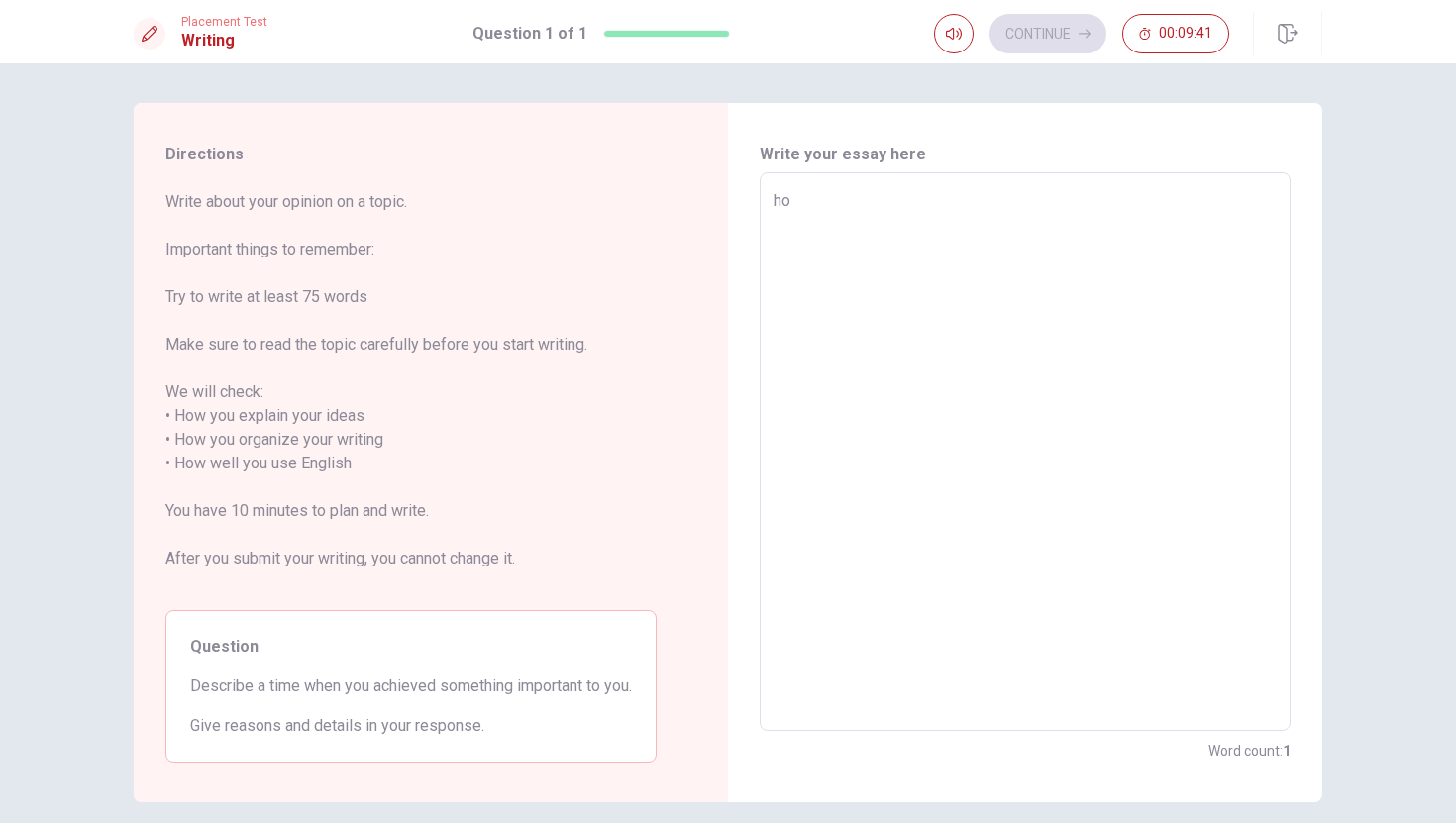 type on "h" 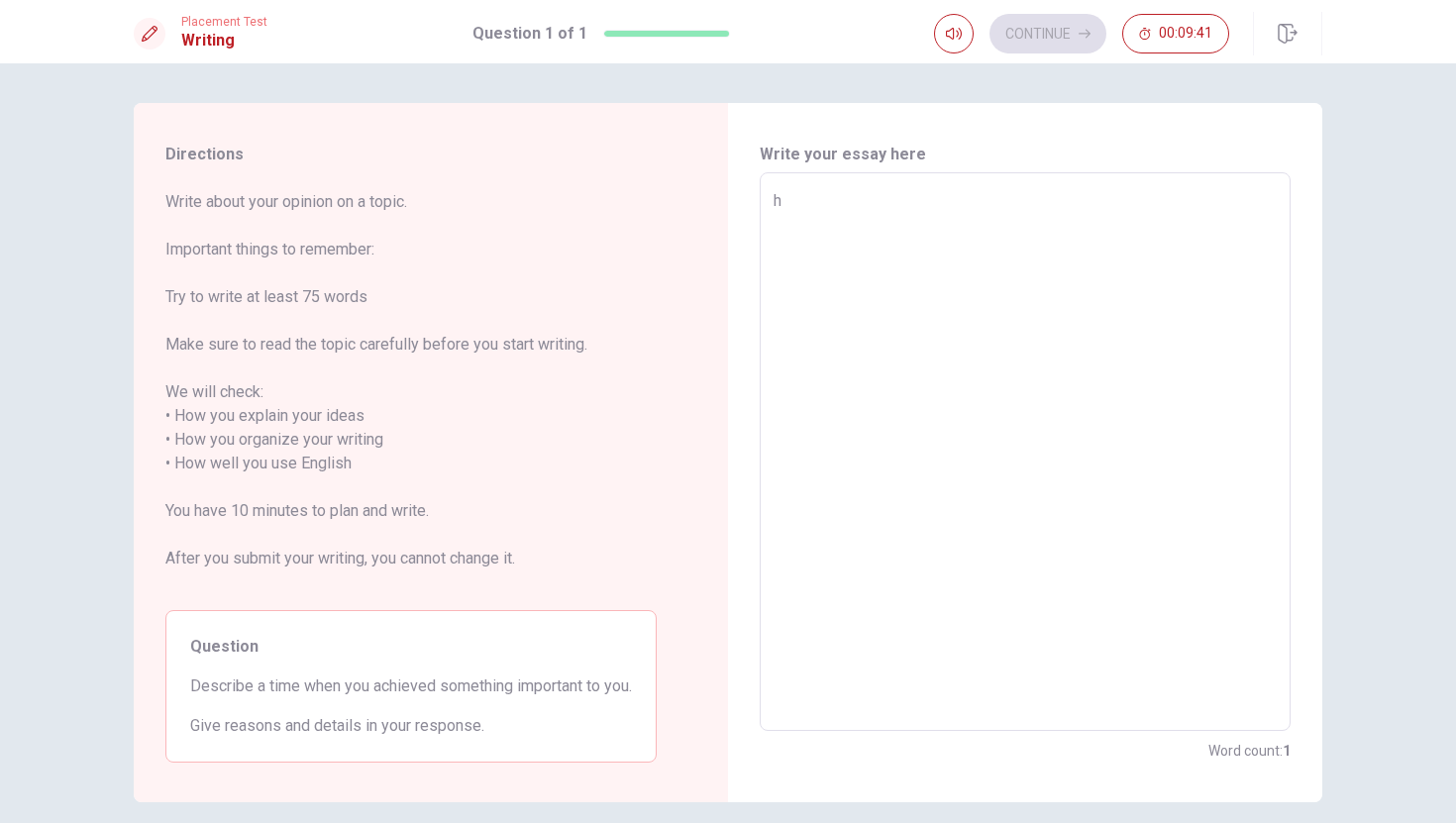 type on "x" 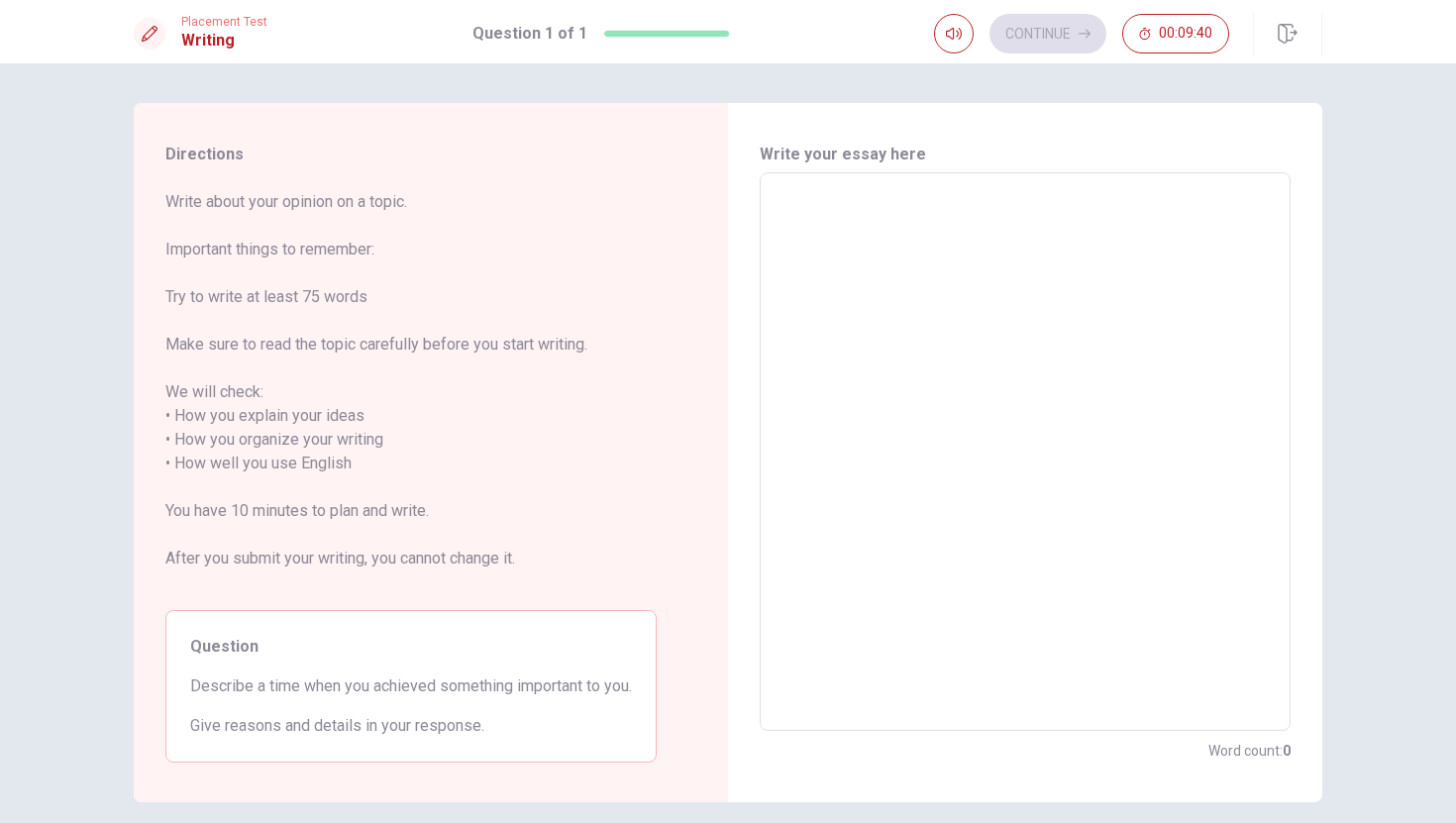 type on "H" 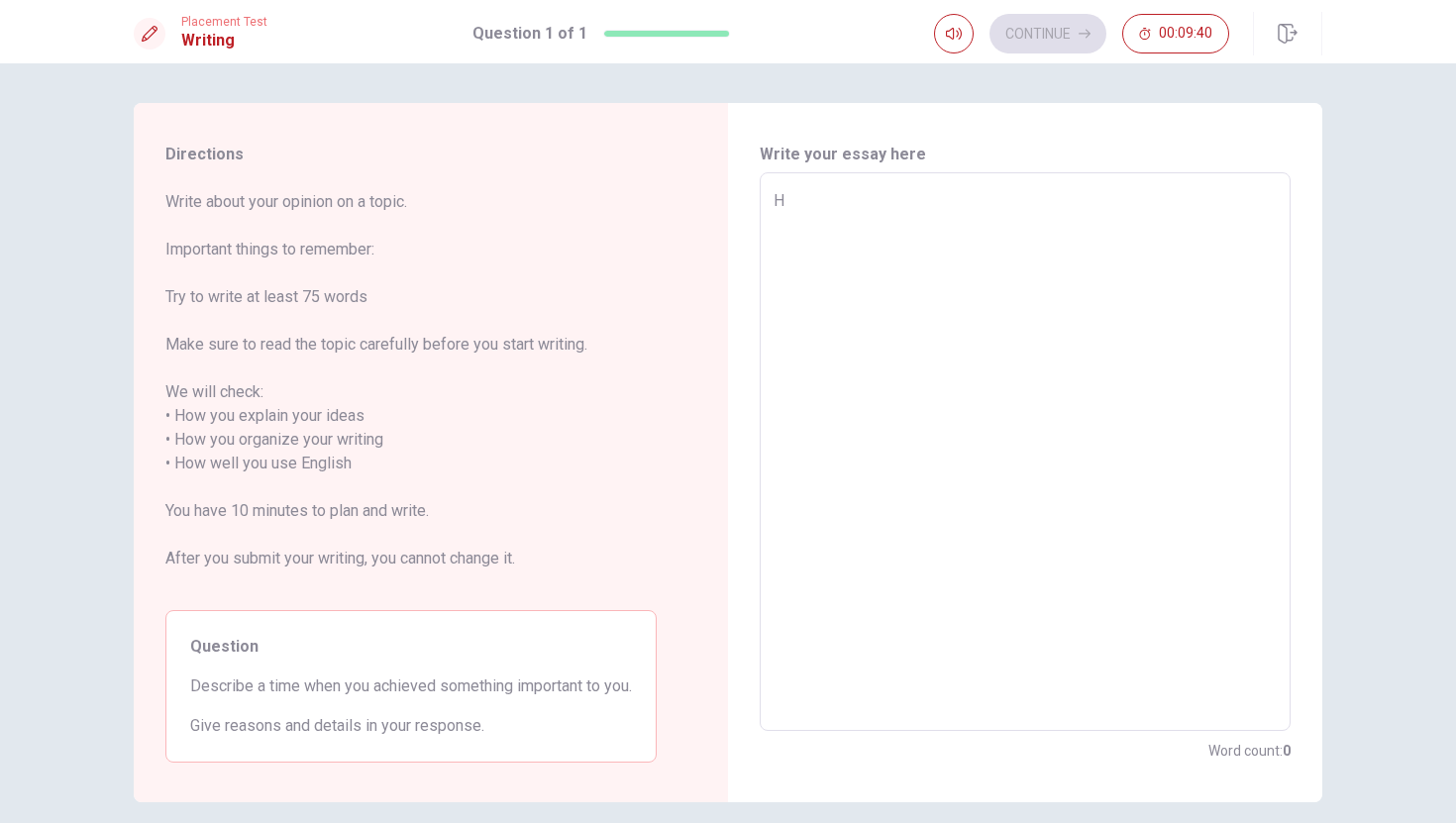 type on "x" 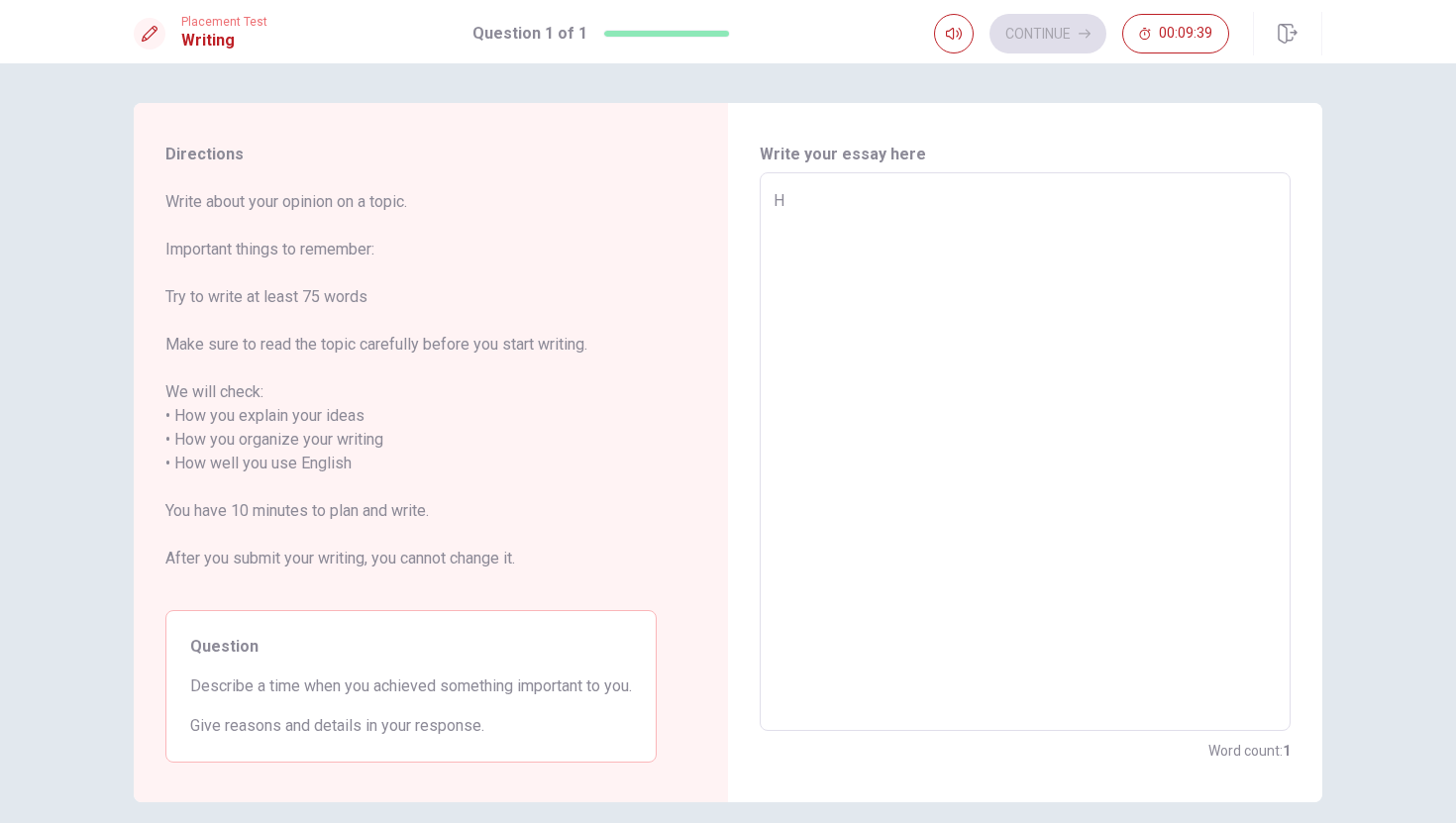 type on "Ho" 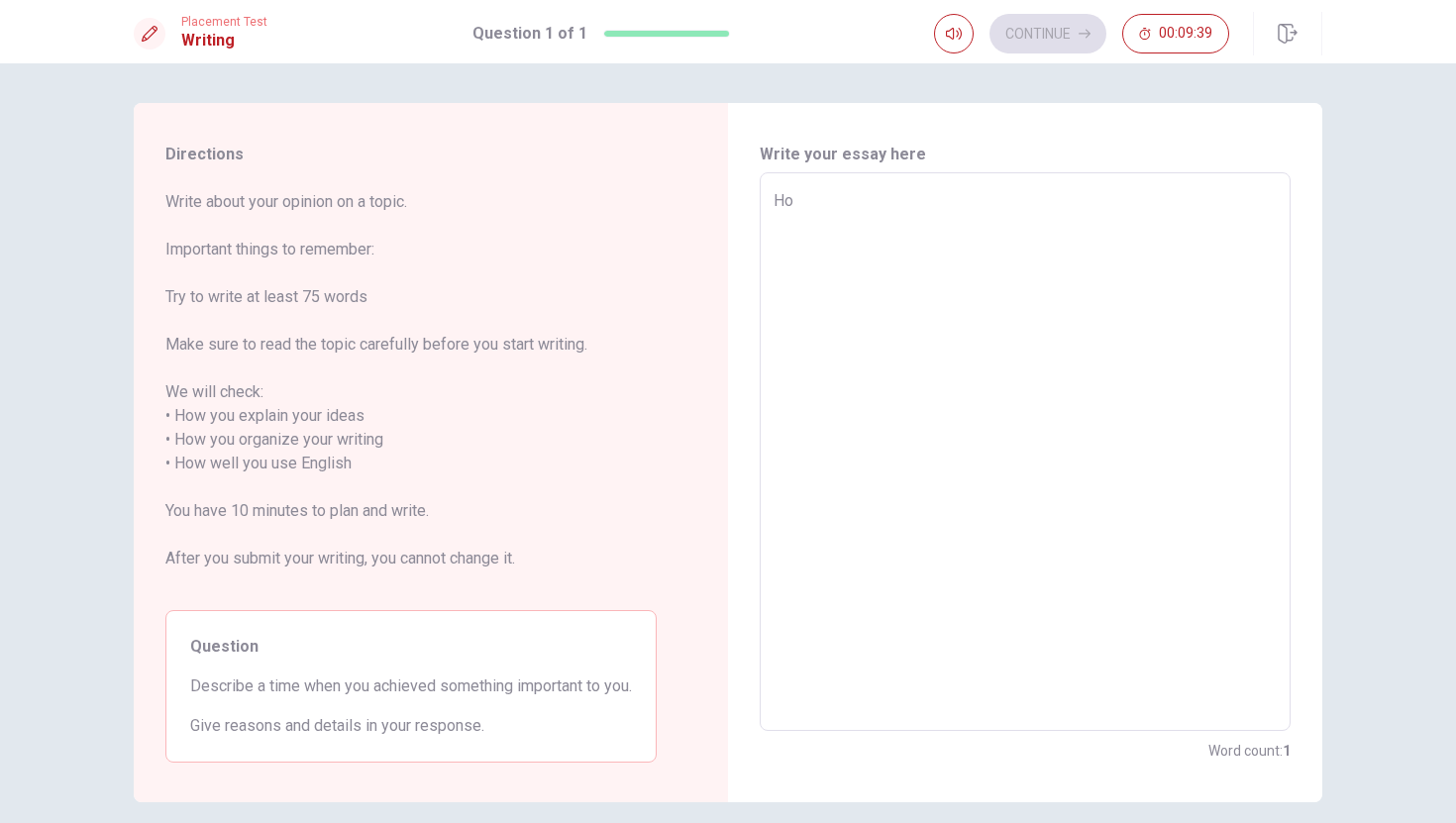 type on "x" 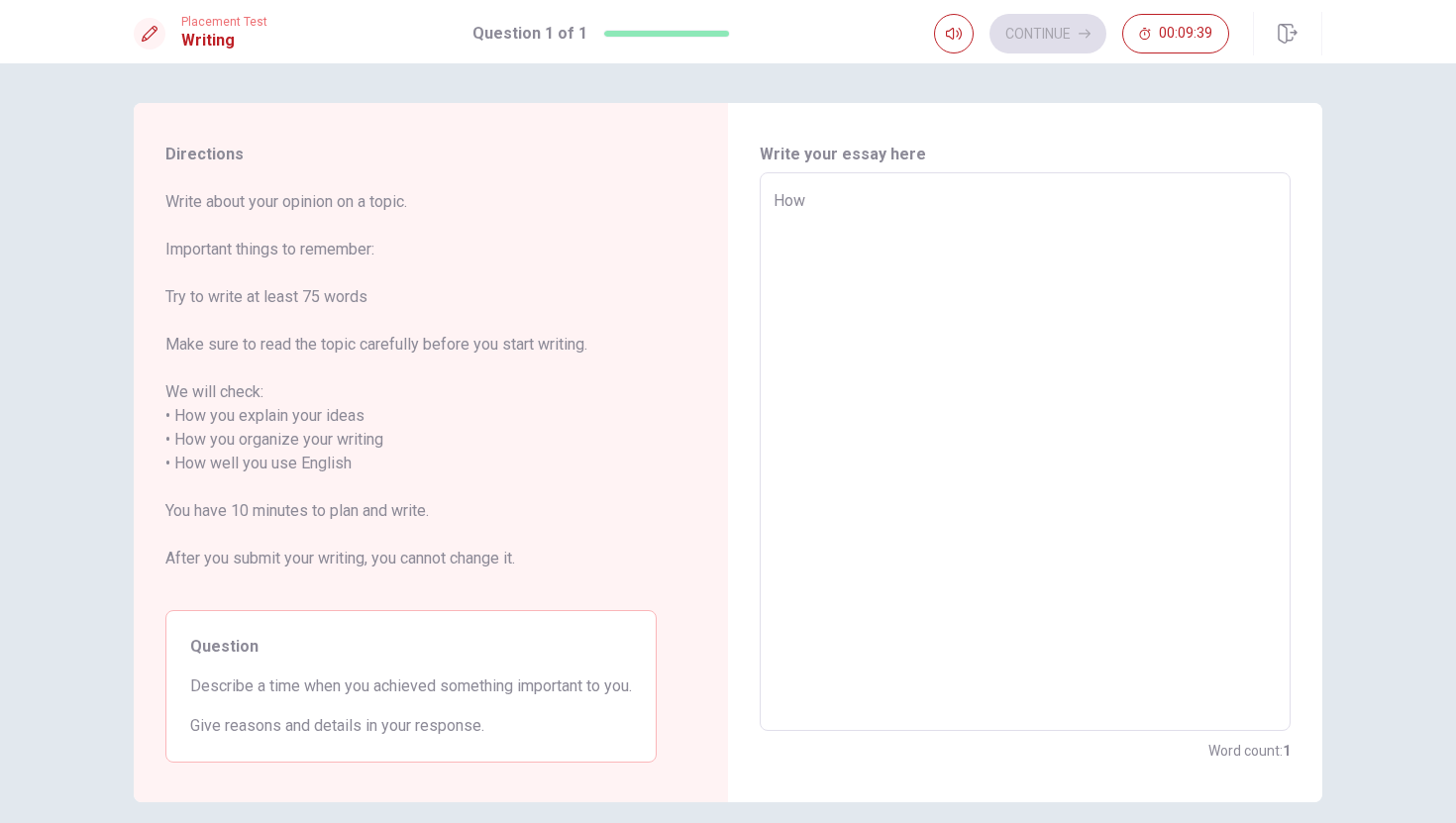 type on "x" 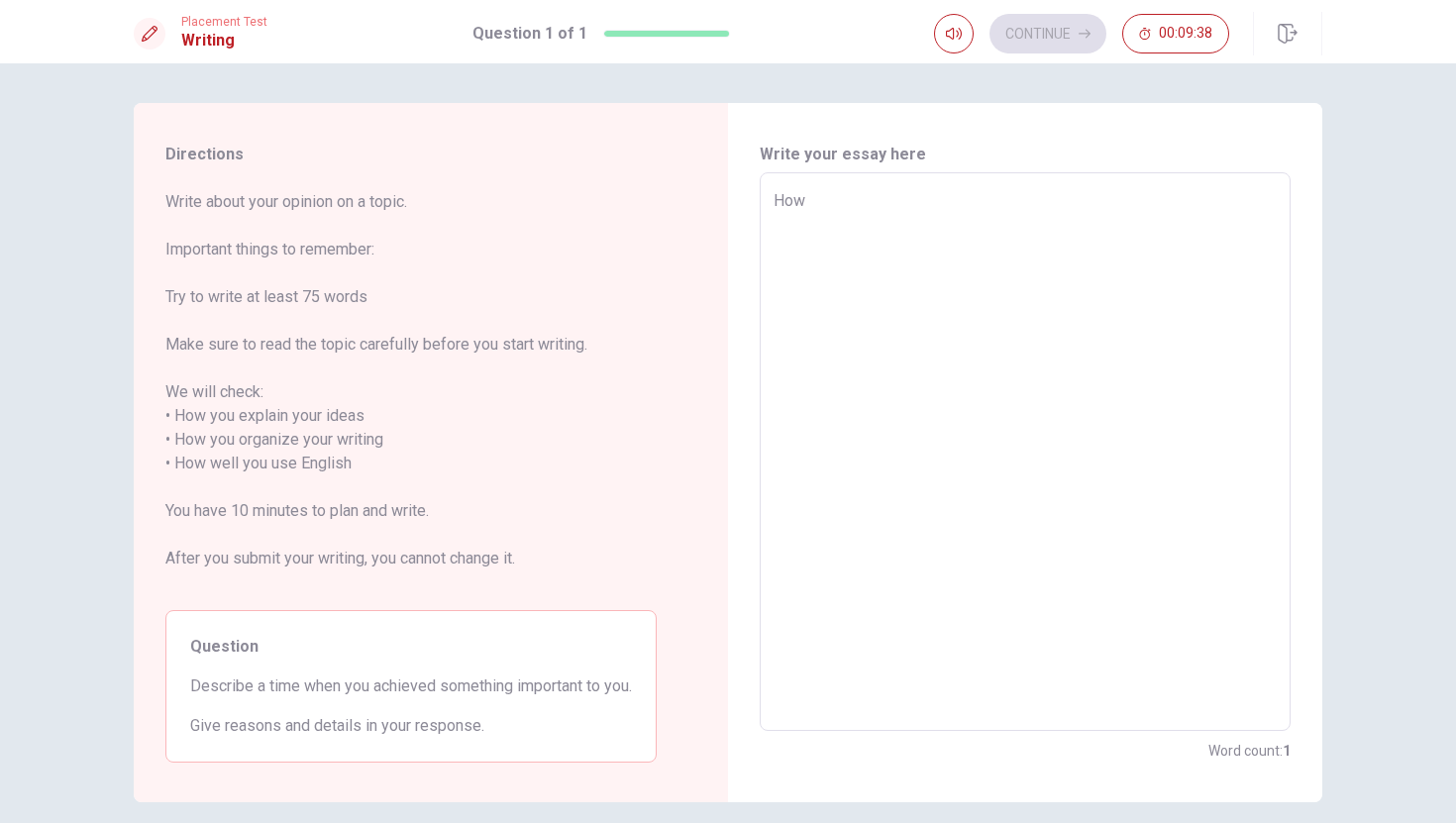 type on "How h" 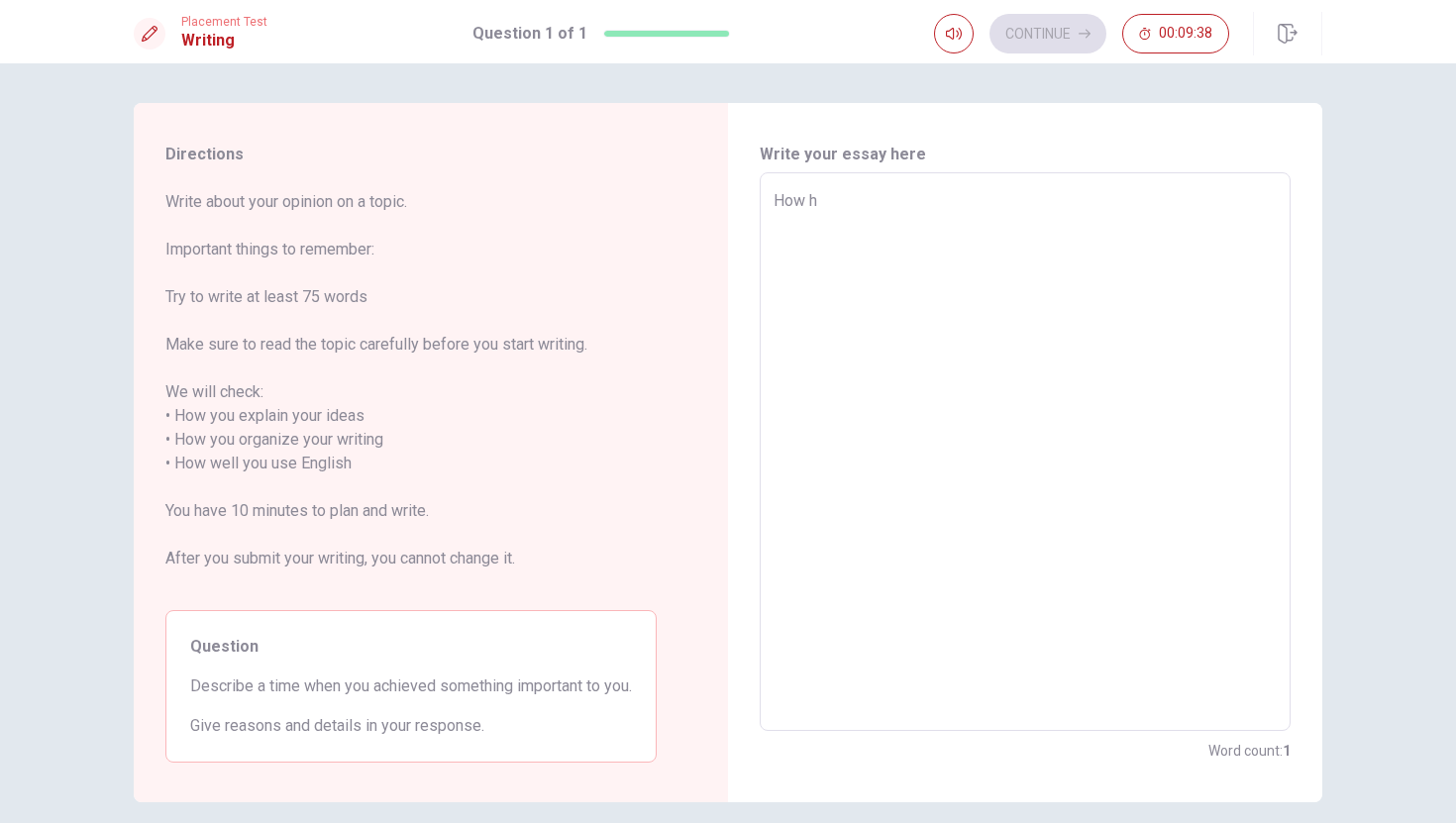type on "x" 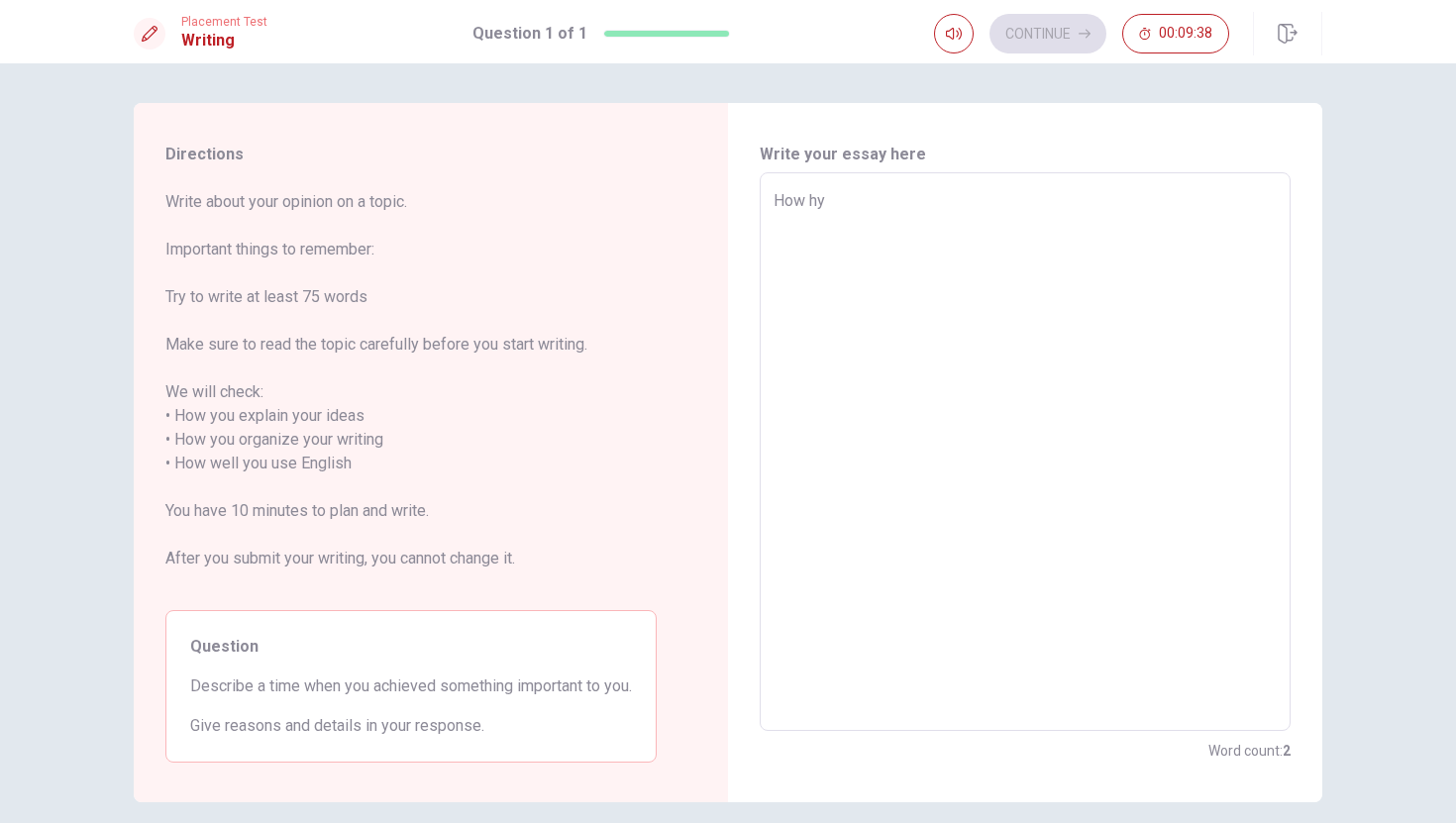 type on "x" 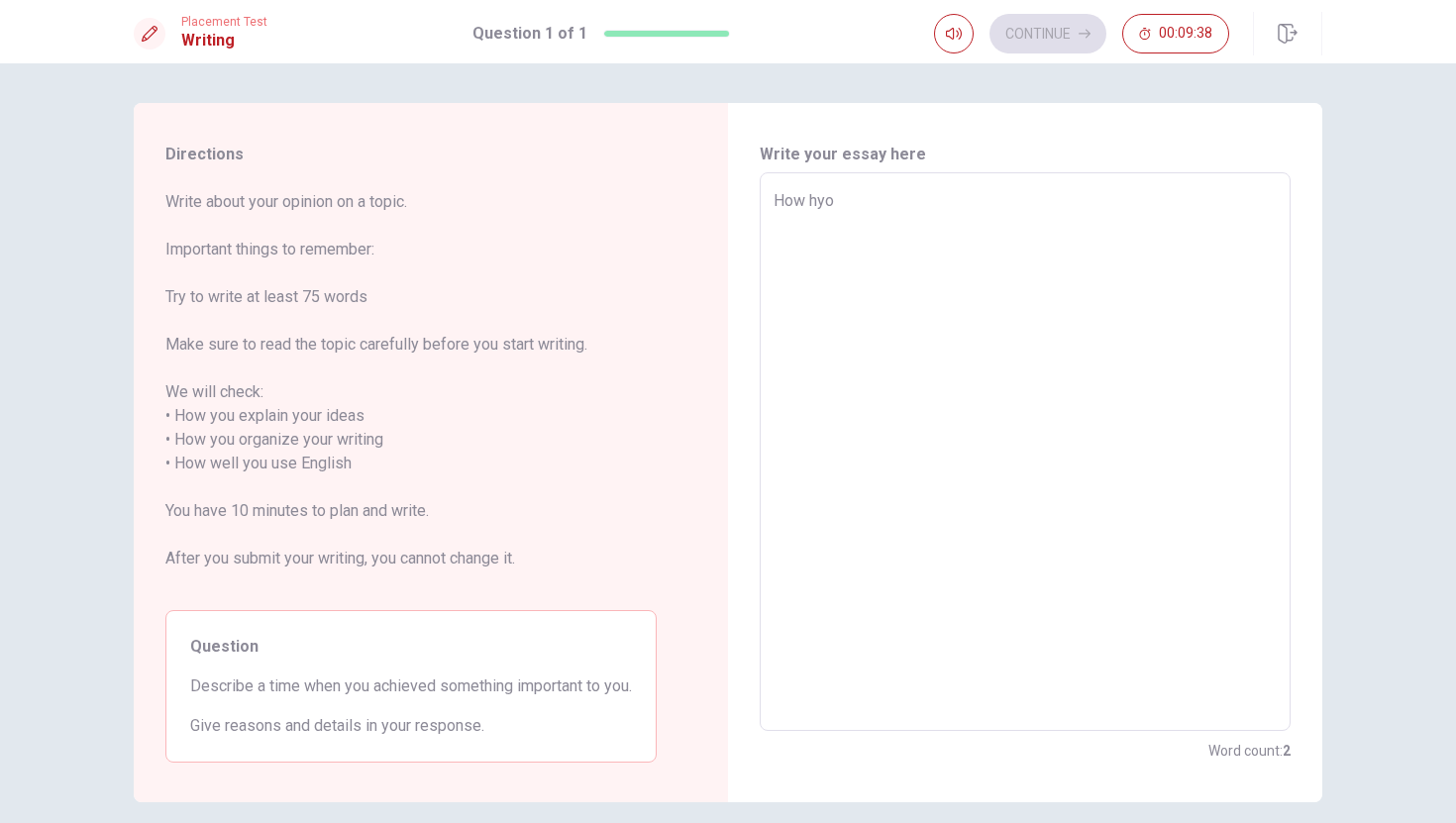type on "x" 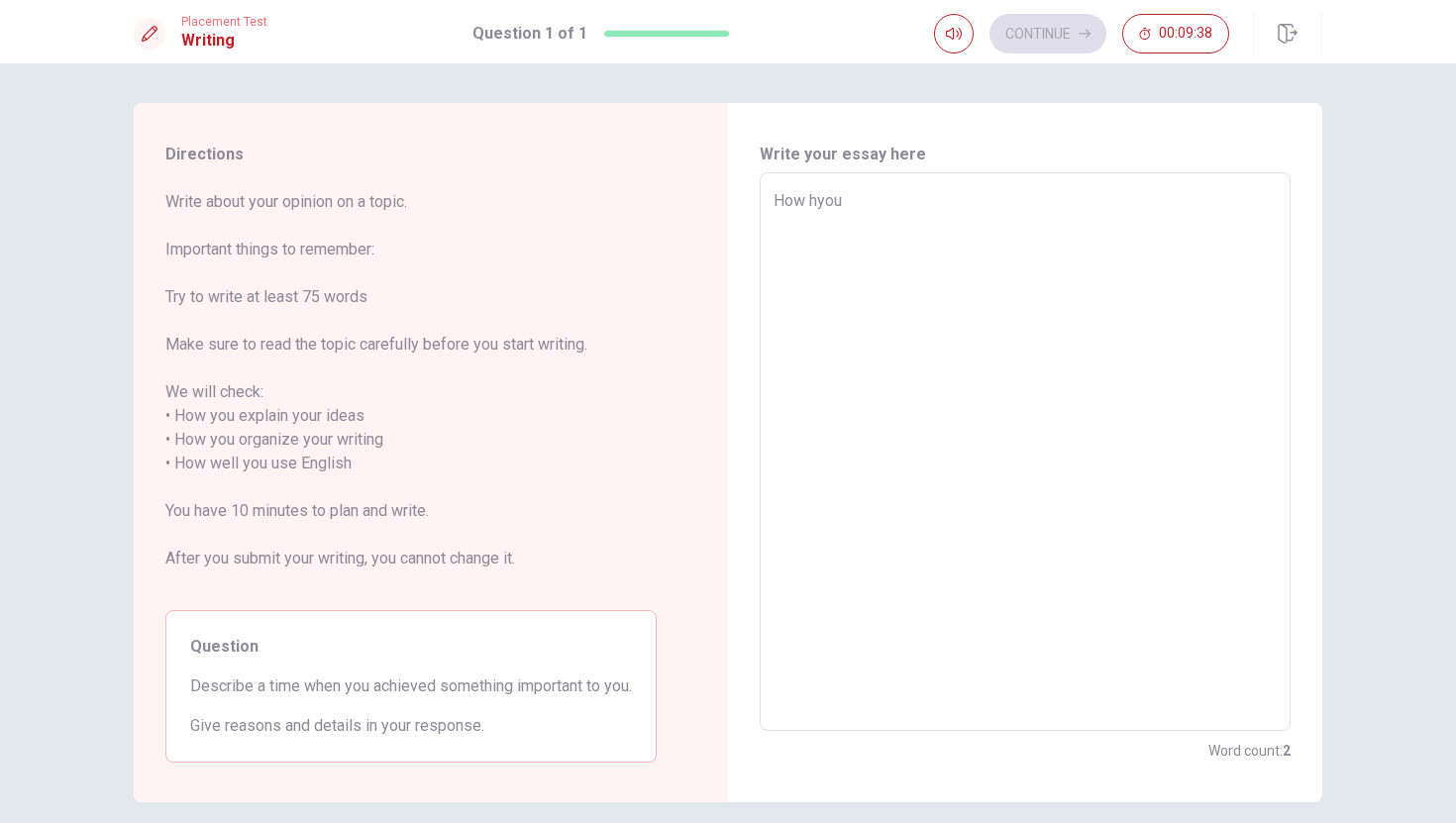 type on "x" 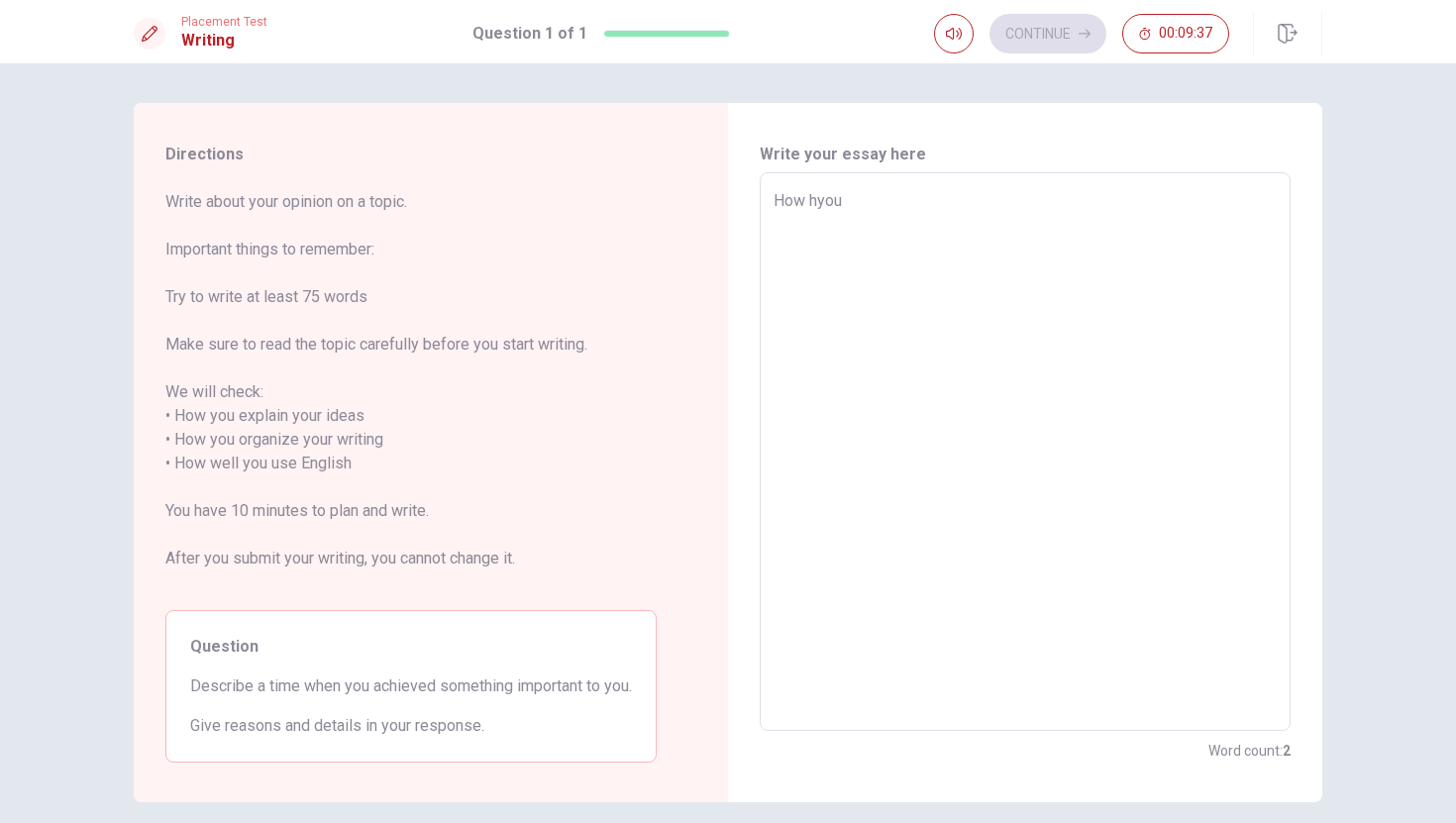 type on "How hyo" 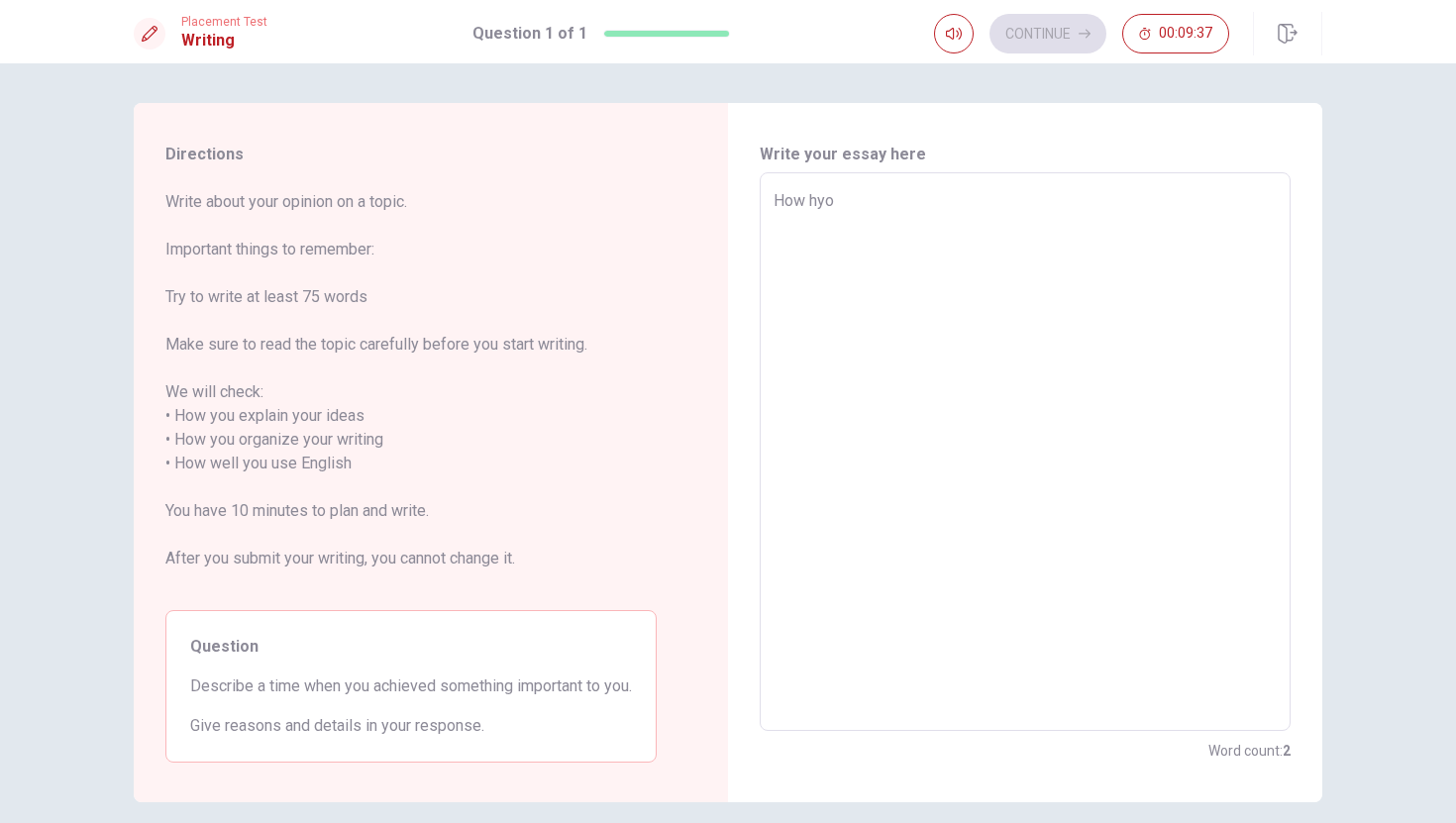 type on "x" 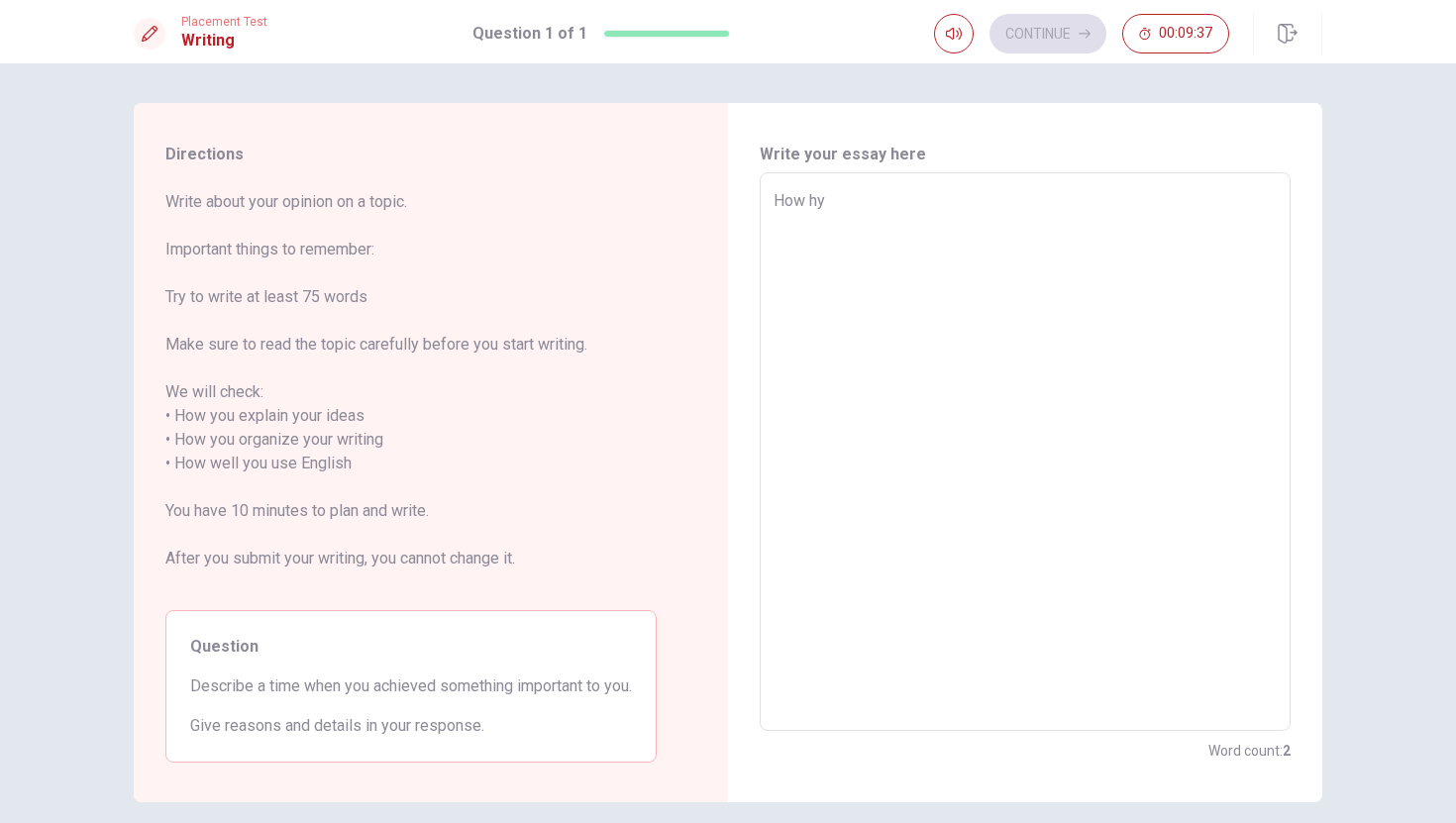type on "x" 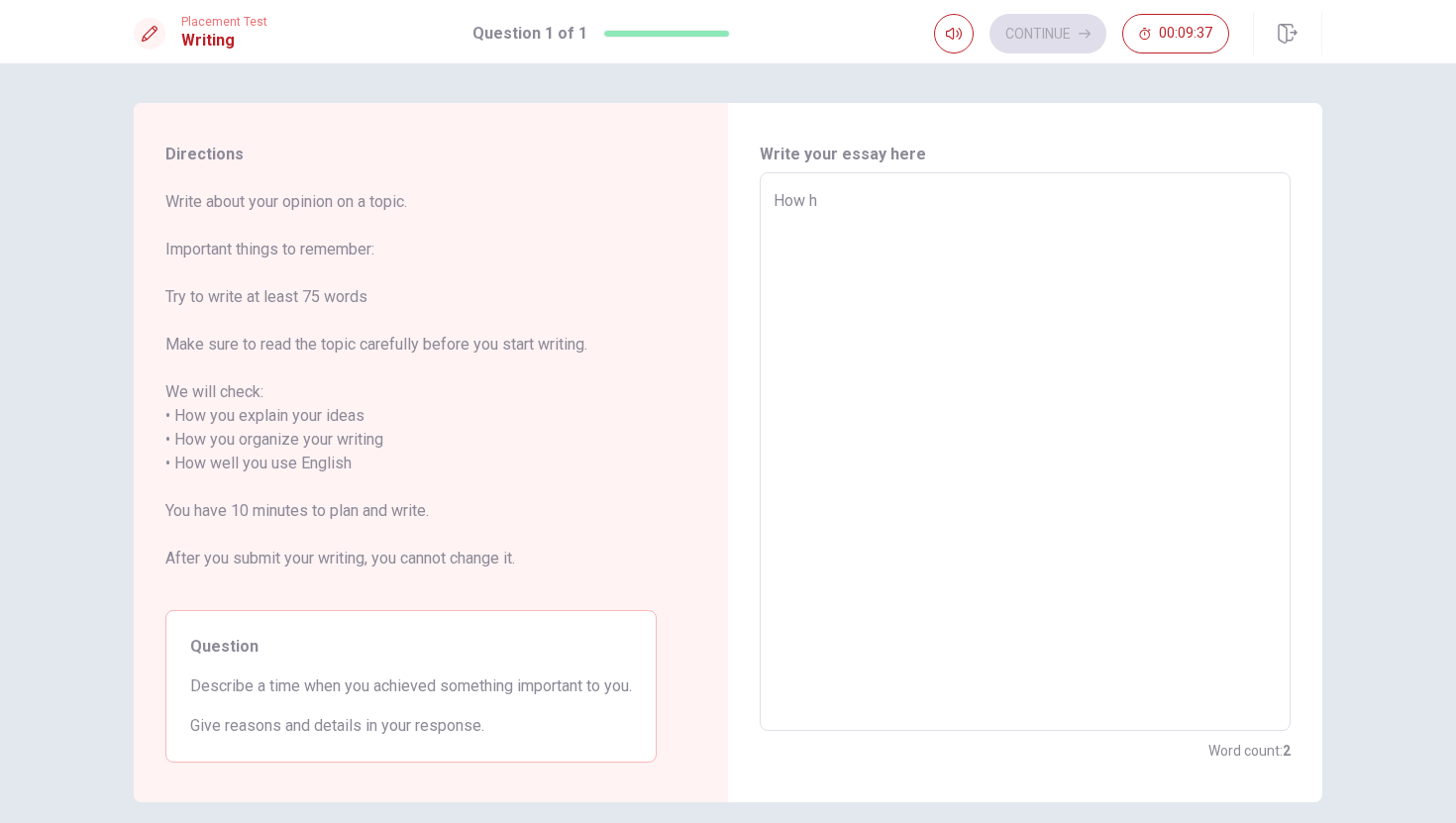 type on "x" 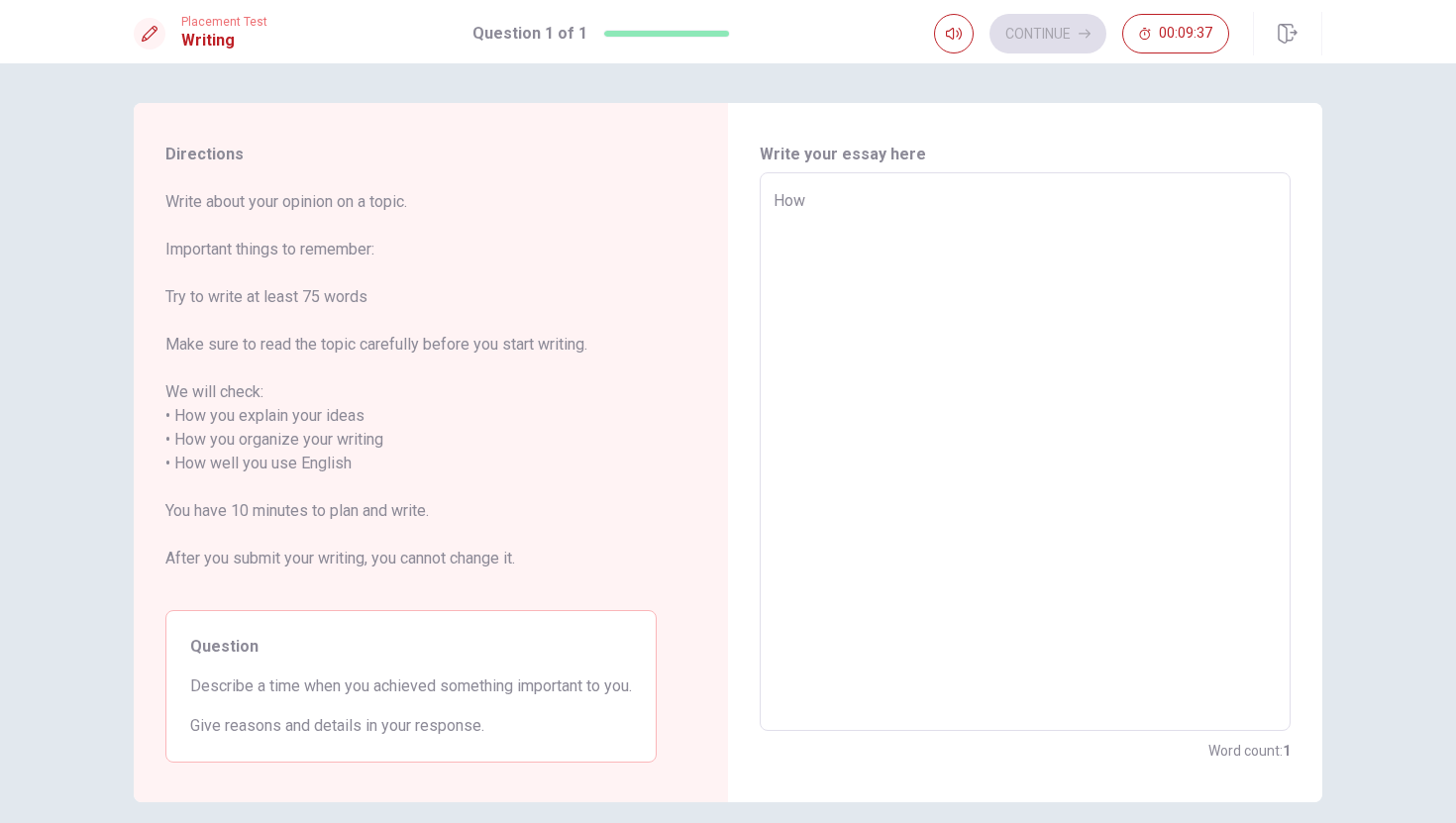 type on "x" 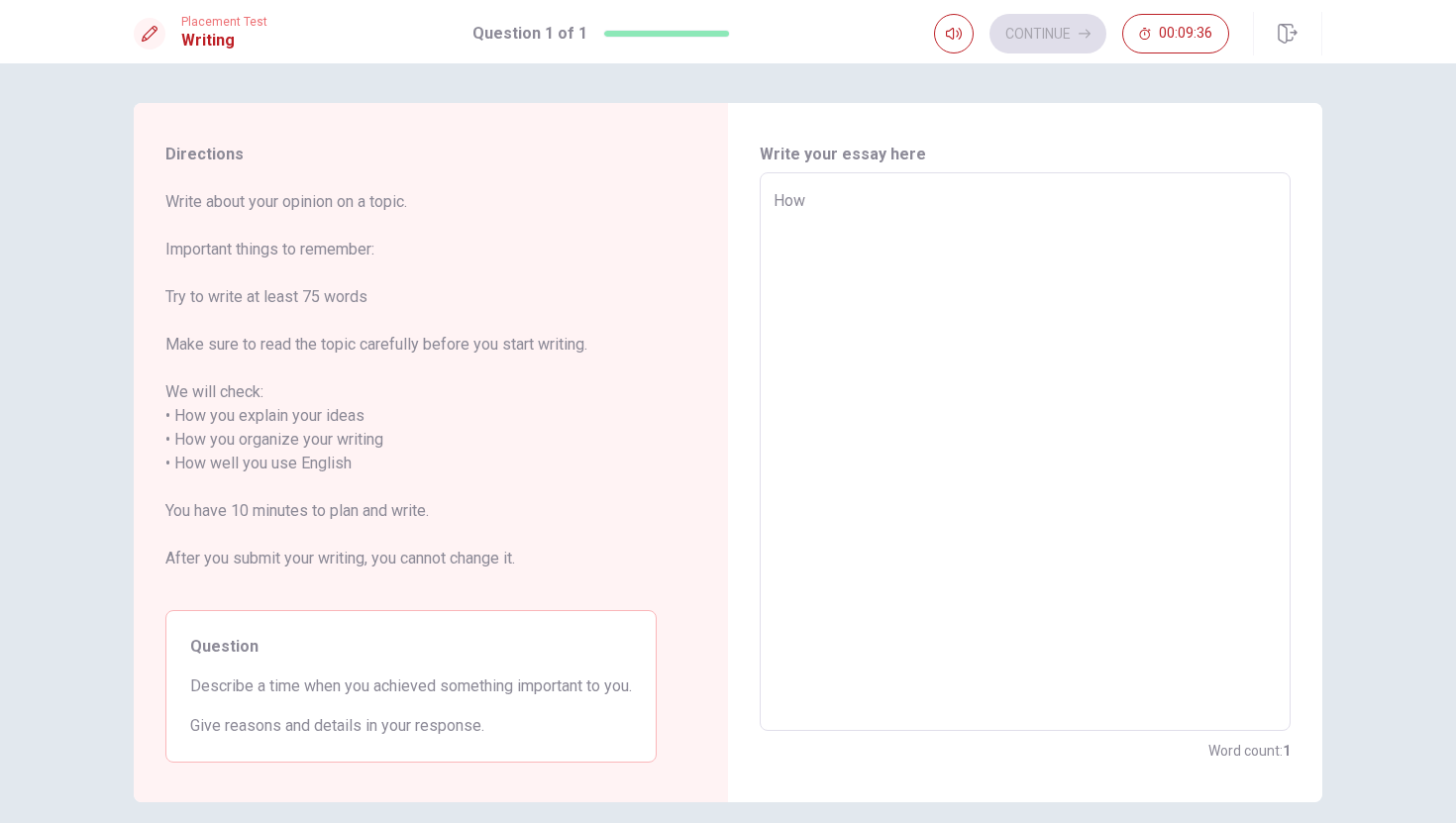 type on "How y" 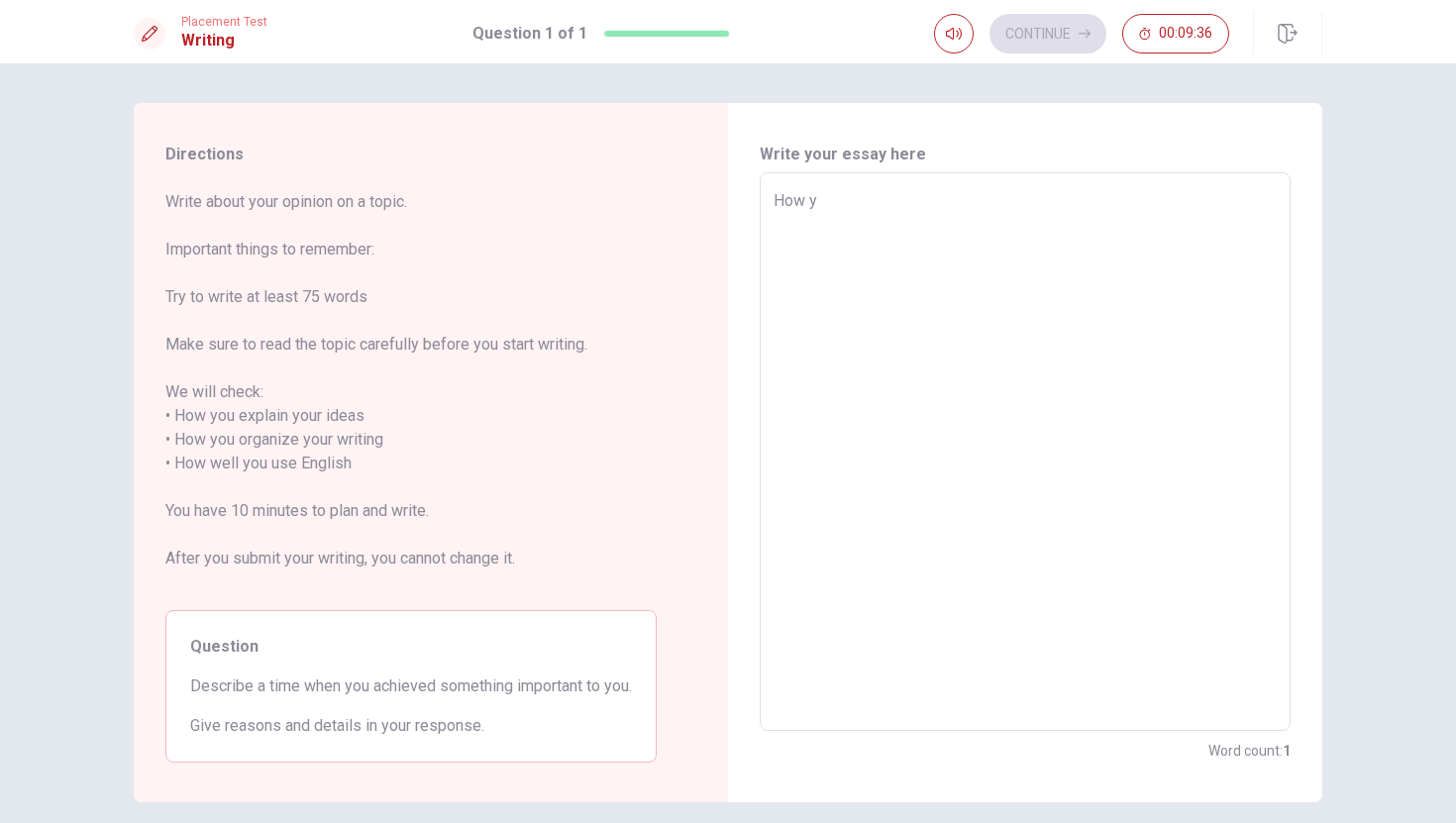type on "x" 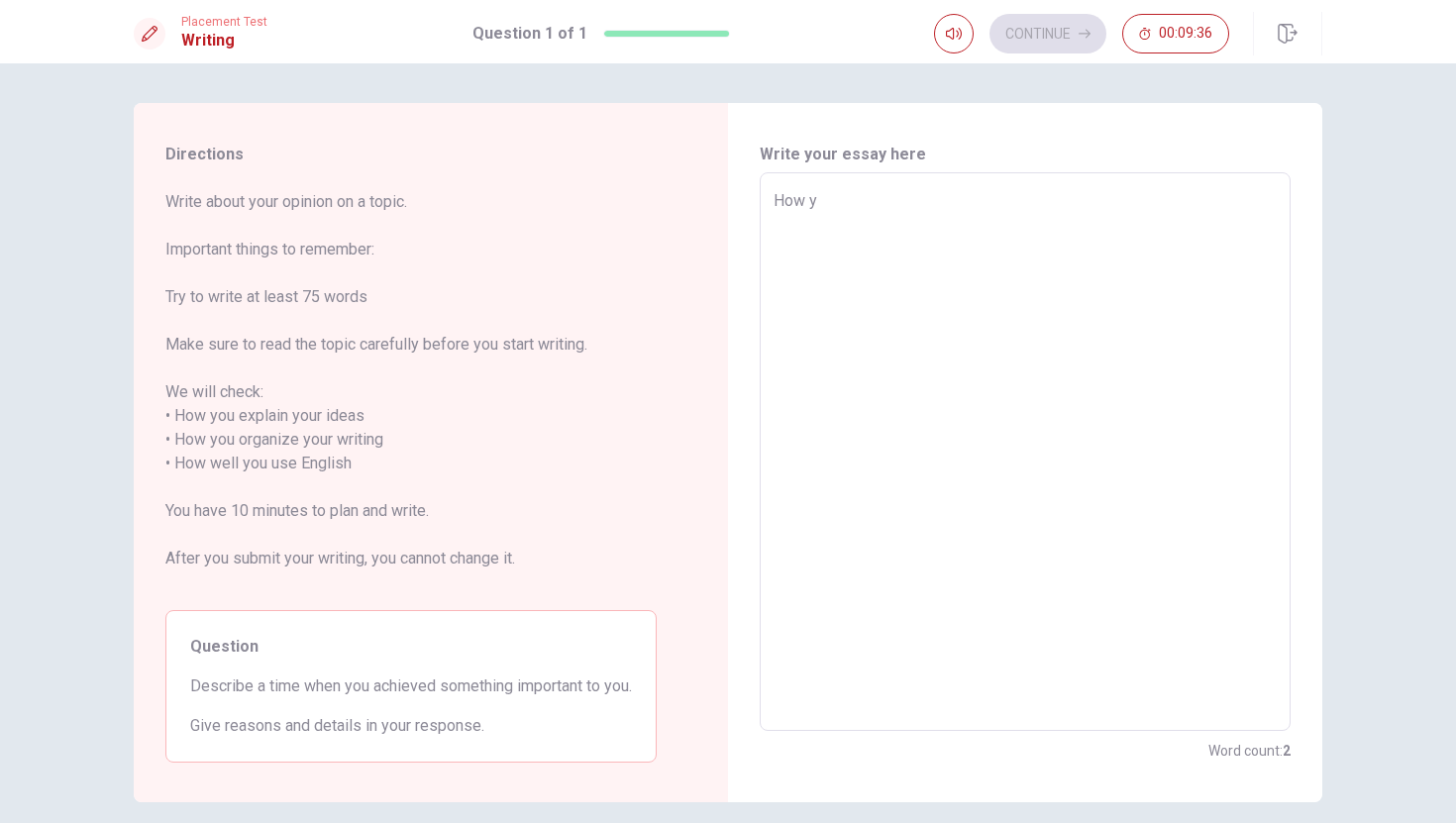 type on "How yo" 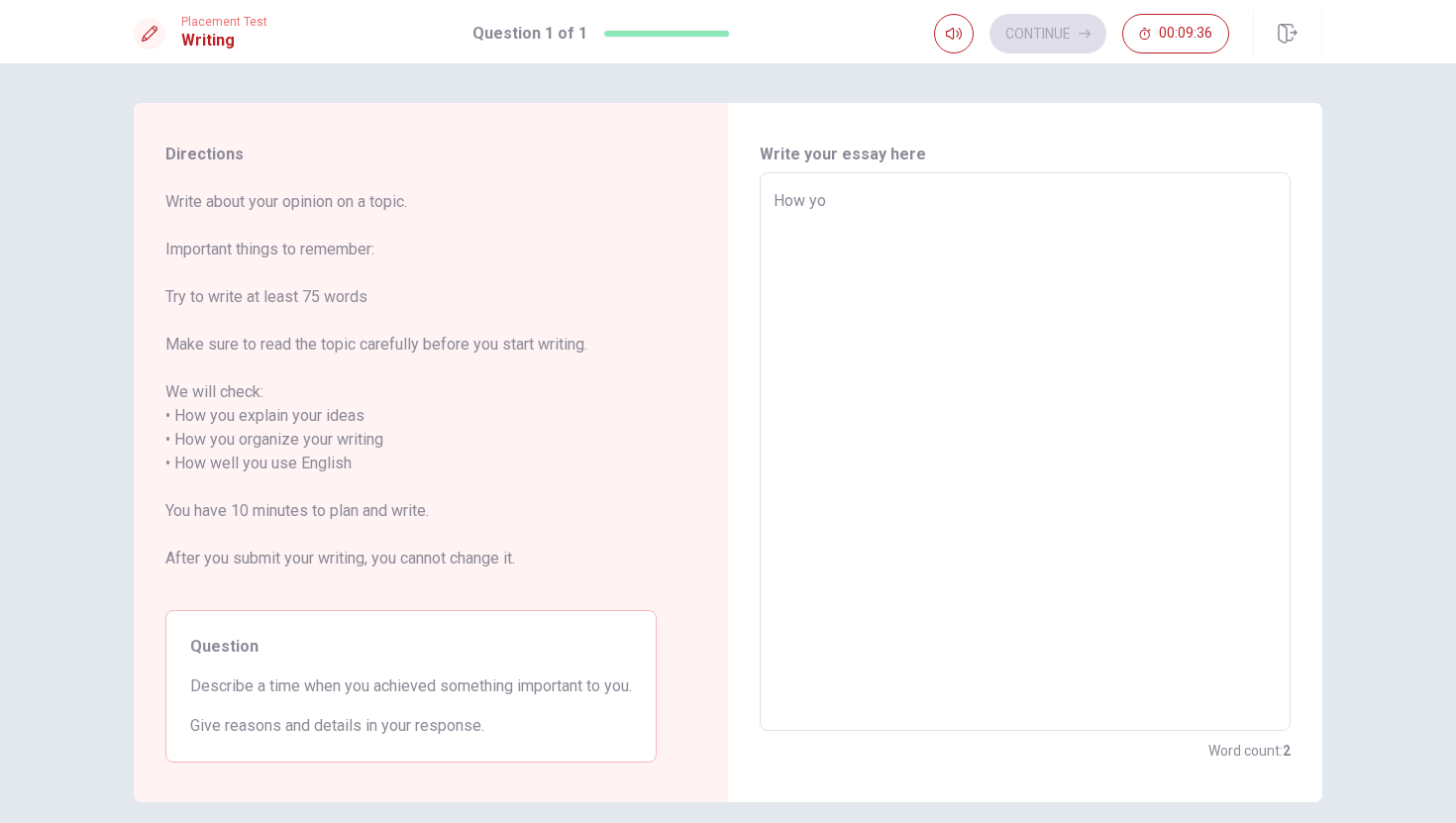 type on "x" 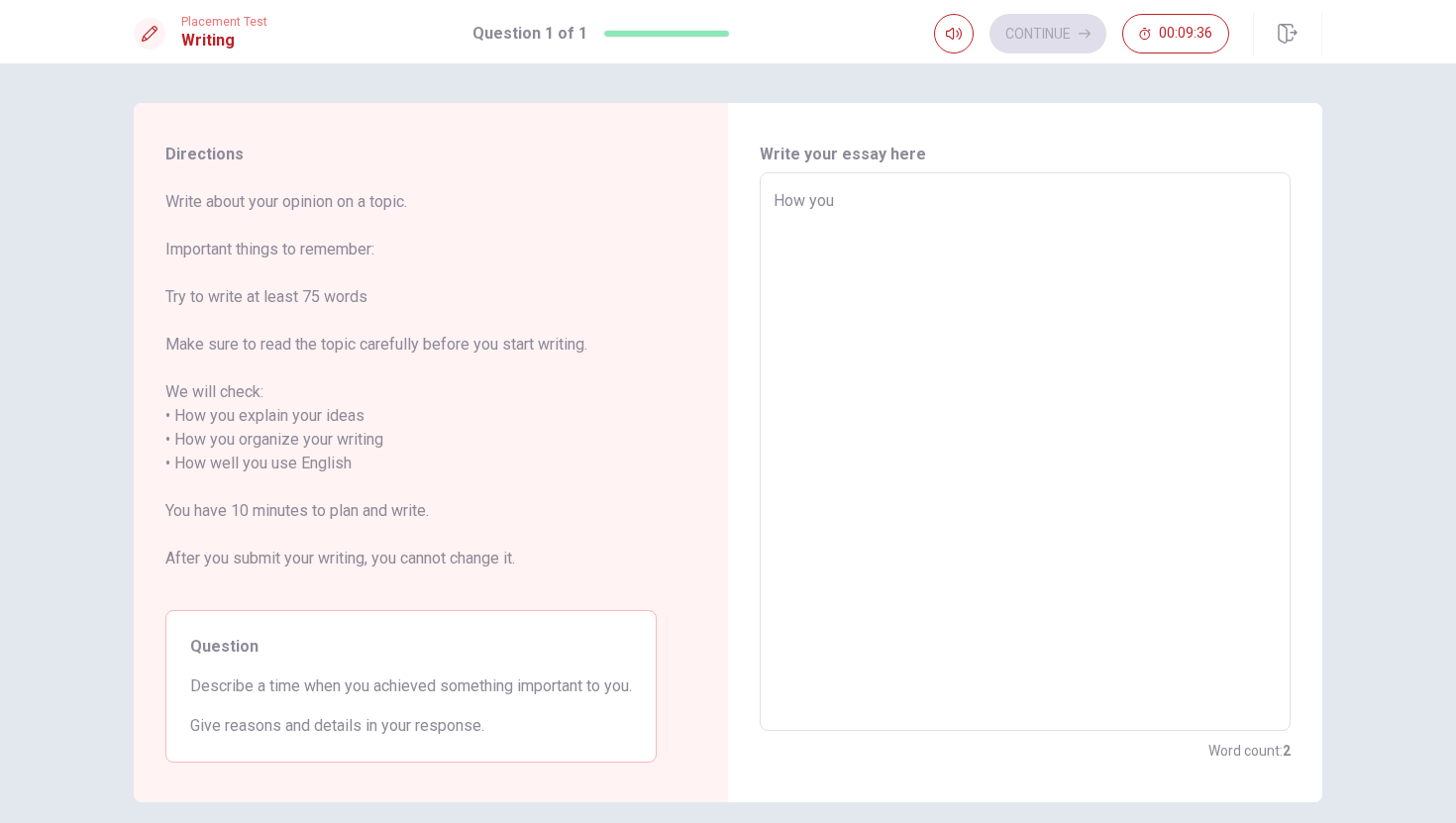 type on "x" 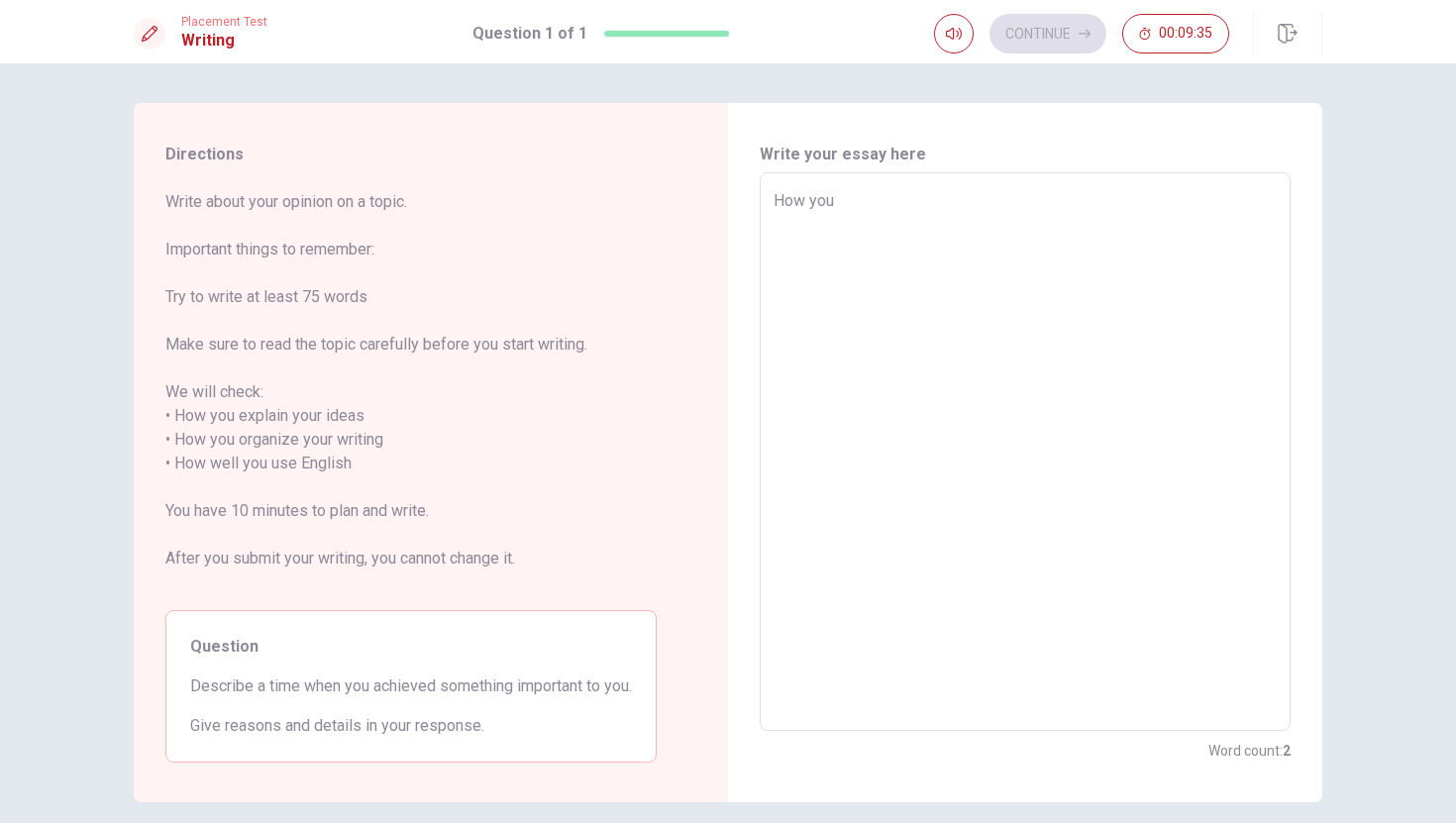 type on "How you" 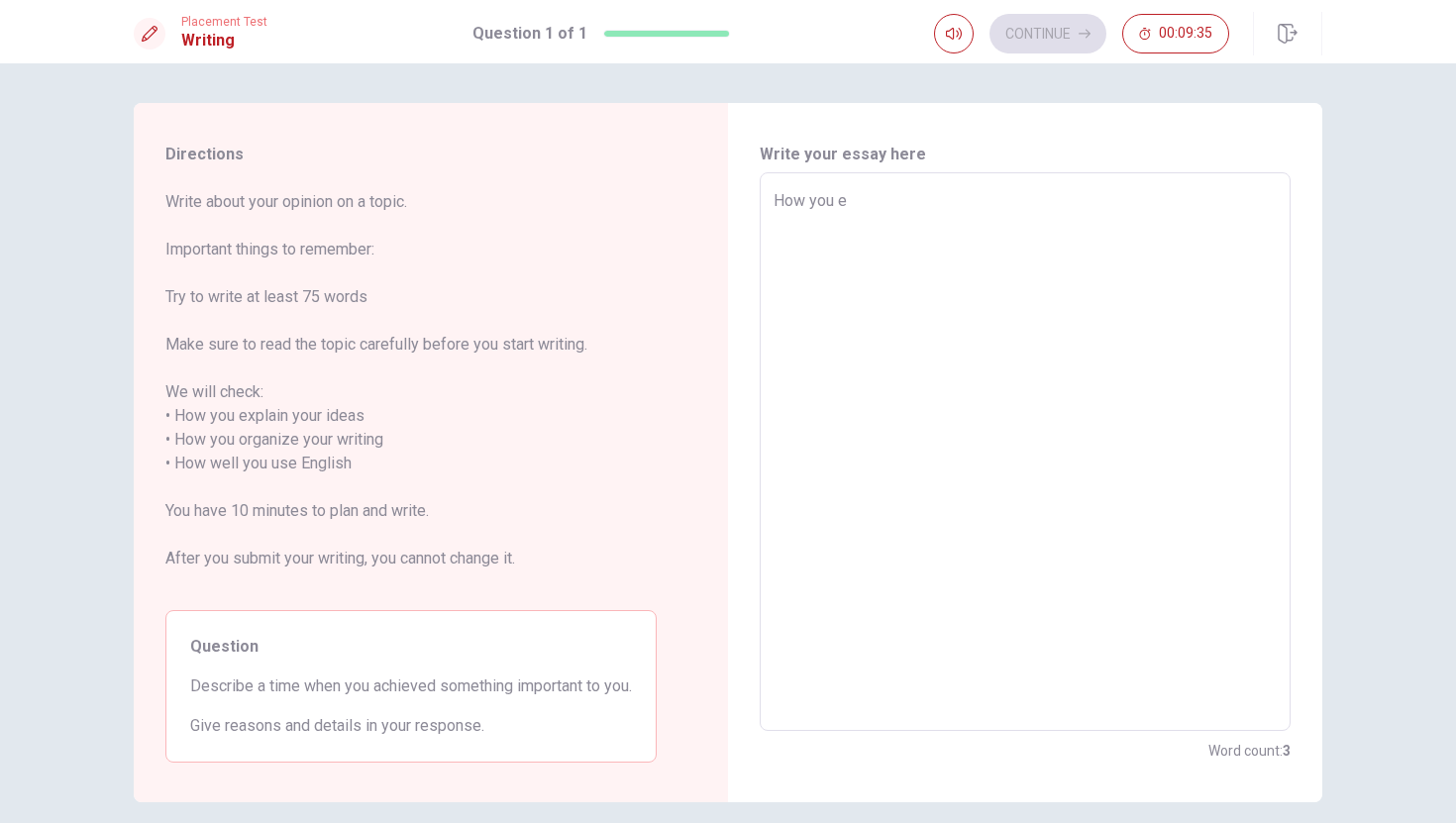 type on "x" 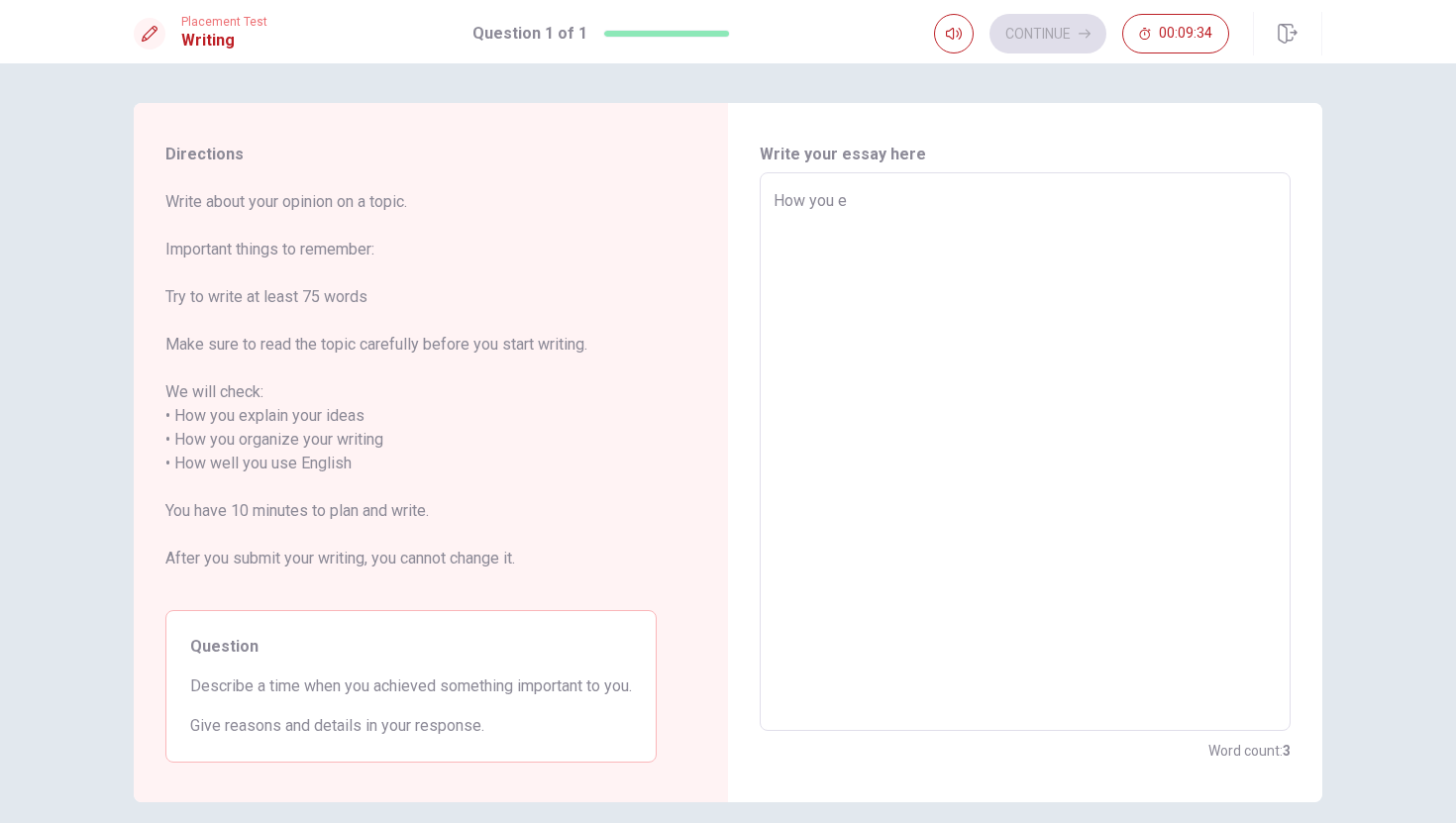 type on "How you ex" 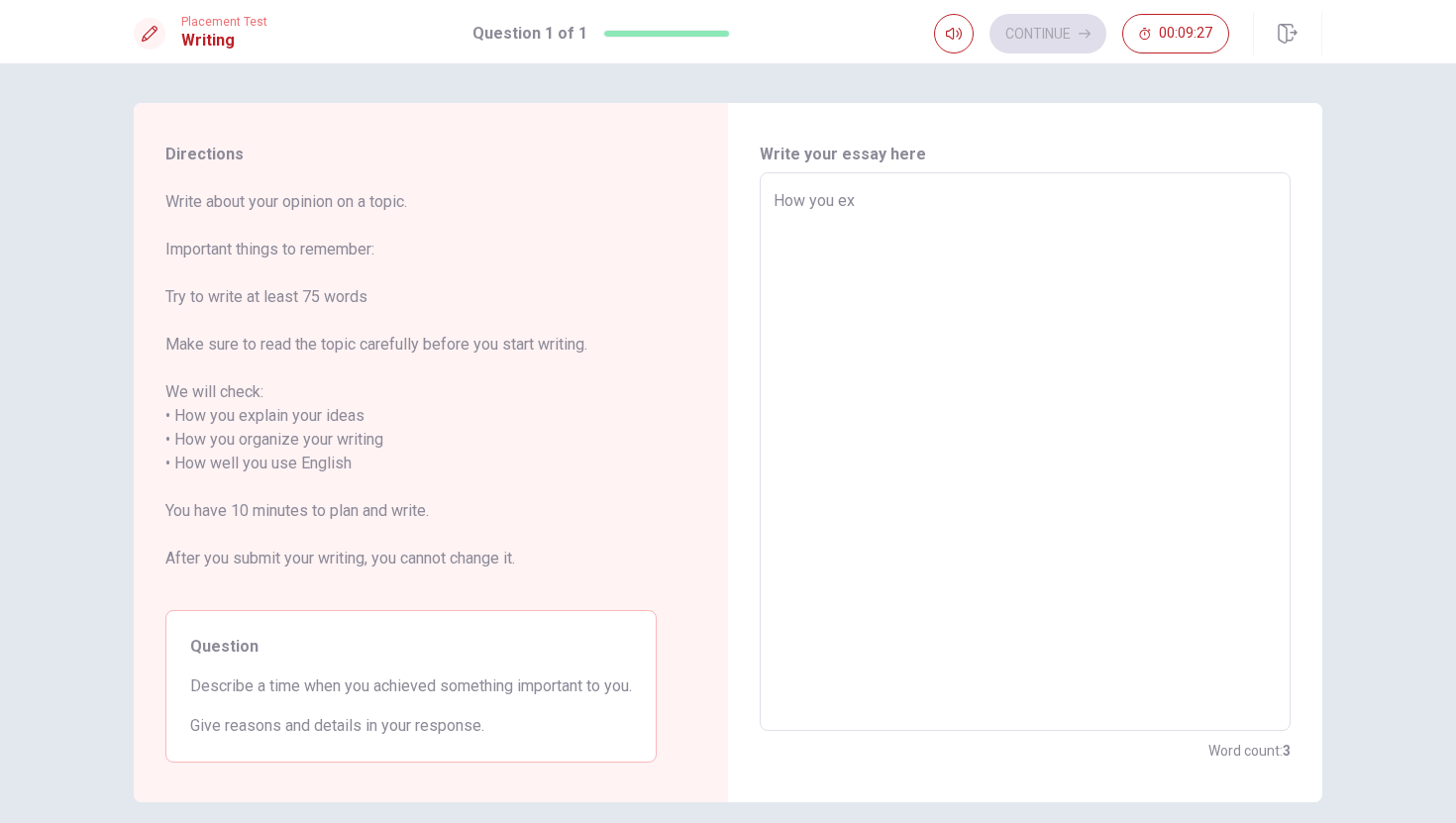 type on "x" 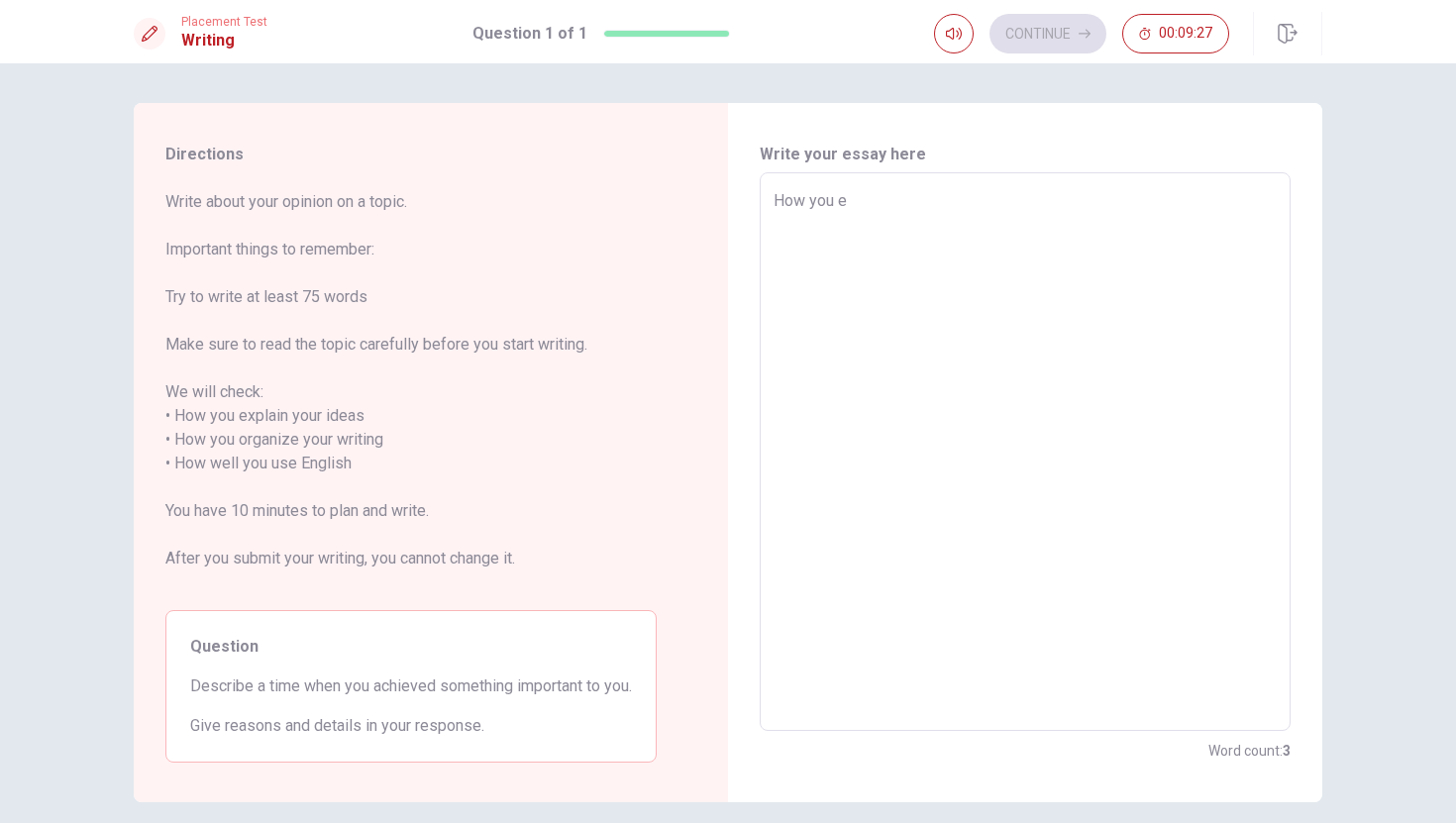 type on "x" 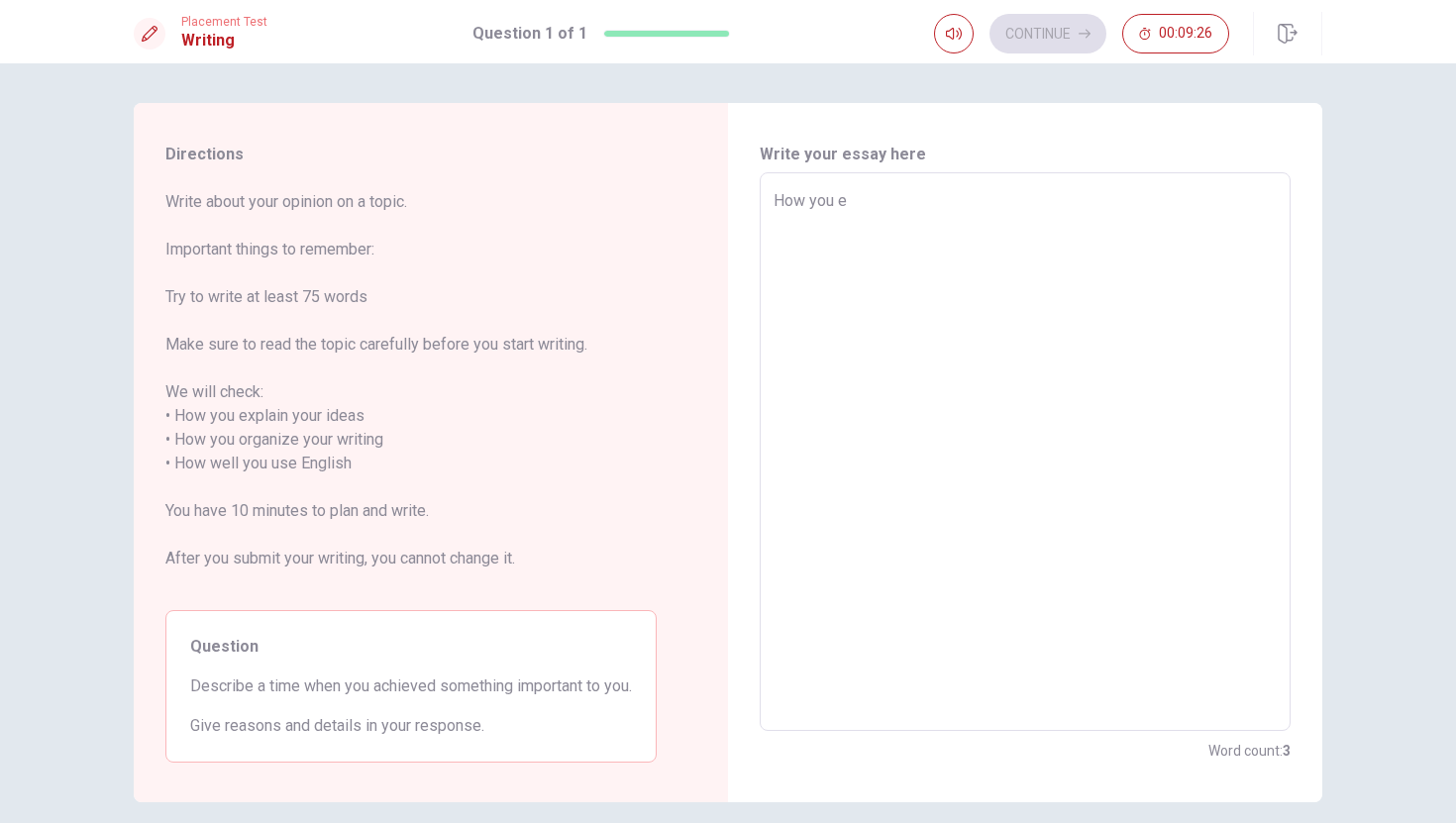 type on "How you" 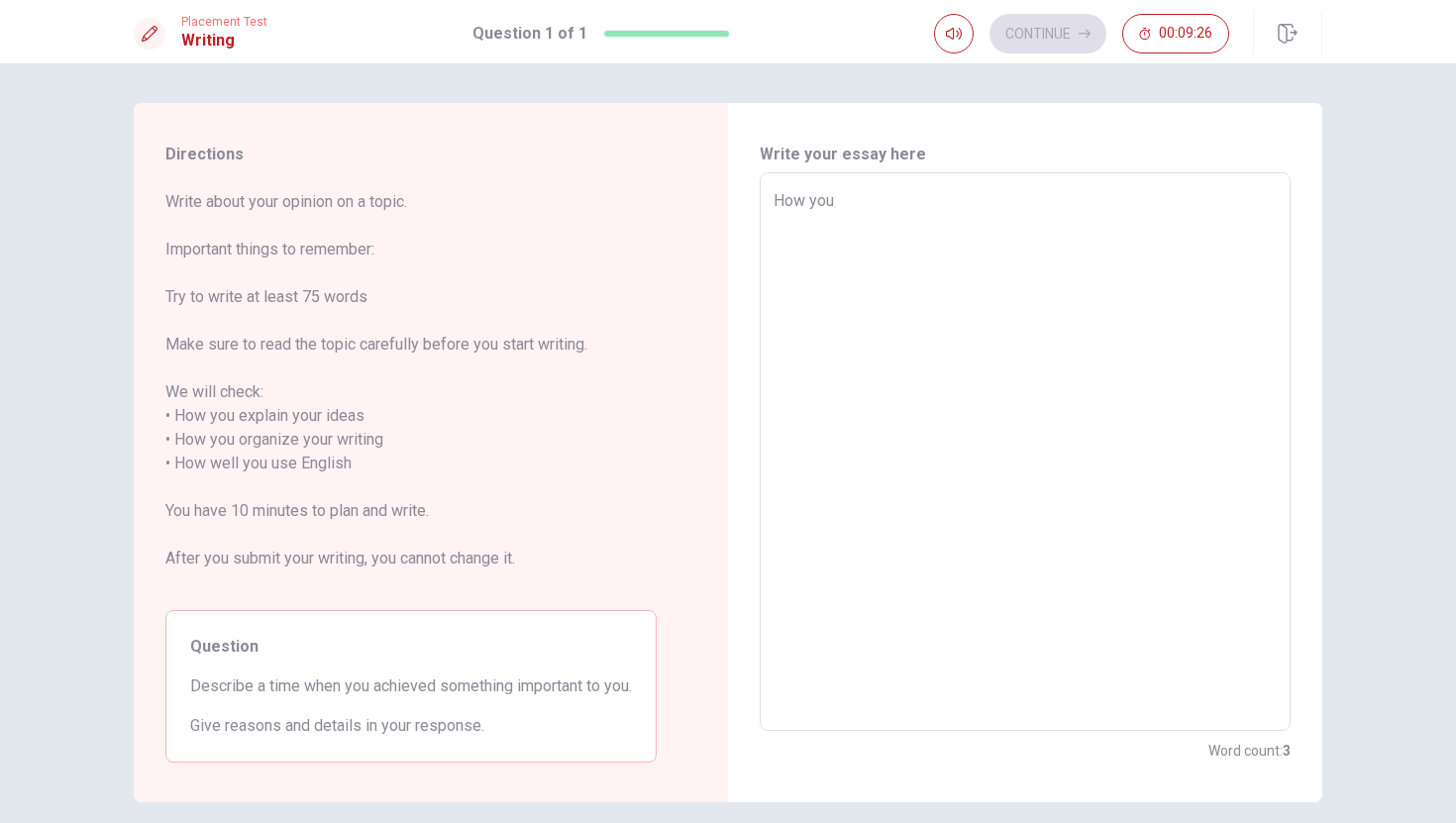 type on "x" 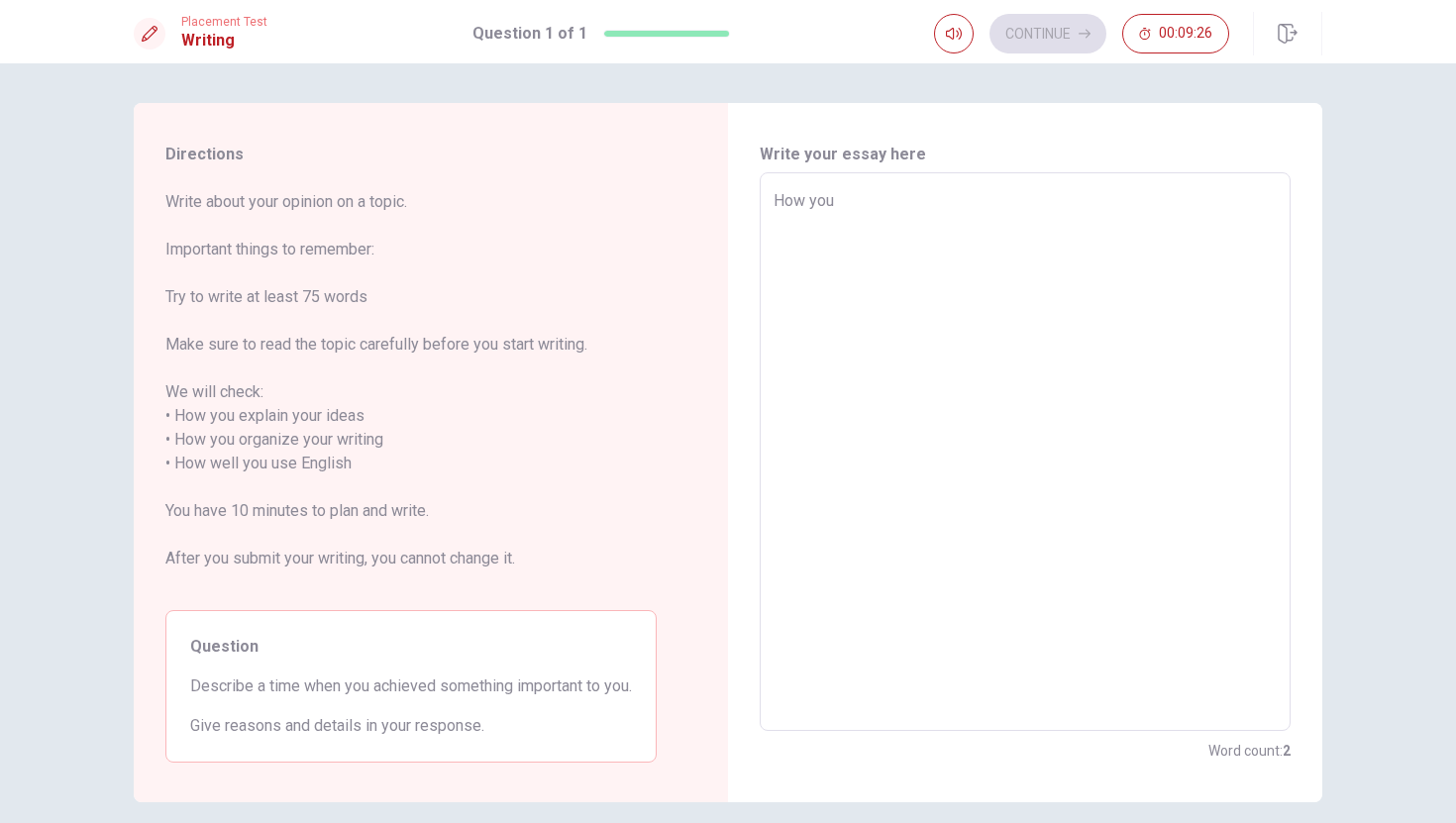 type on "How you" 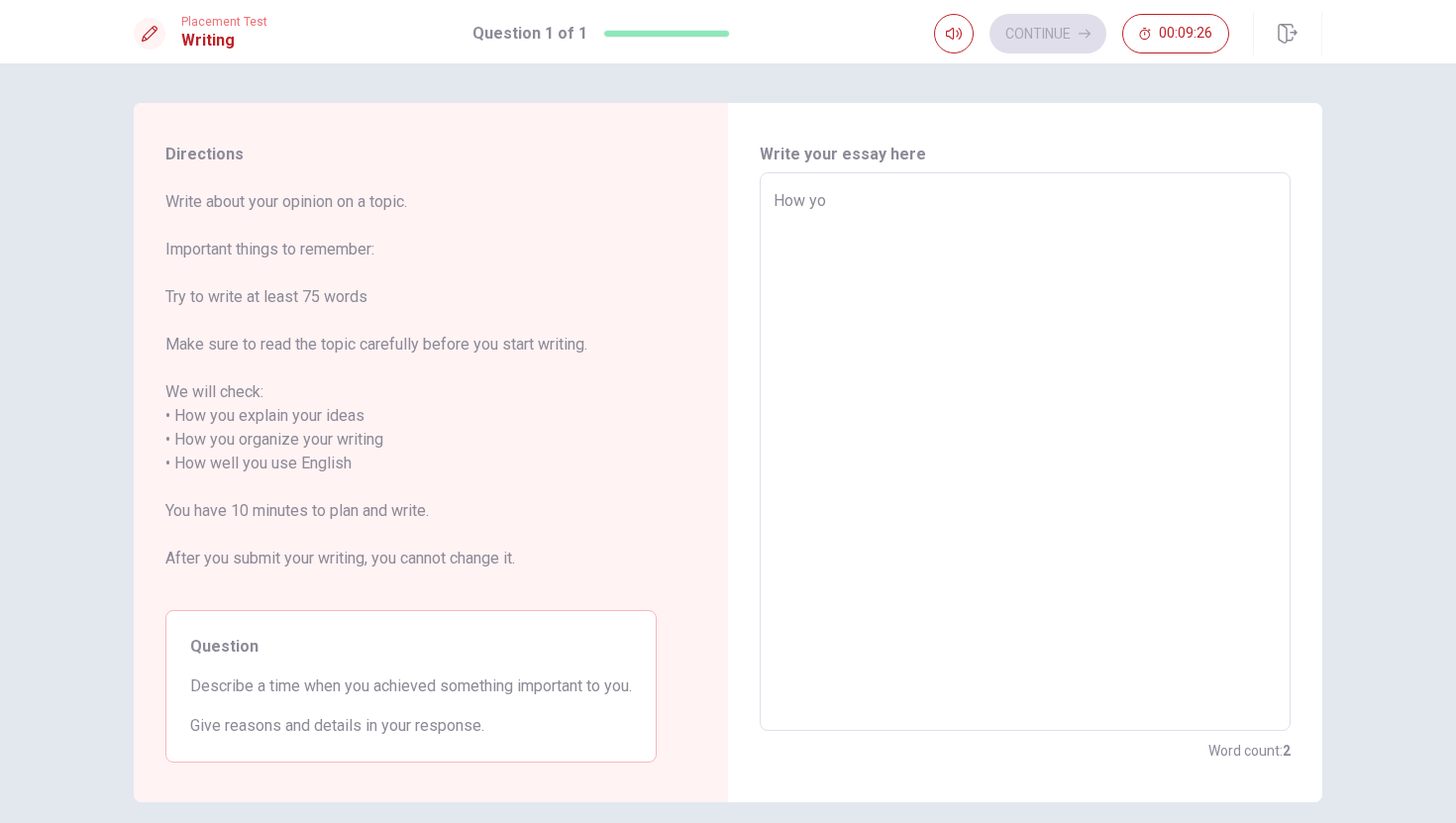 type on "x" 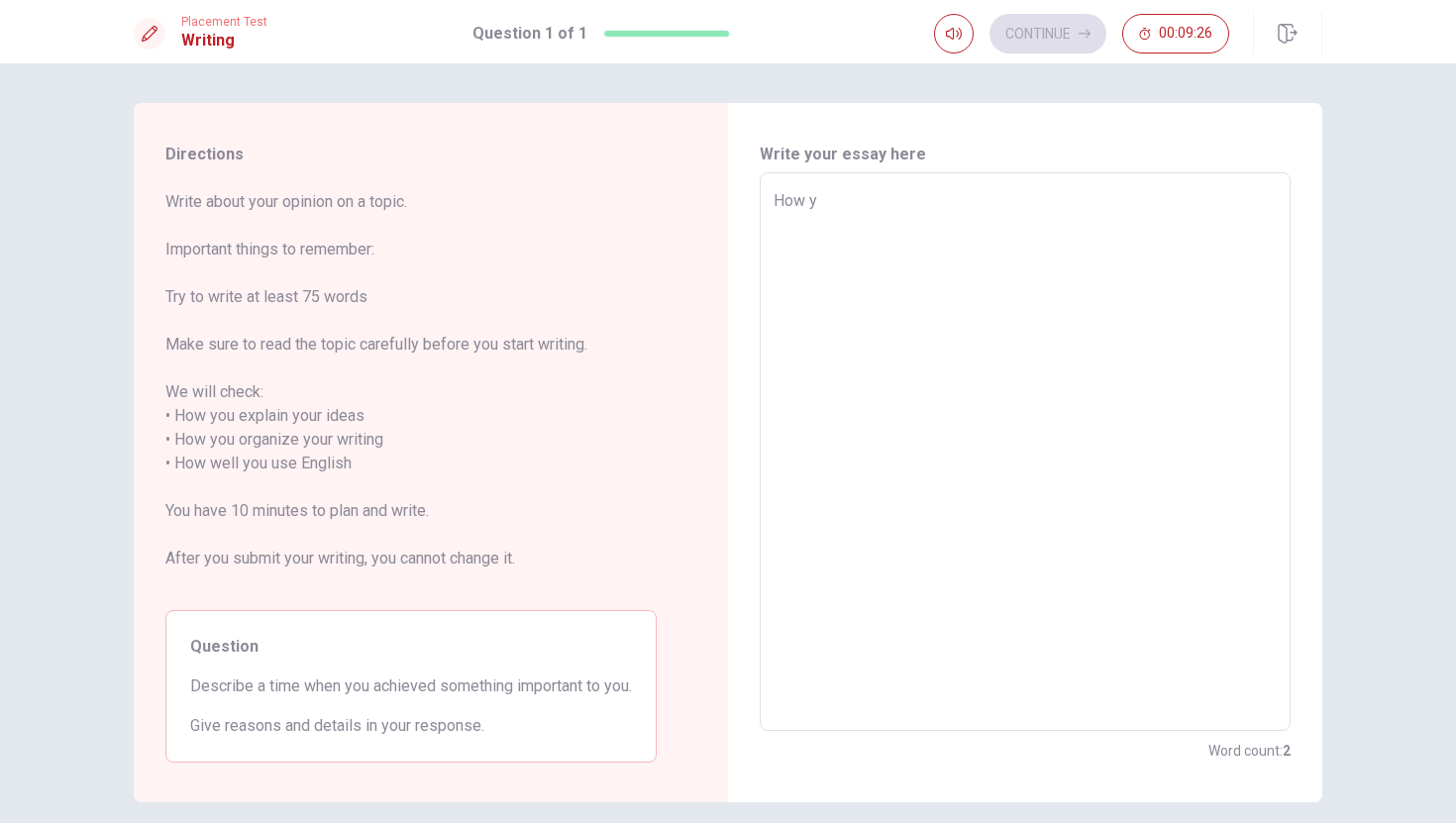 type on "x" 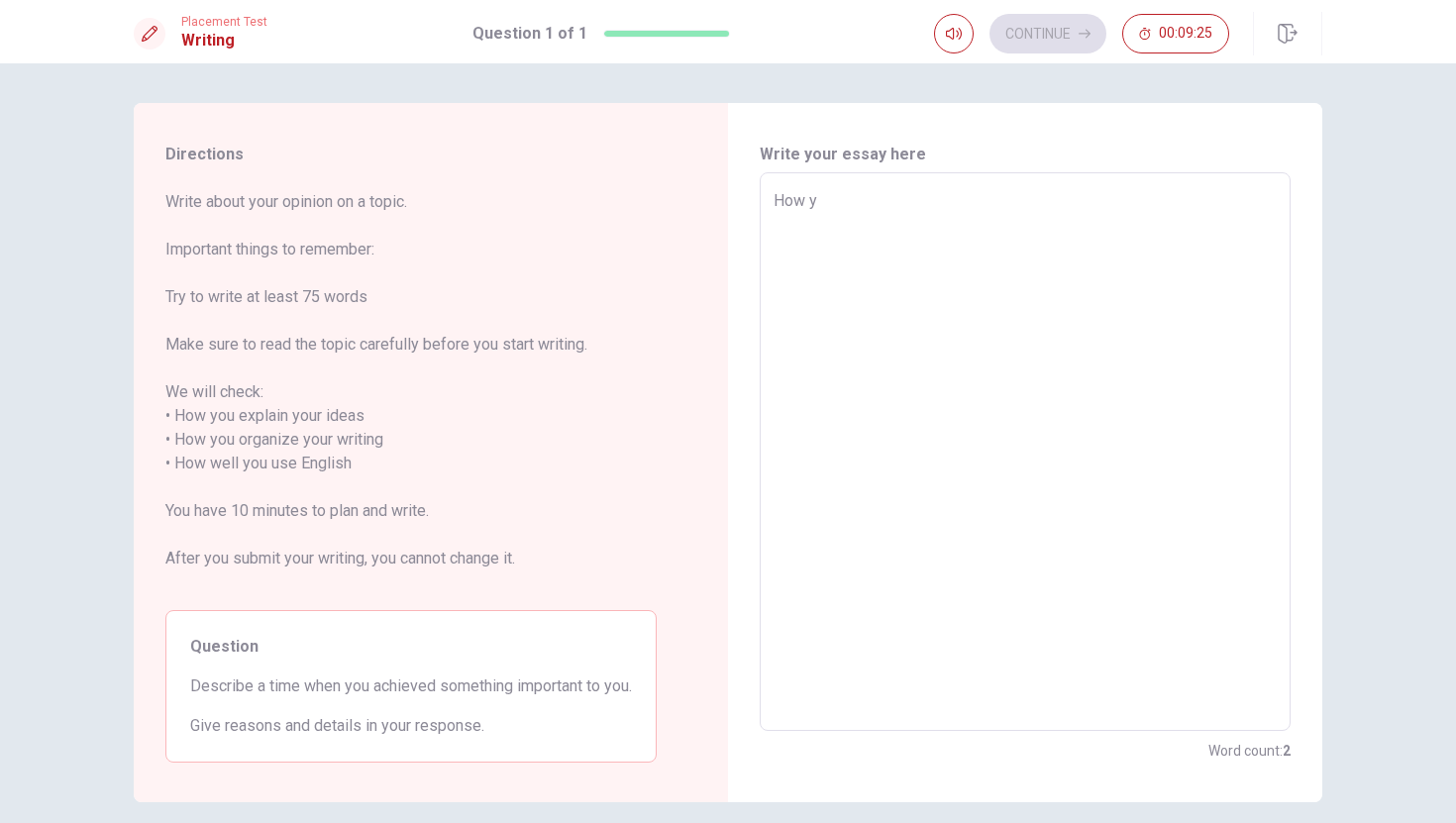 type on "How" 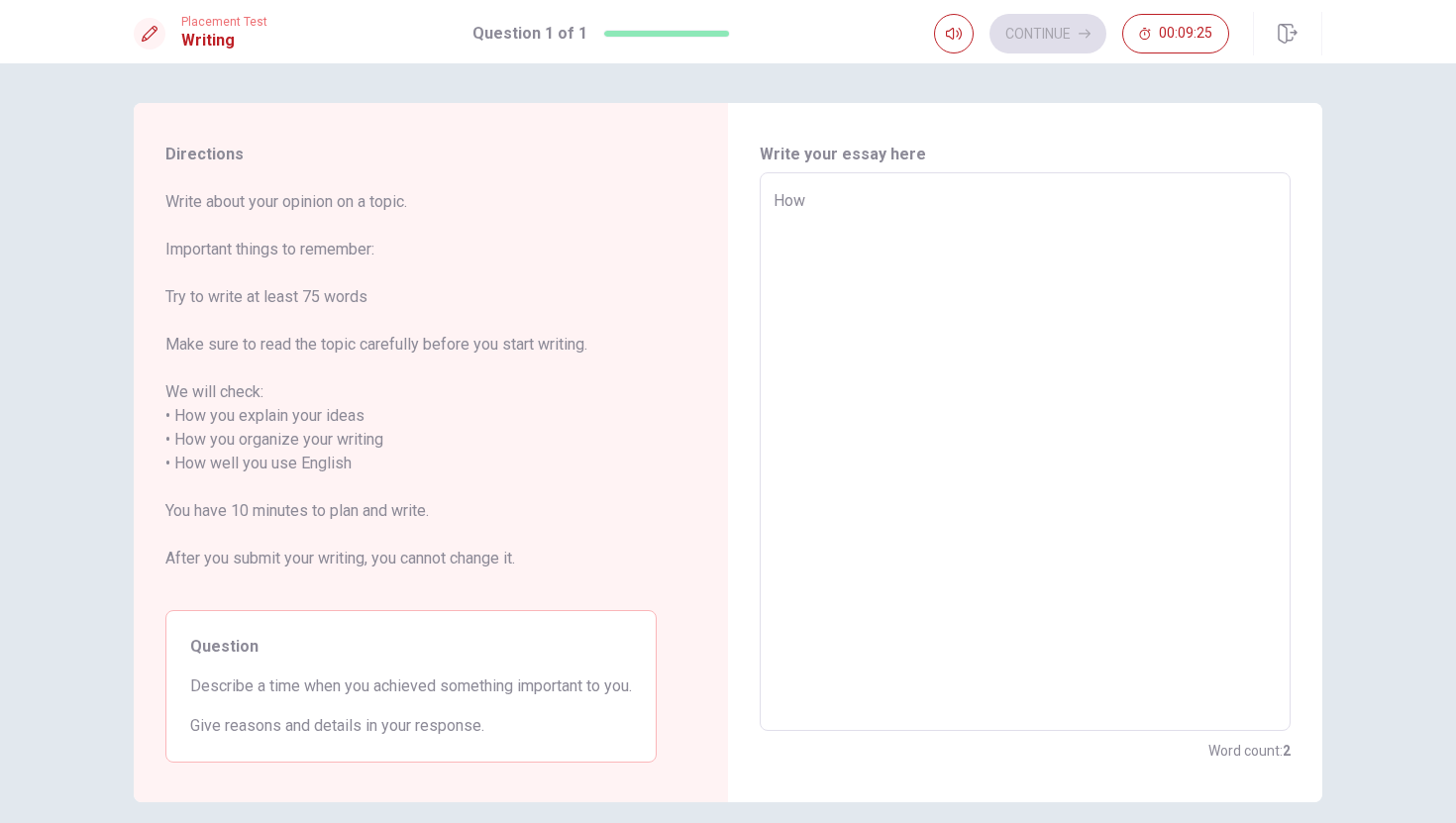 type on "x" 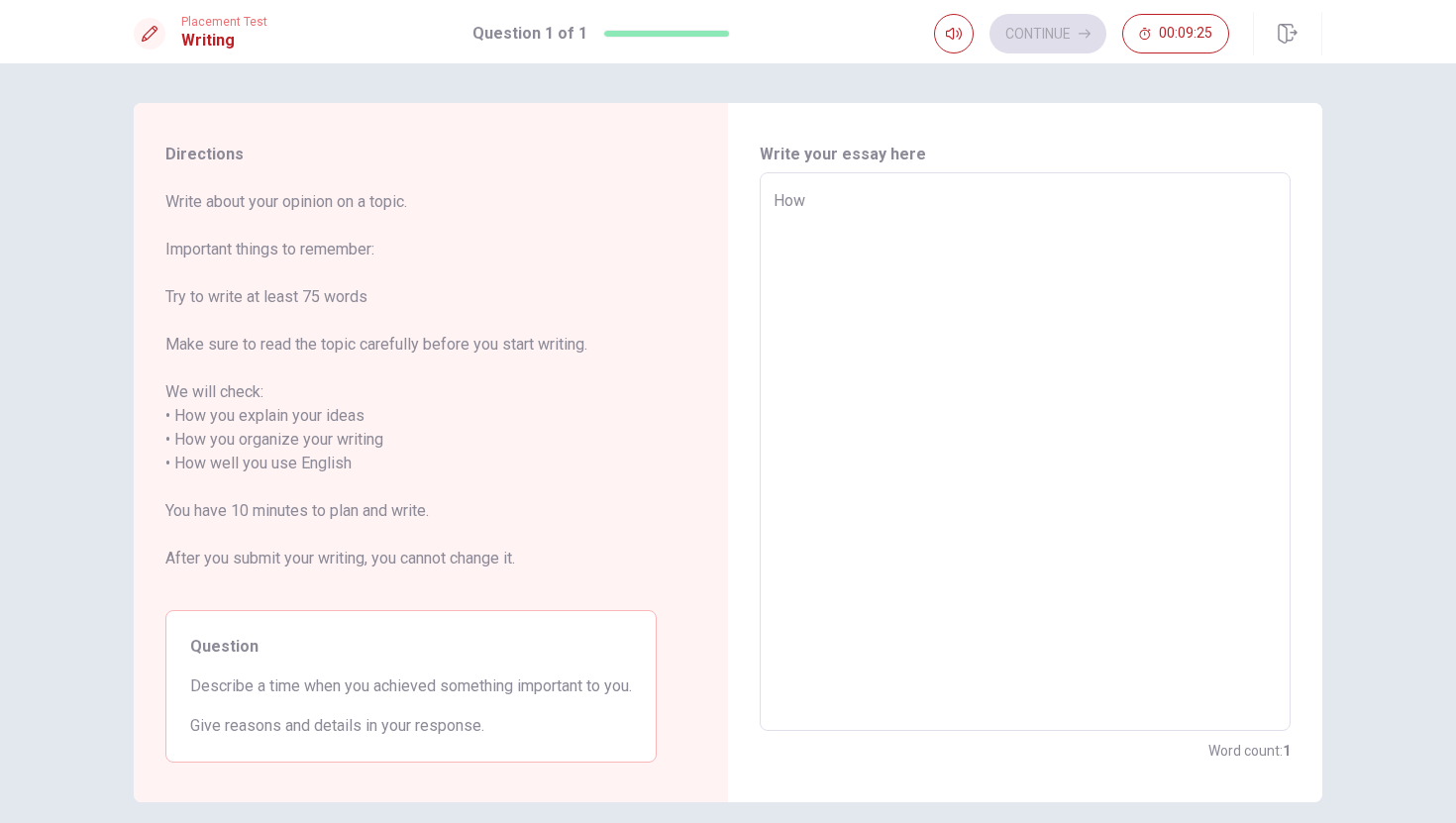 type on "How" 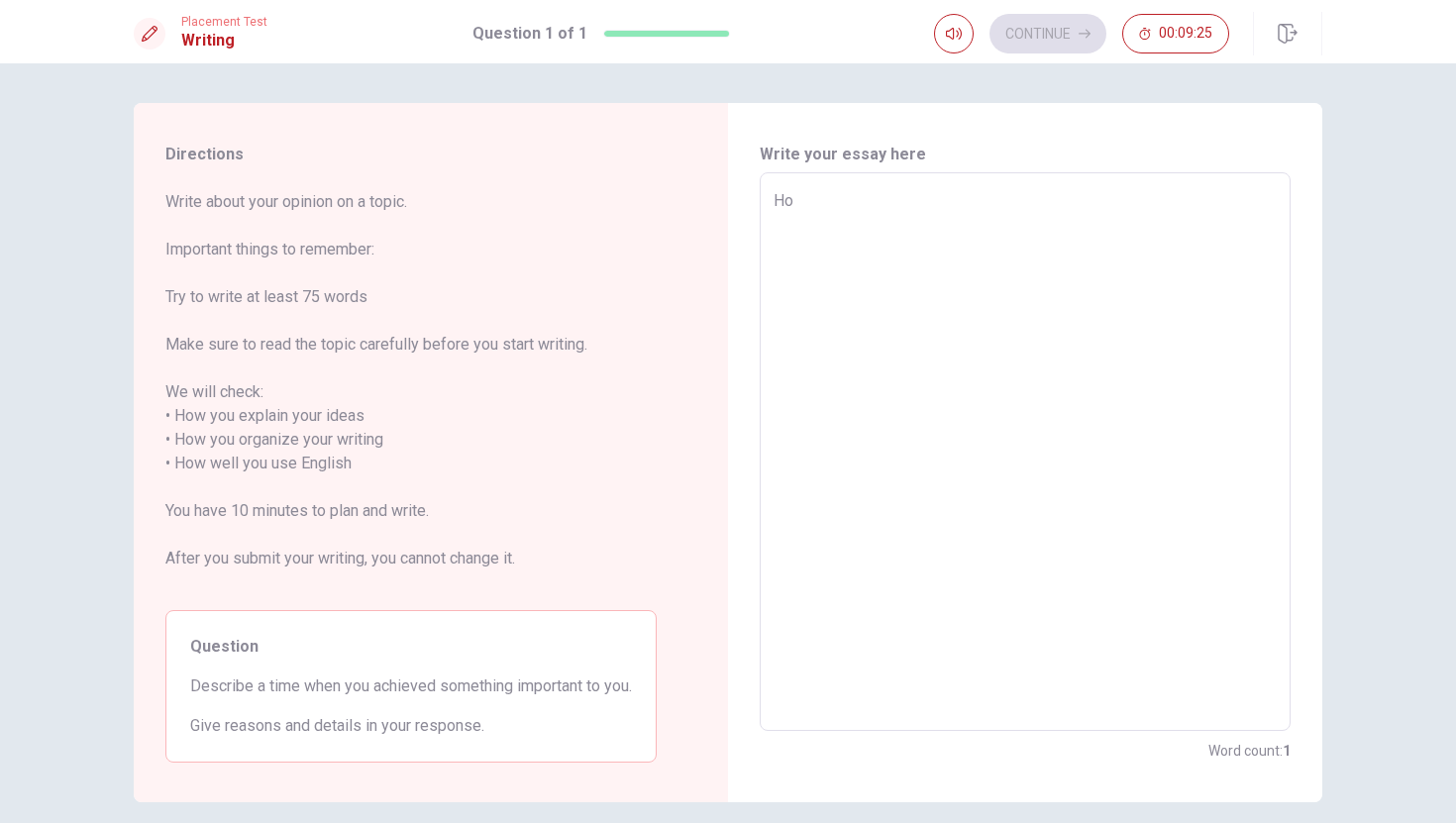 type on "x" 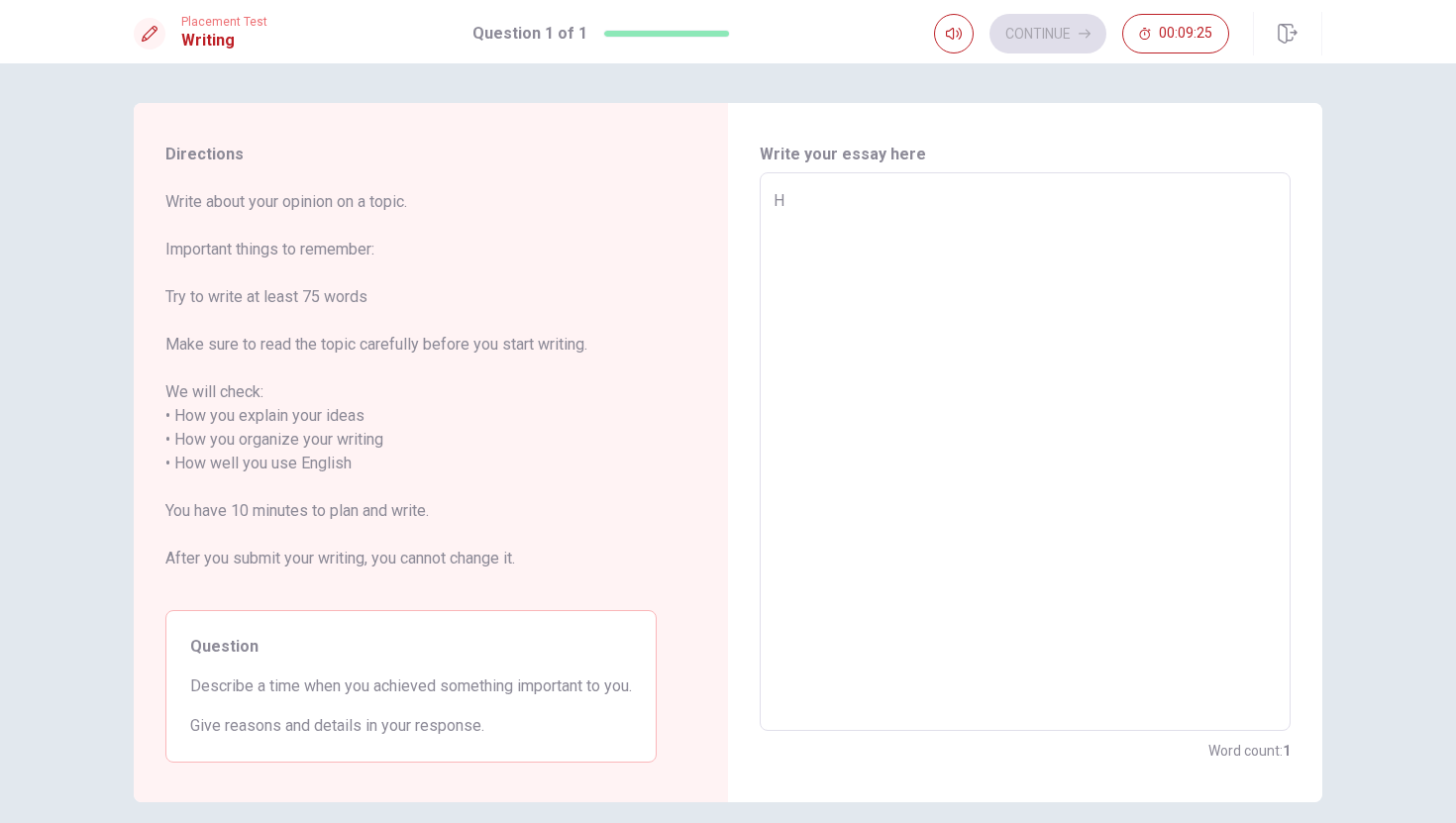 type on "x" 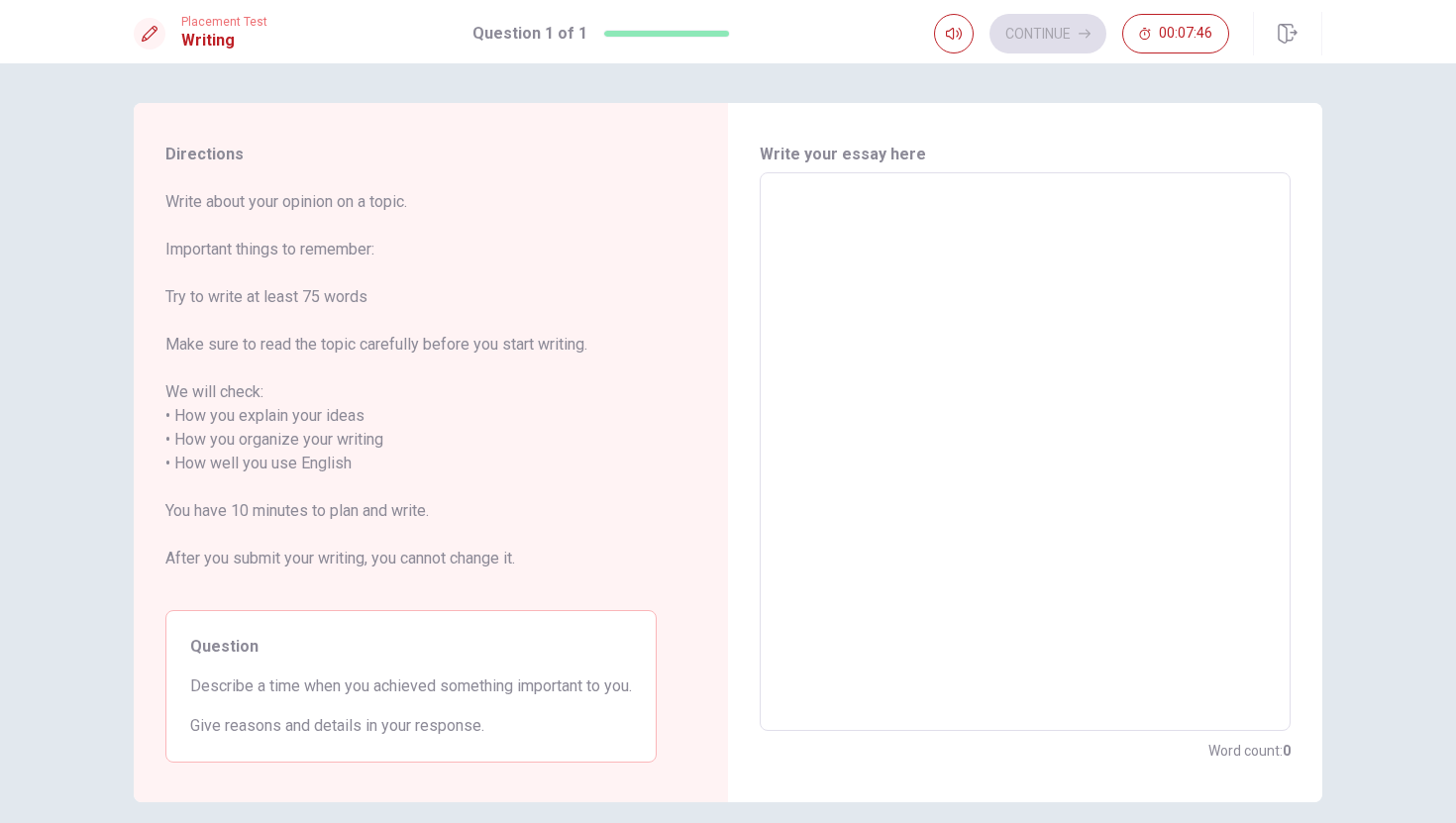 type on "e" 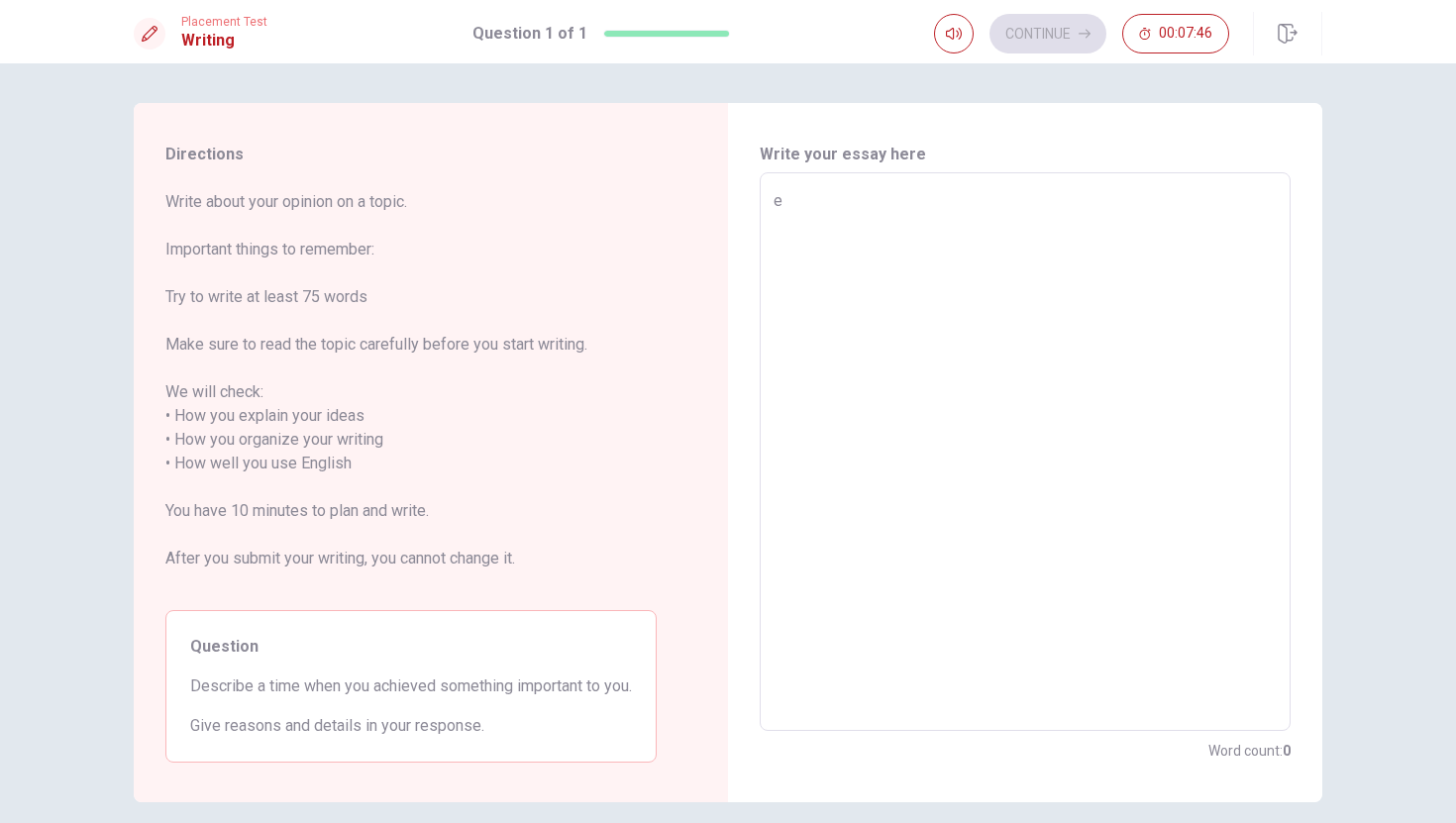 type on "x" 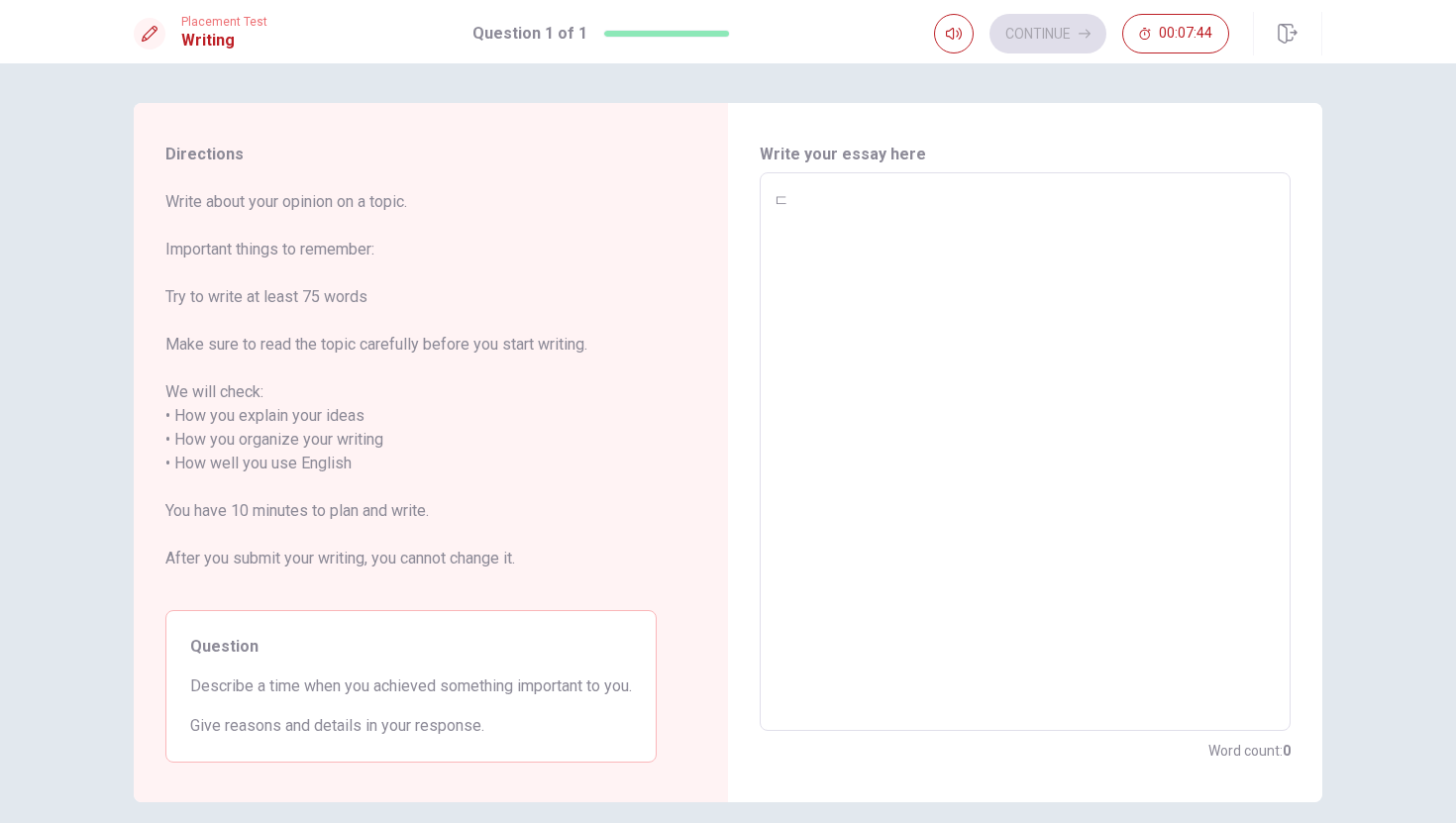 type on "ㄷㅇ" 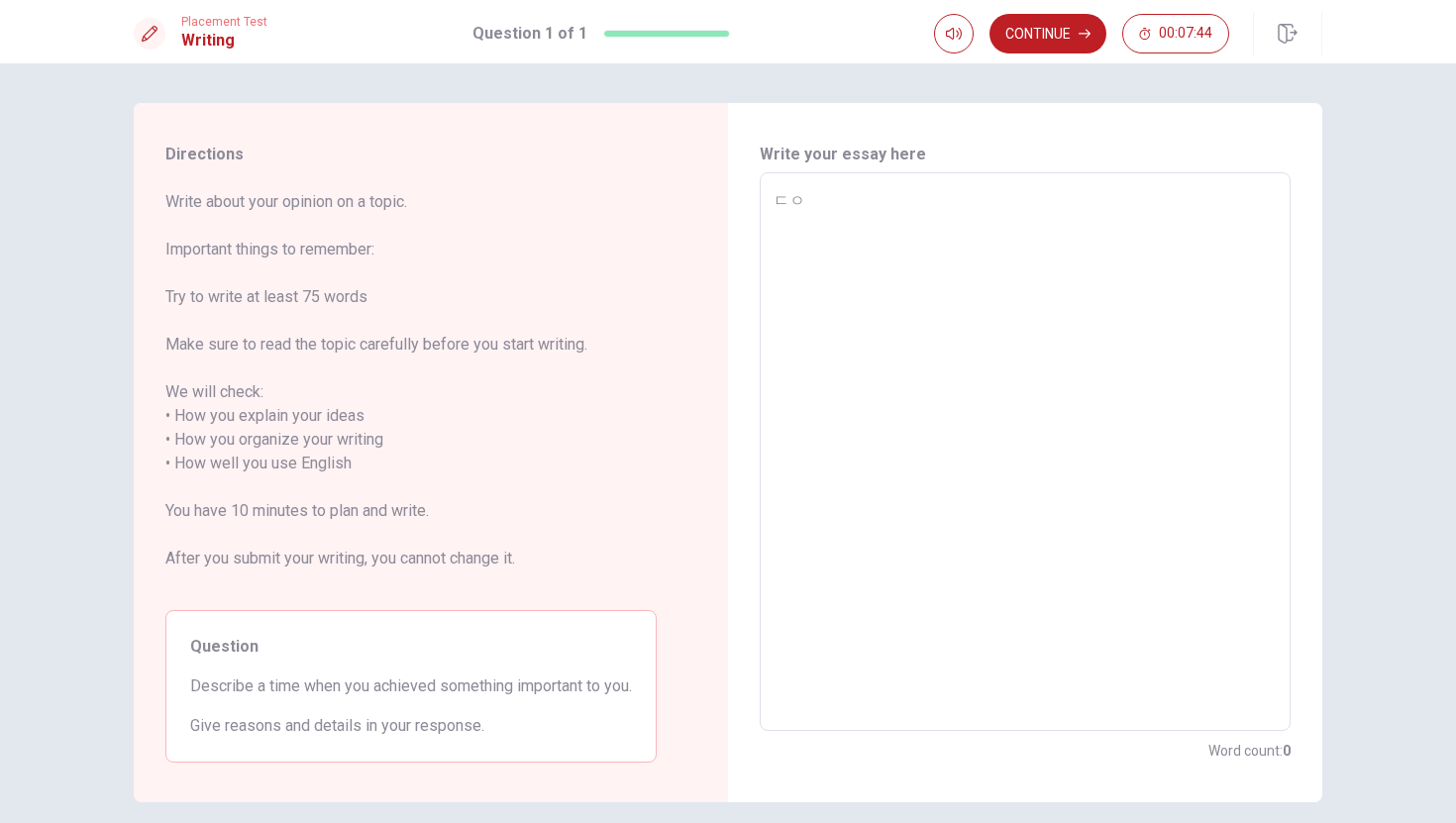 type on "x" 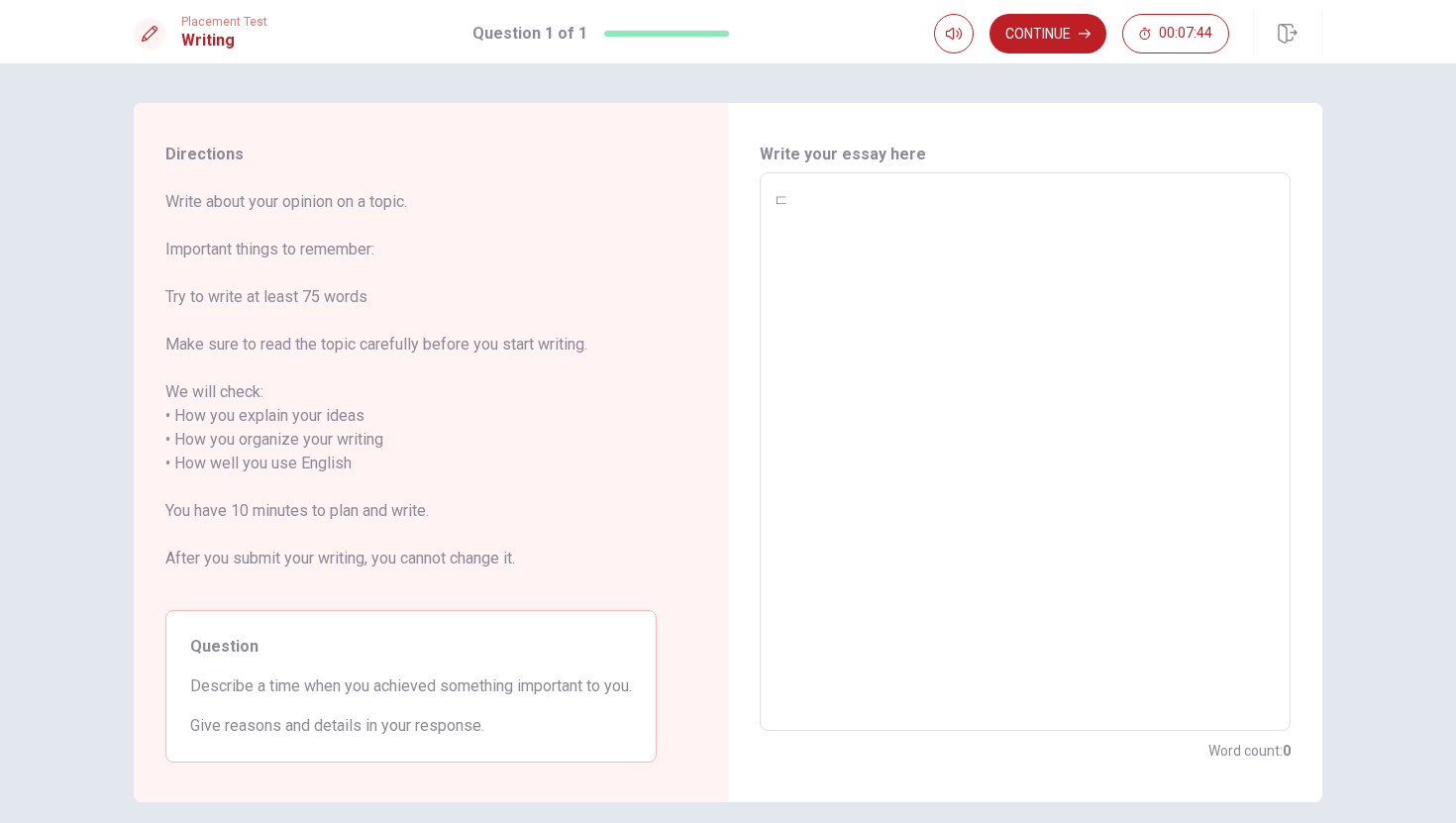 type on "x" 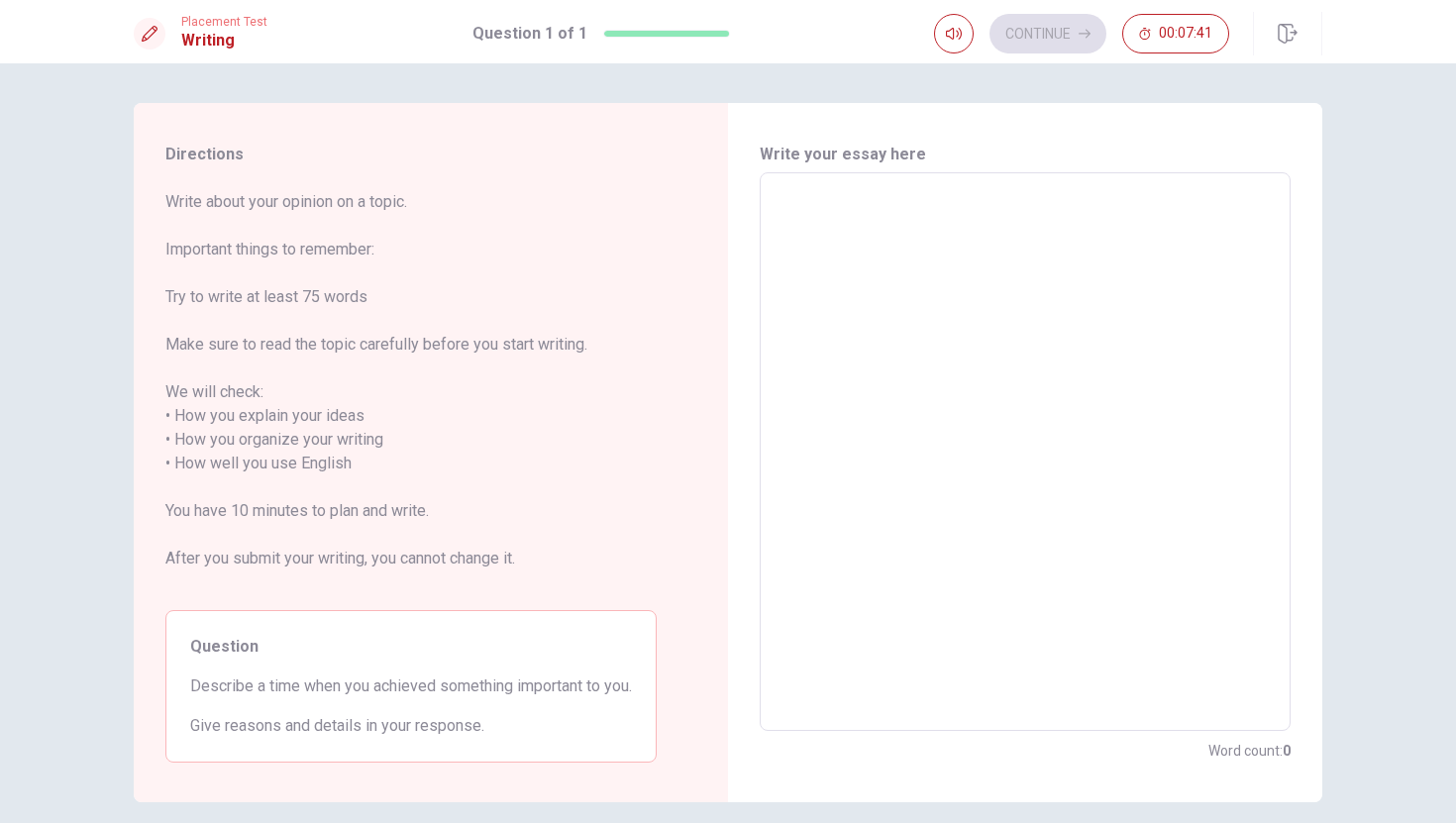 type on "ㄷ" 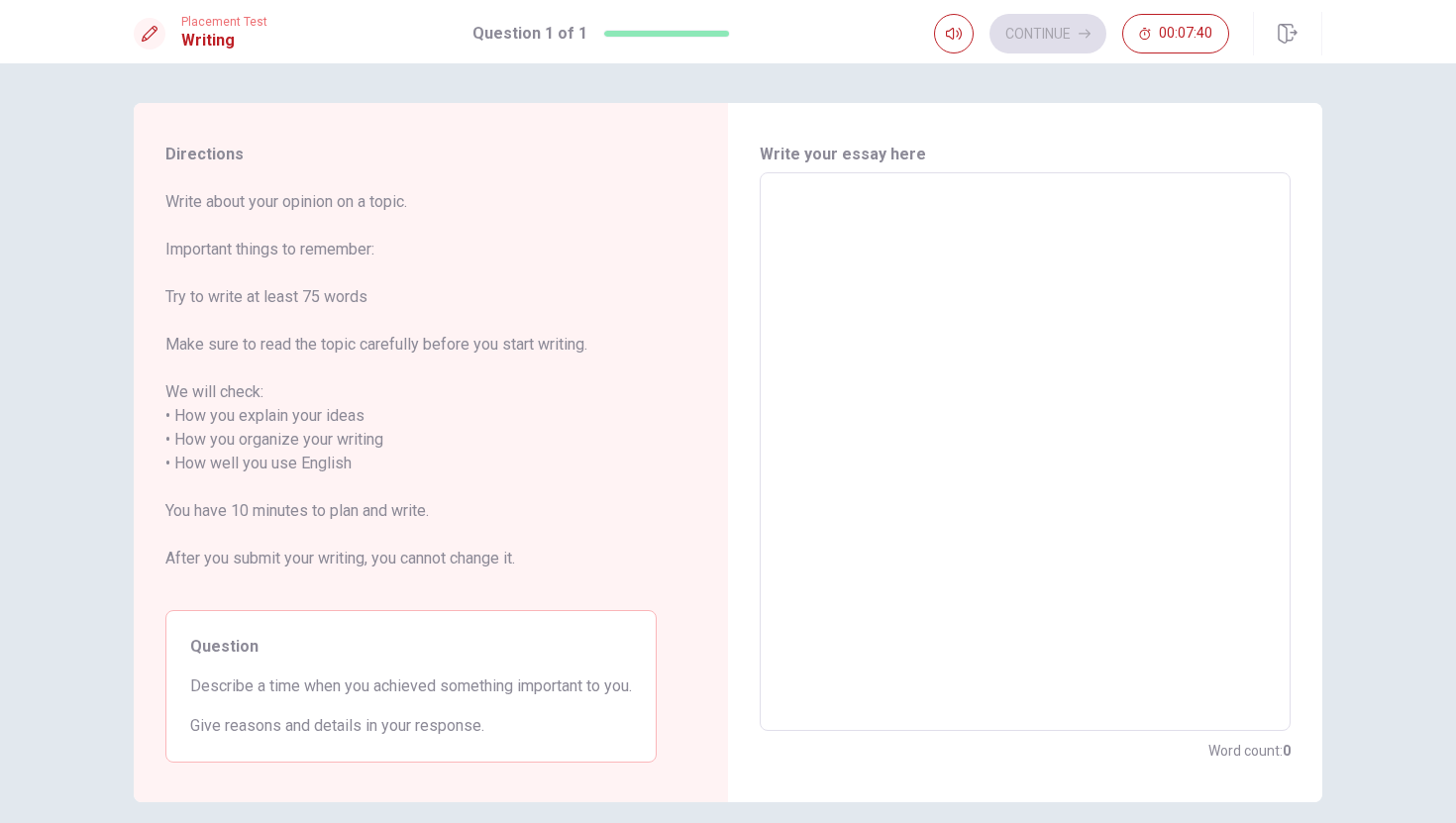 type 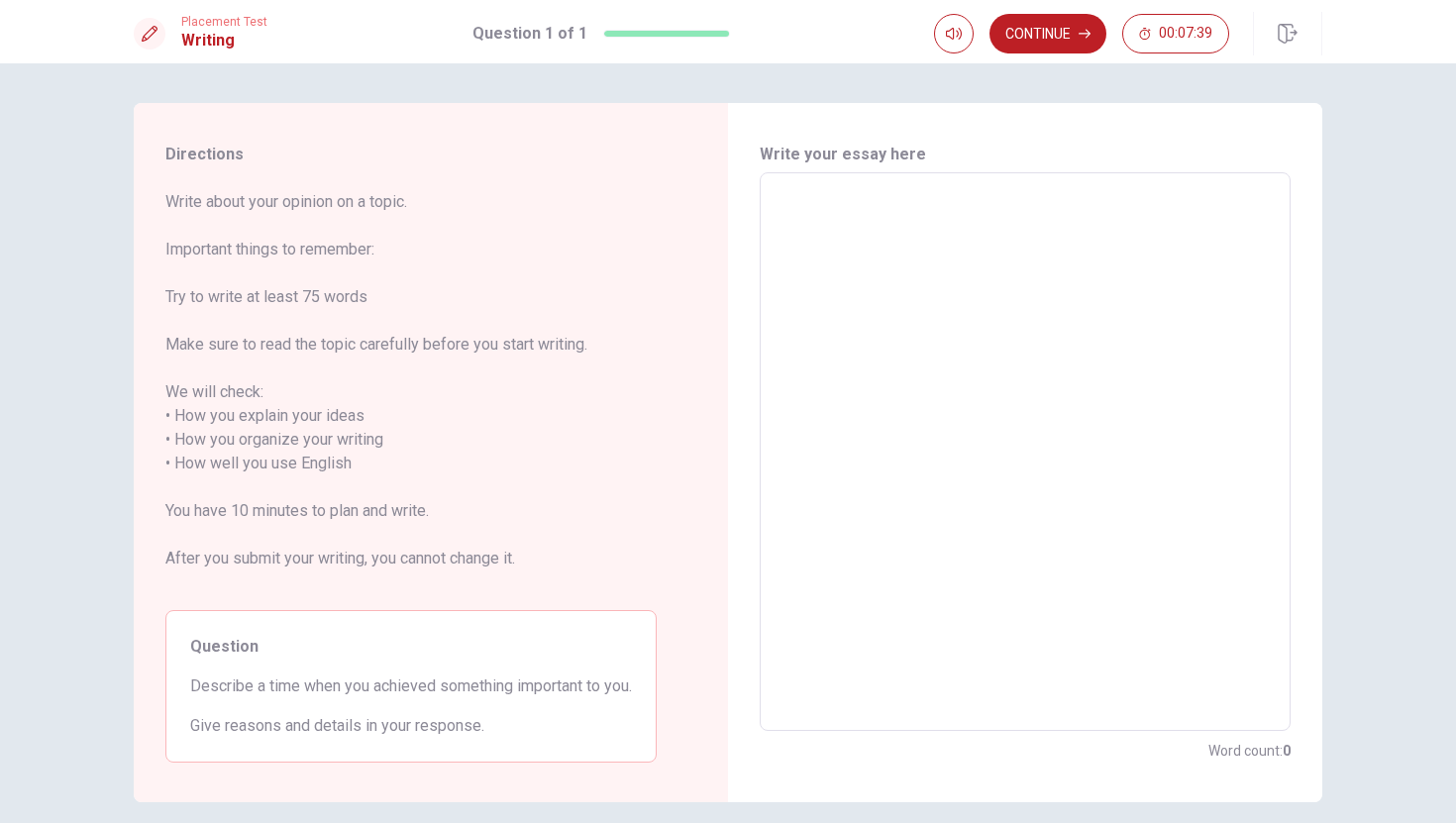 type on "s" 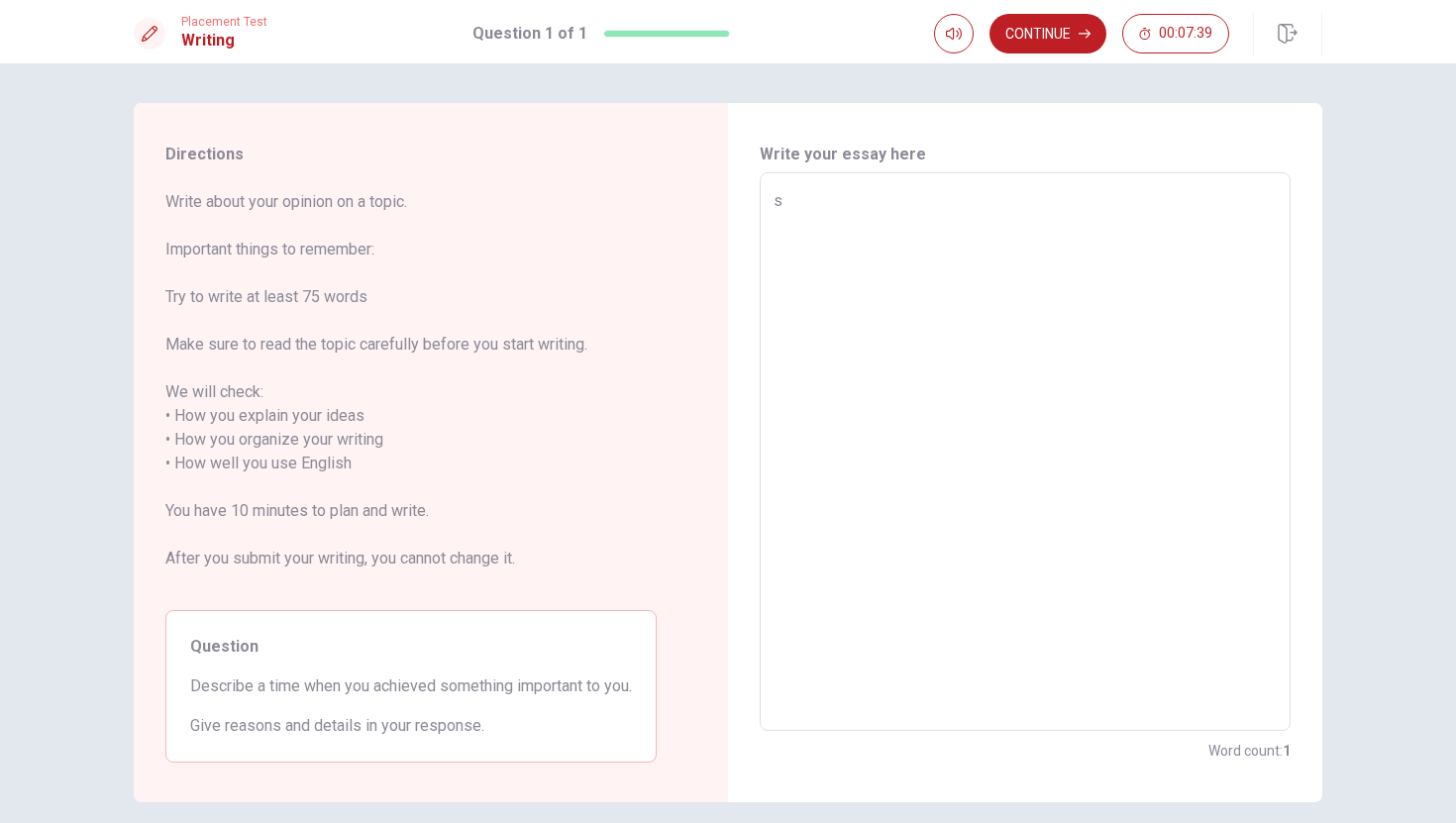 type on "x" 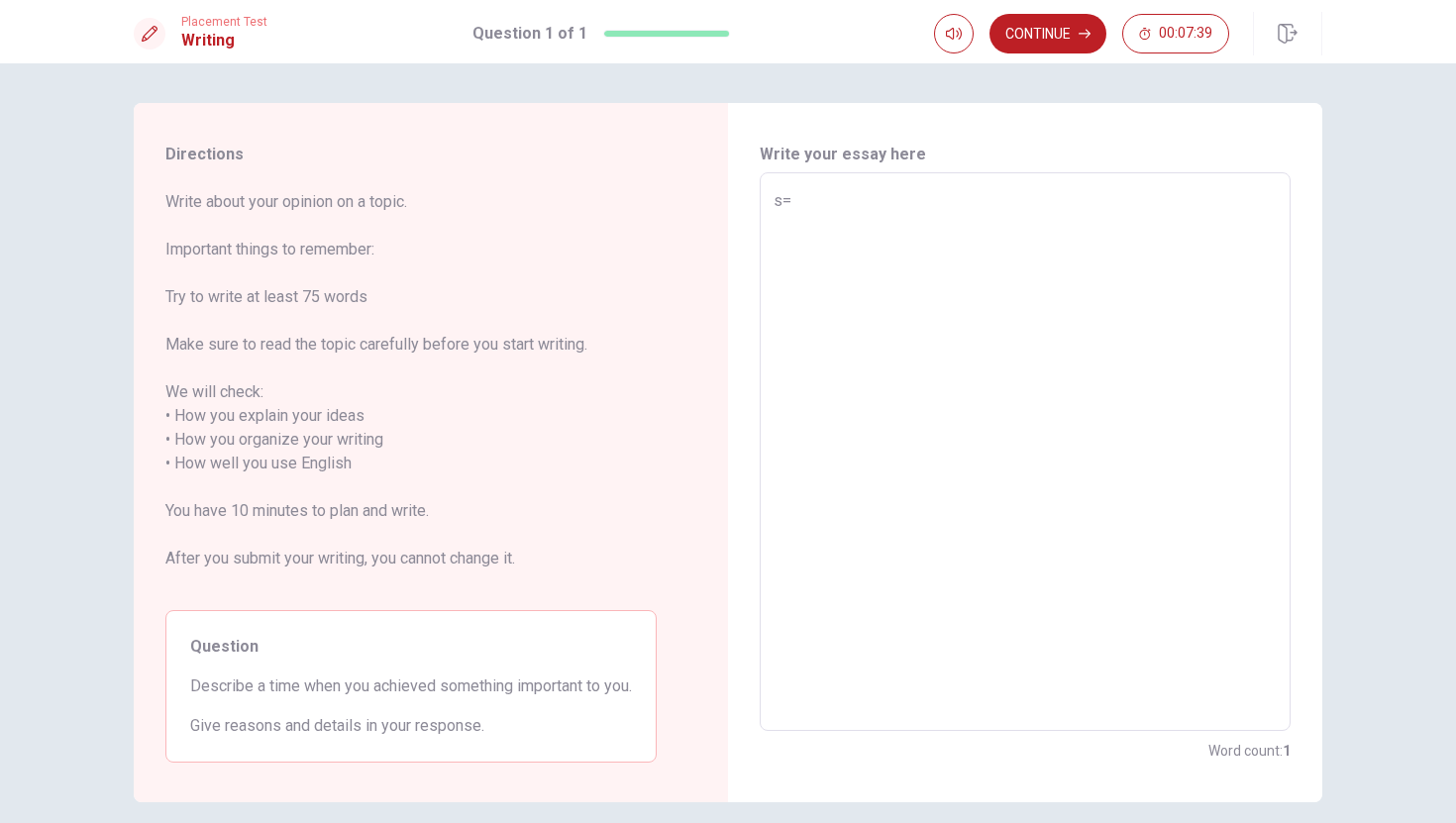 type on "x" 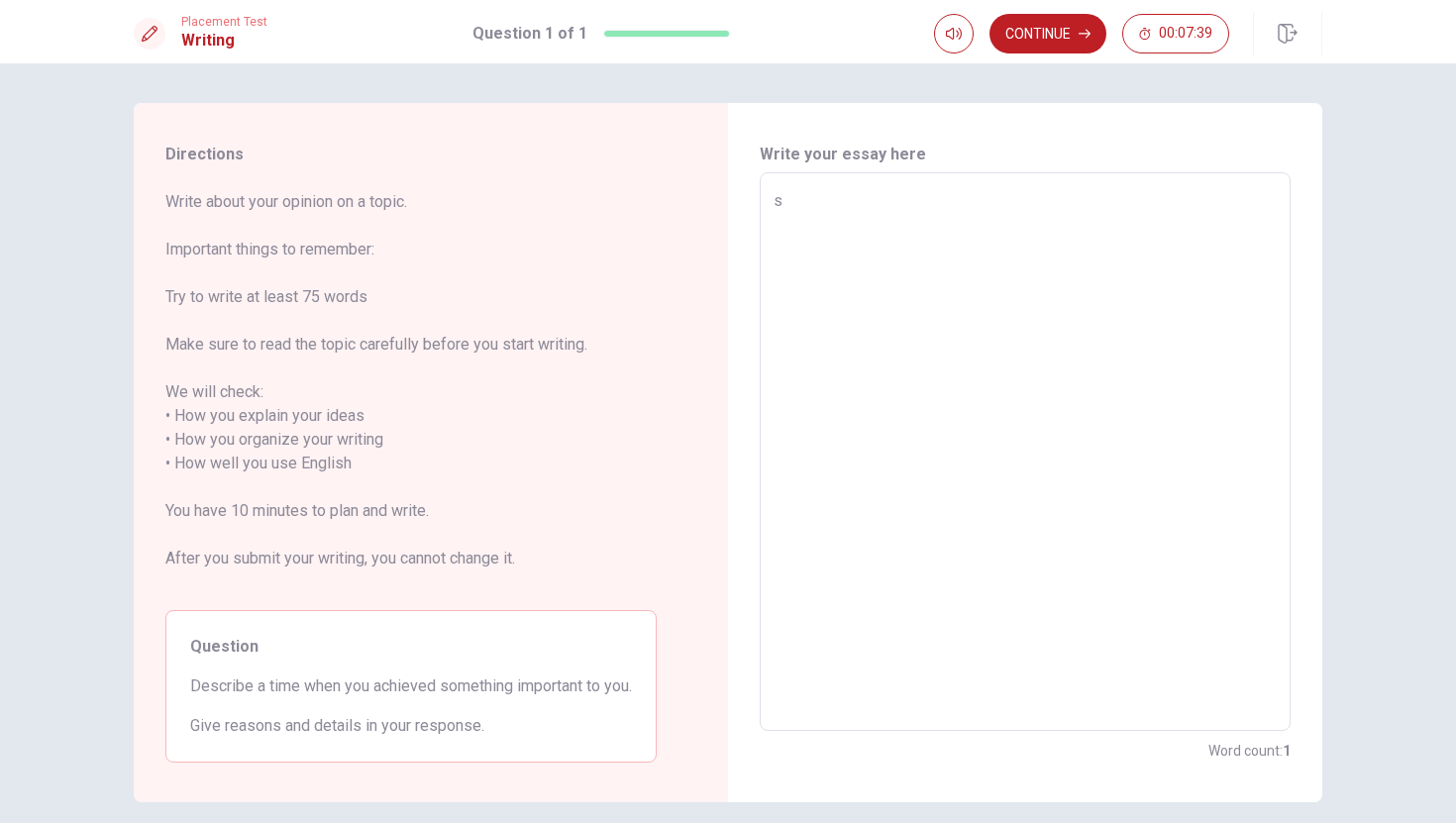 type on "x" 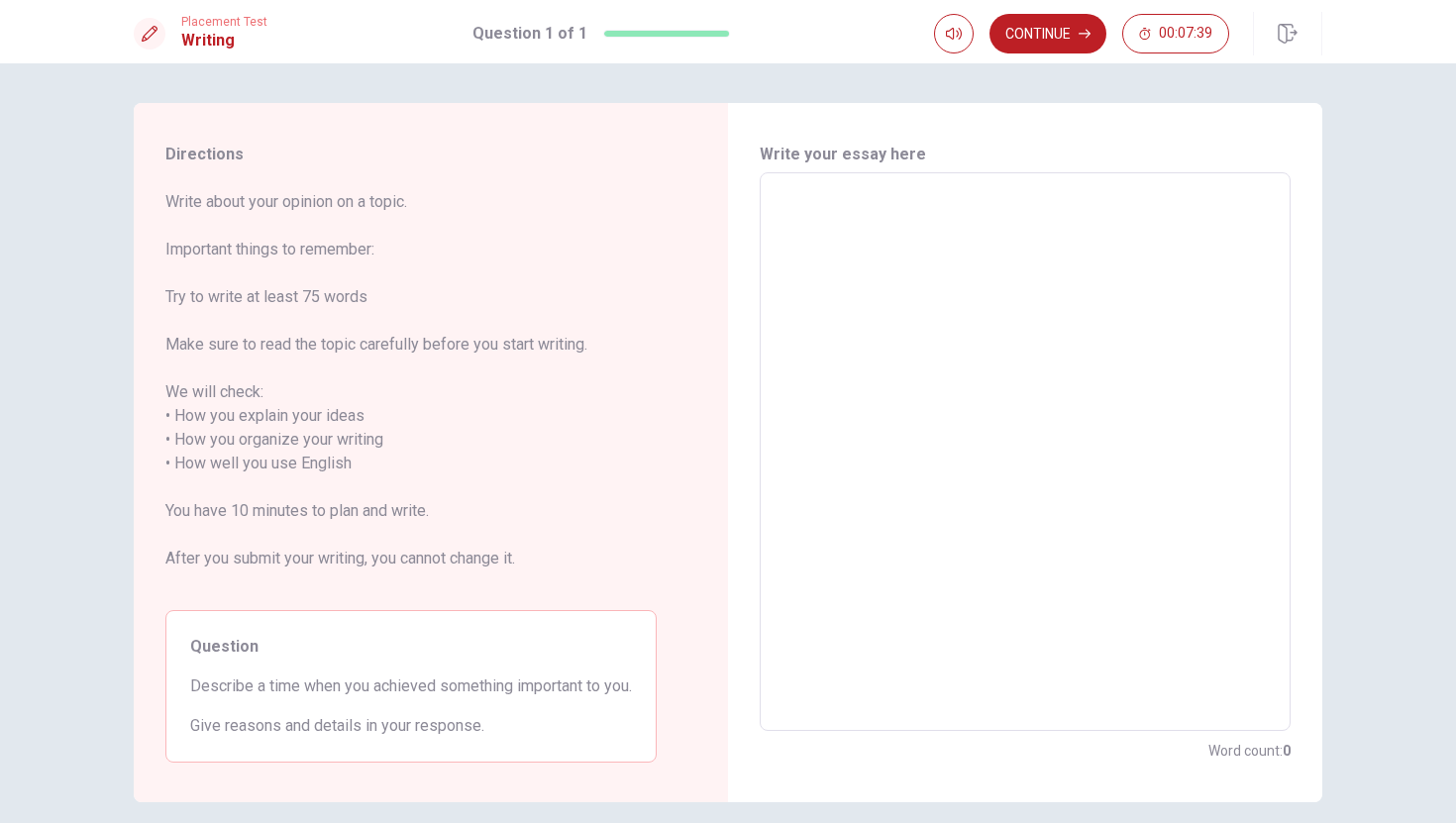 type on "x" 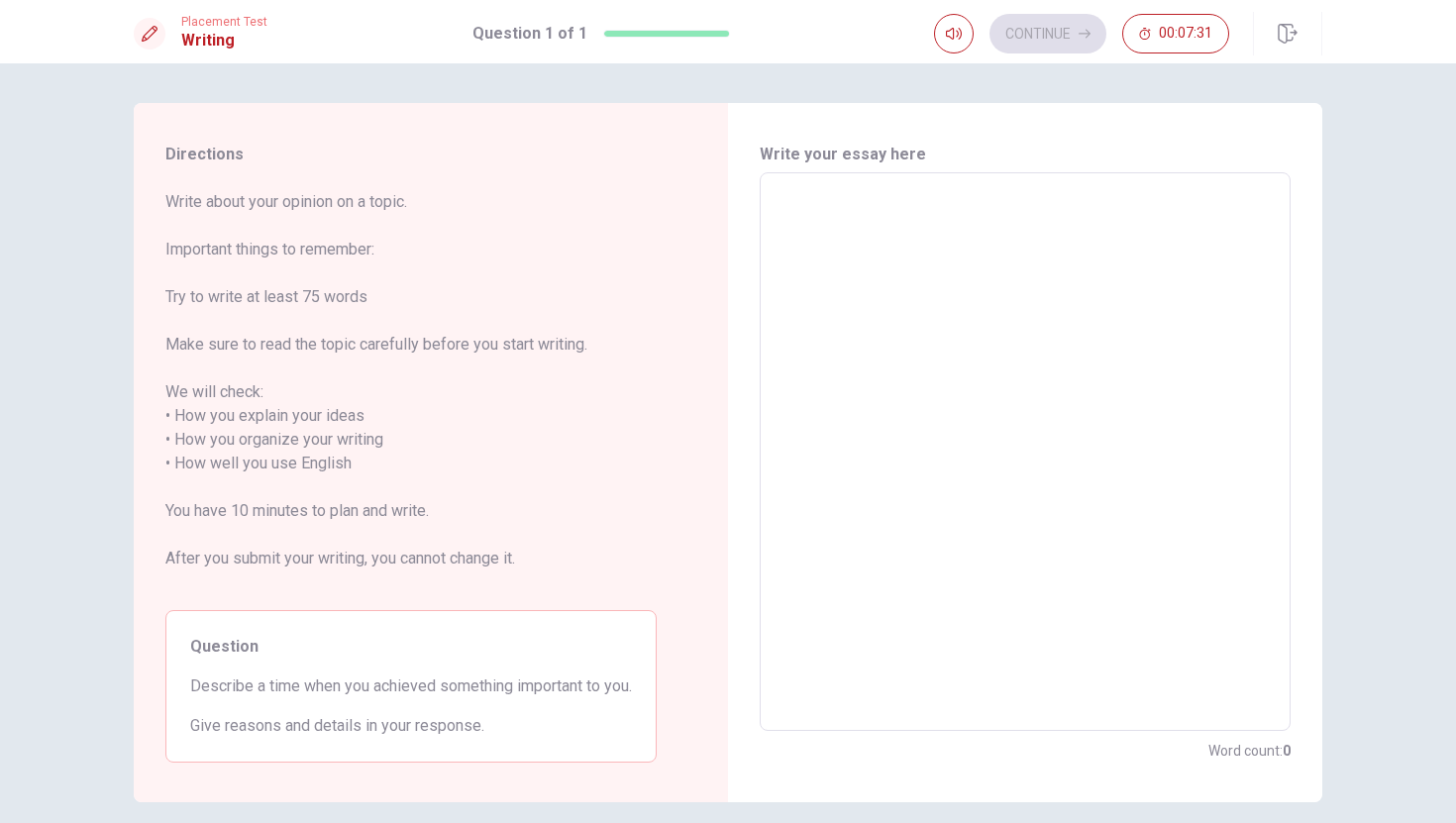 type on "m" 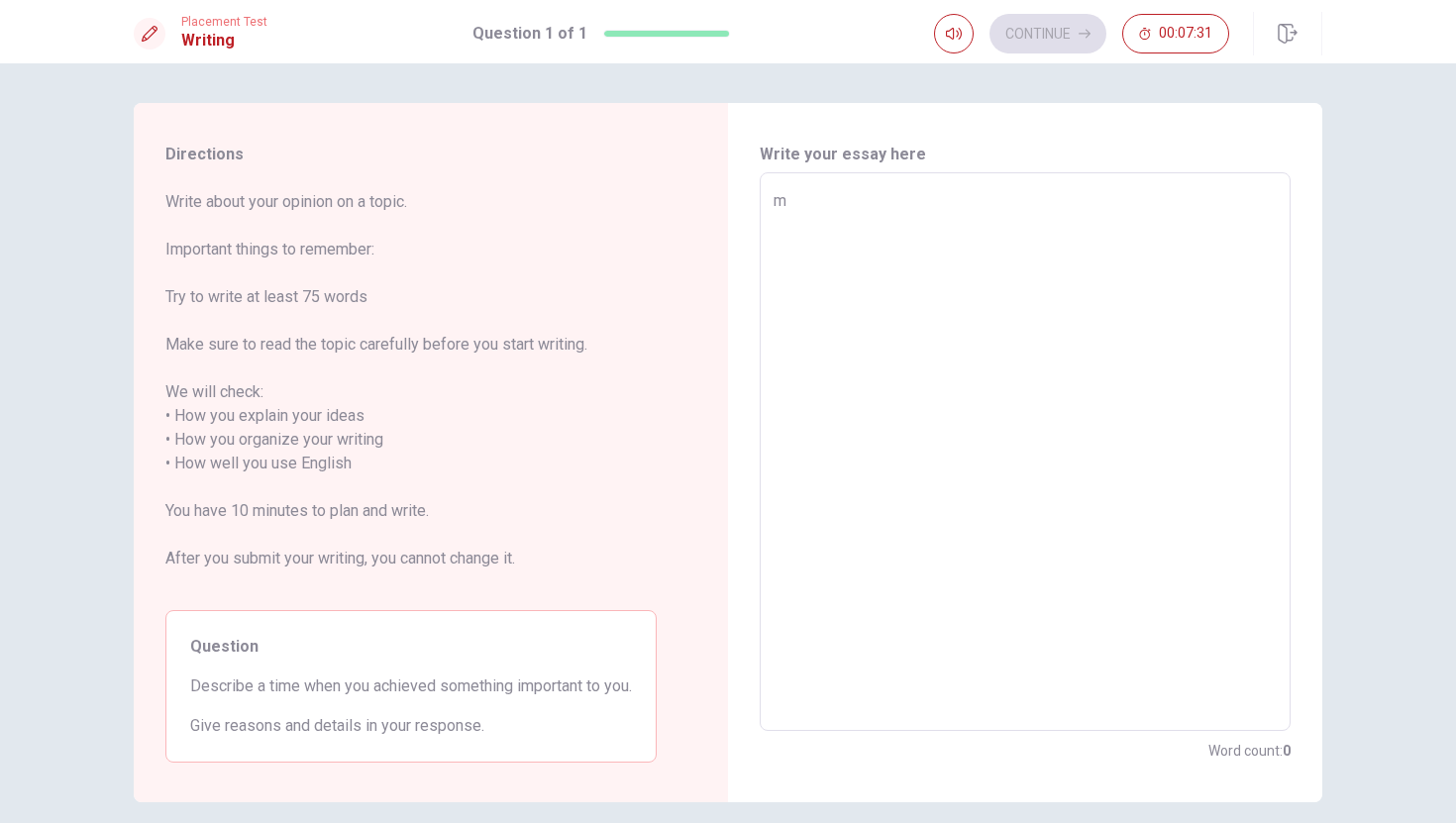 type on "x" 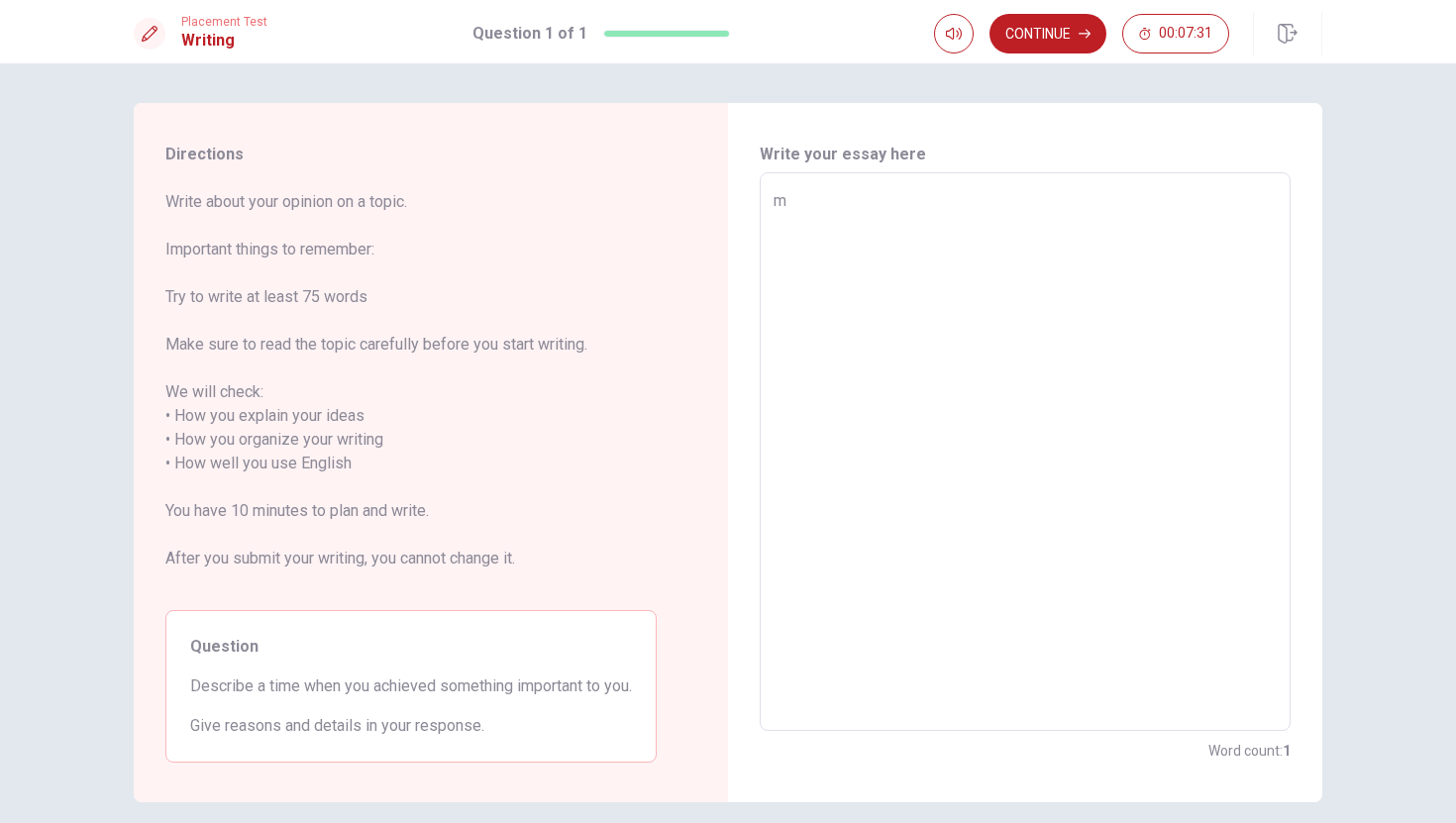 type on "my" 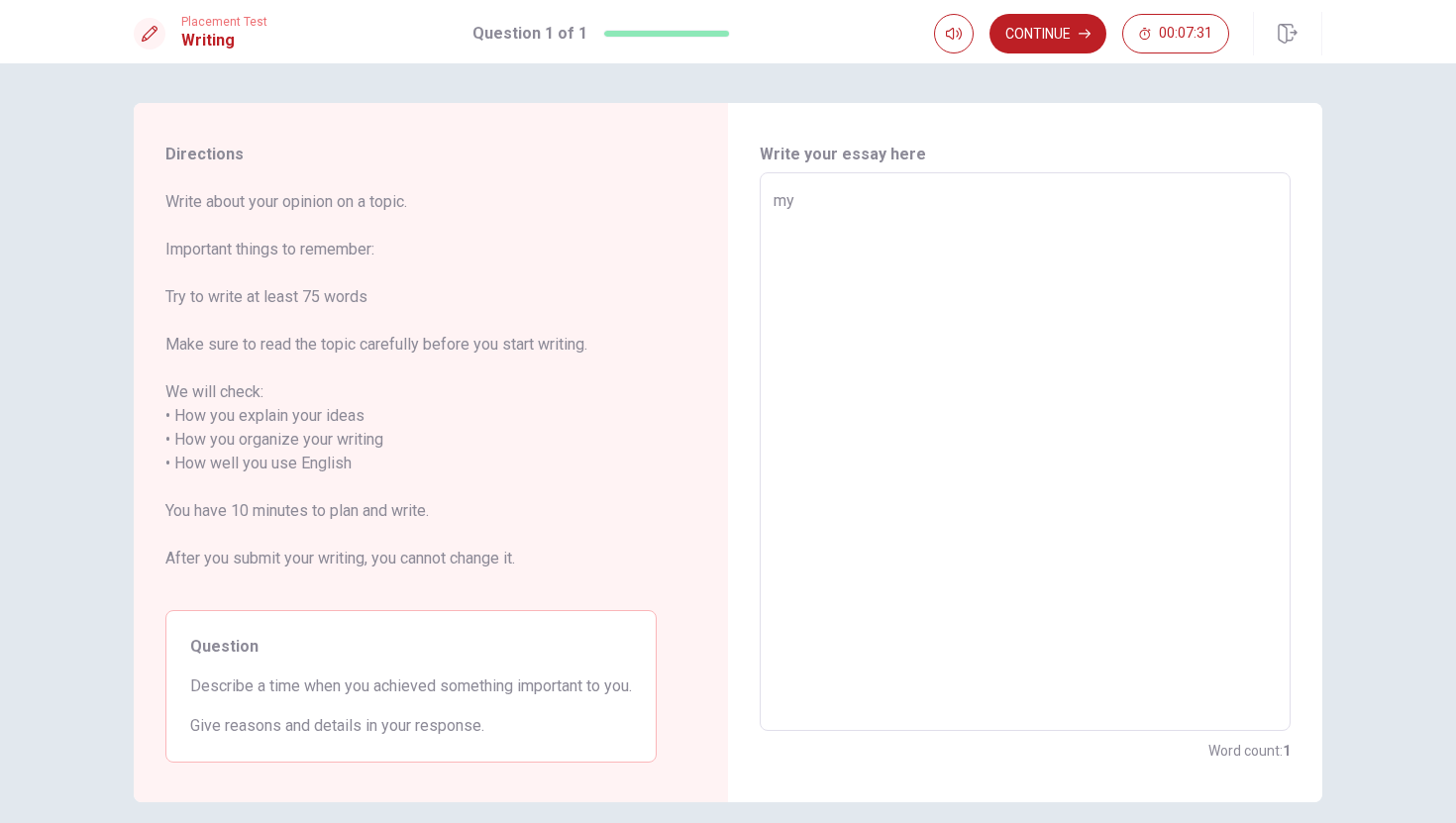 type on "x" 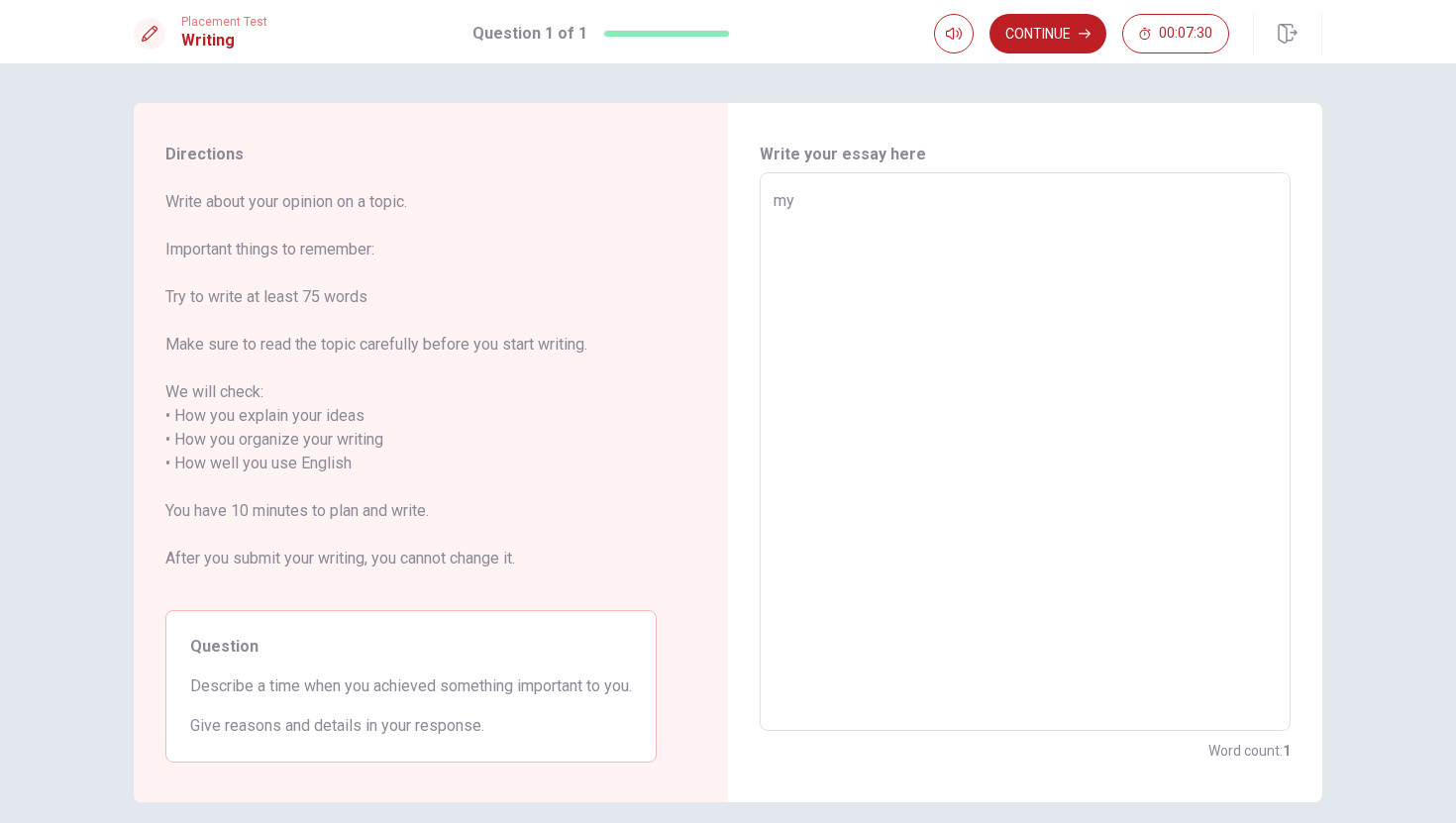 type on "my" 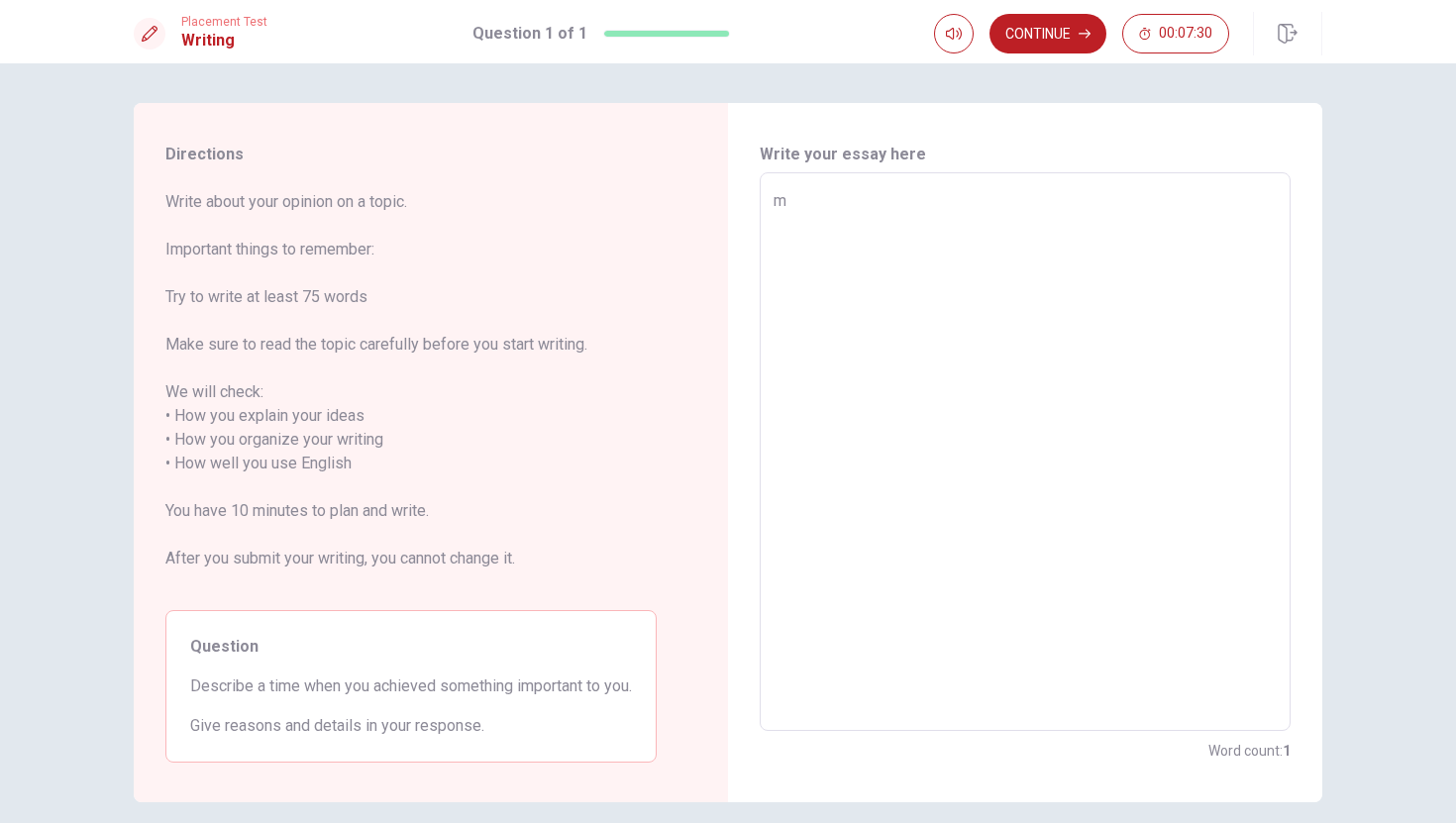 type on "x" 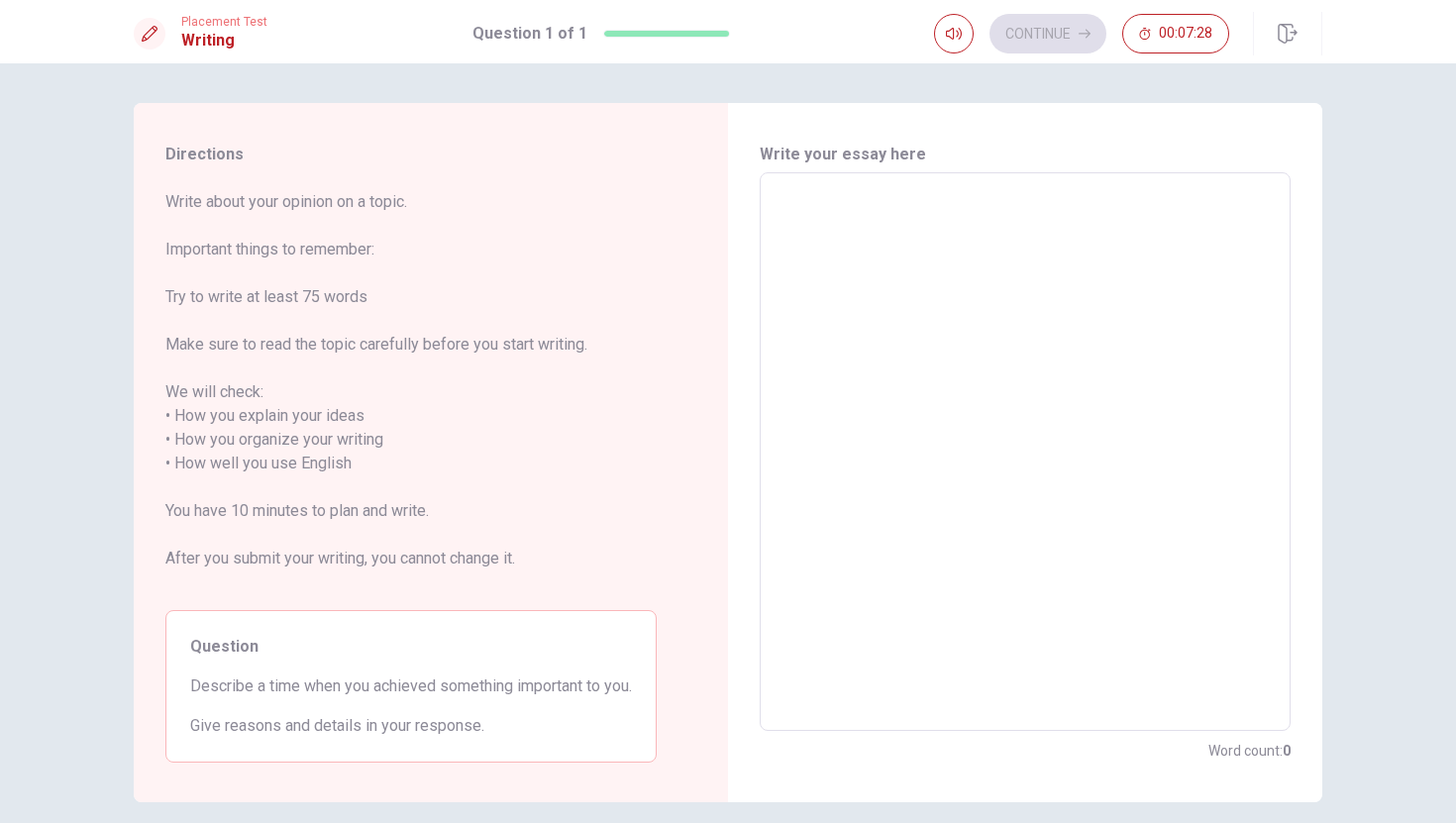 type on "m" 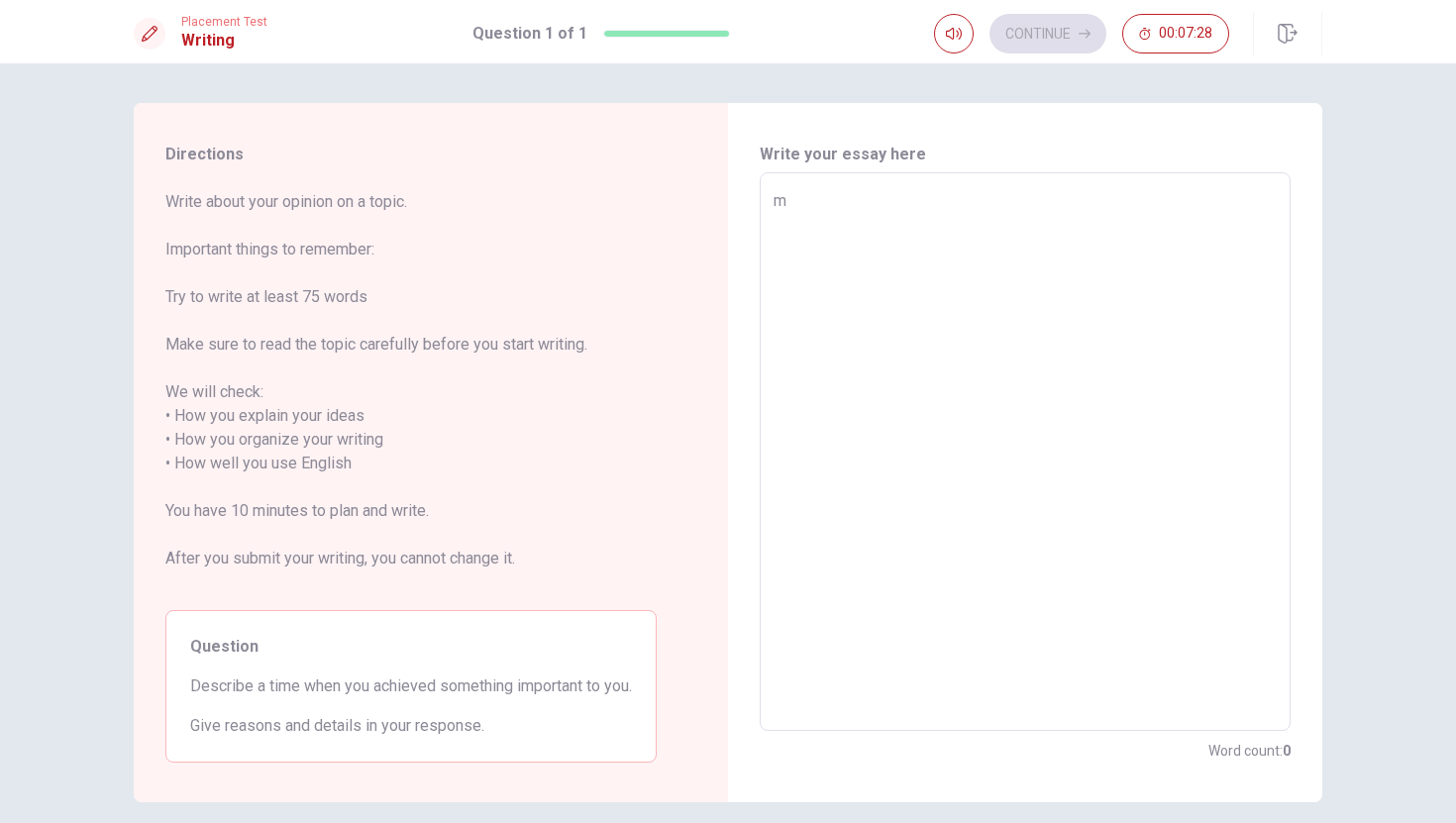 type on "x" 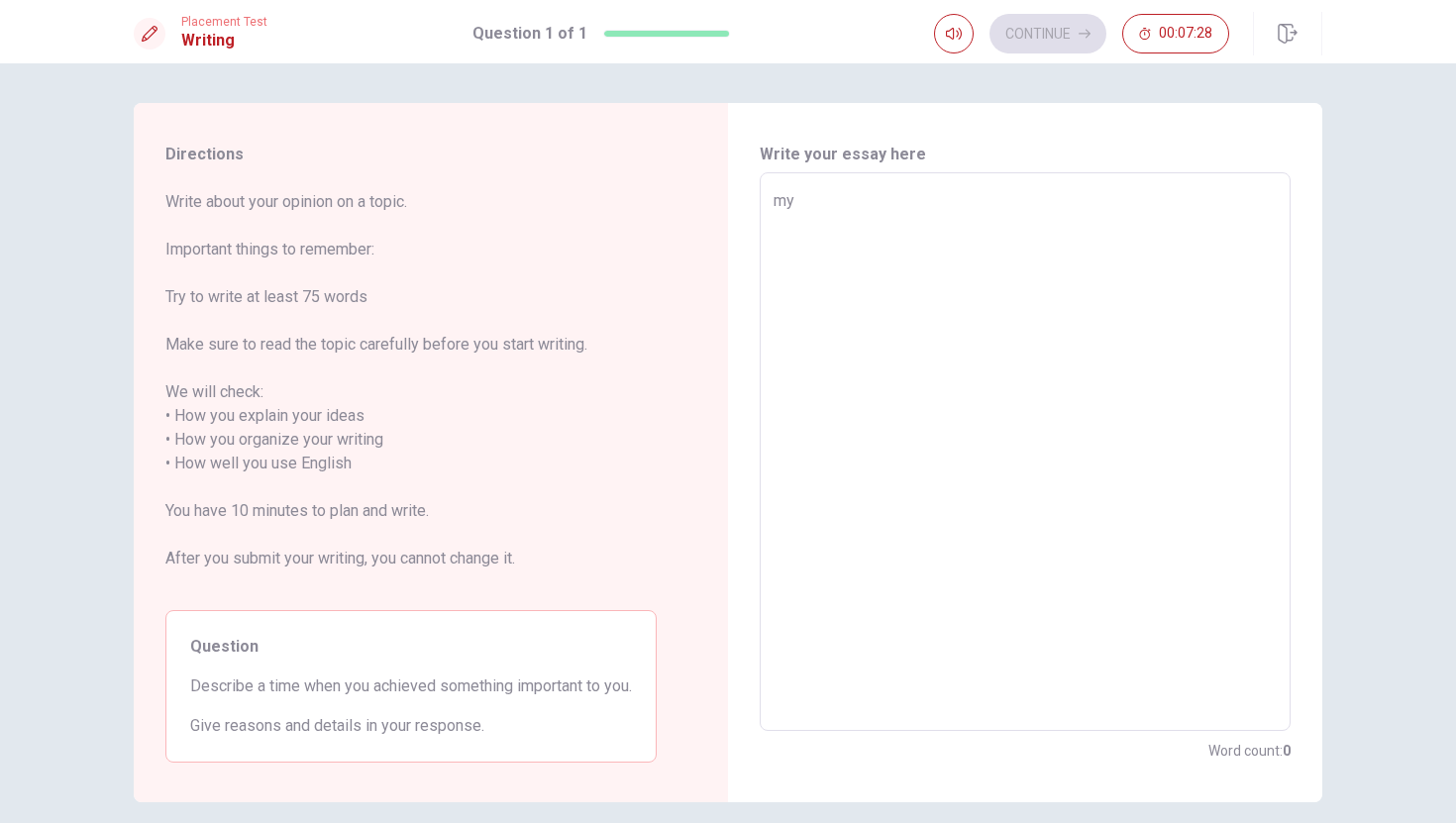 type on "x" 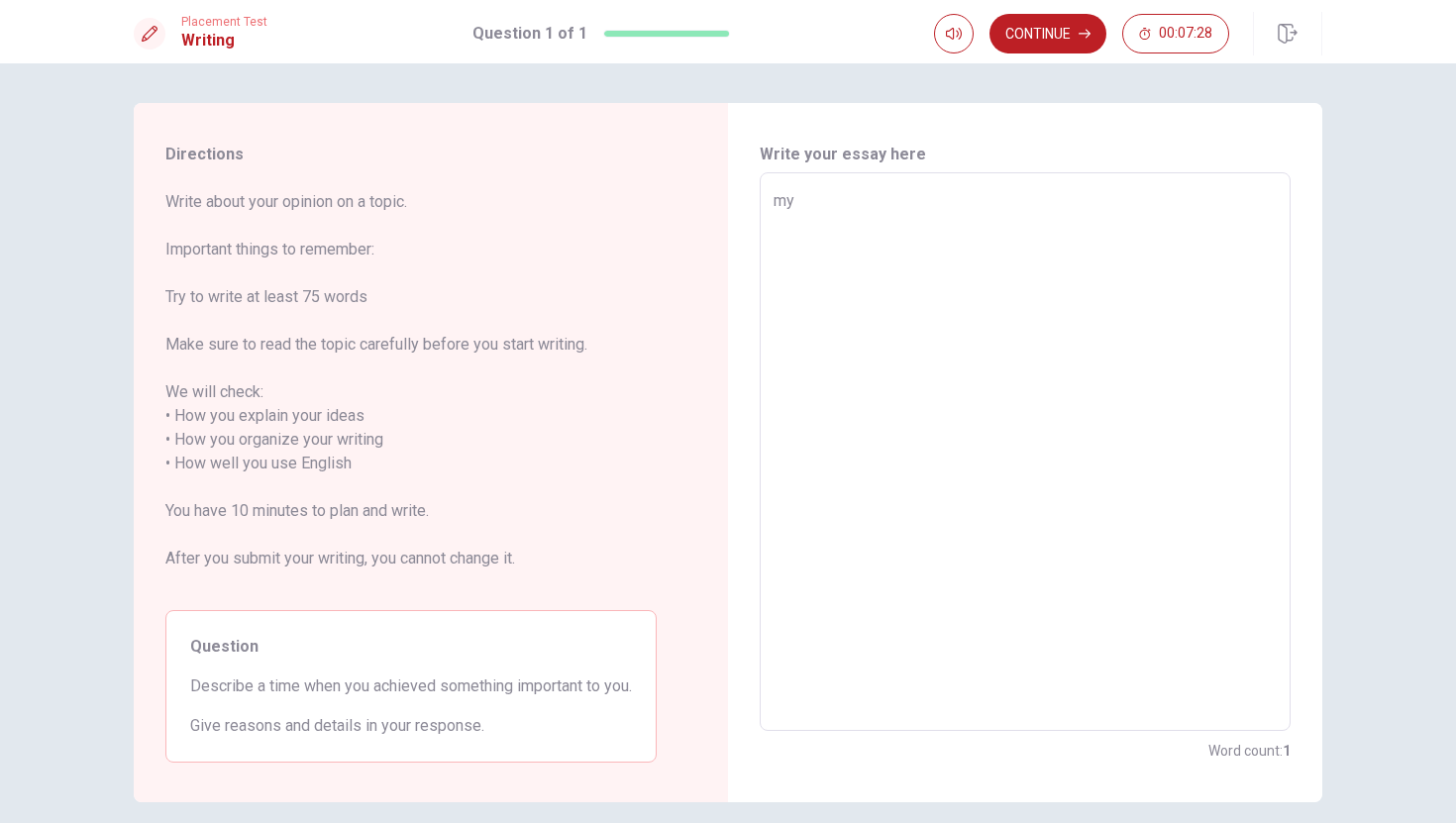 type on "my" 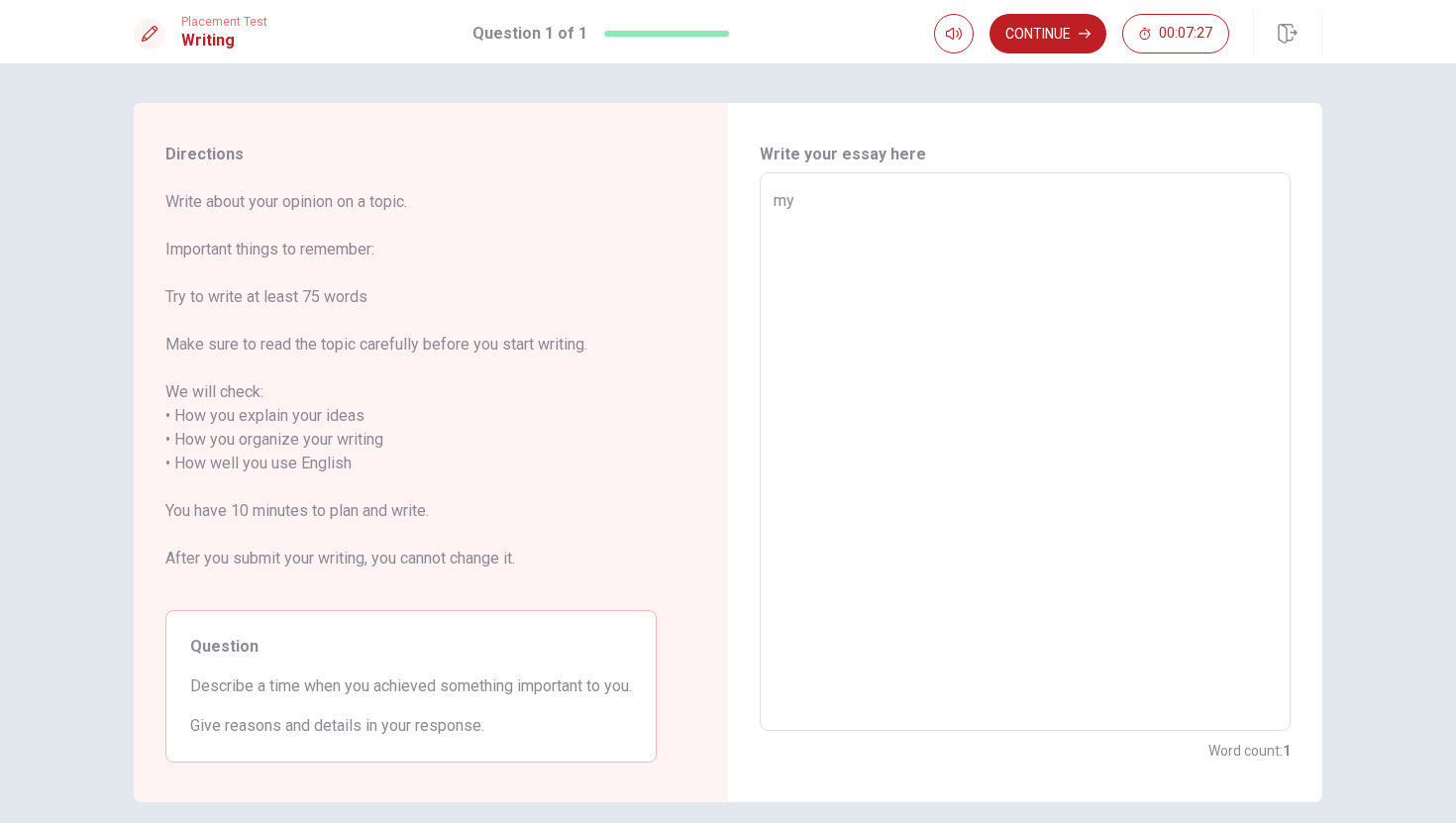 type on "m" 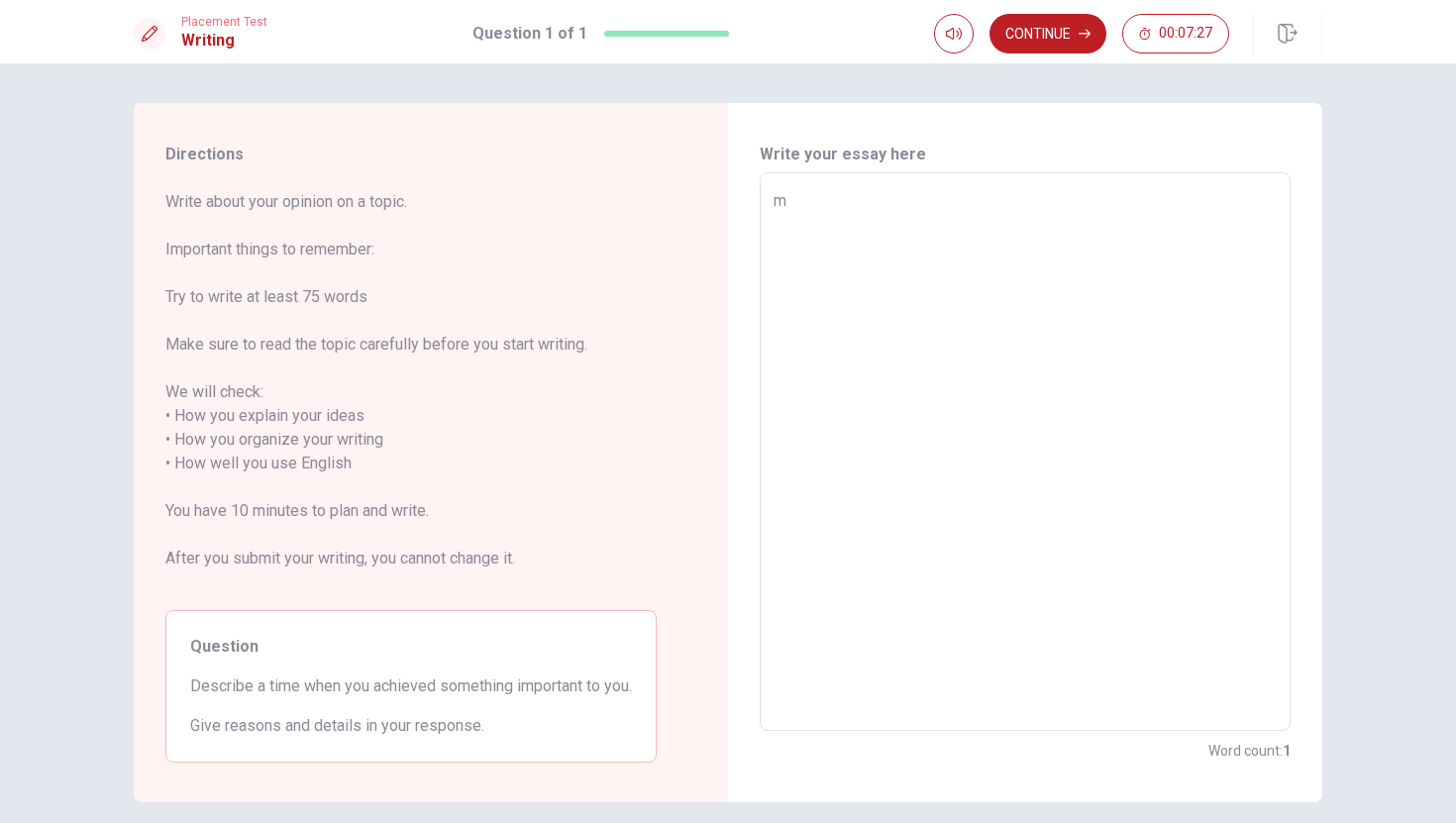 type on "x" 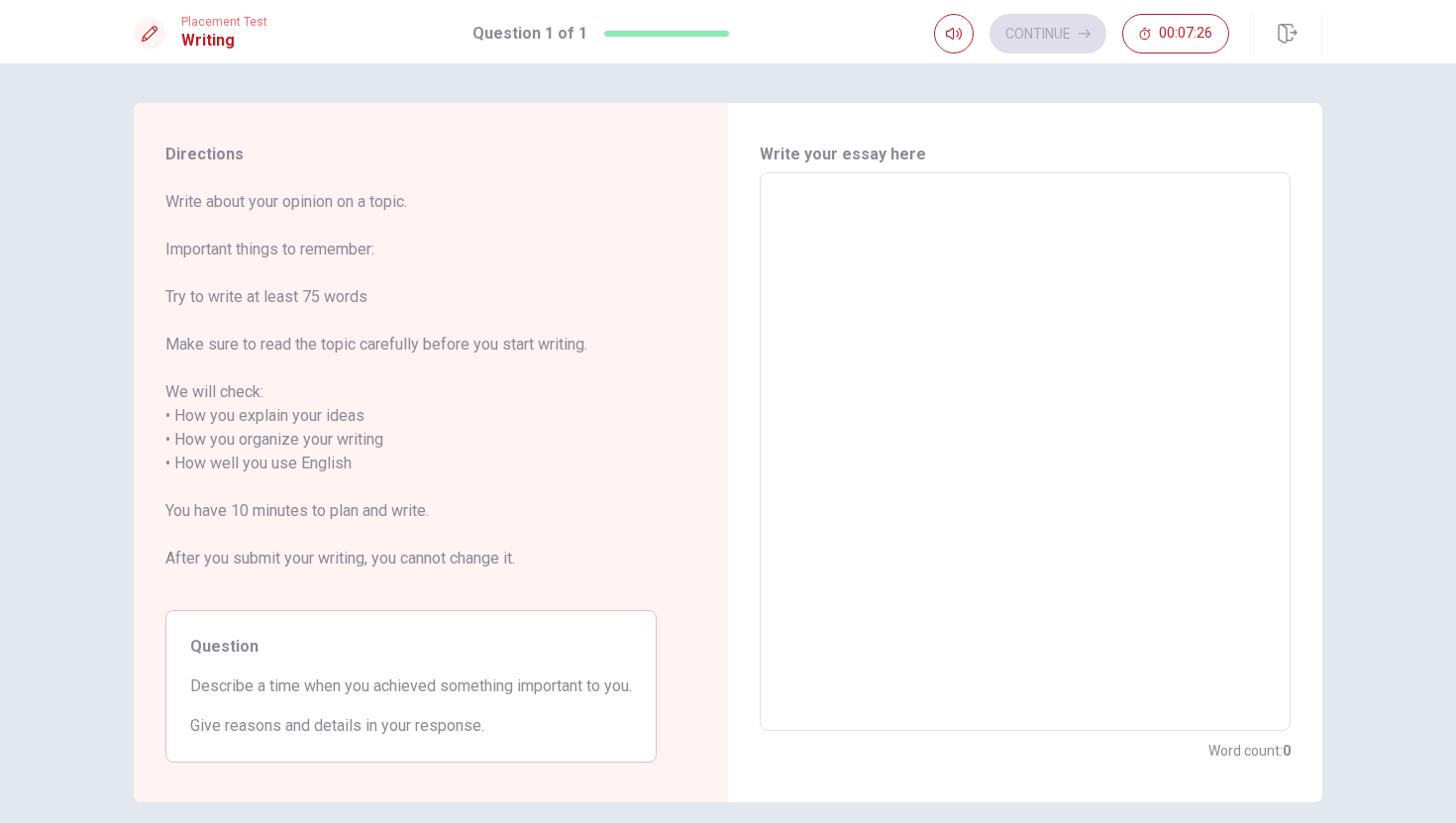 type on "M" 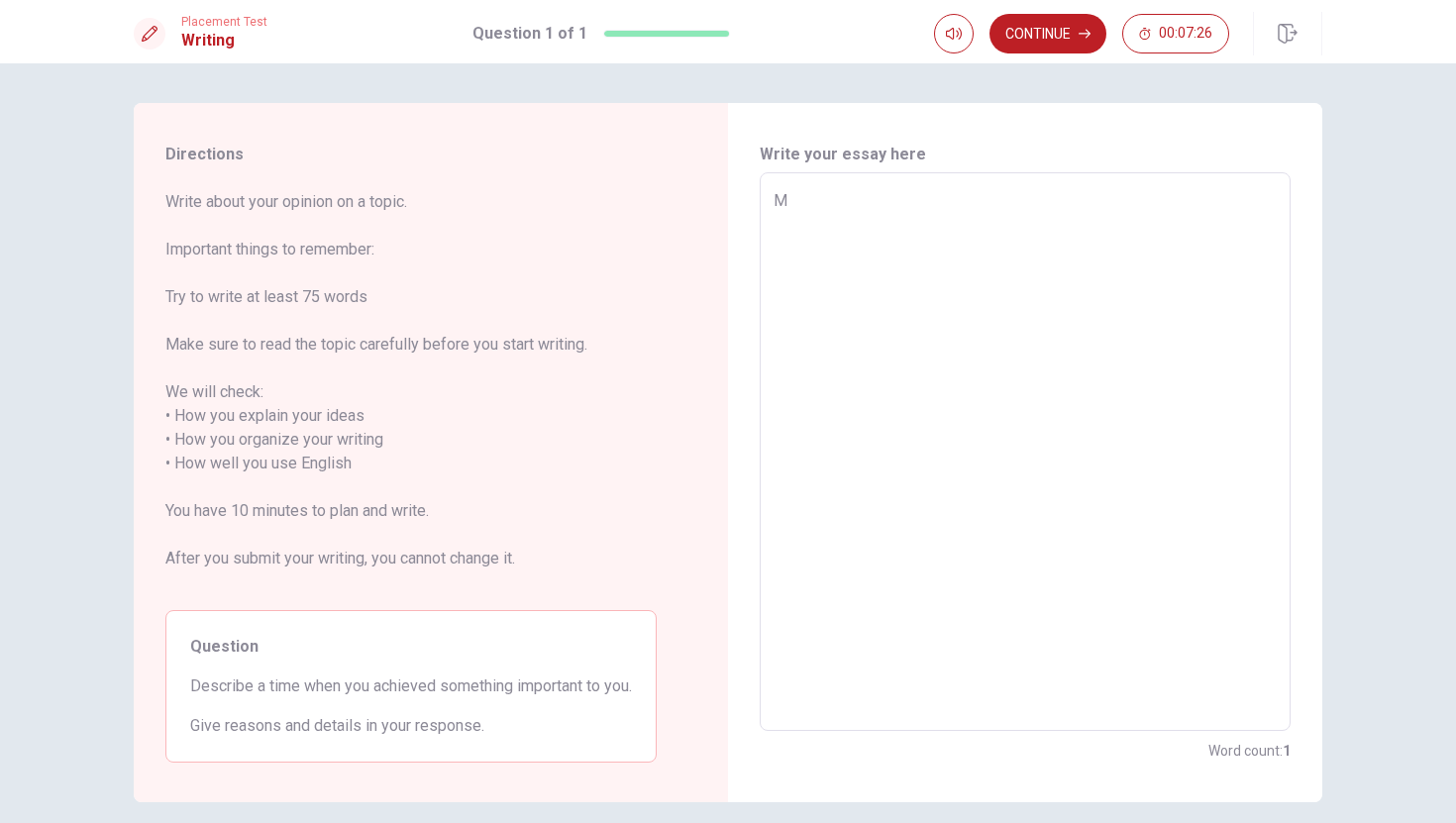 type on "x" 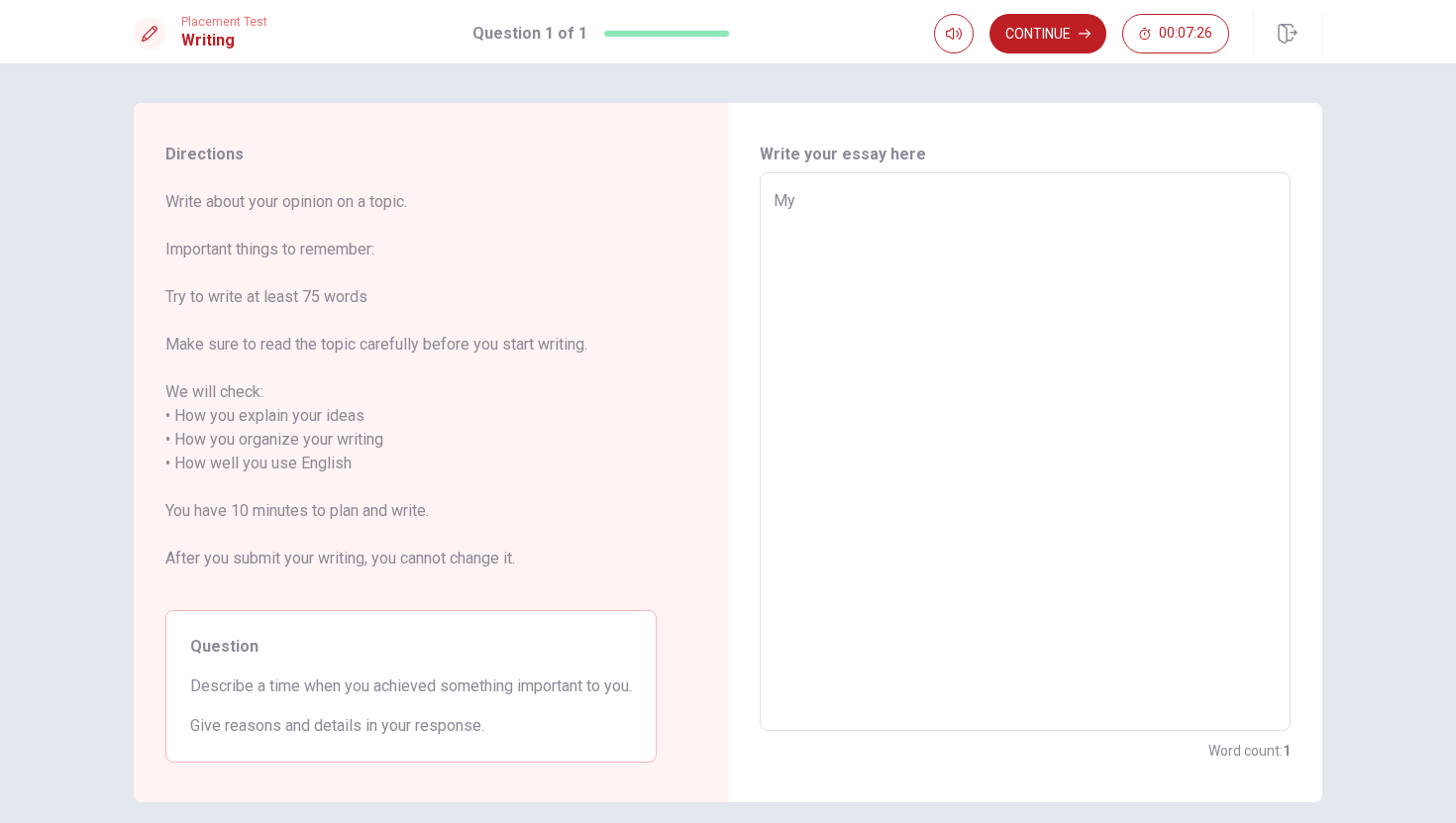 type on "x" 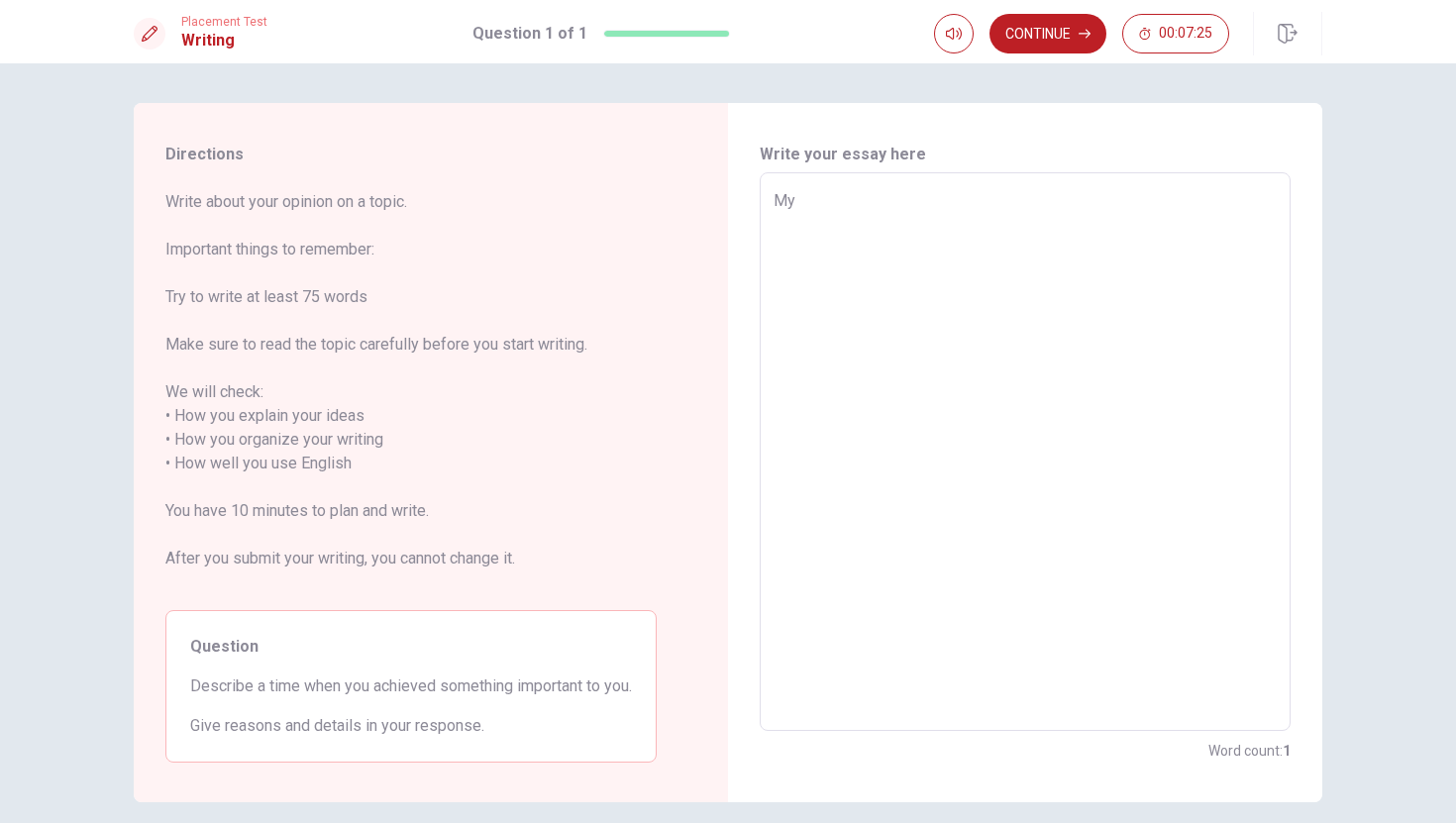 type on "My" 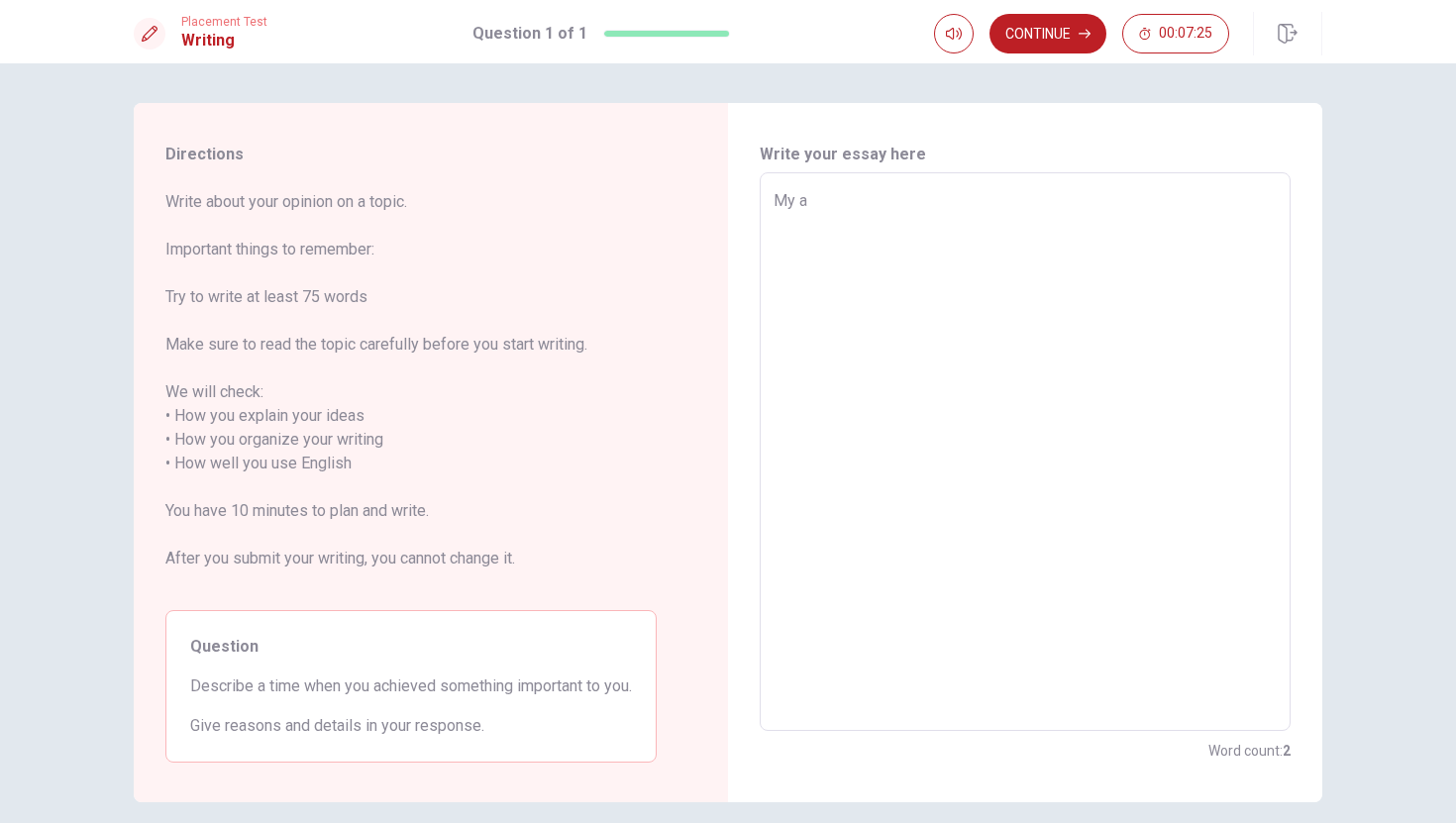type on "x" 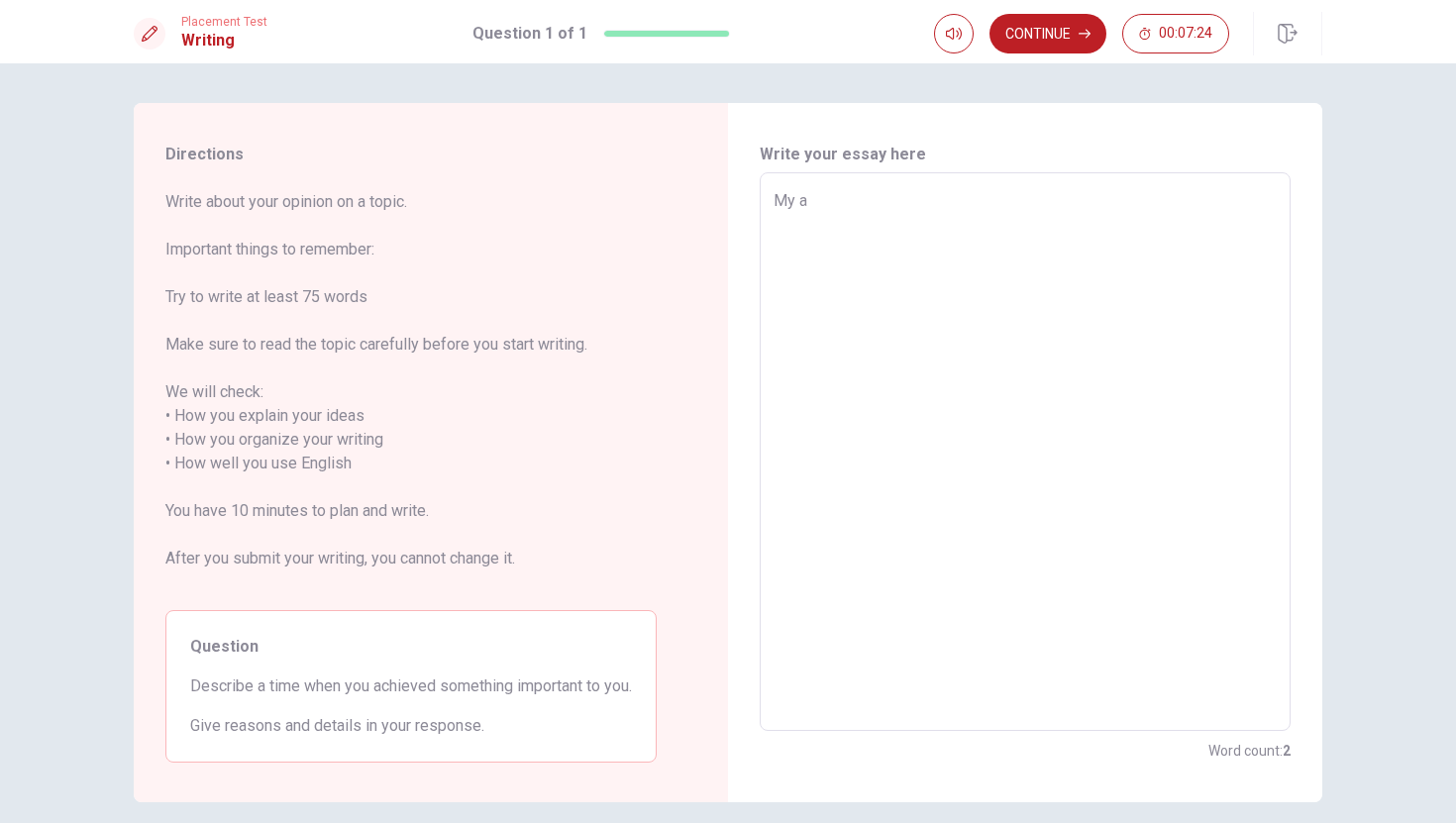 type on "My ac" 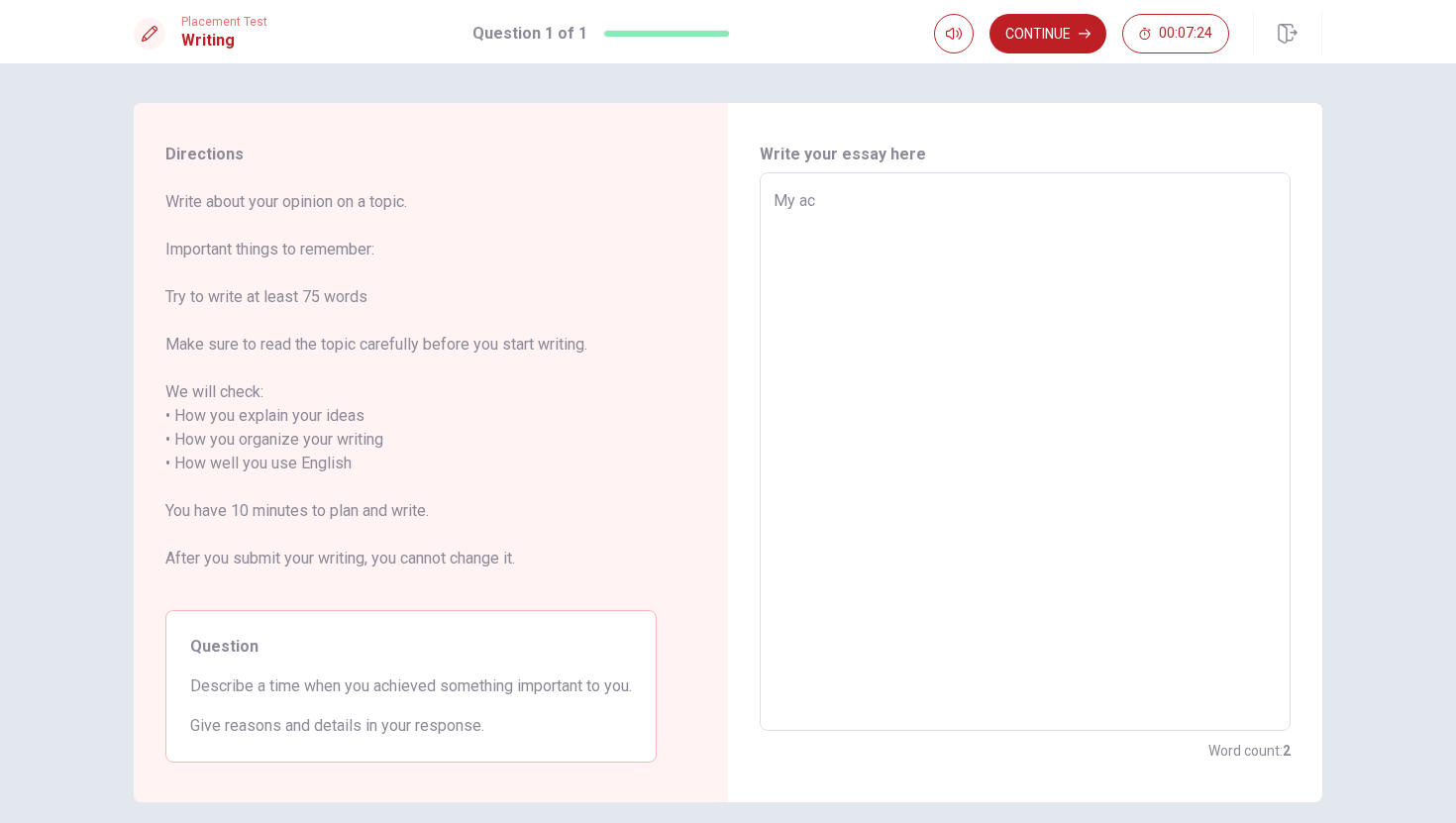 type on "x" 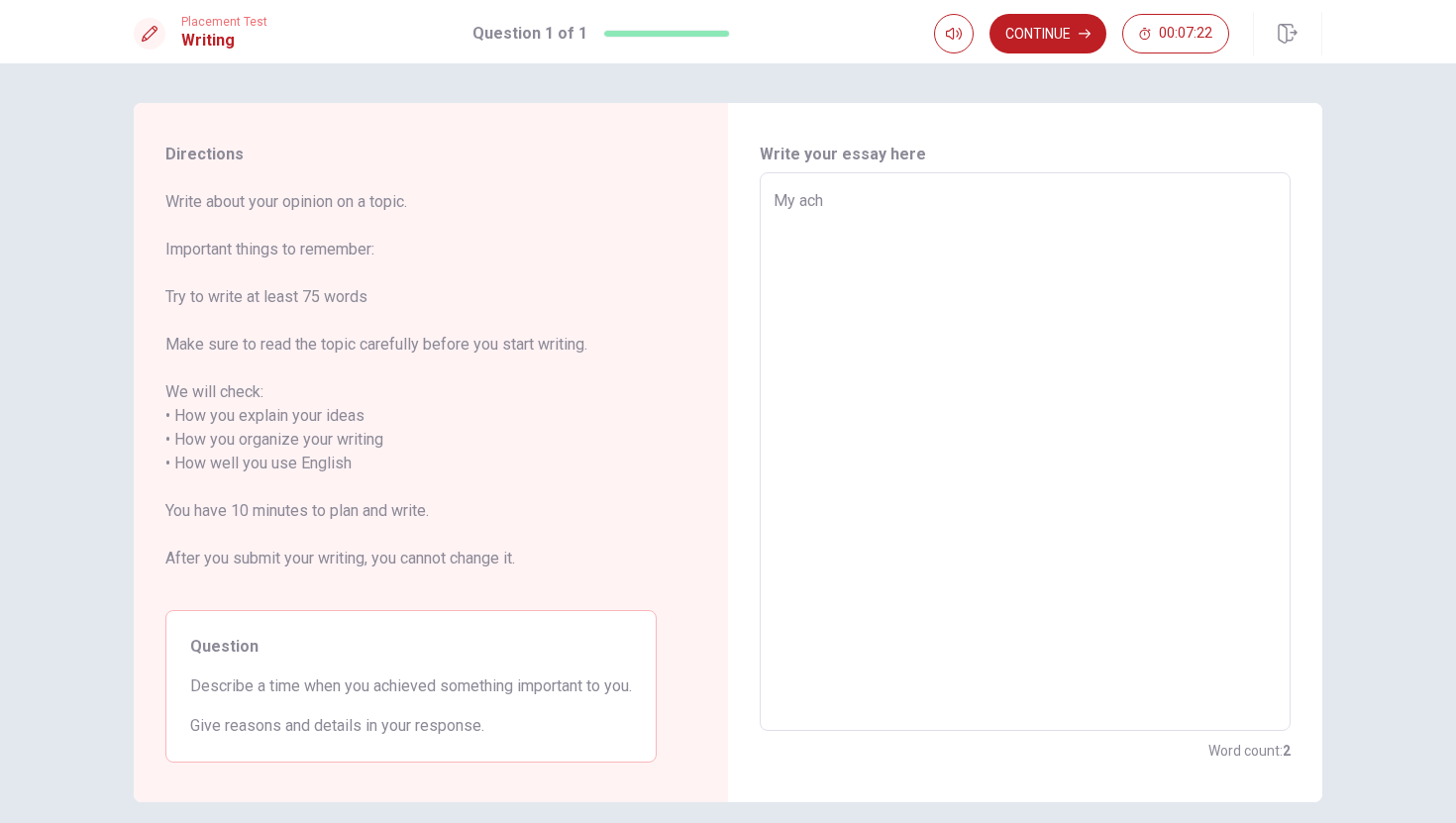 type on "x" 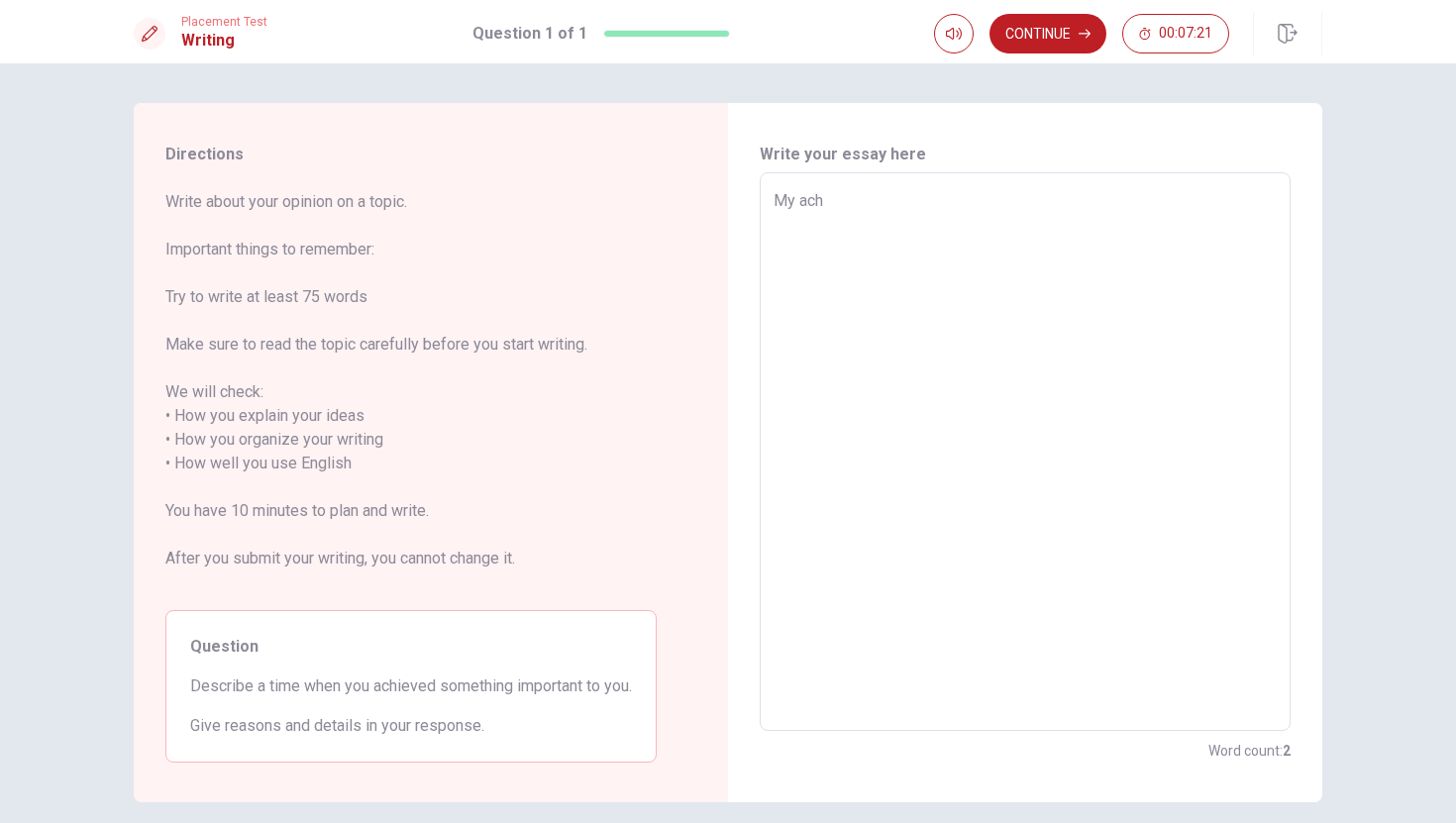 type on "My achi" 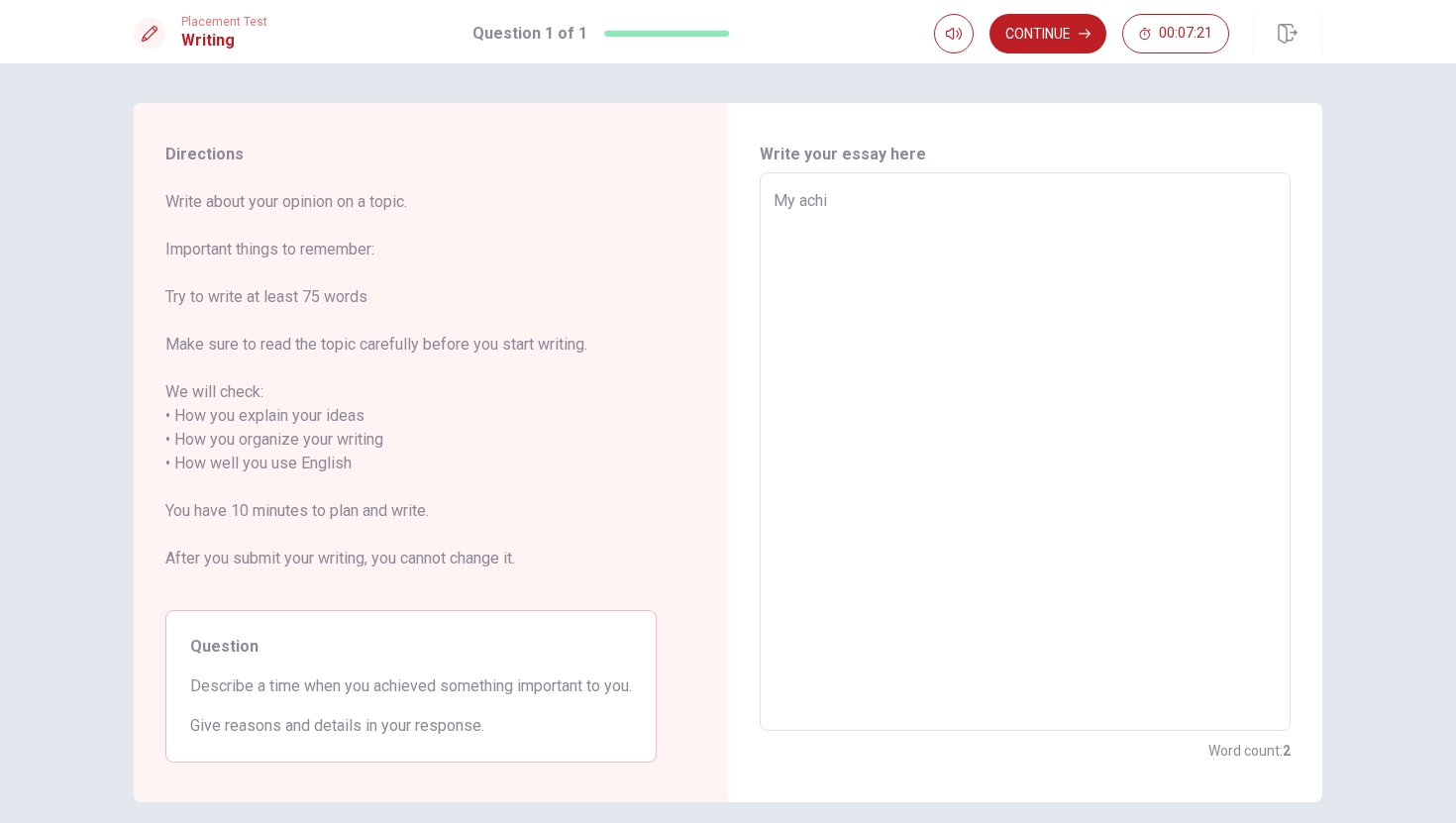 type on "x" 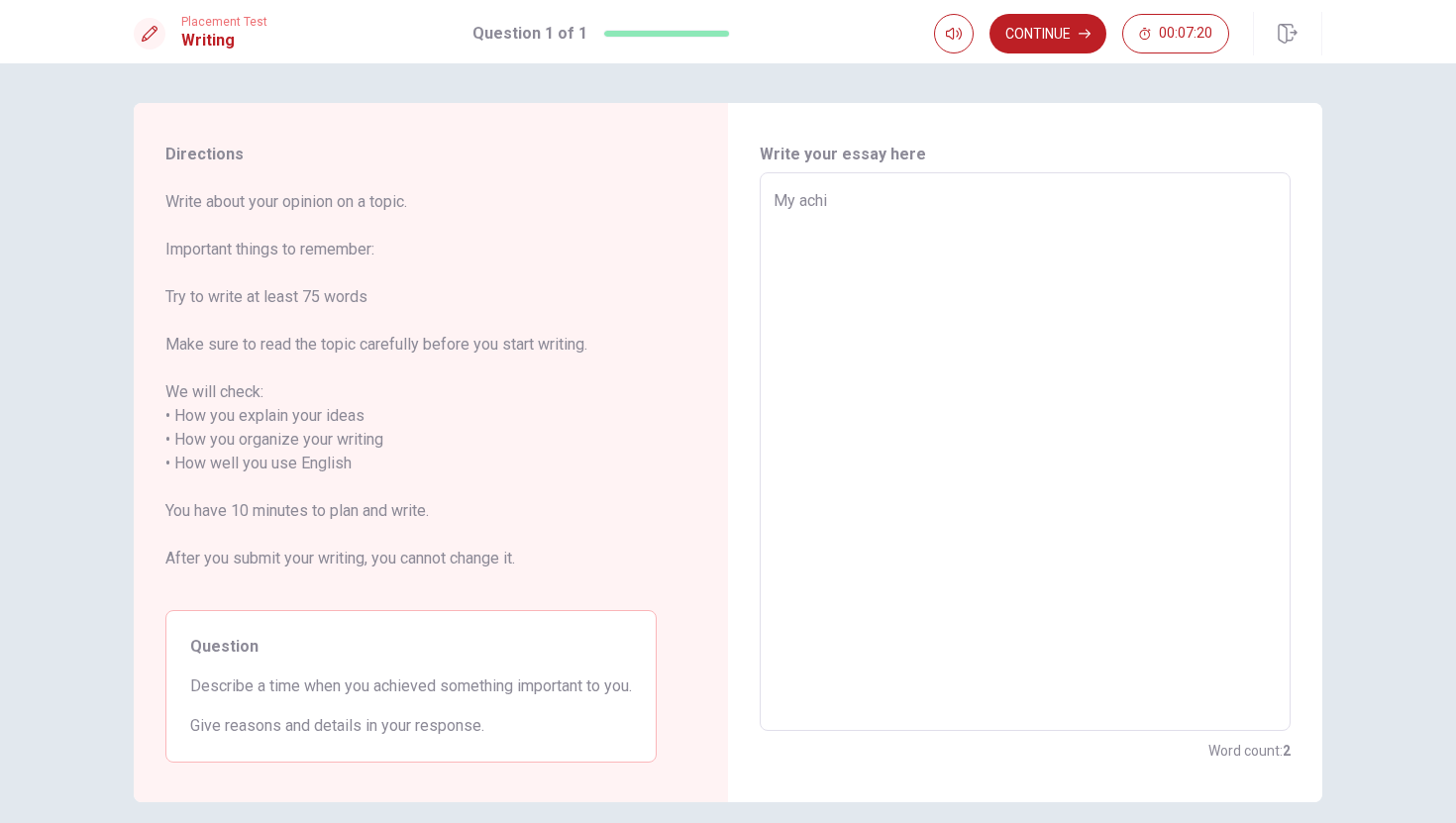 type on "My achie" 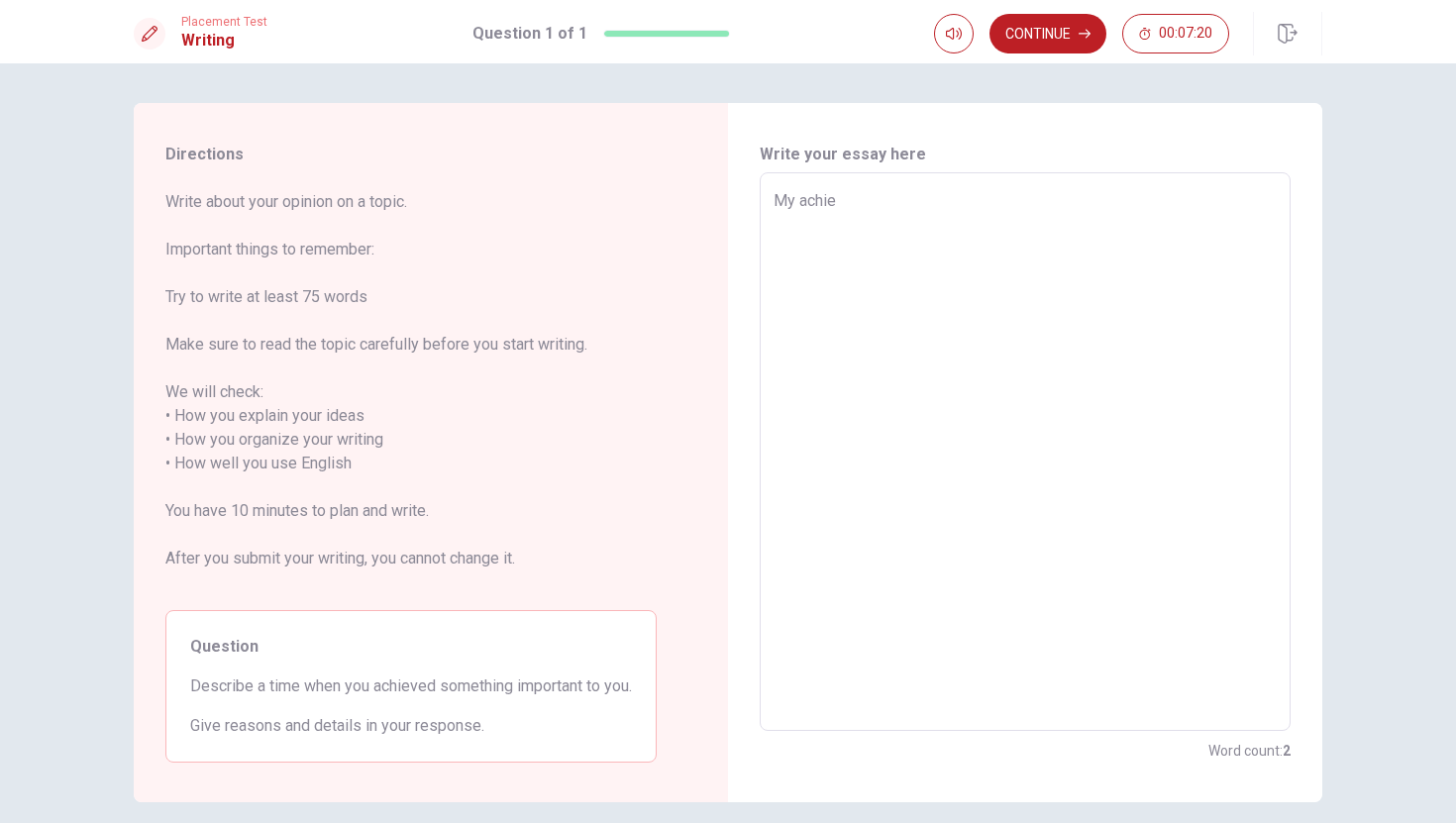 type on "x" 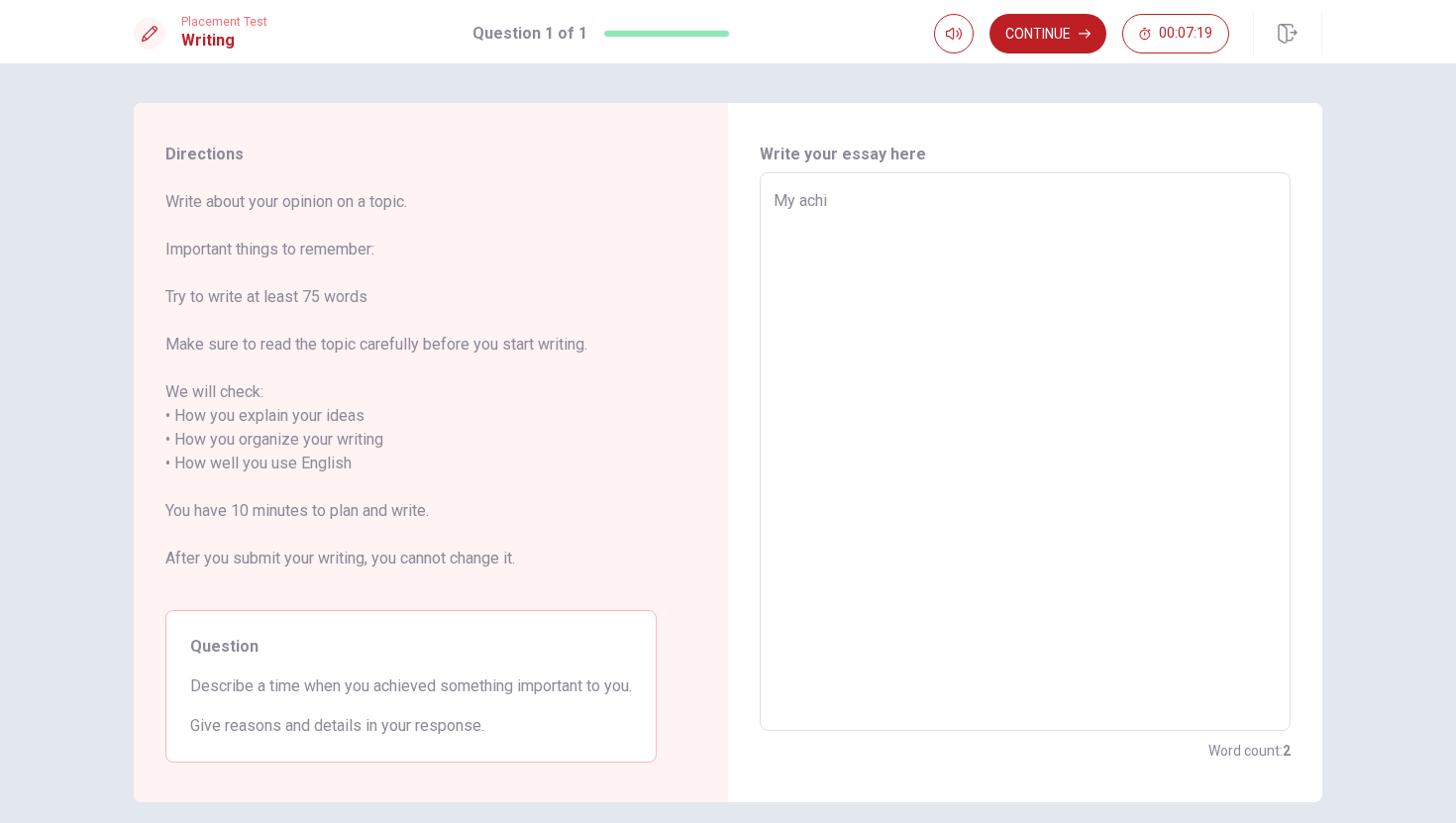 type on "My achi\" 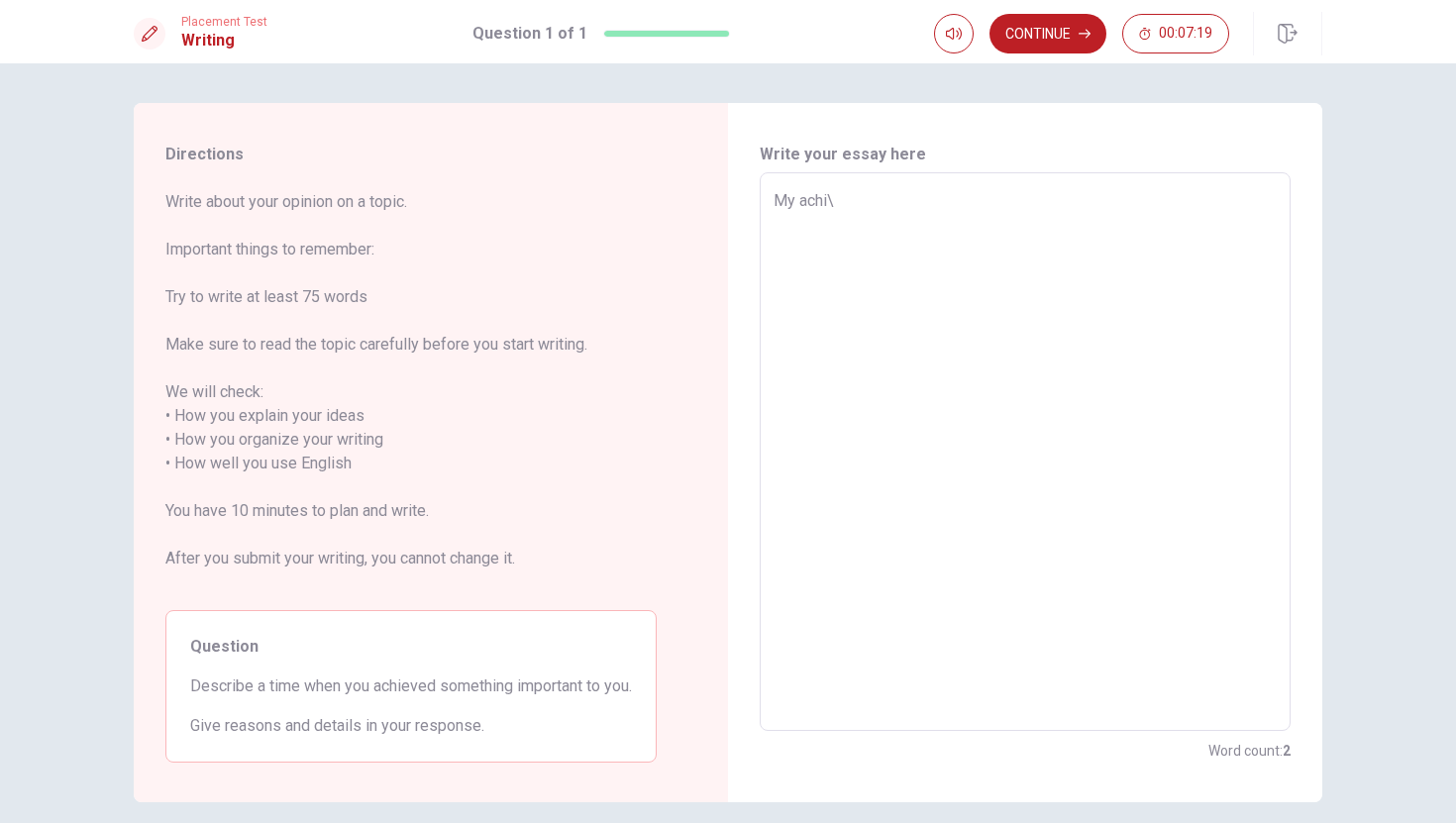 type on "x" 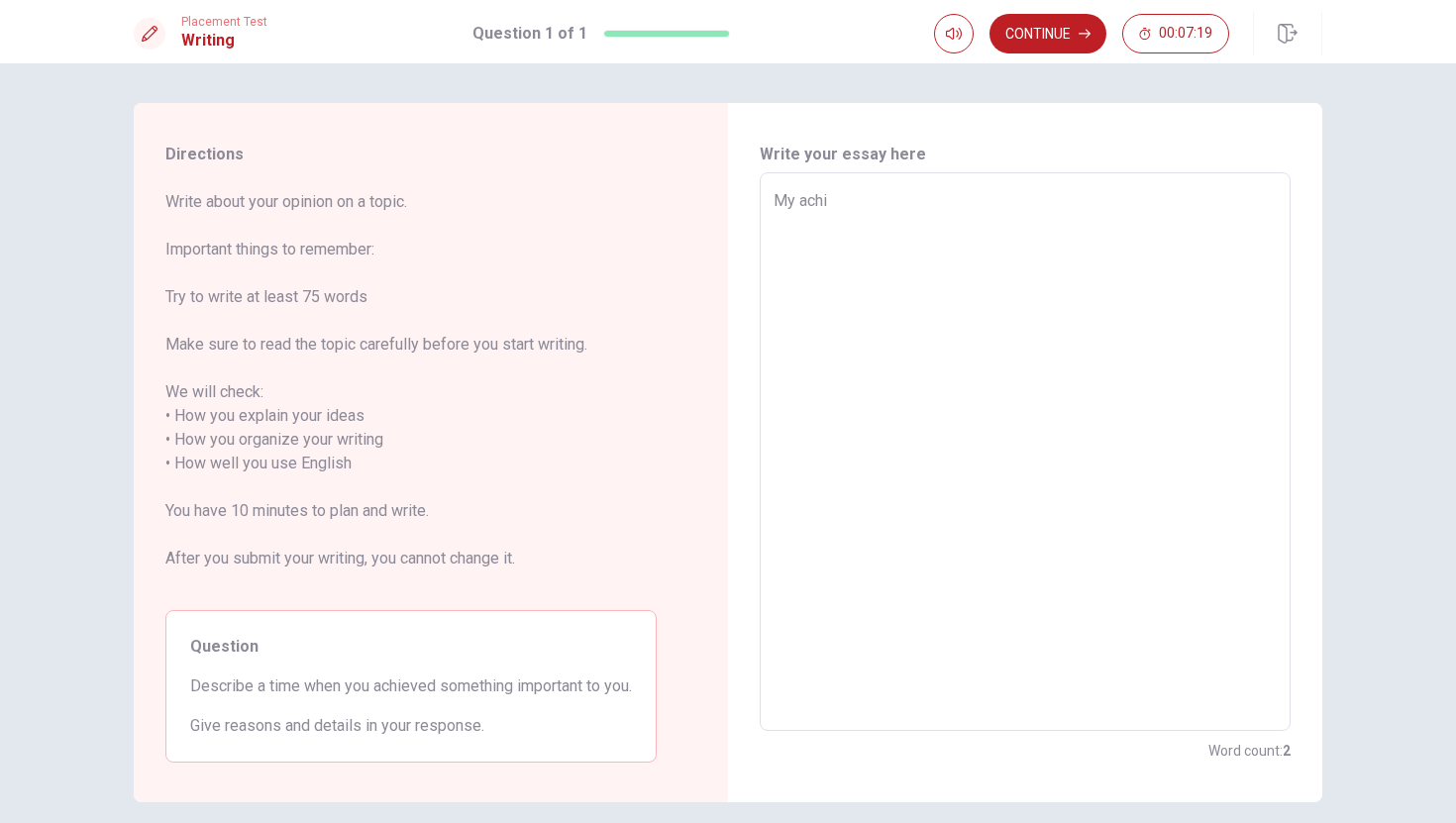 type on "x" 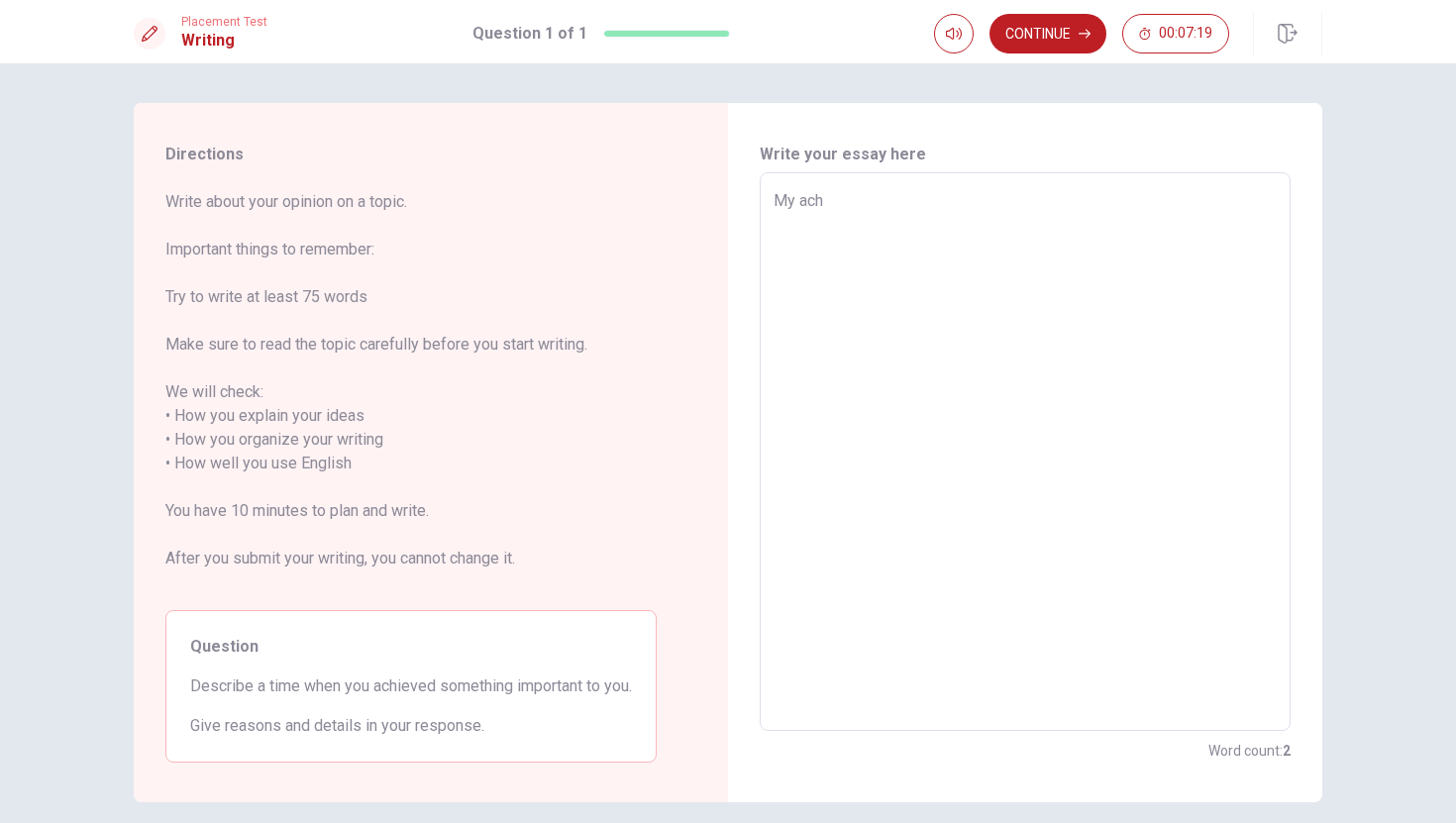 type on "x" 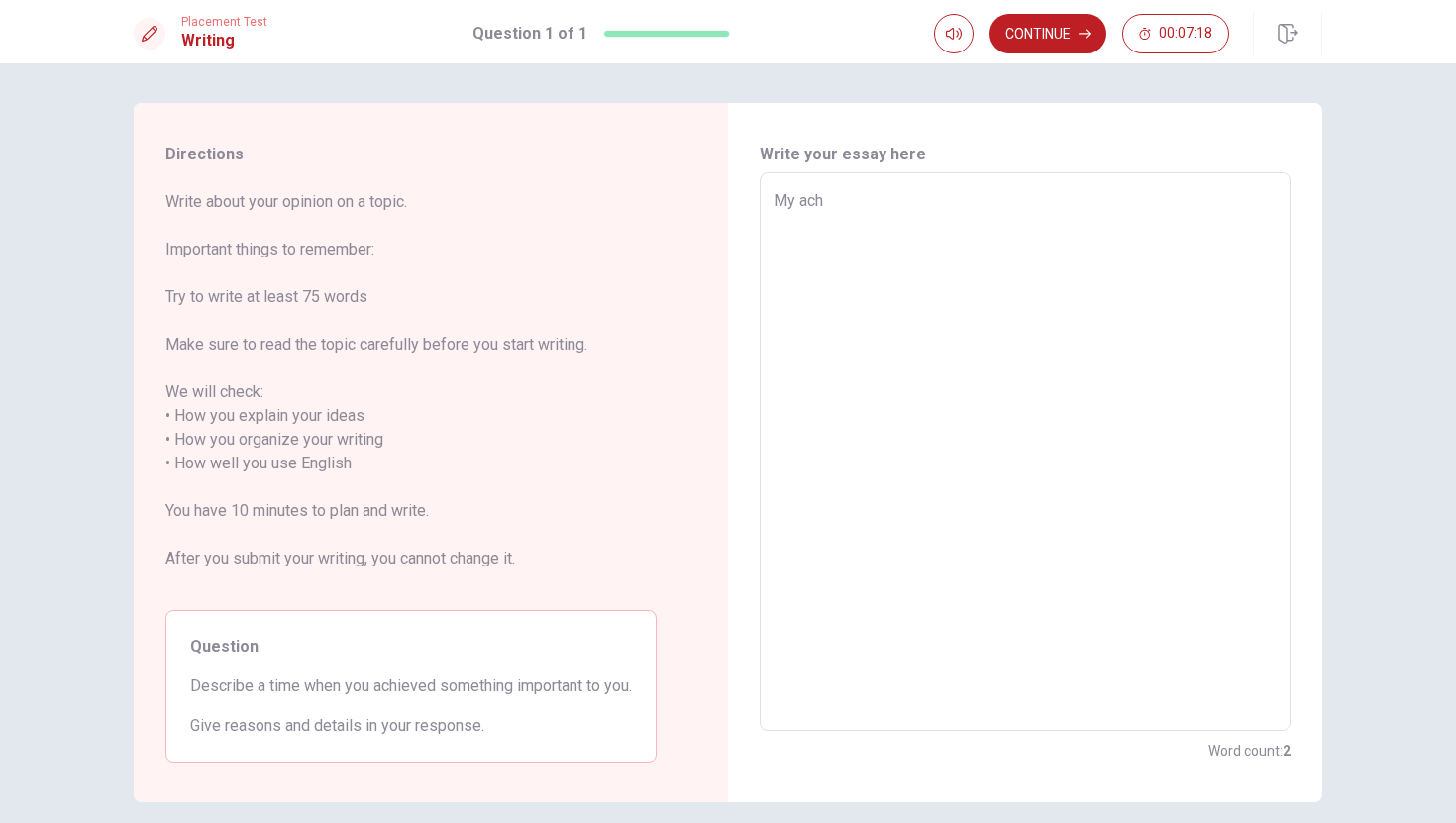 type on "My ac" 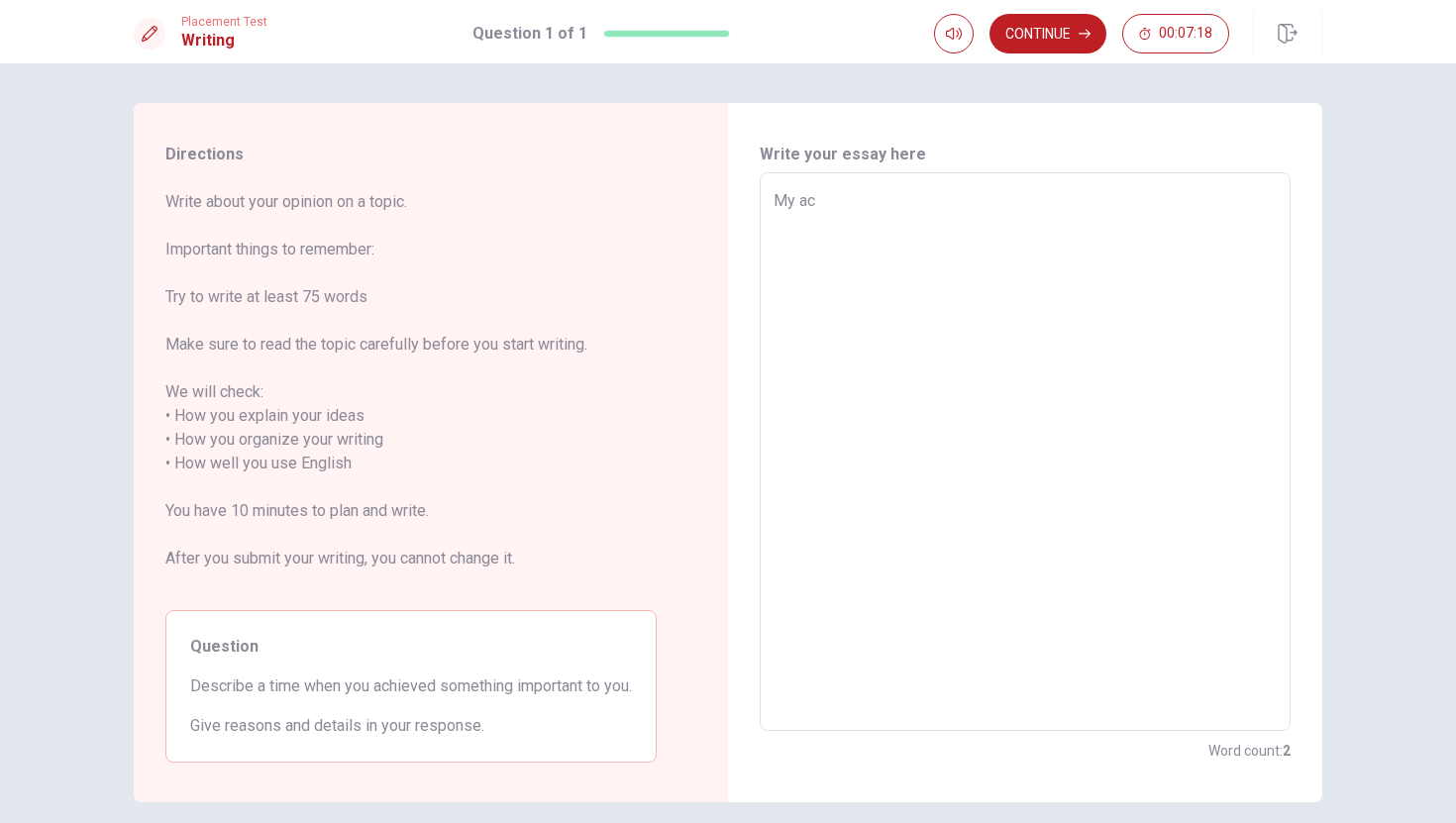 type on "x" 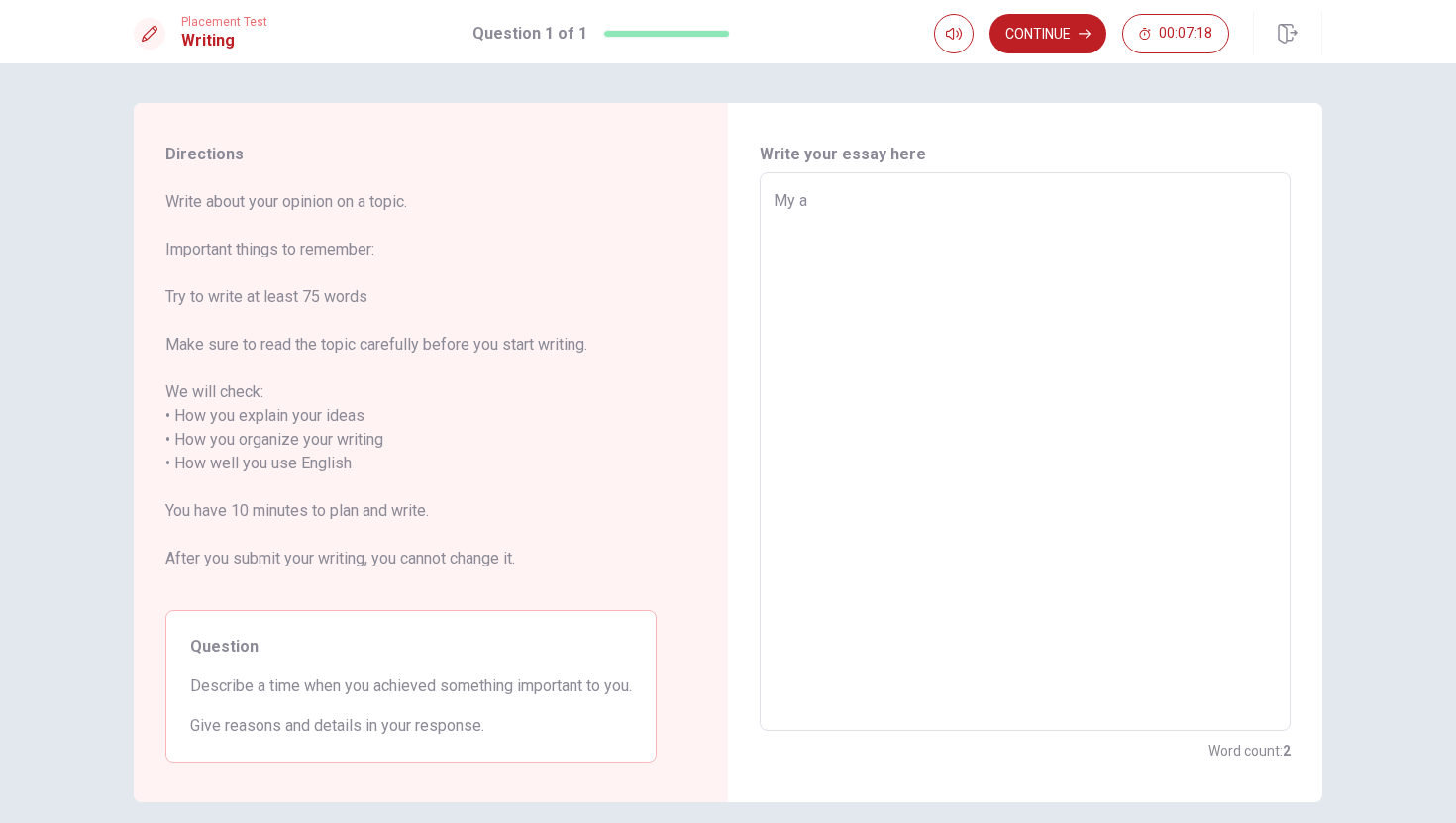 type on "x" 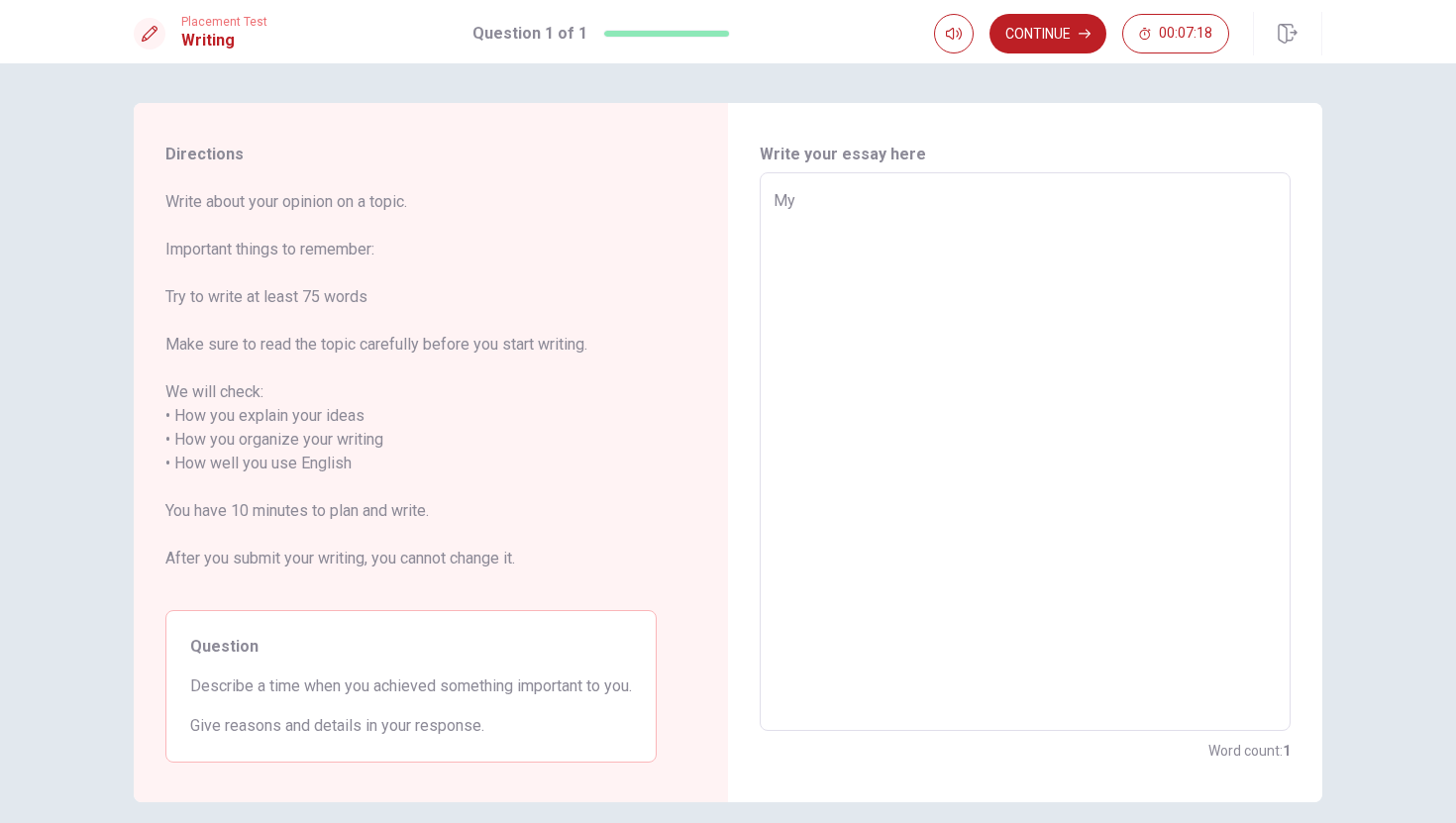 type on "x" 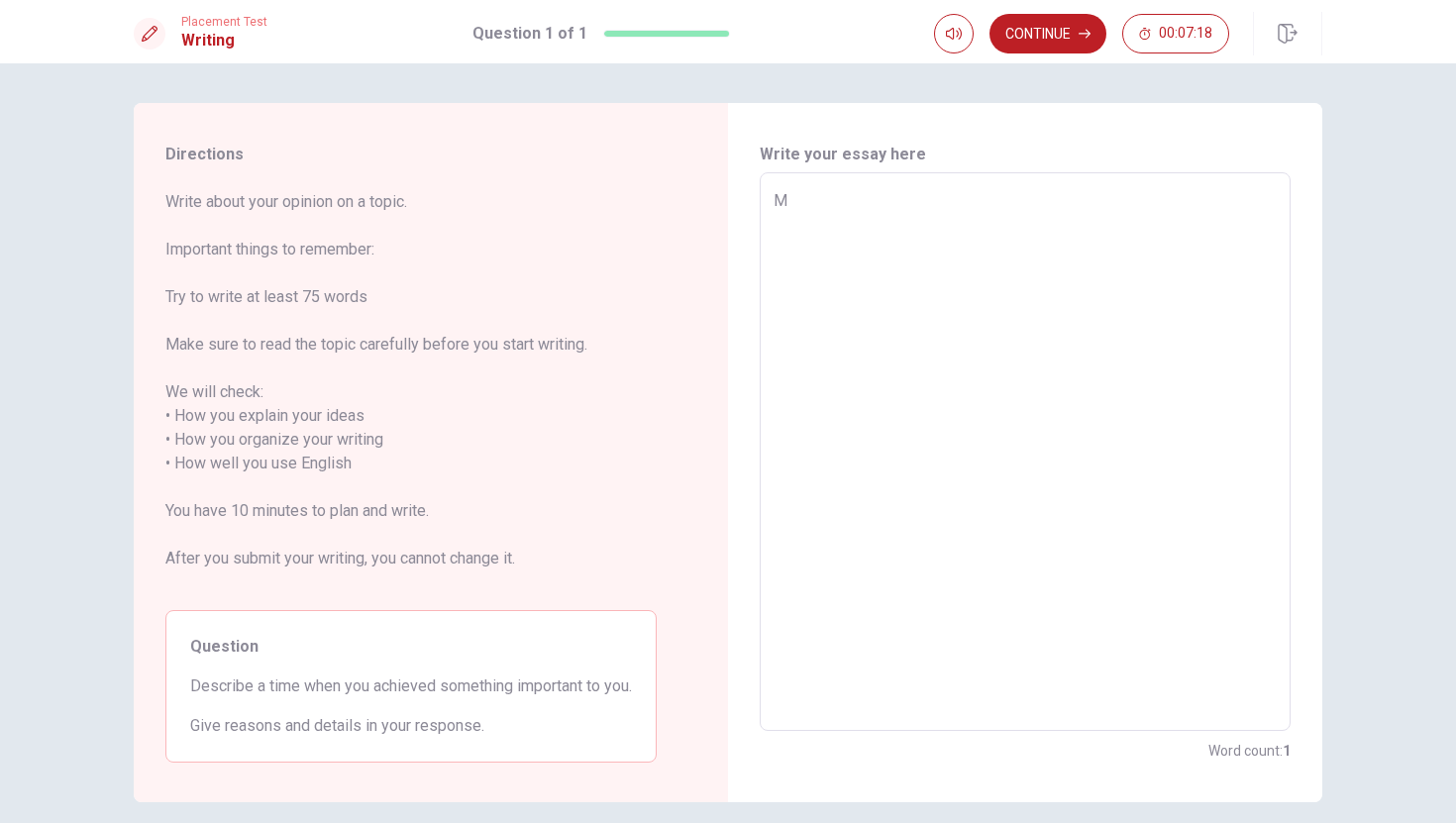 type on "x" 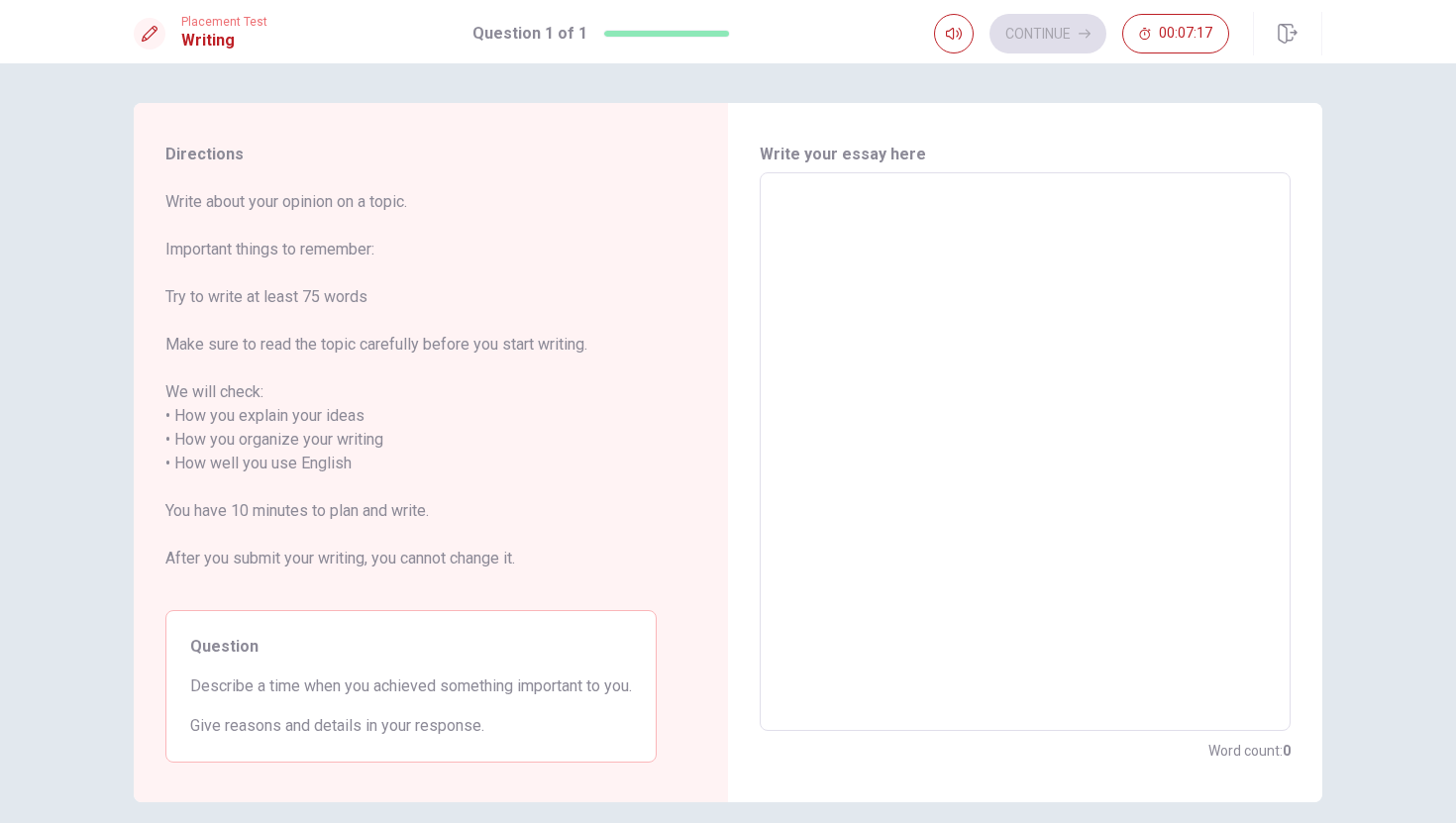 type on "w" 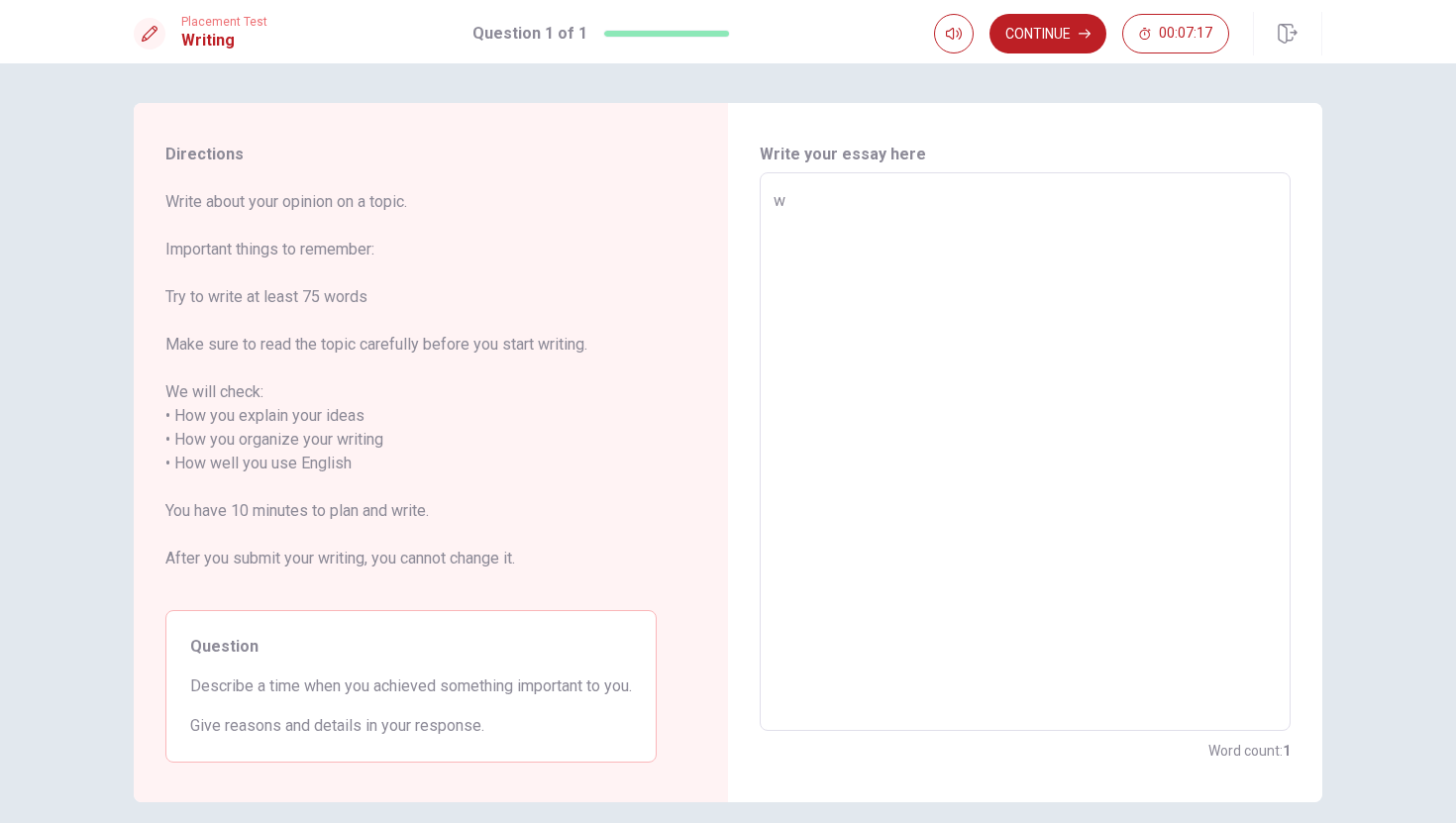 type on "x" 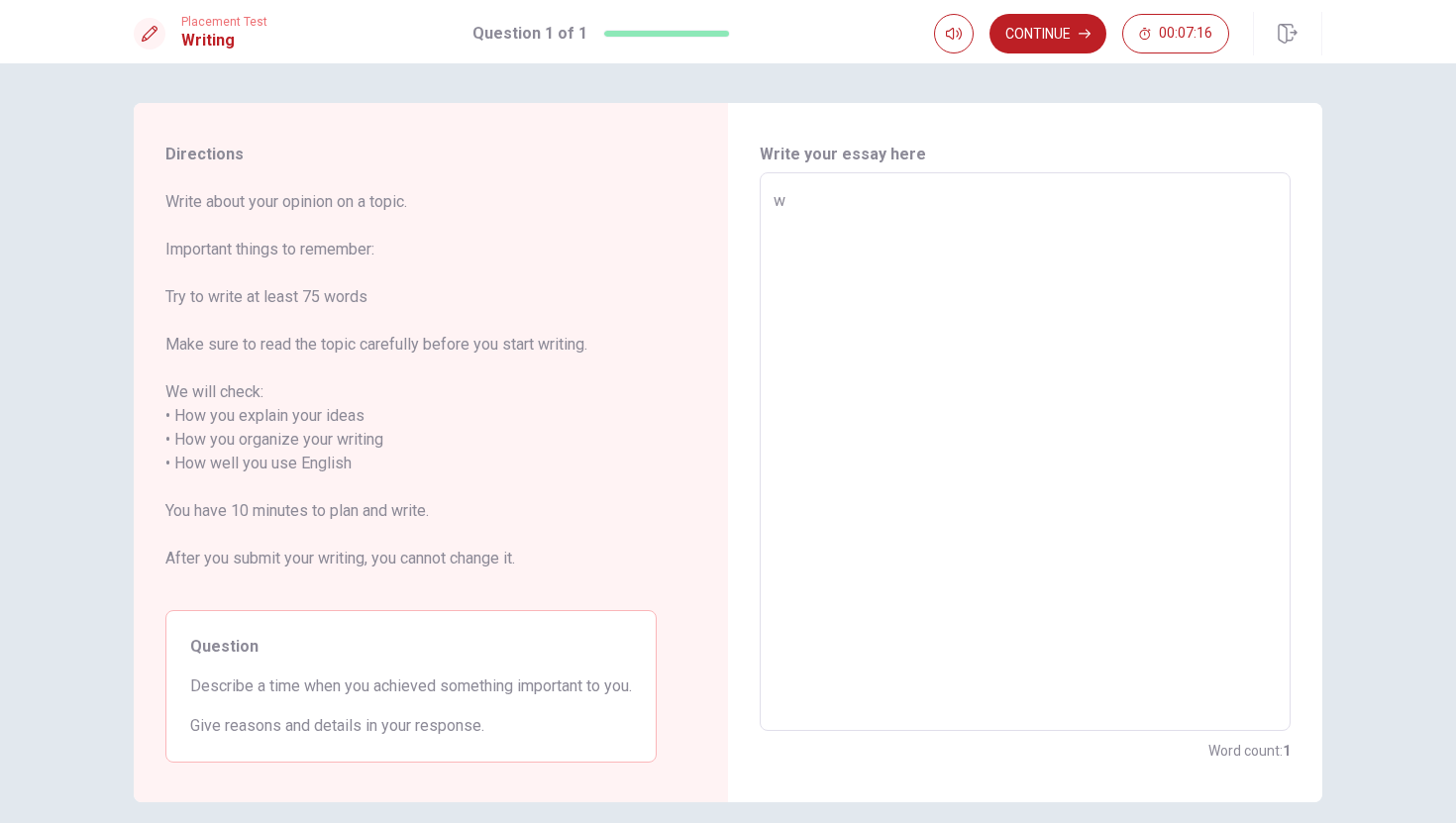 type on "wh" 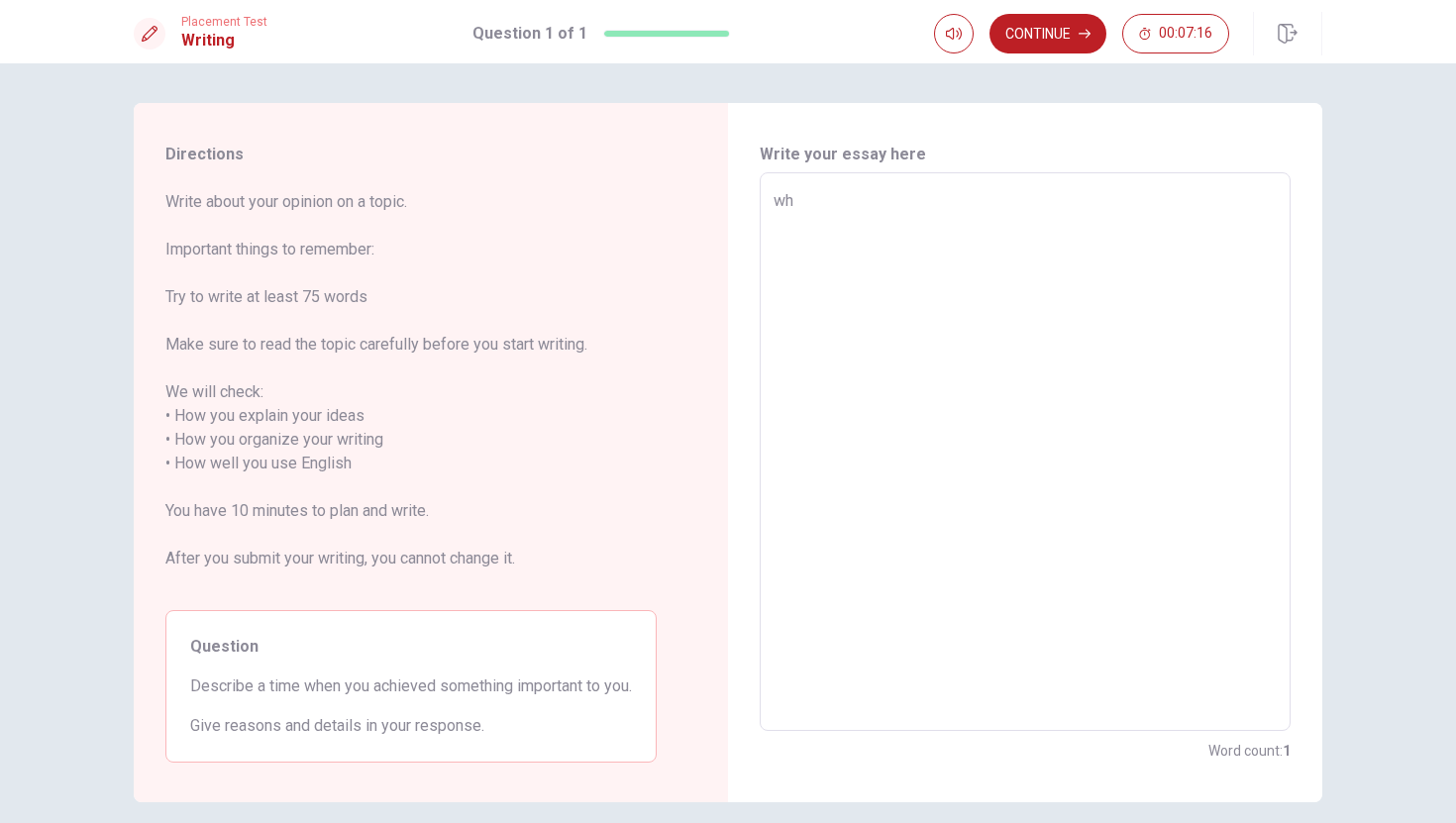 type on "x" 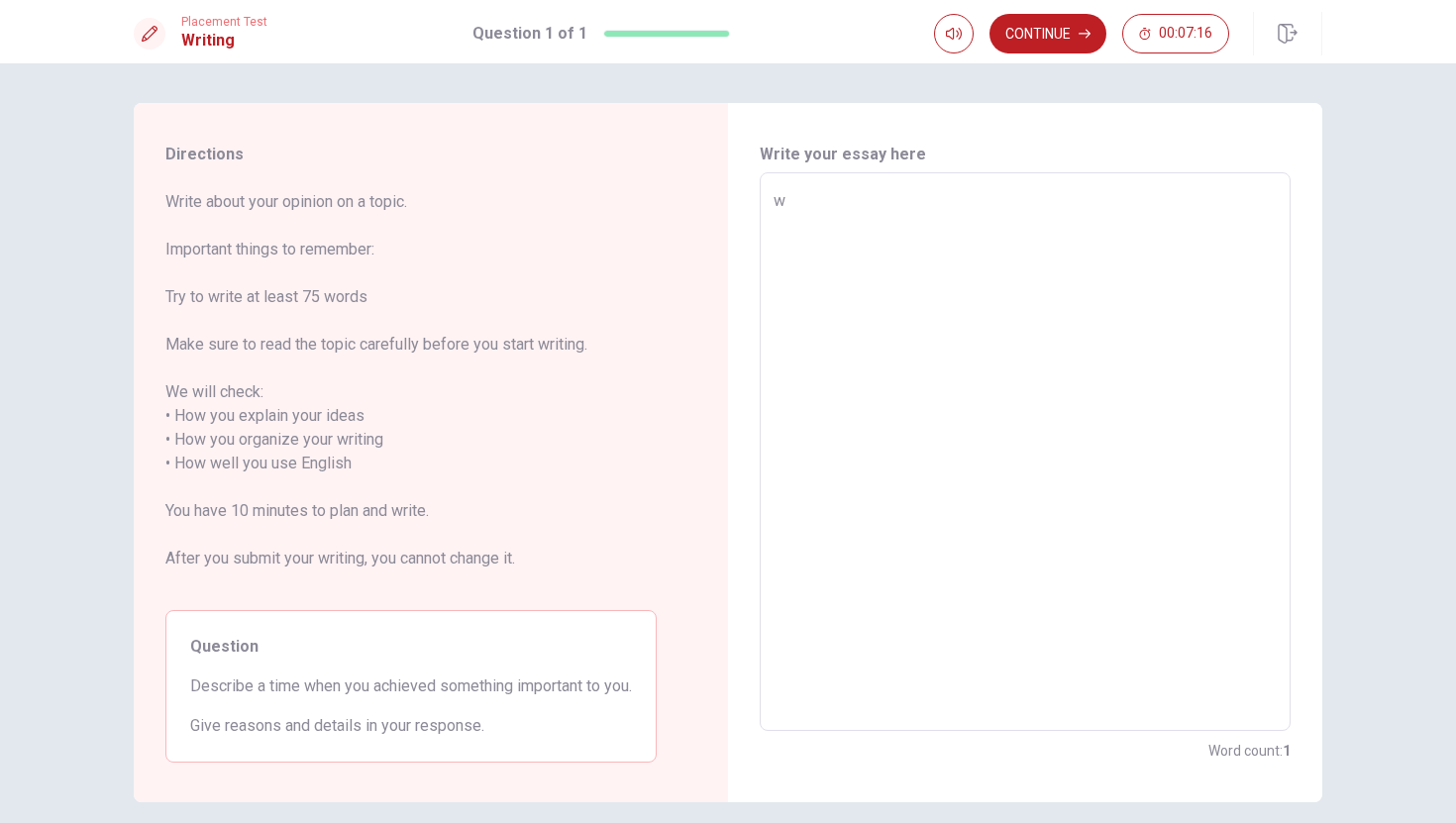type on "x" 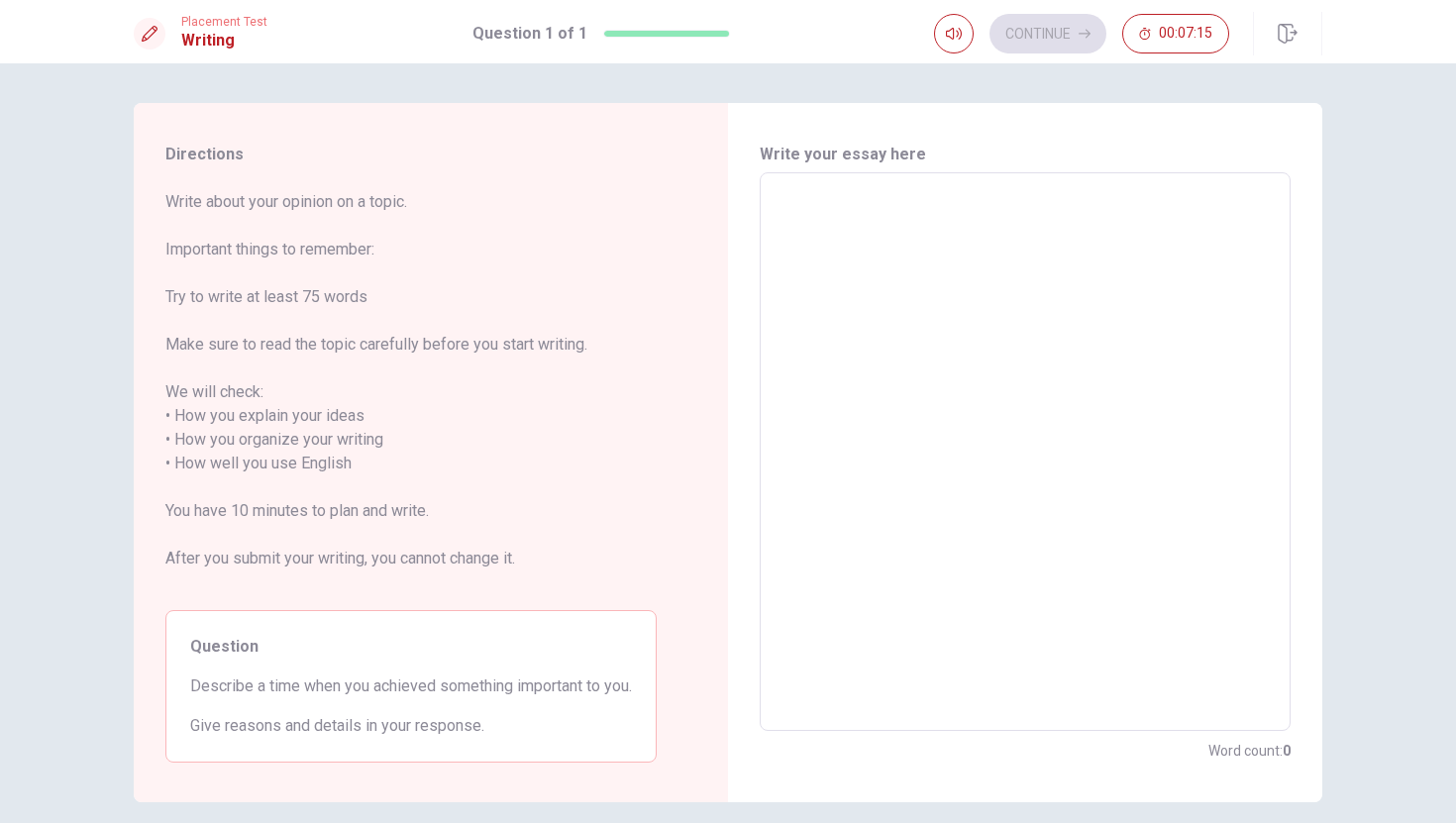 type on "A" 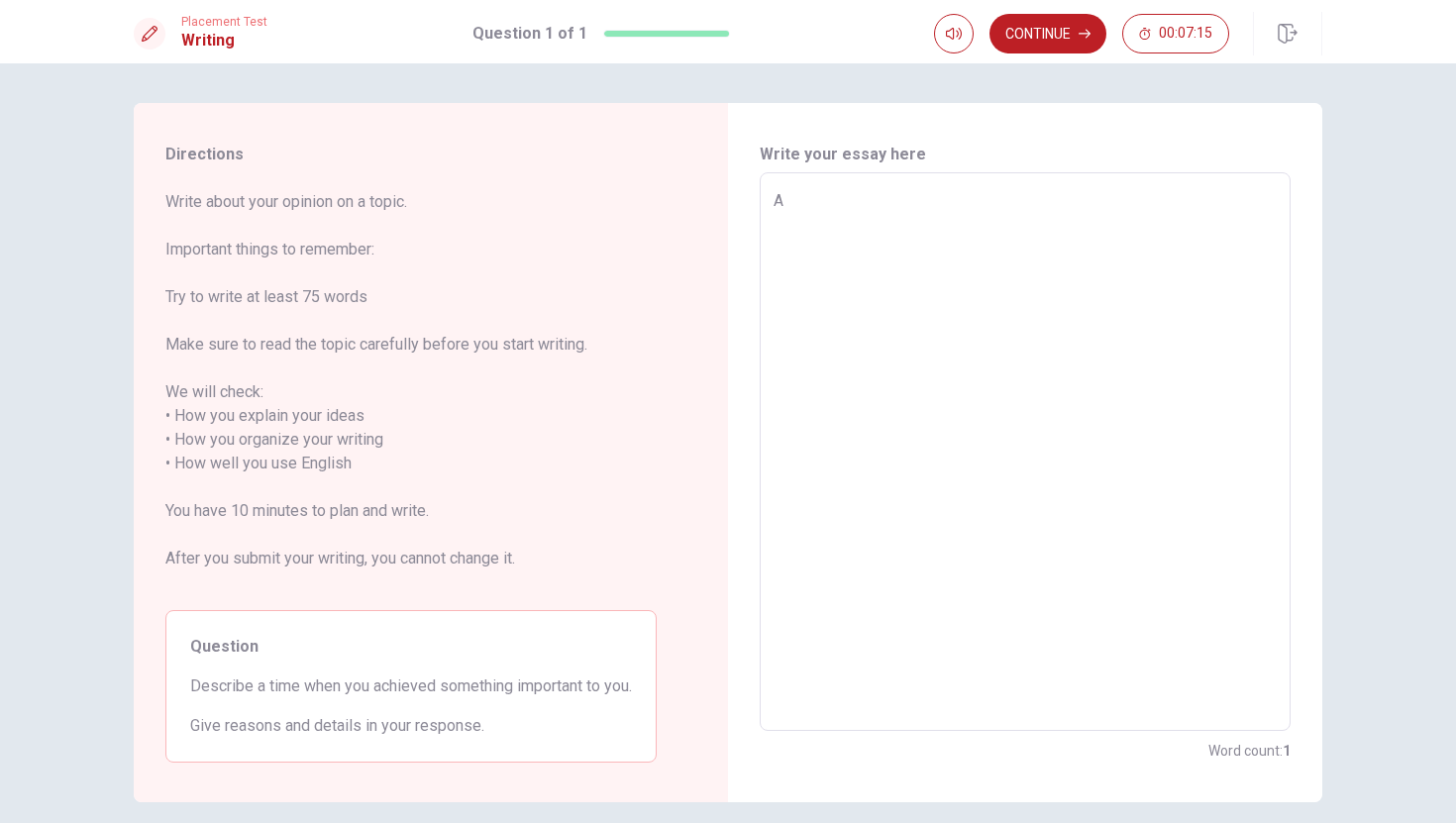 type on "x" 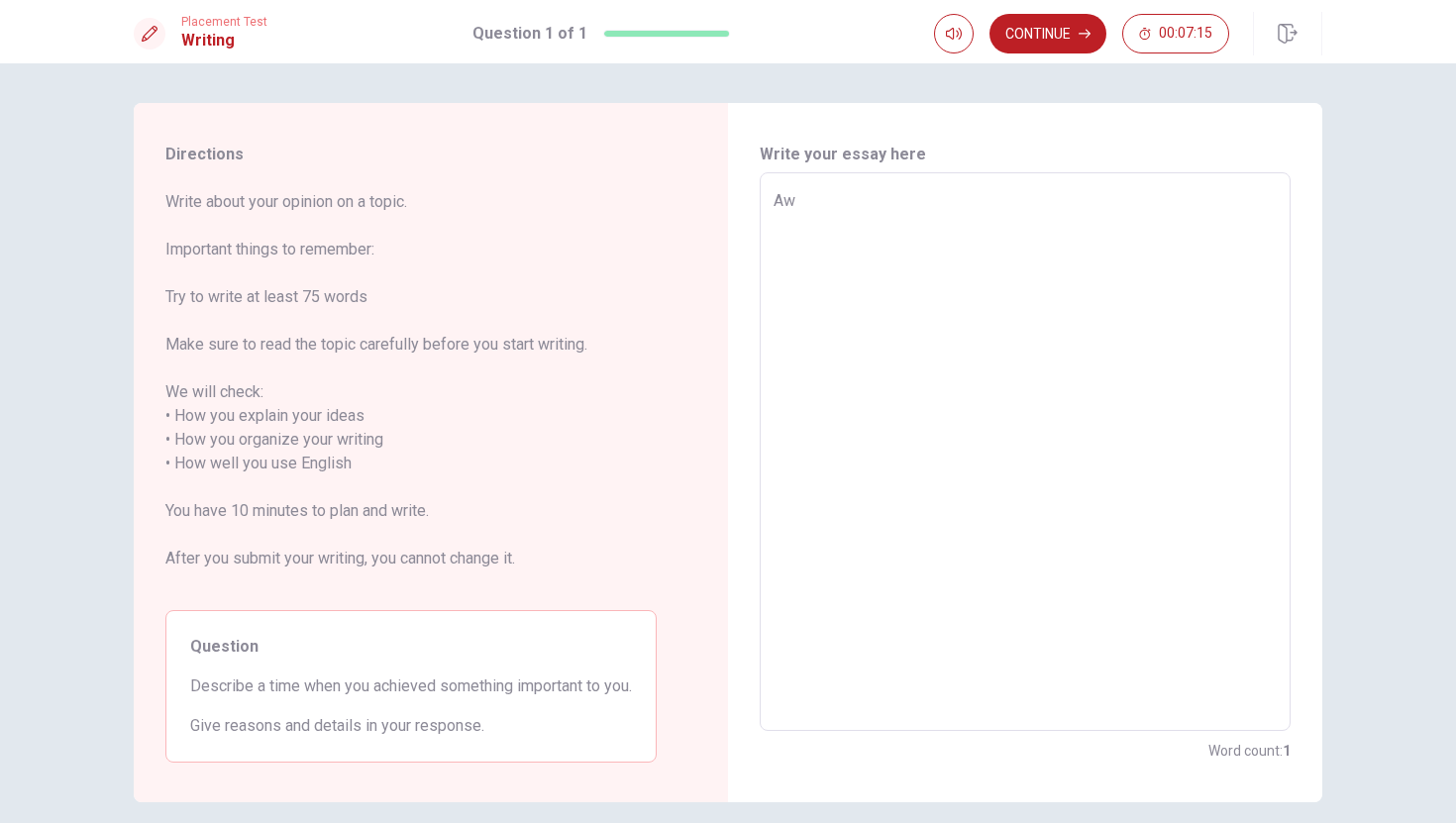 type on "x" 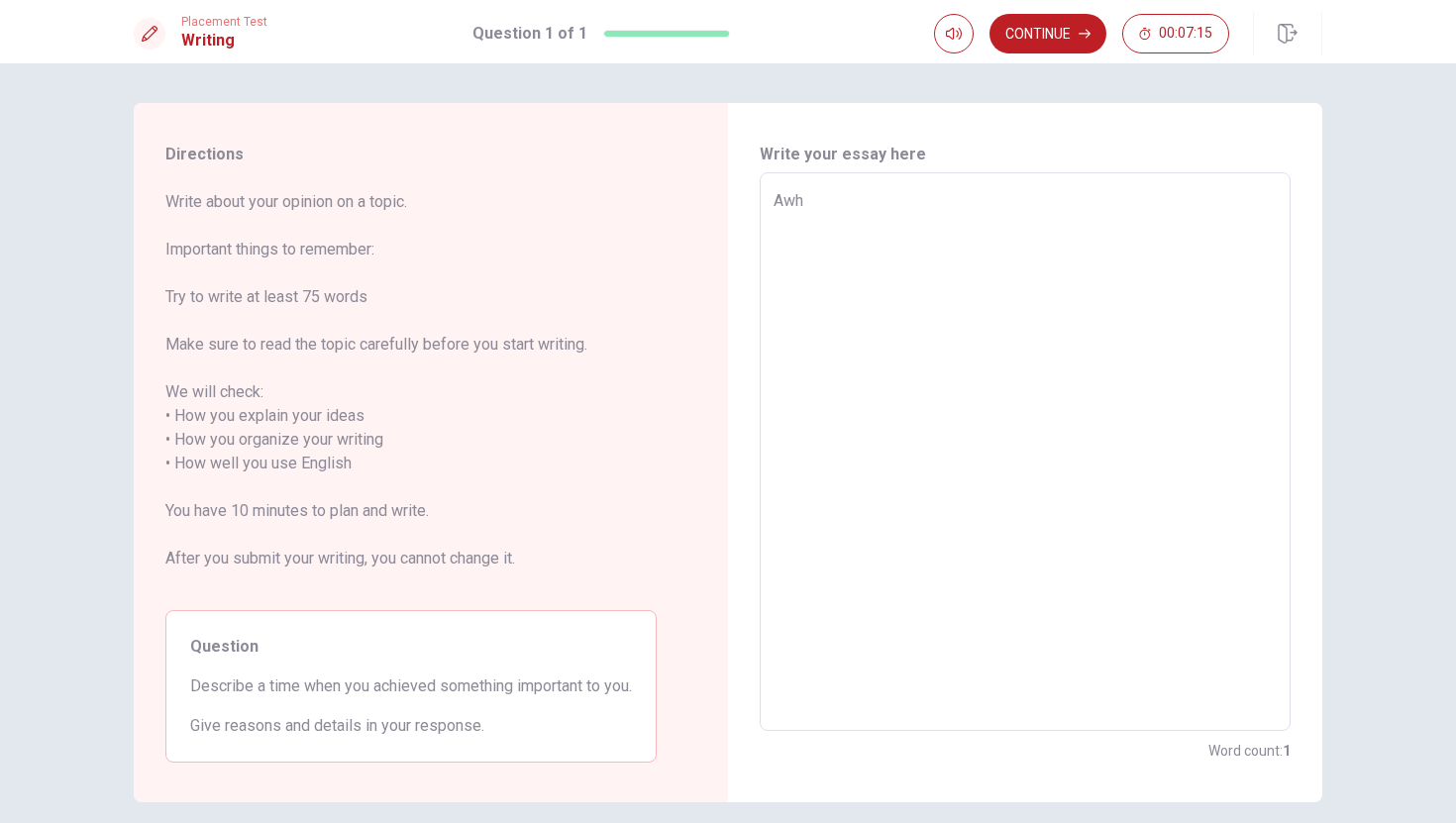 type on "x" 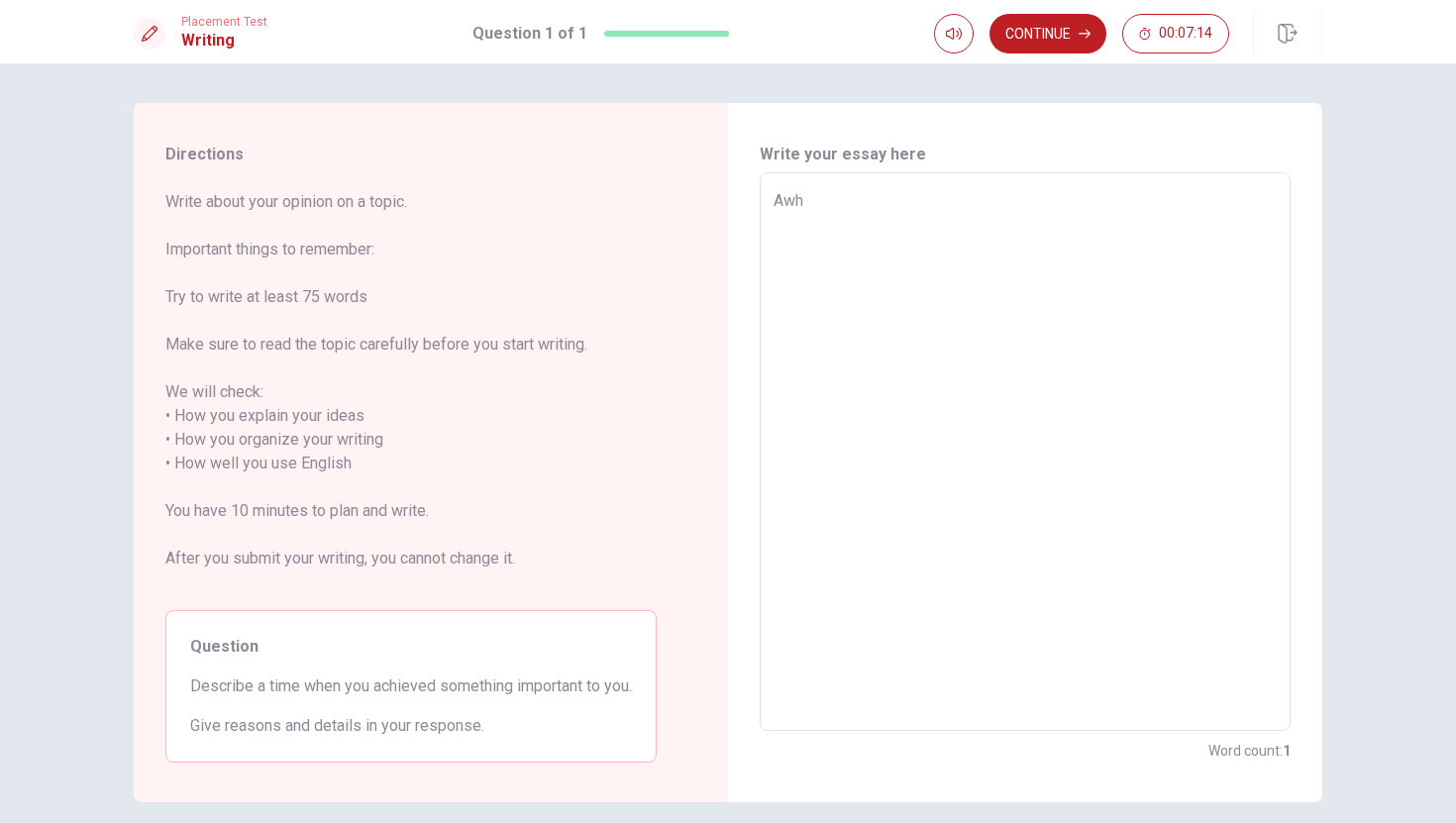 type on "Awhn" 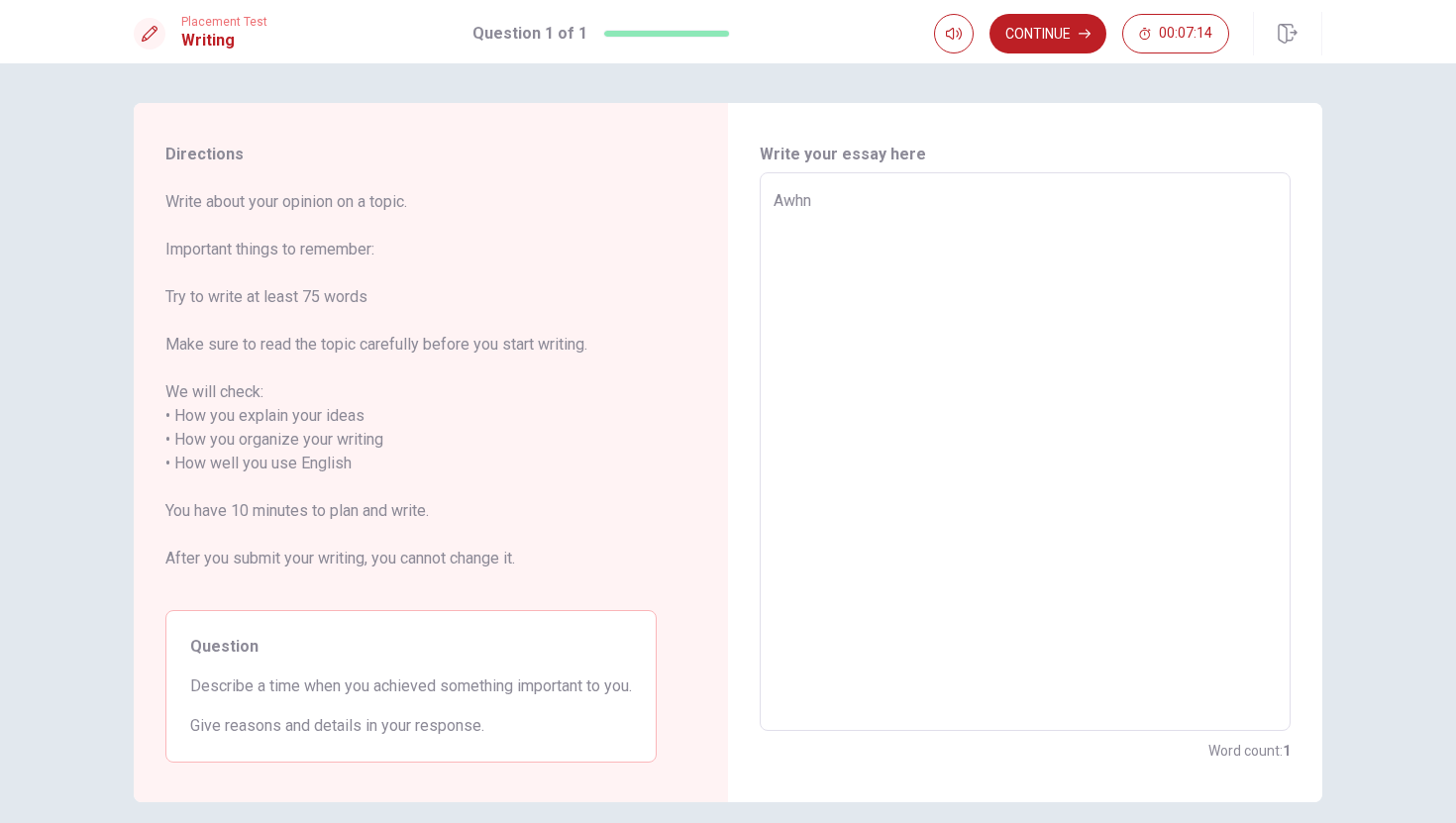 type on "x" 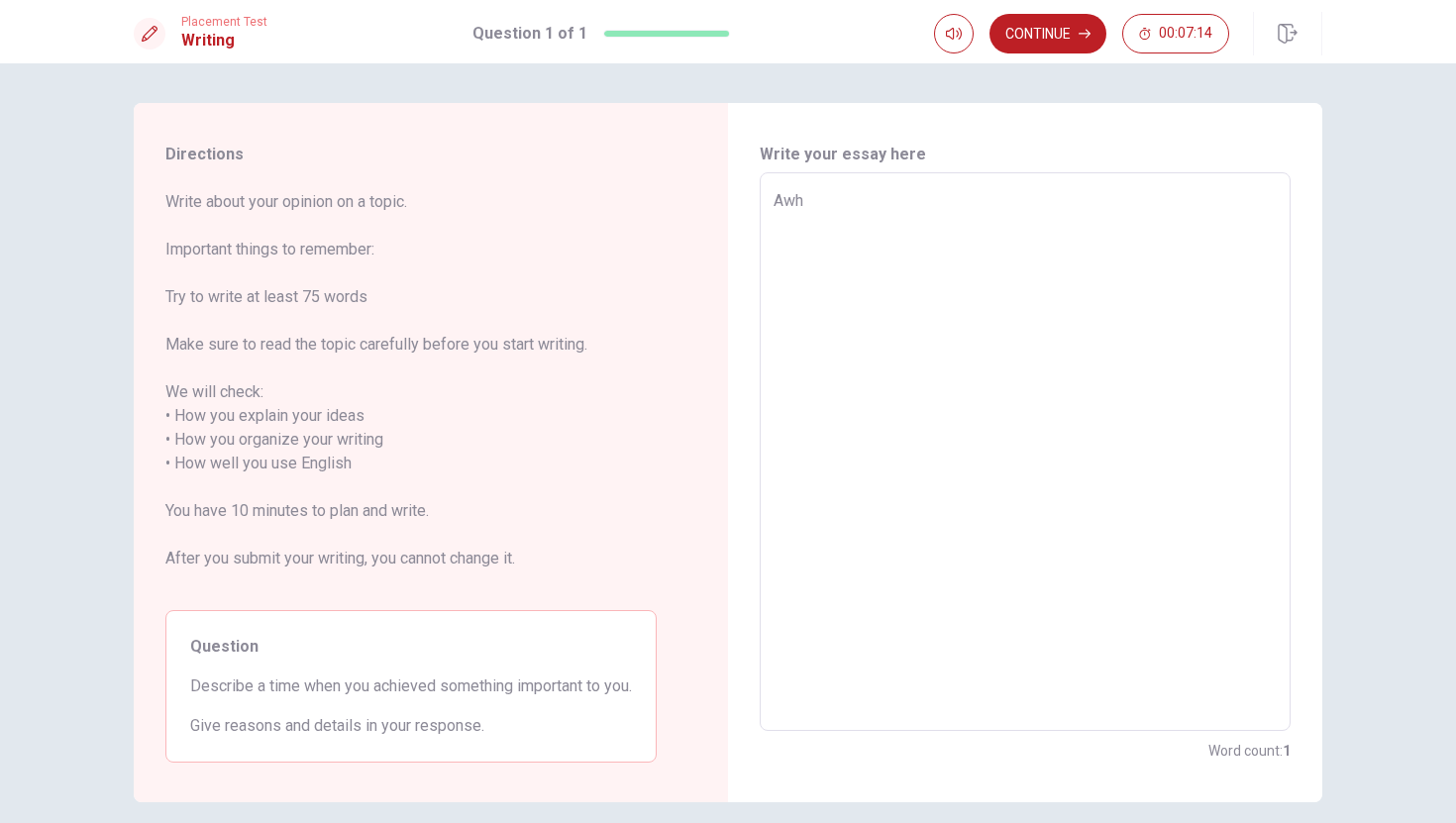type on "x" 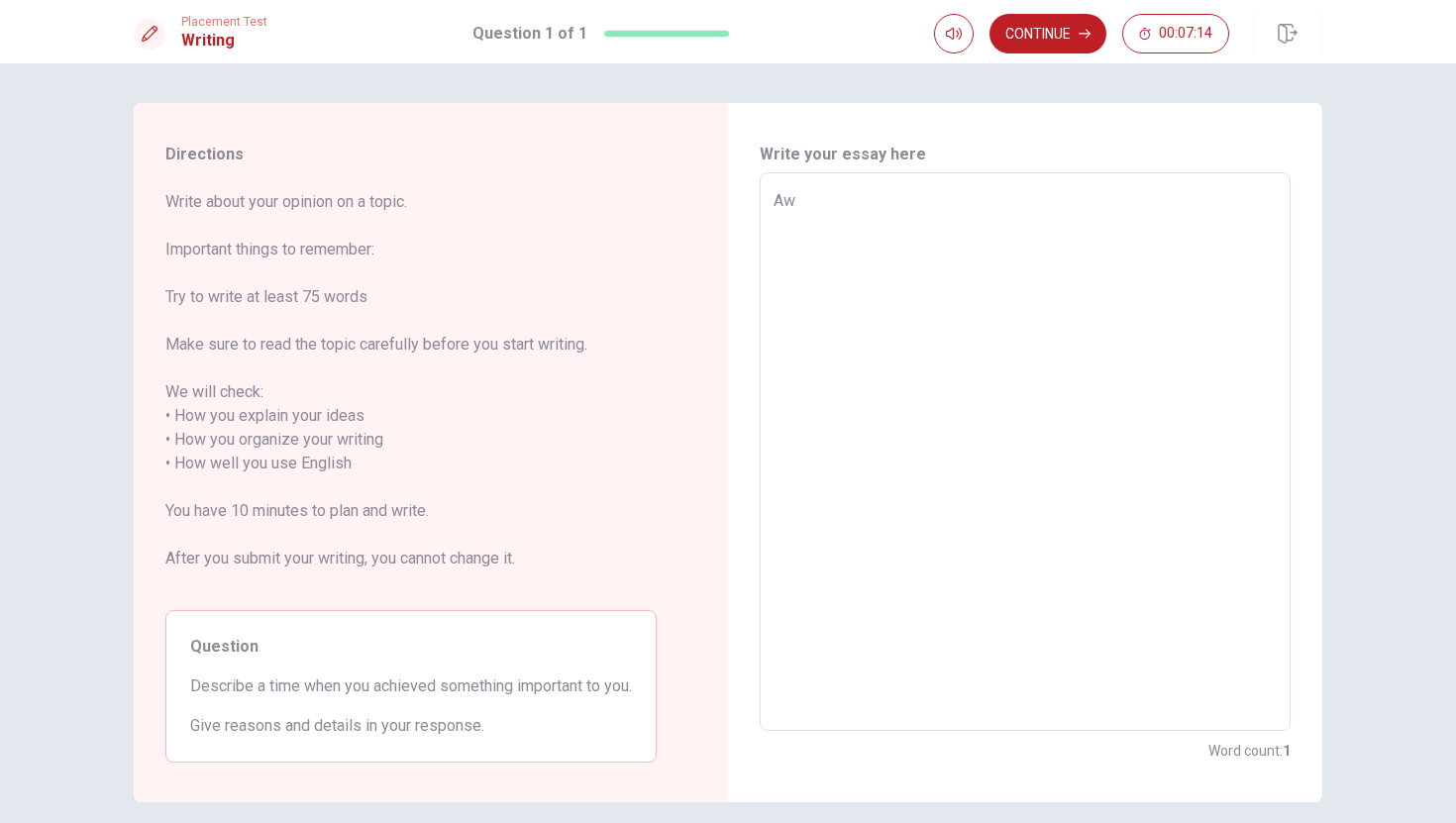 type on "x" 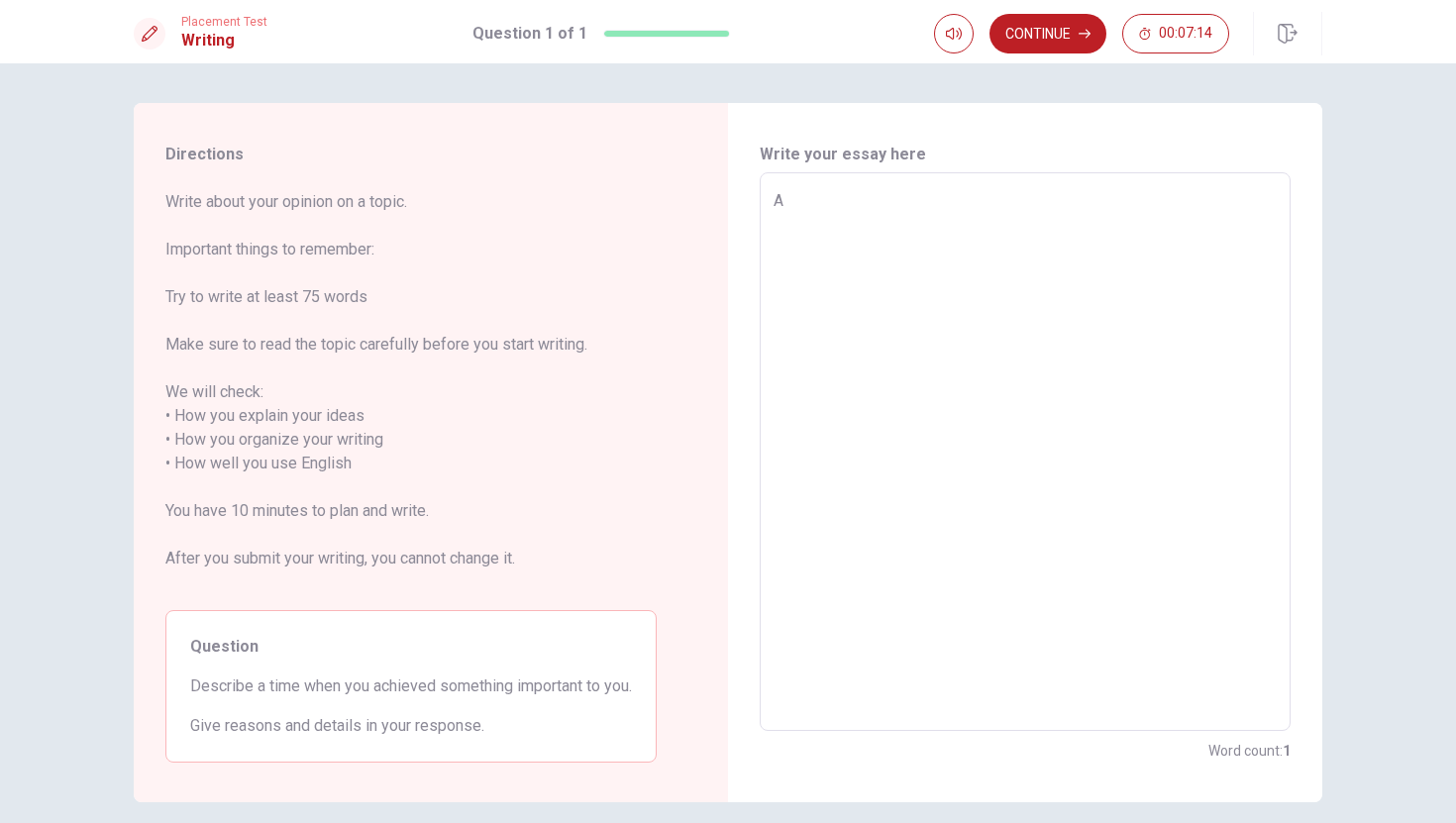 type on "x" 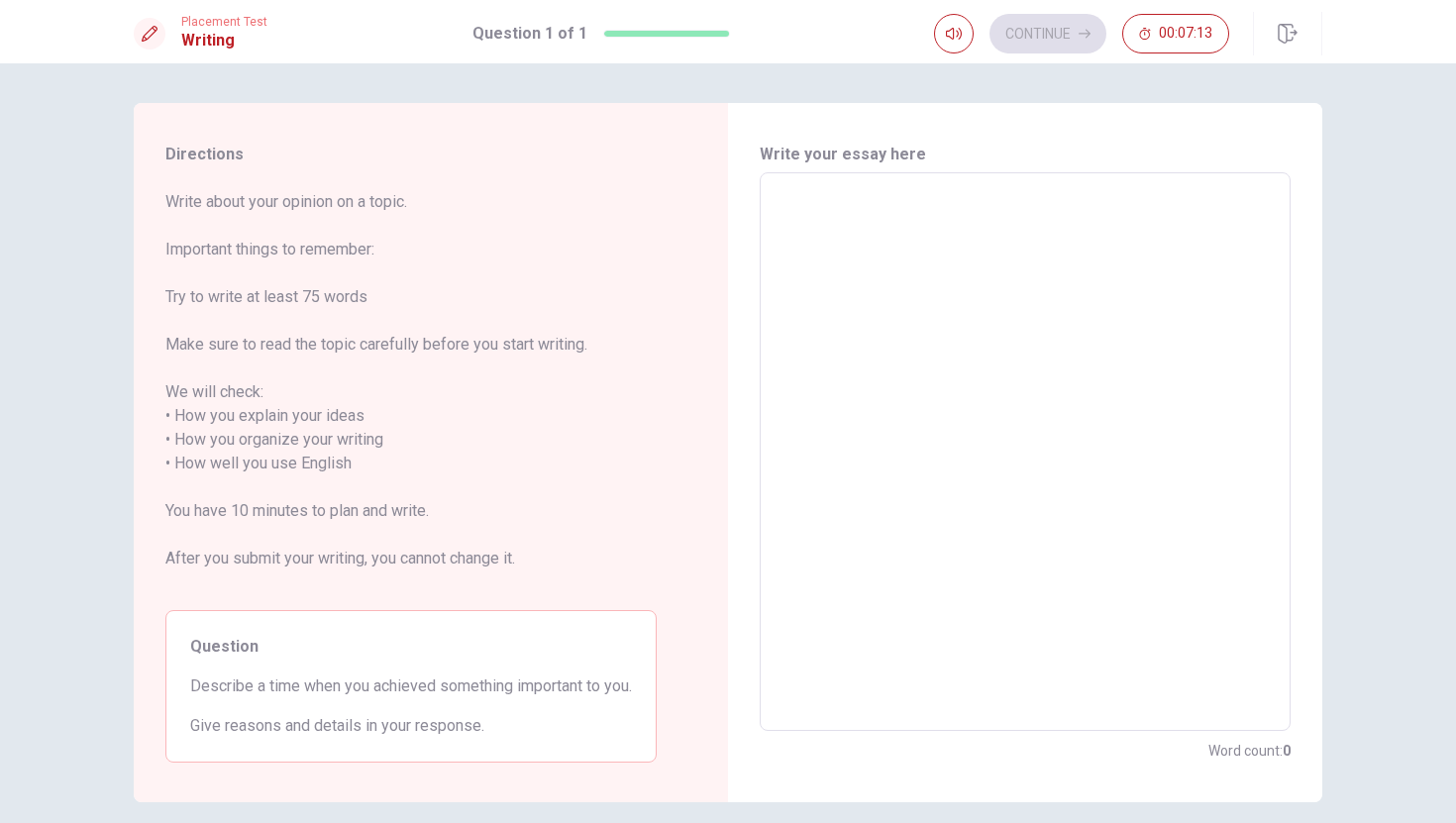 type on "A" 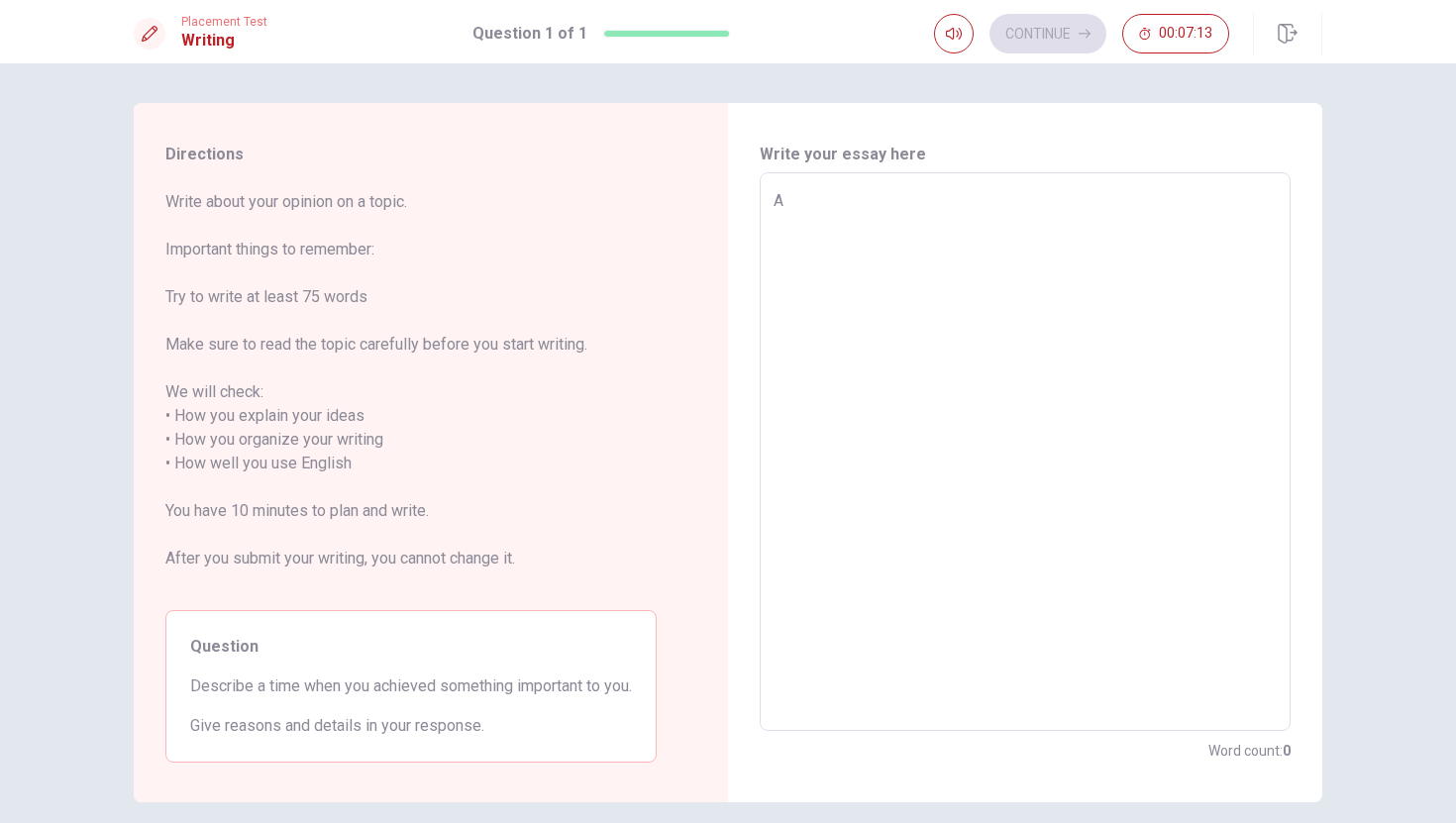 type on "x" 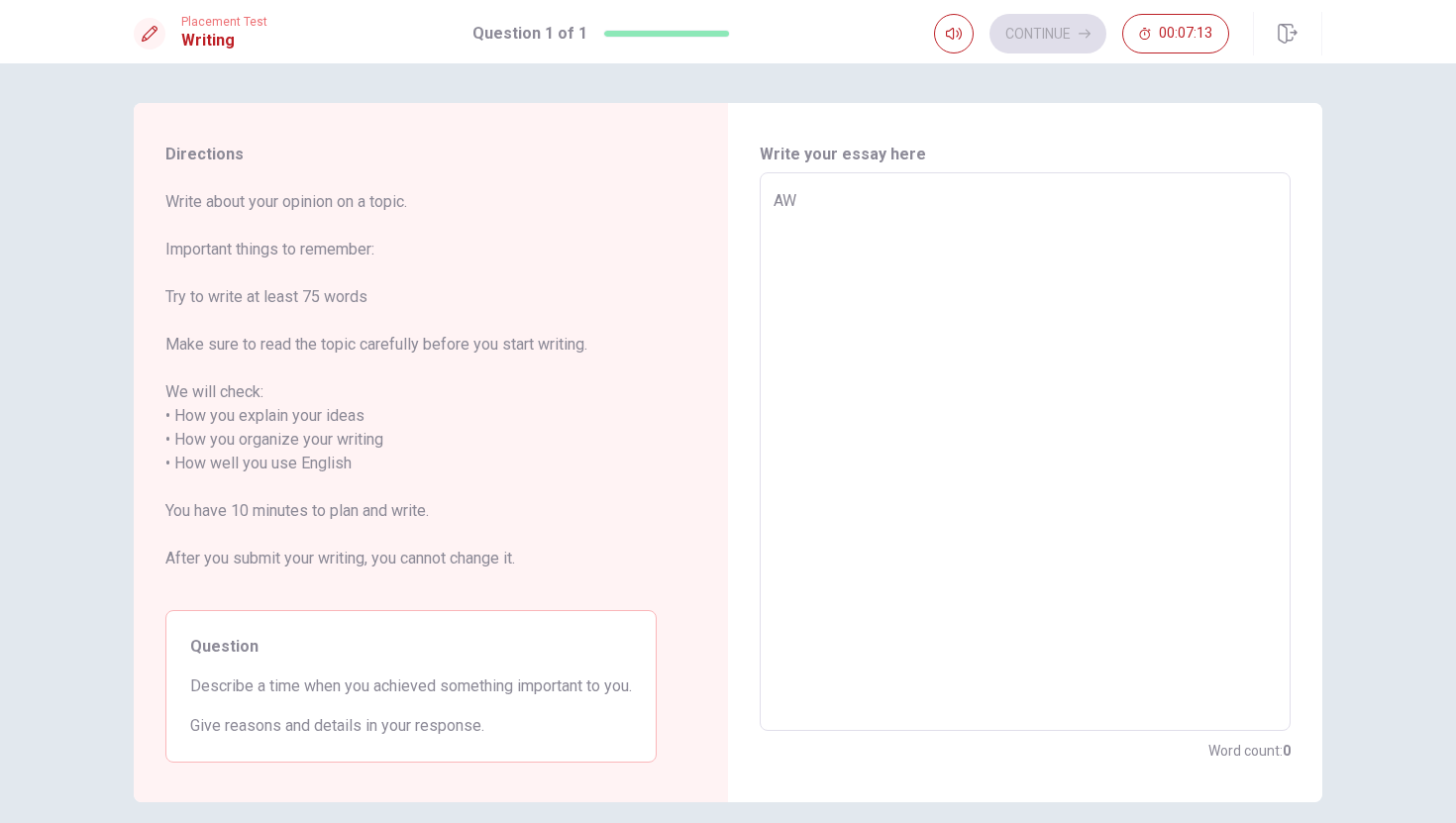 type on "x" 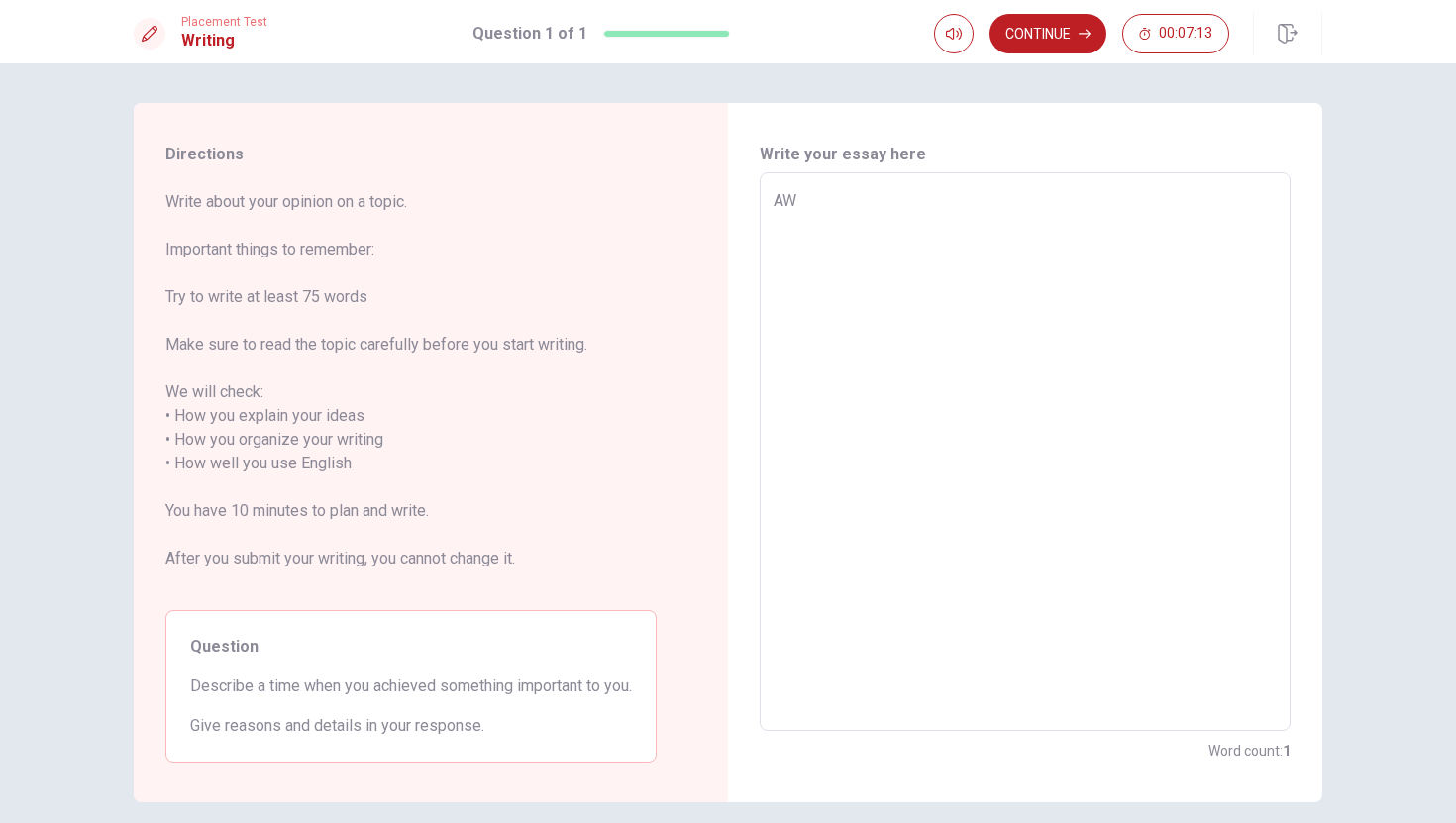 type on "A" 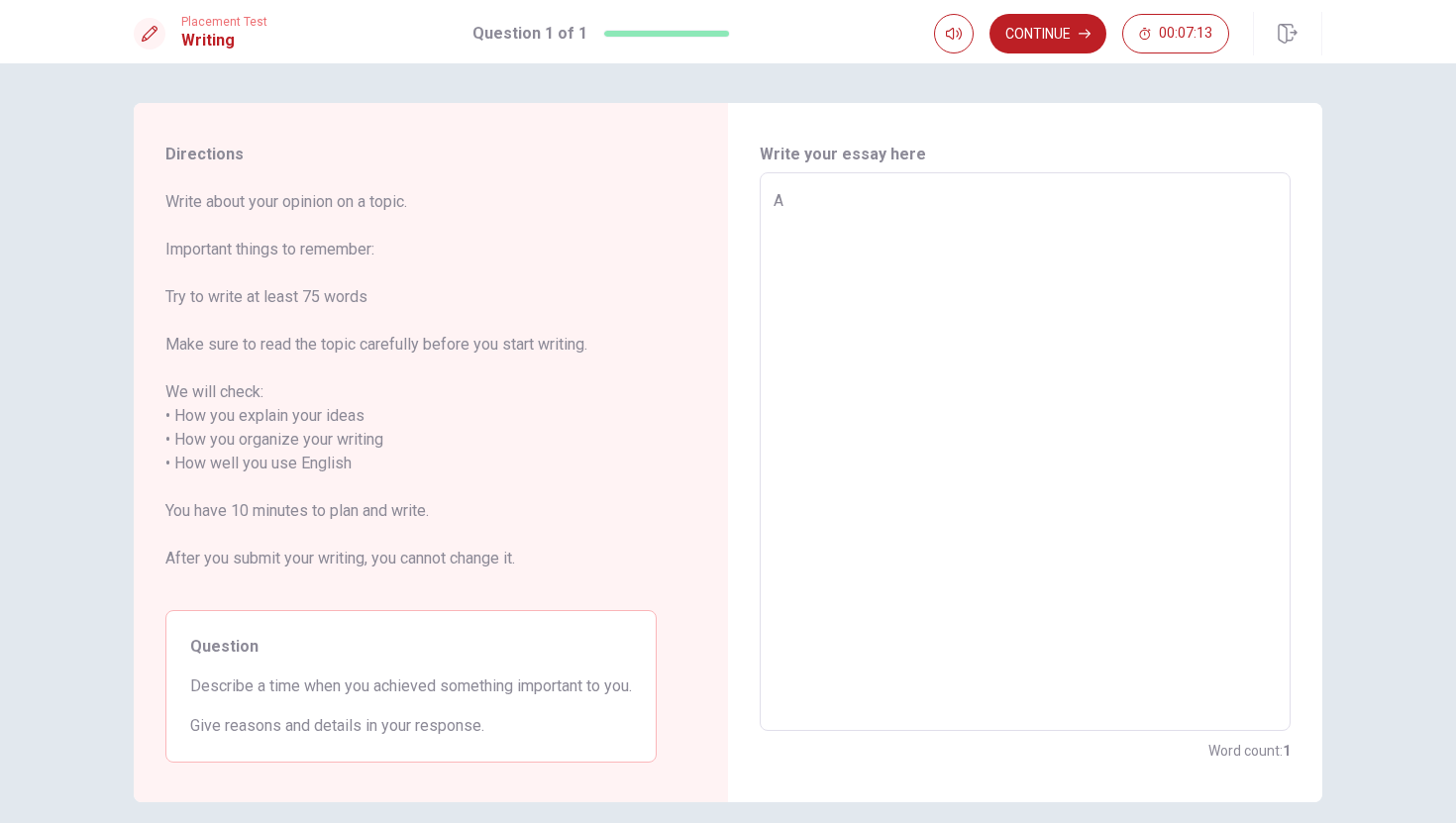 type on "x" 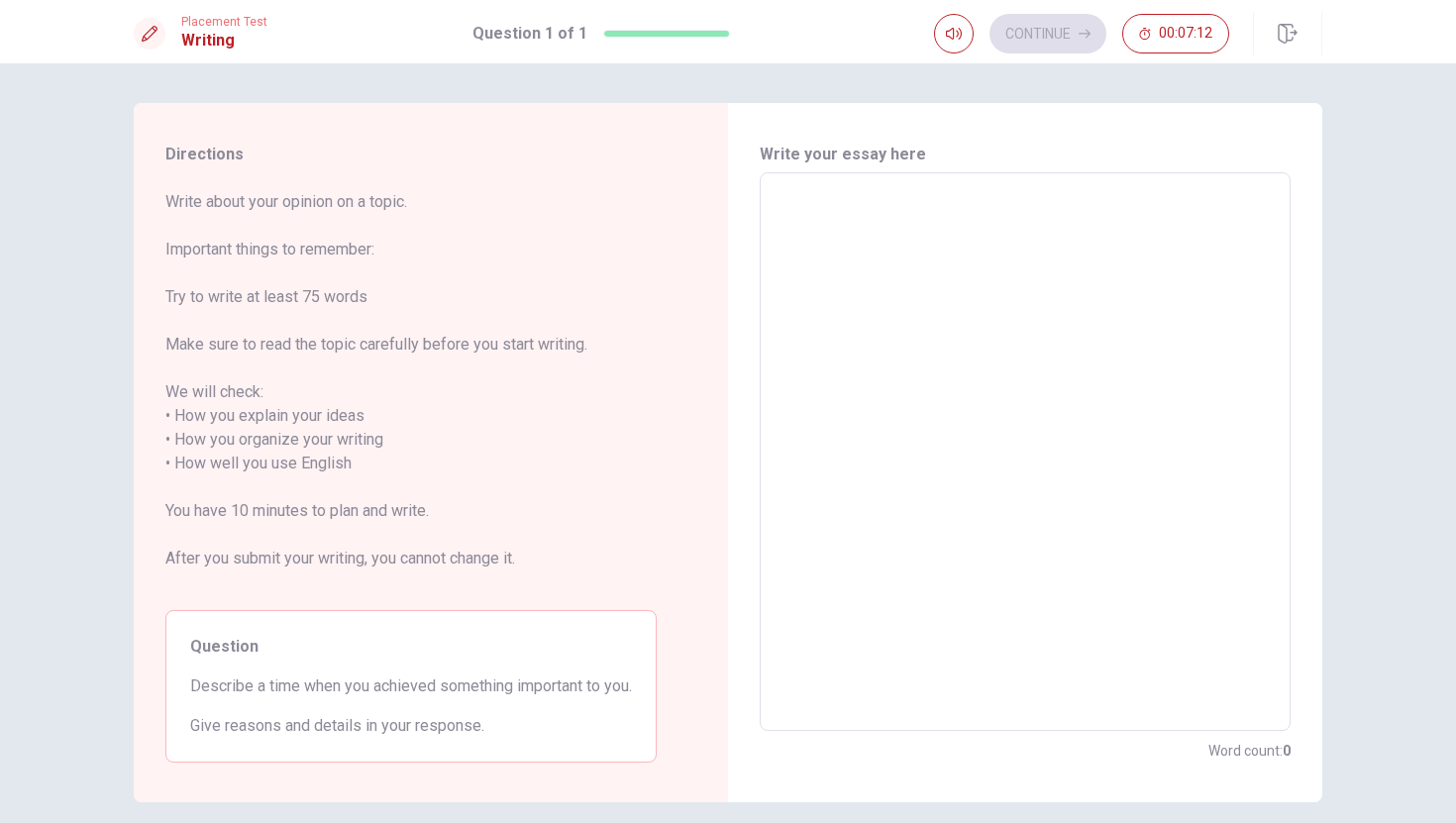 type on "W" 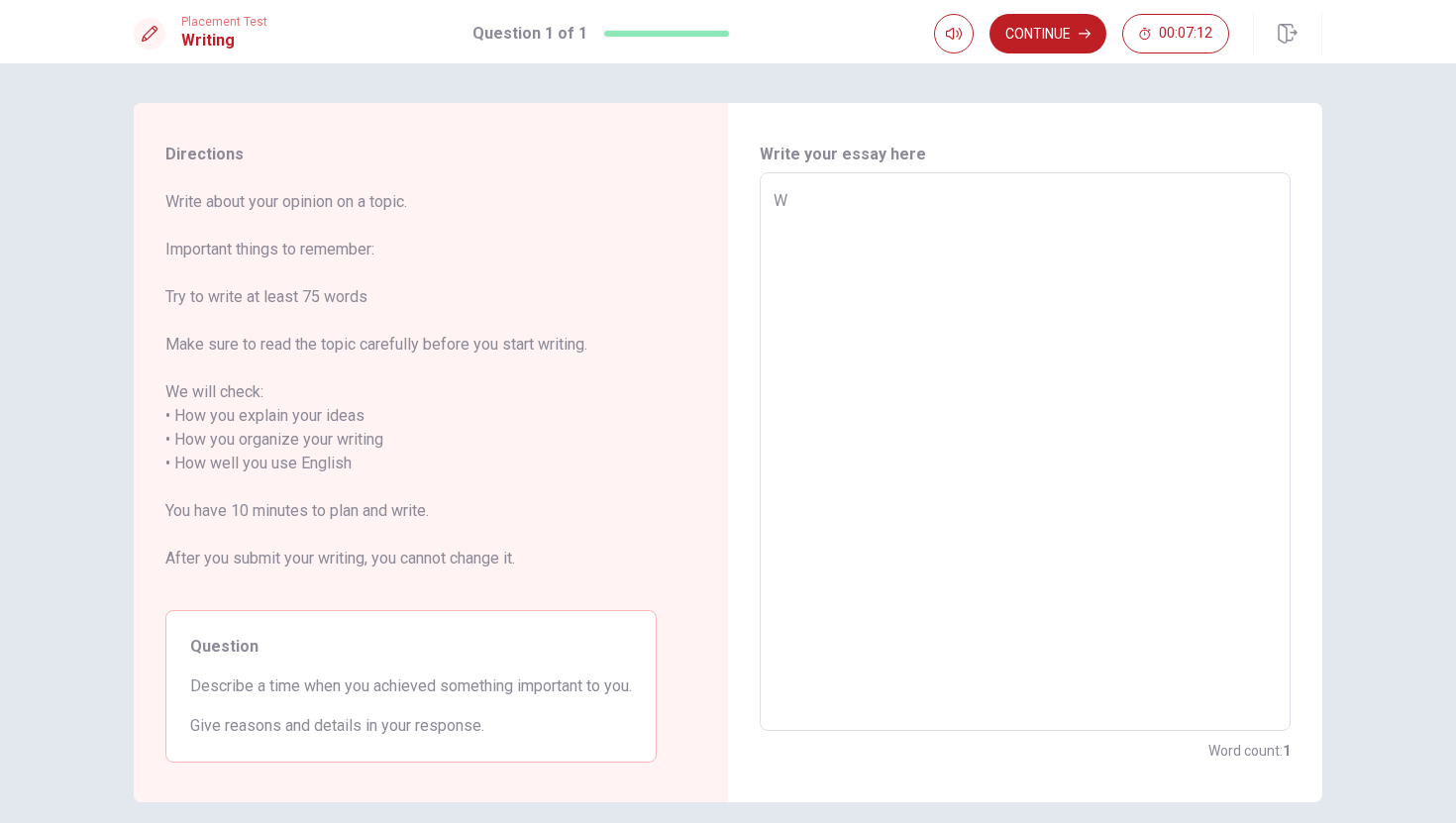 type on "x" 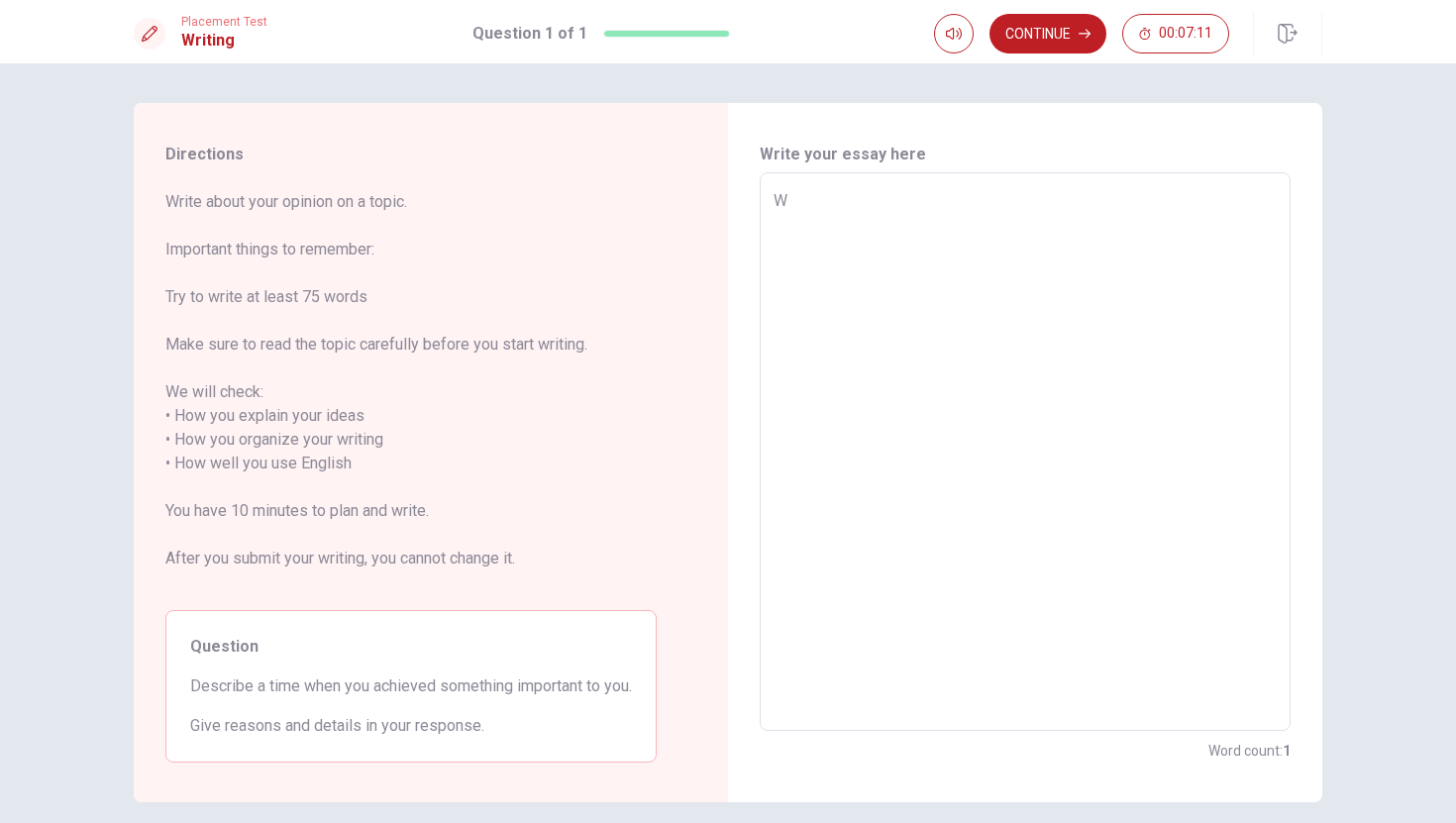 type on "Wh" 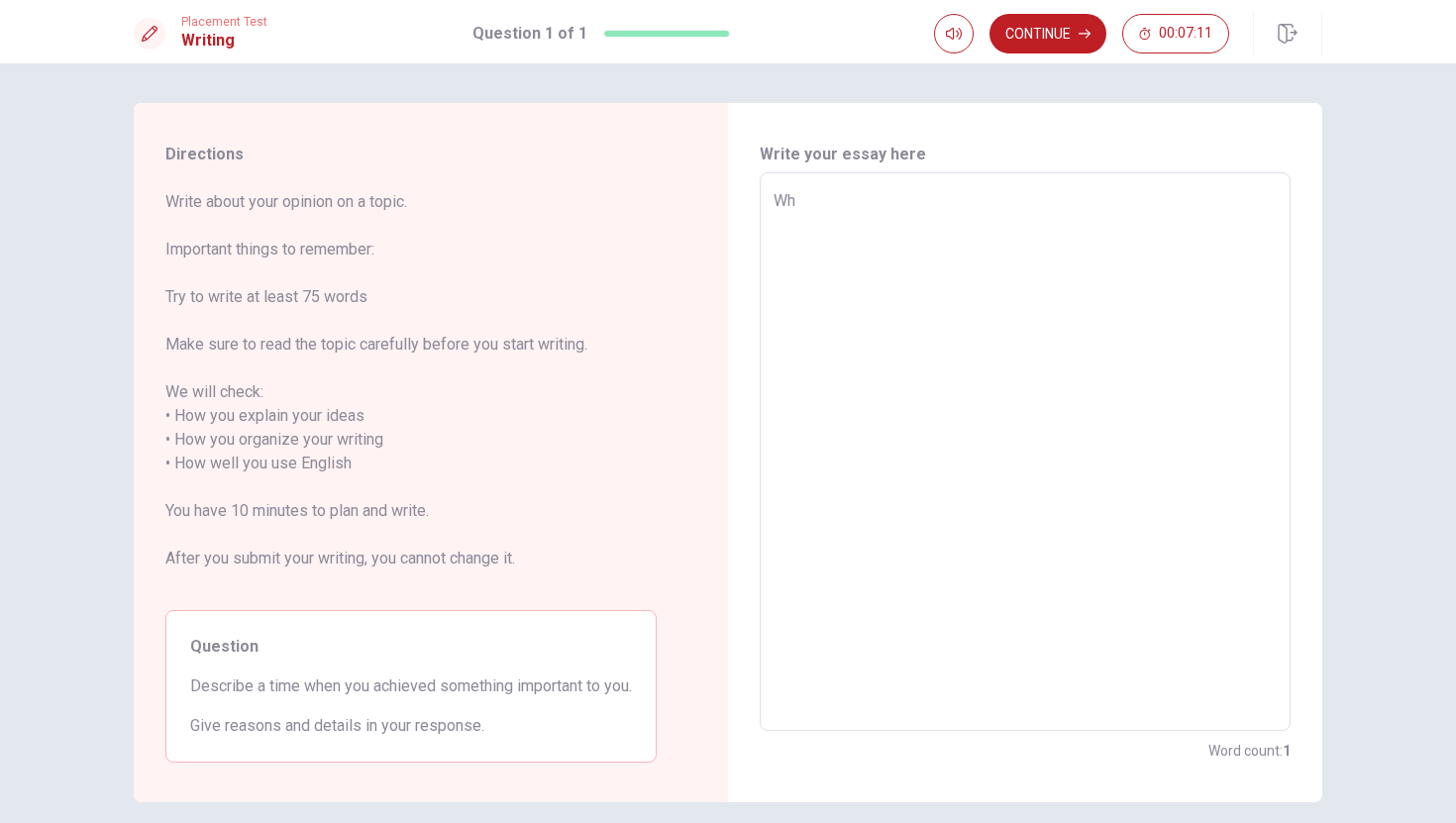 type on "x" 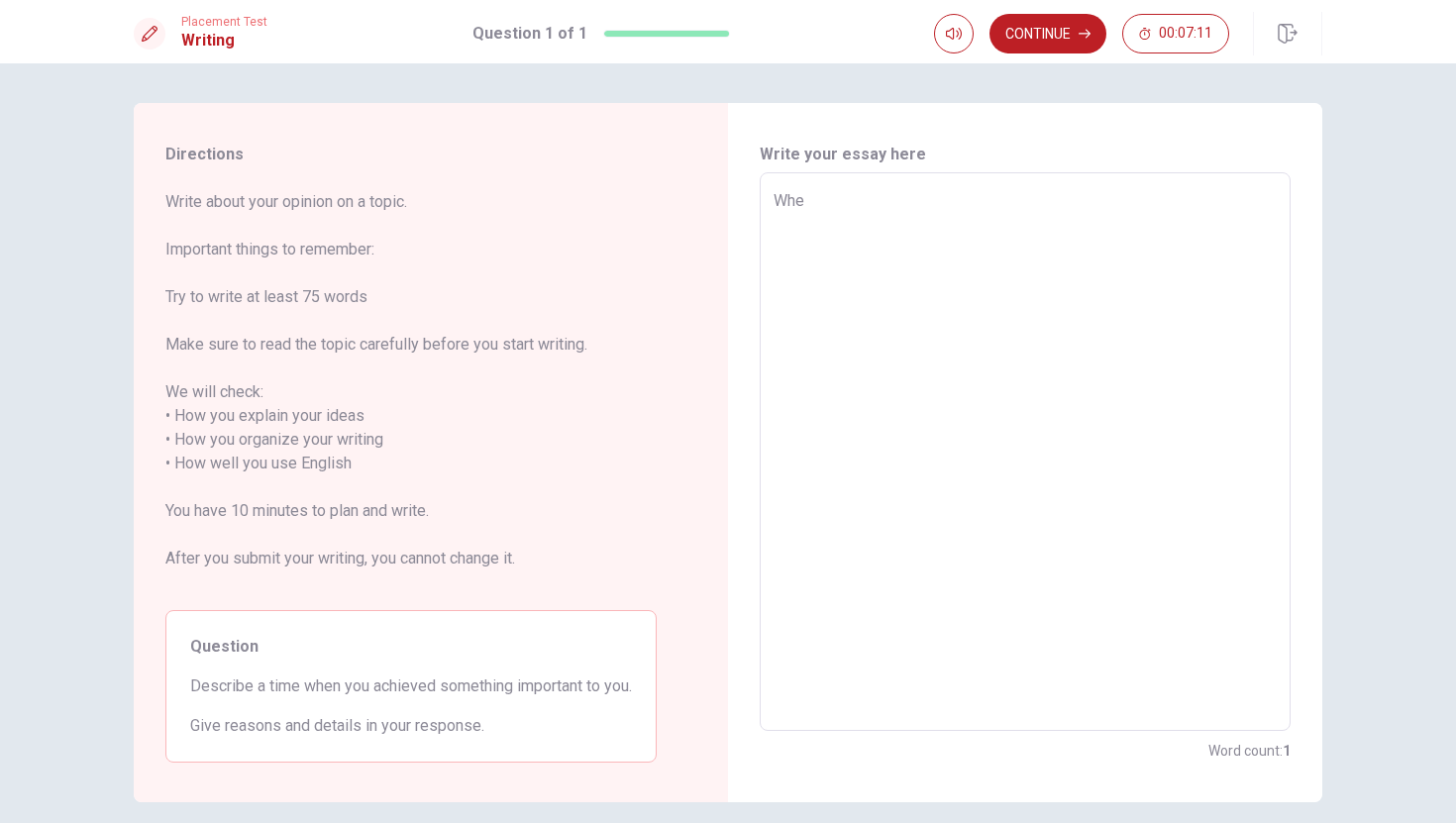 type on "x" 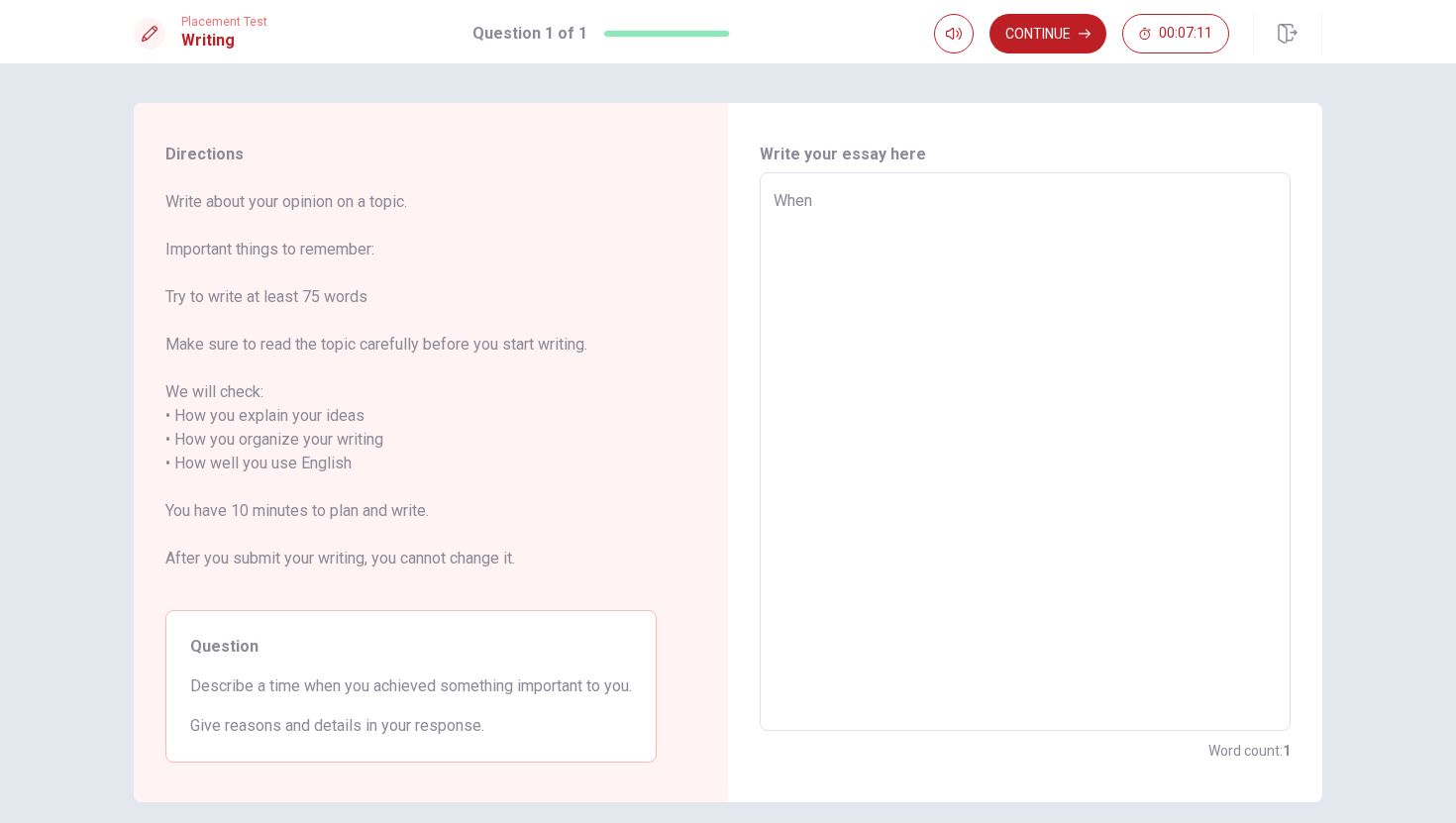 type on "x" 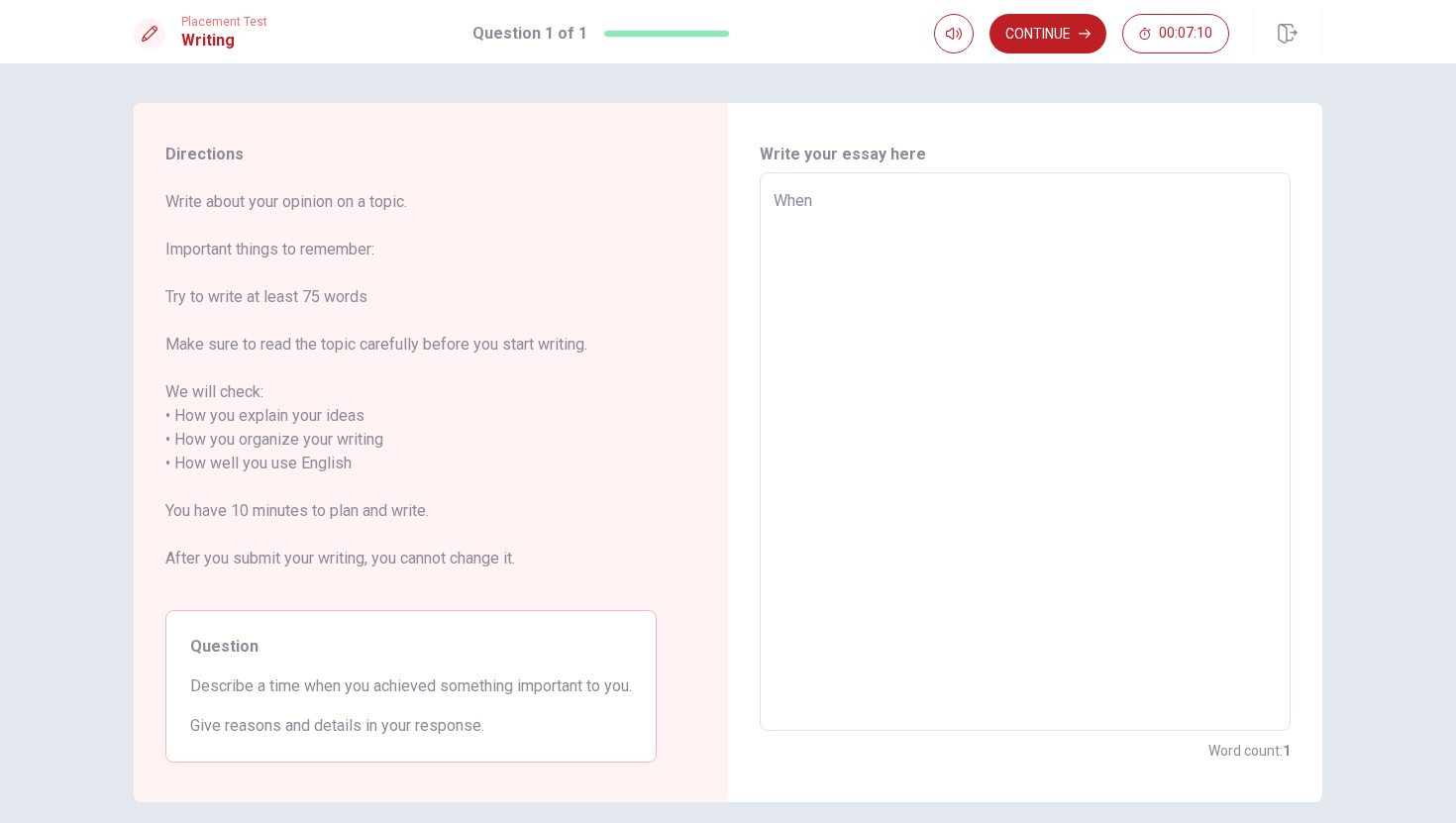 type on "When" 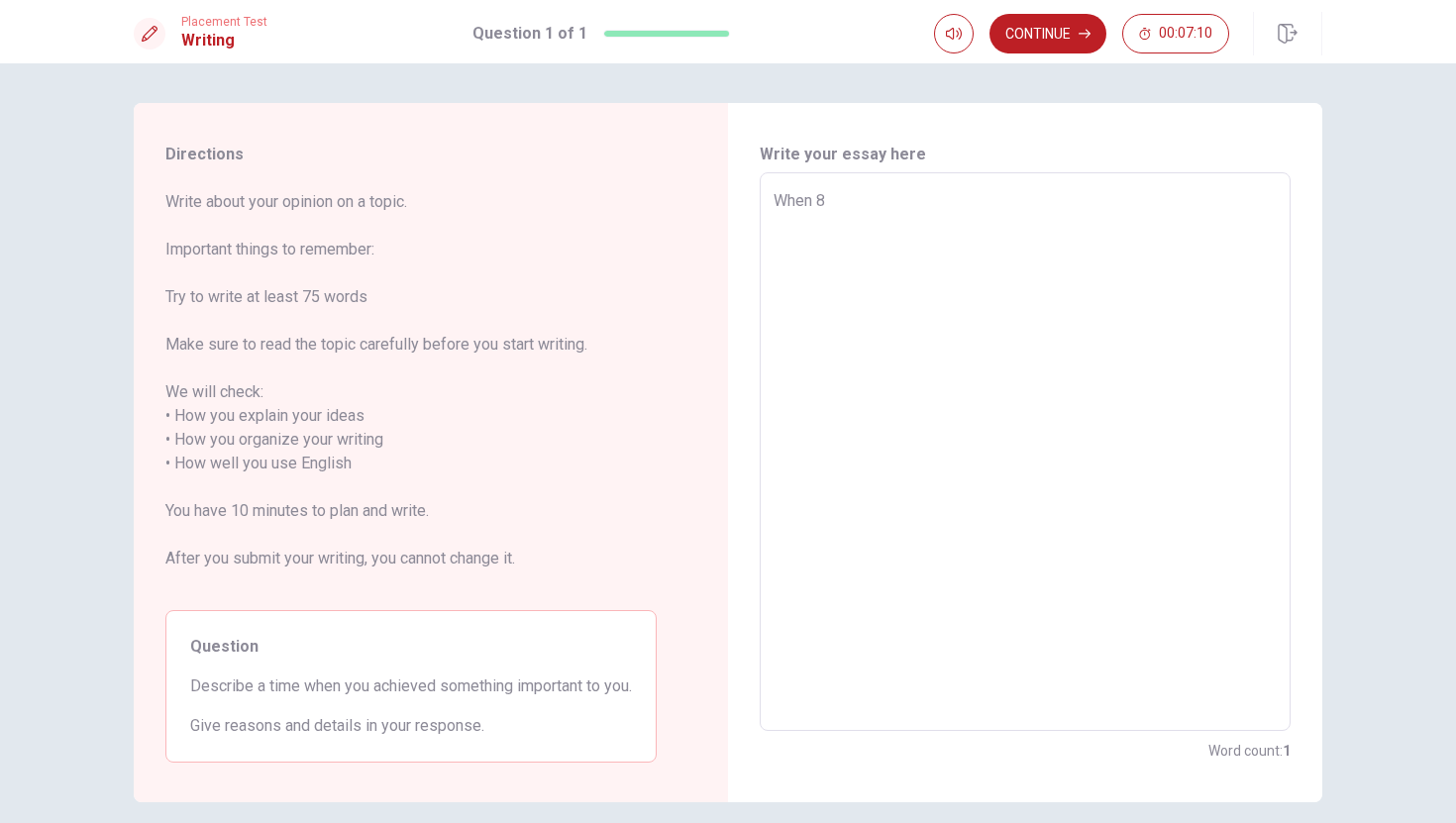 type on "x" 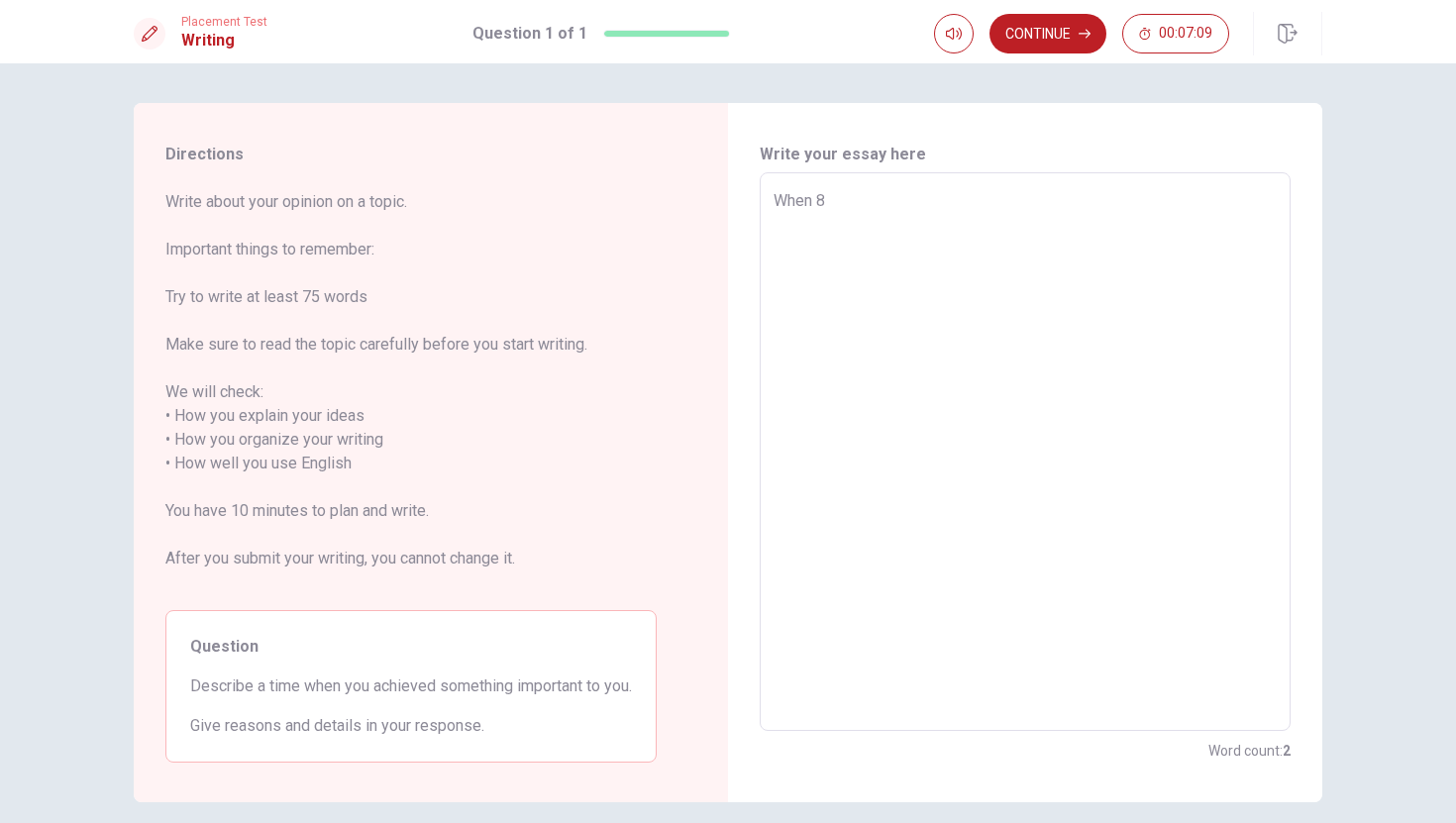 type on "When" 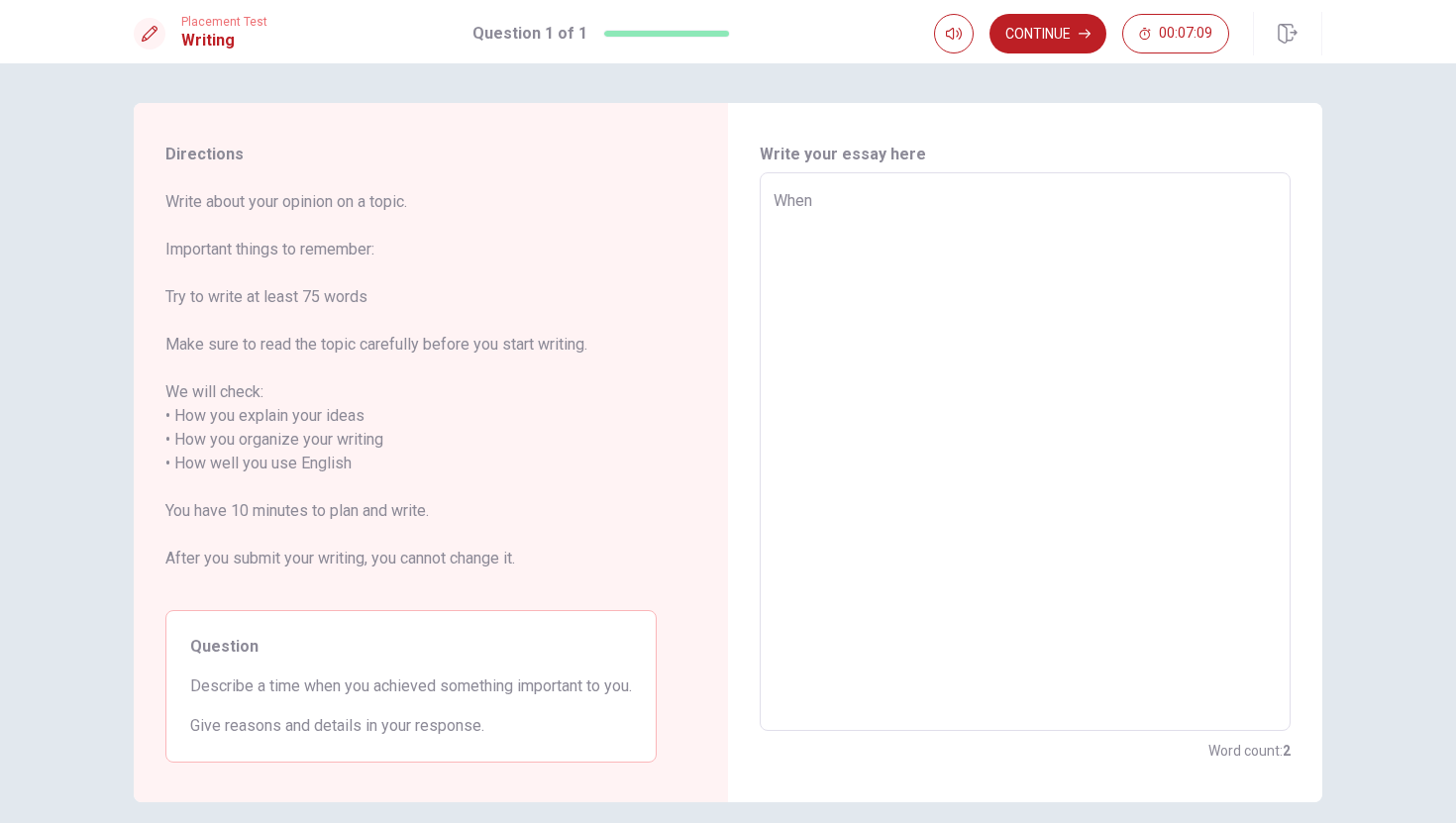 type on "x" 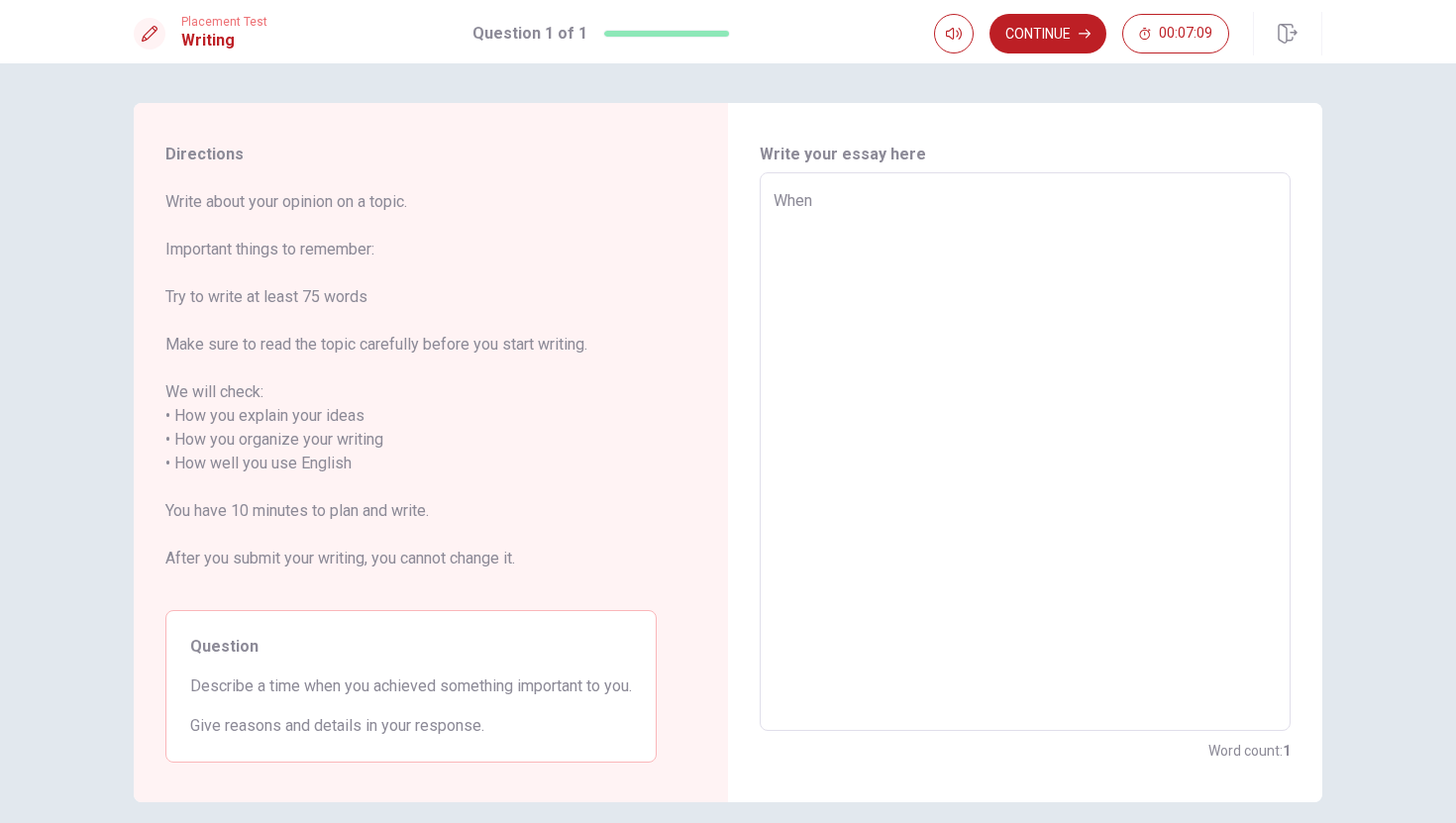 type on "When i" 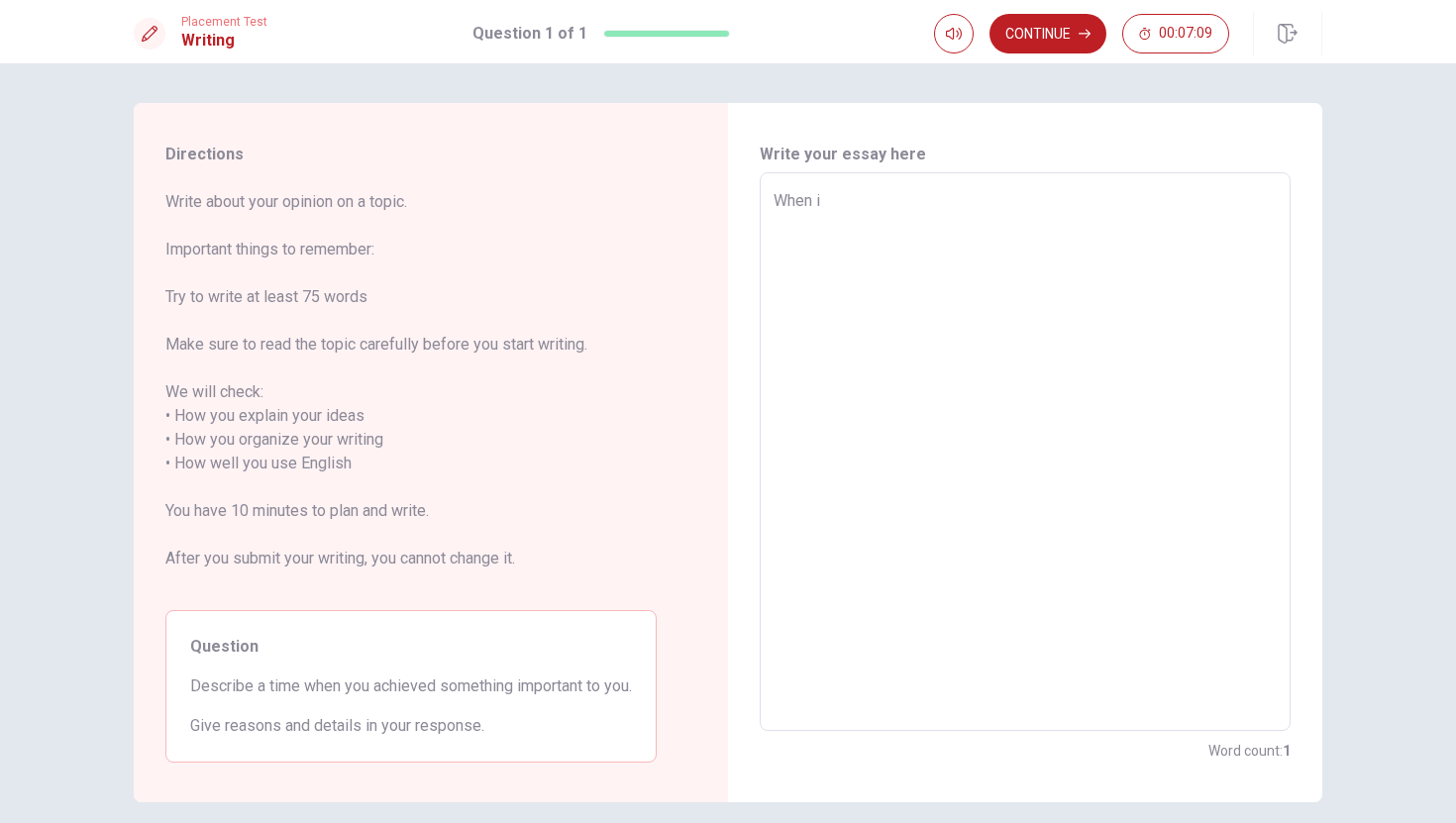 type on "x" 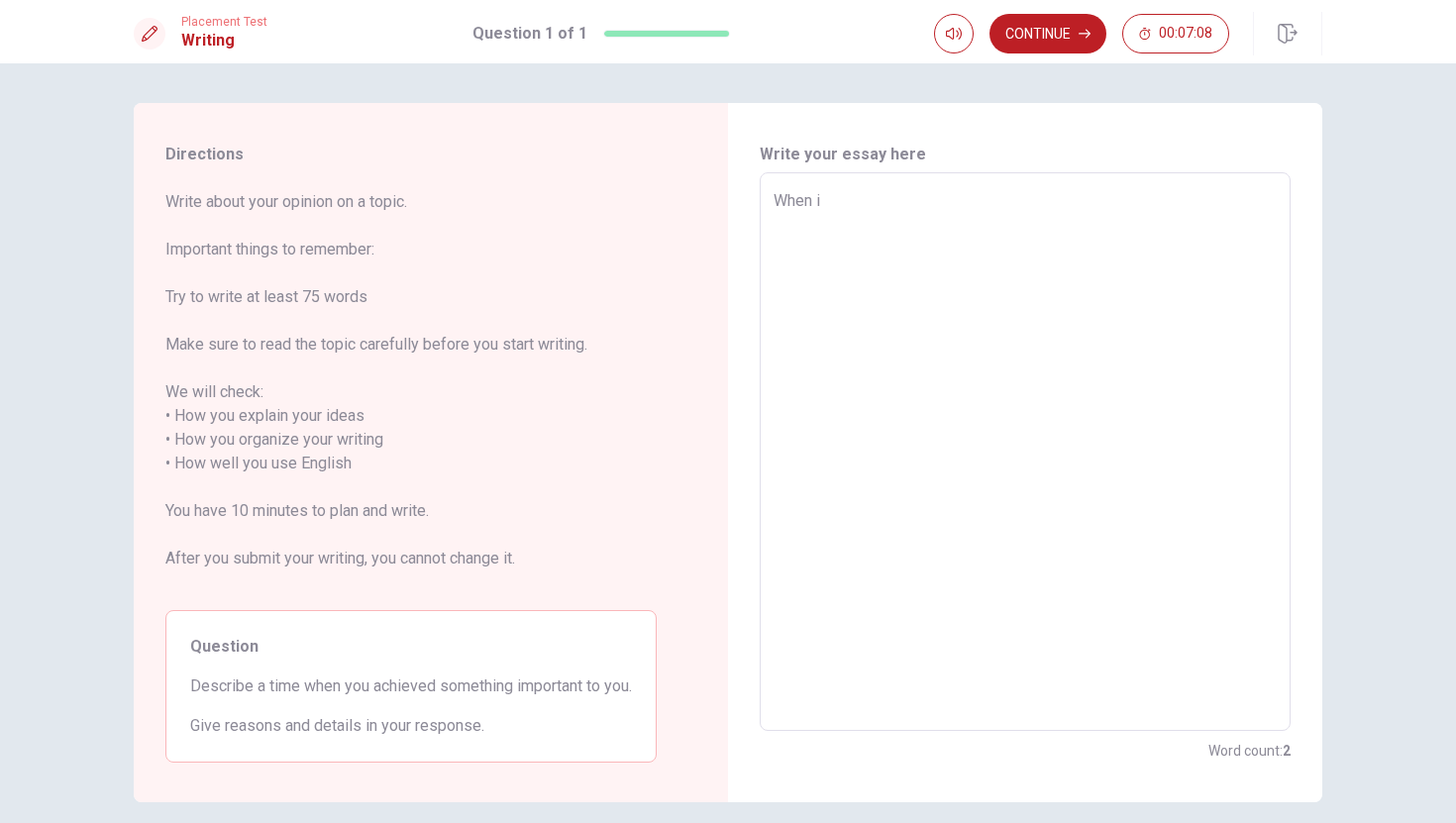 type on "x" 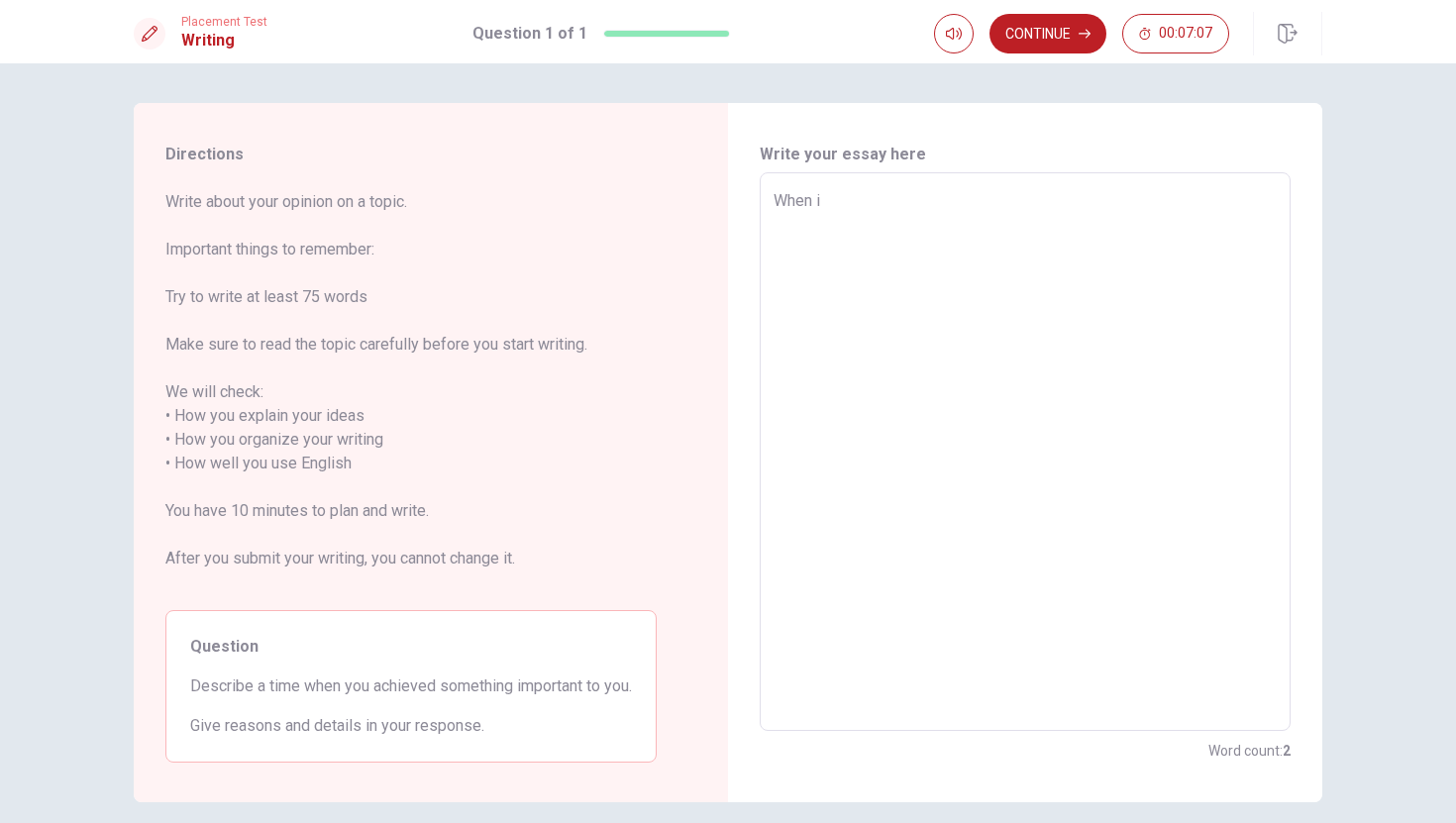 type on "x" 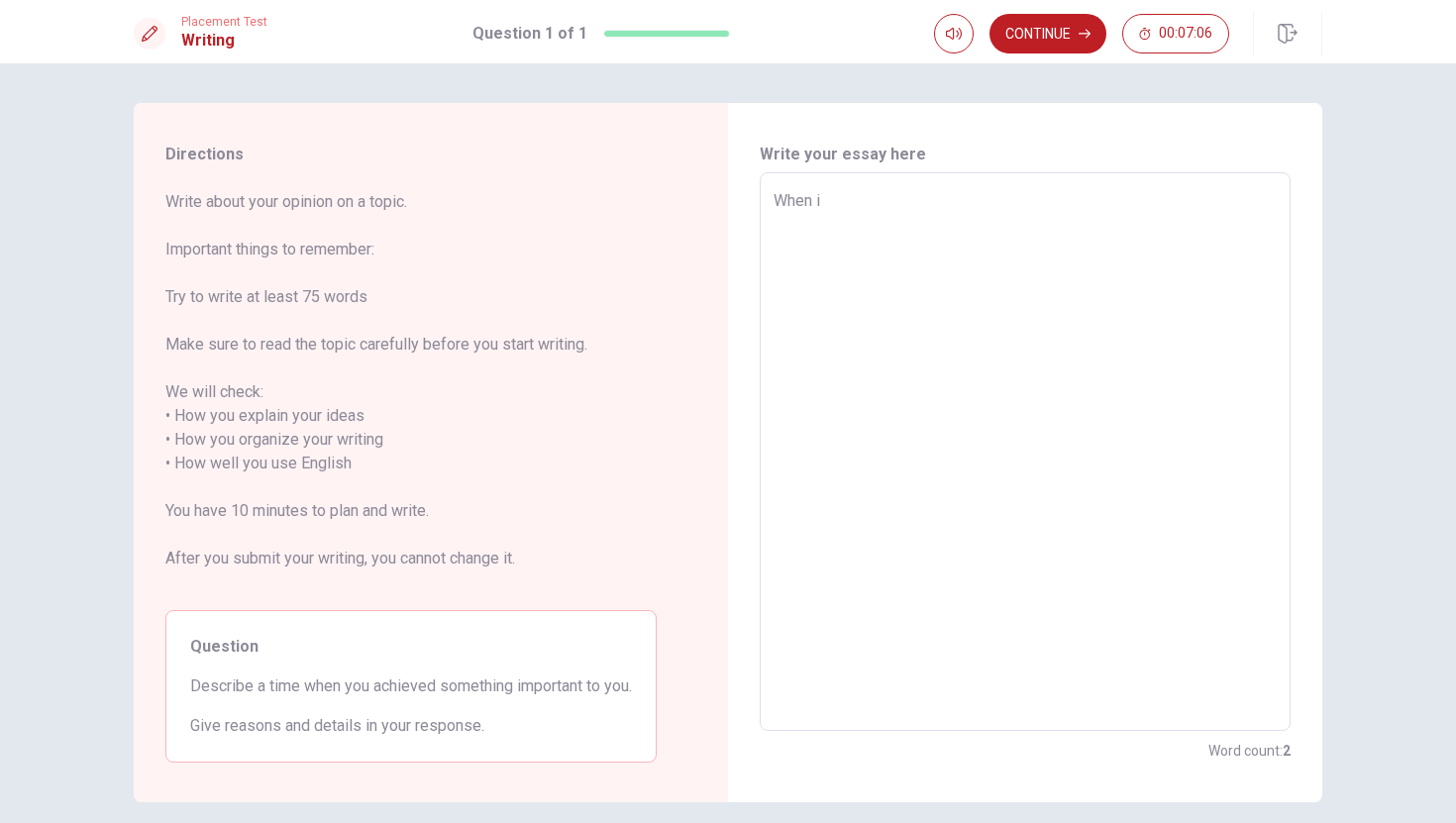 type on "When iI" 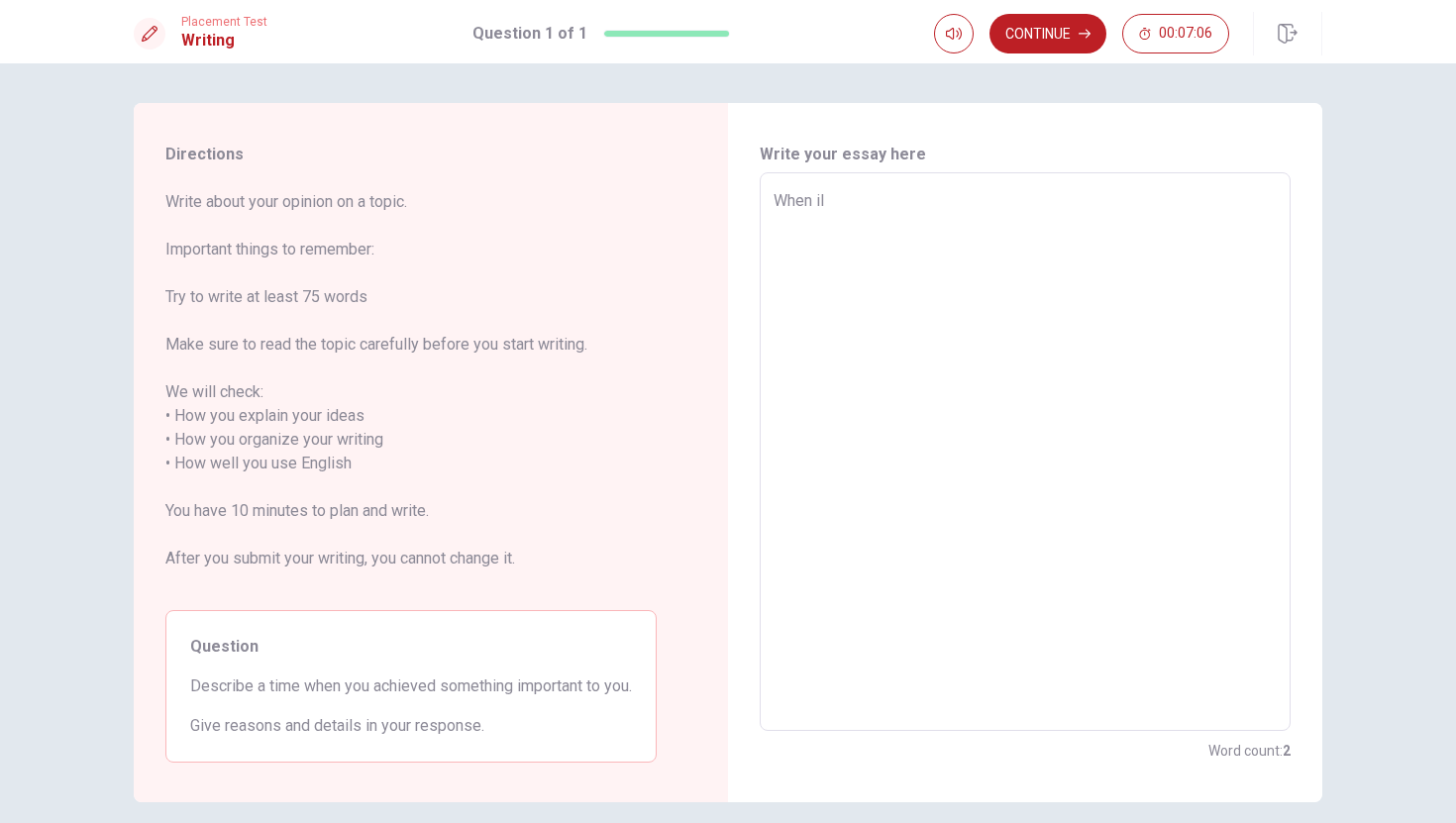 type on "x" 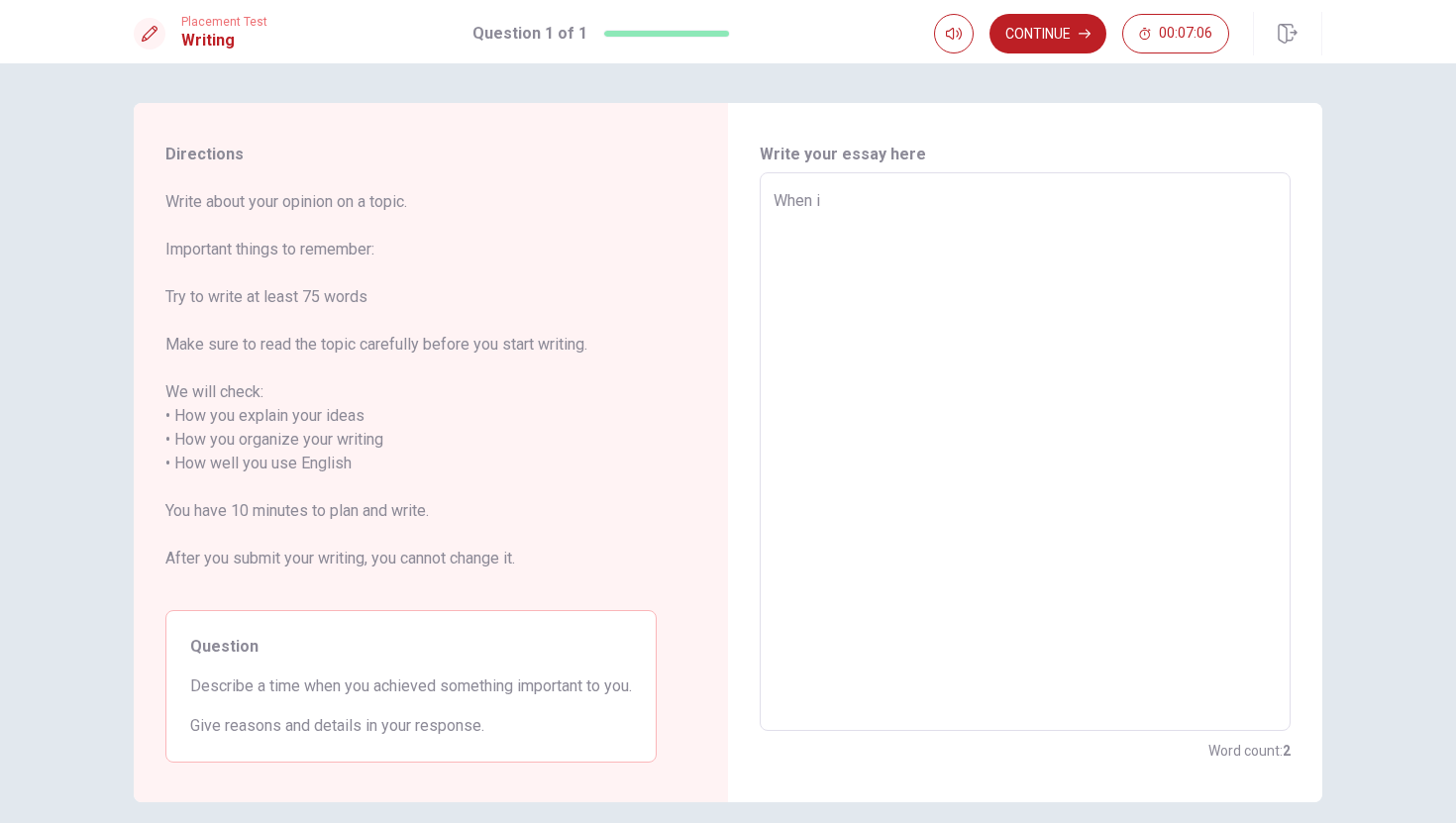 type on "x" 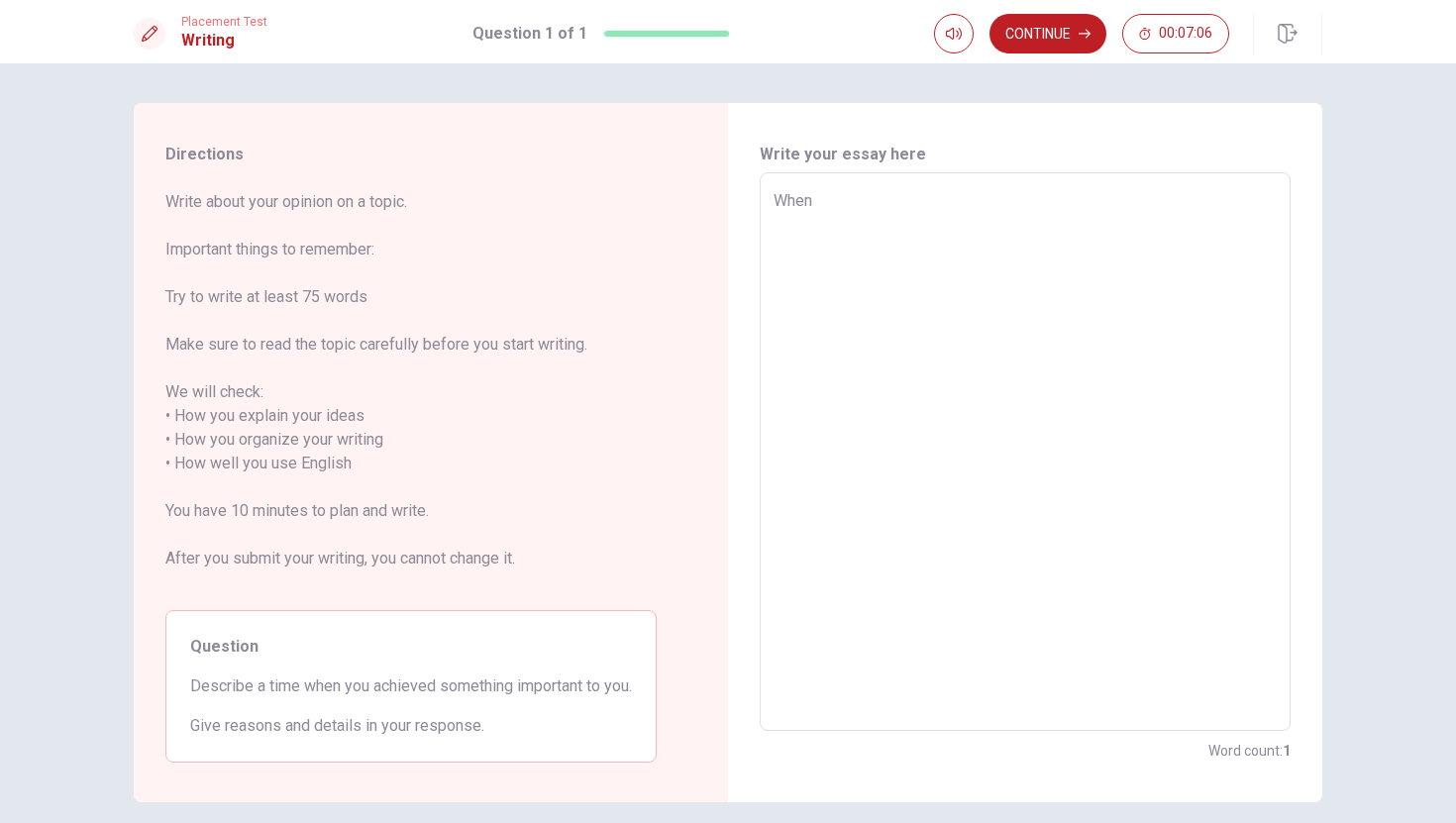 type on "x" 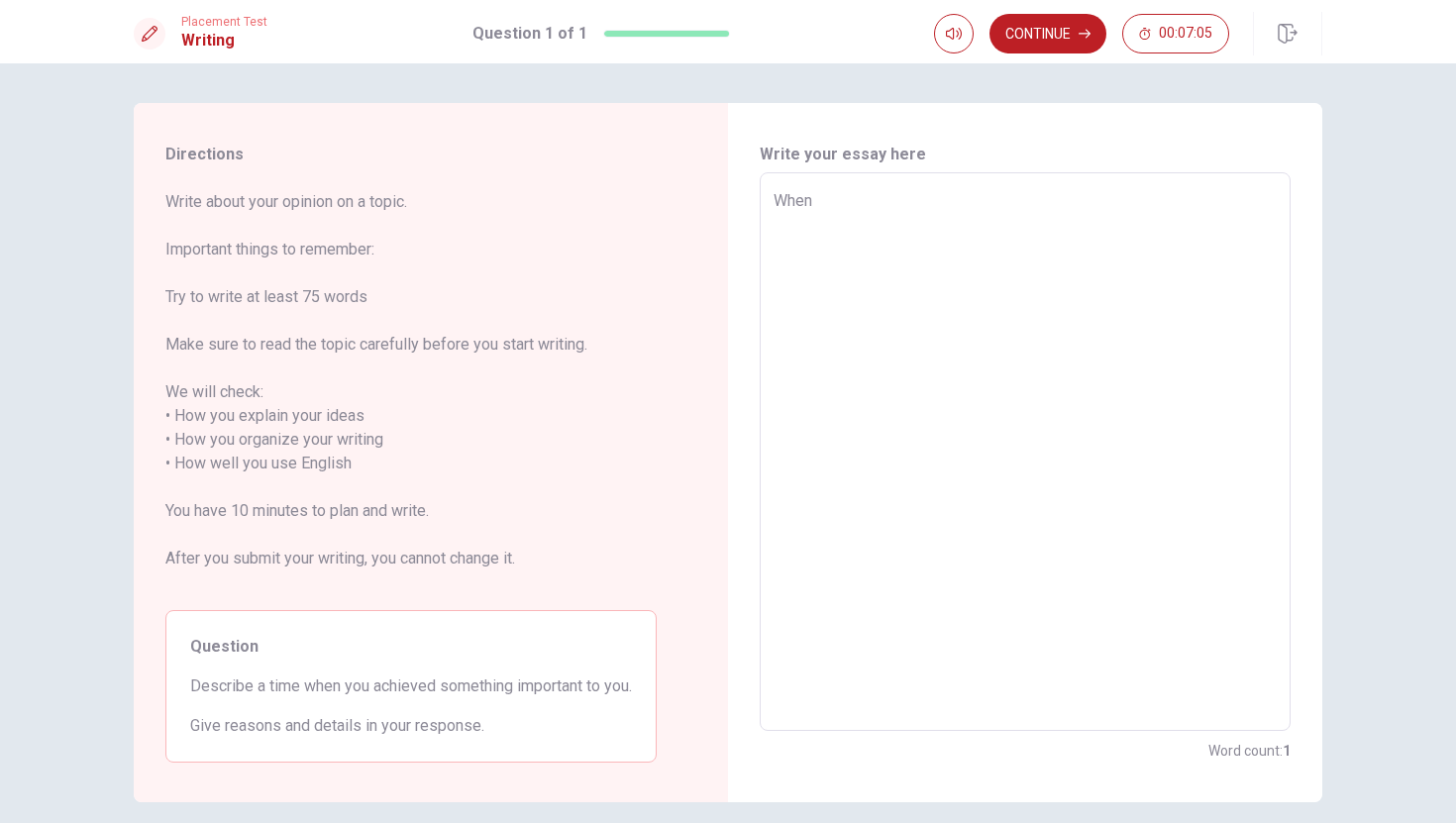 type on "When I" 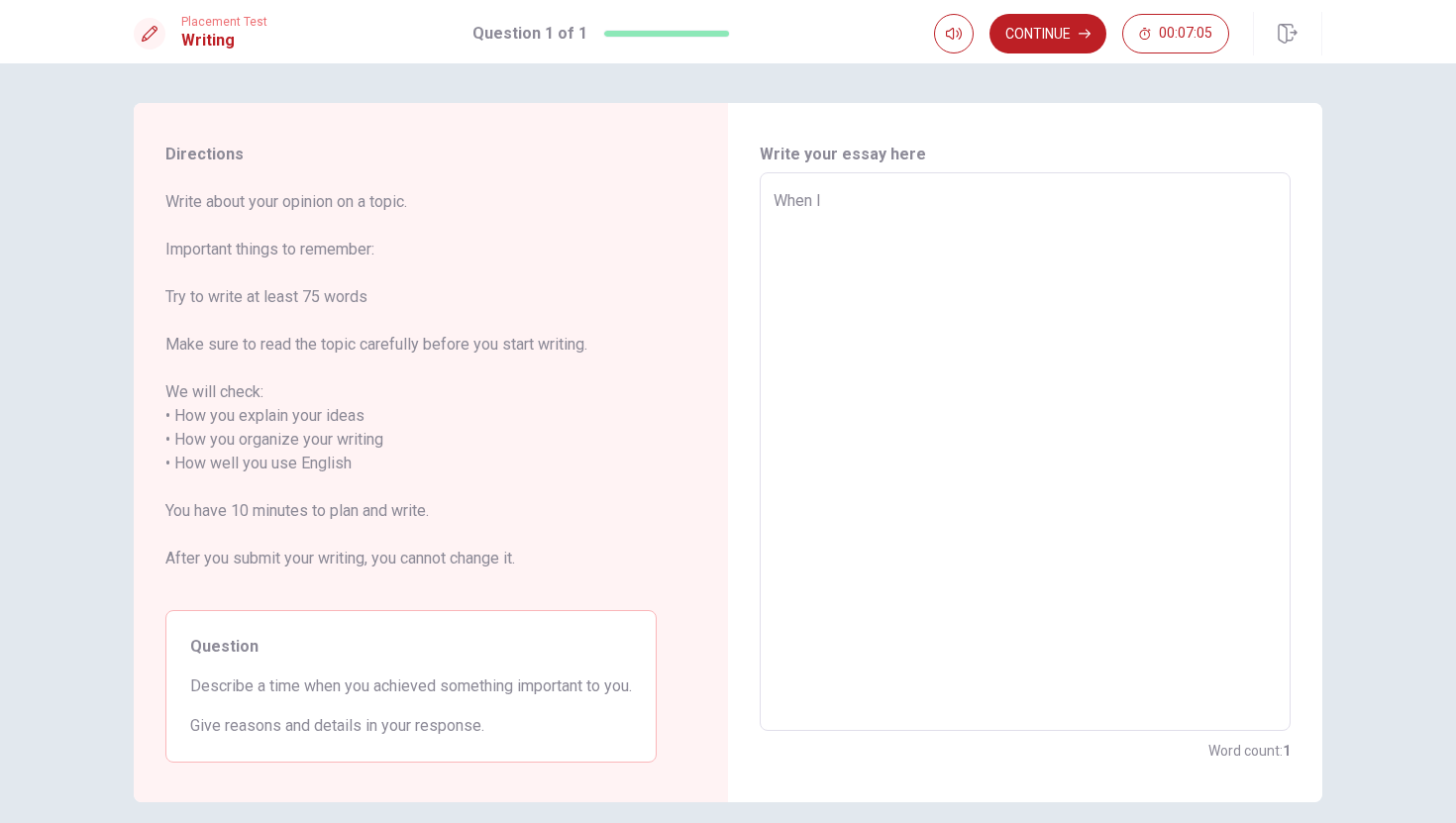 type on "x" 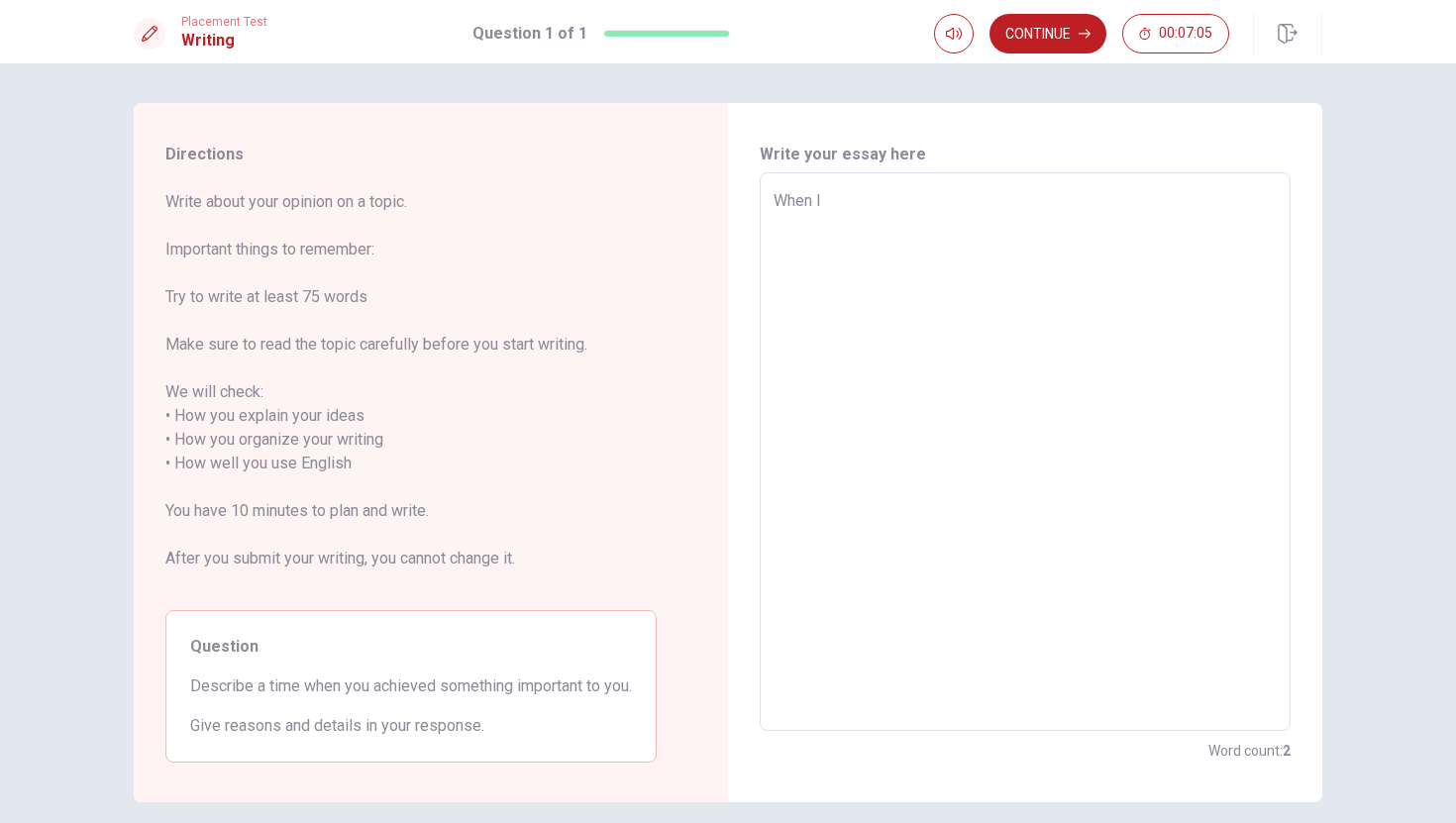 type on "When I" 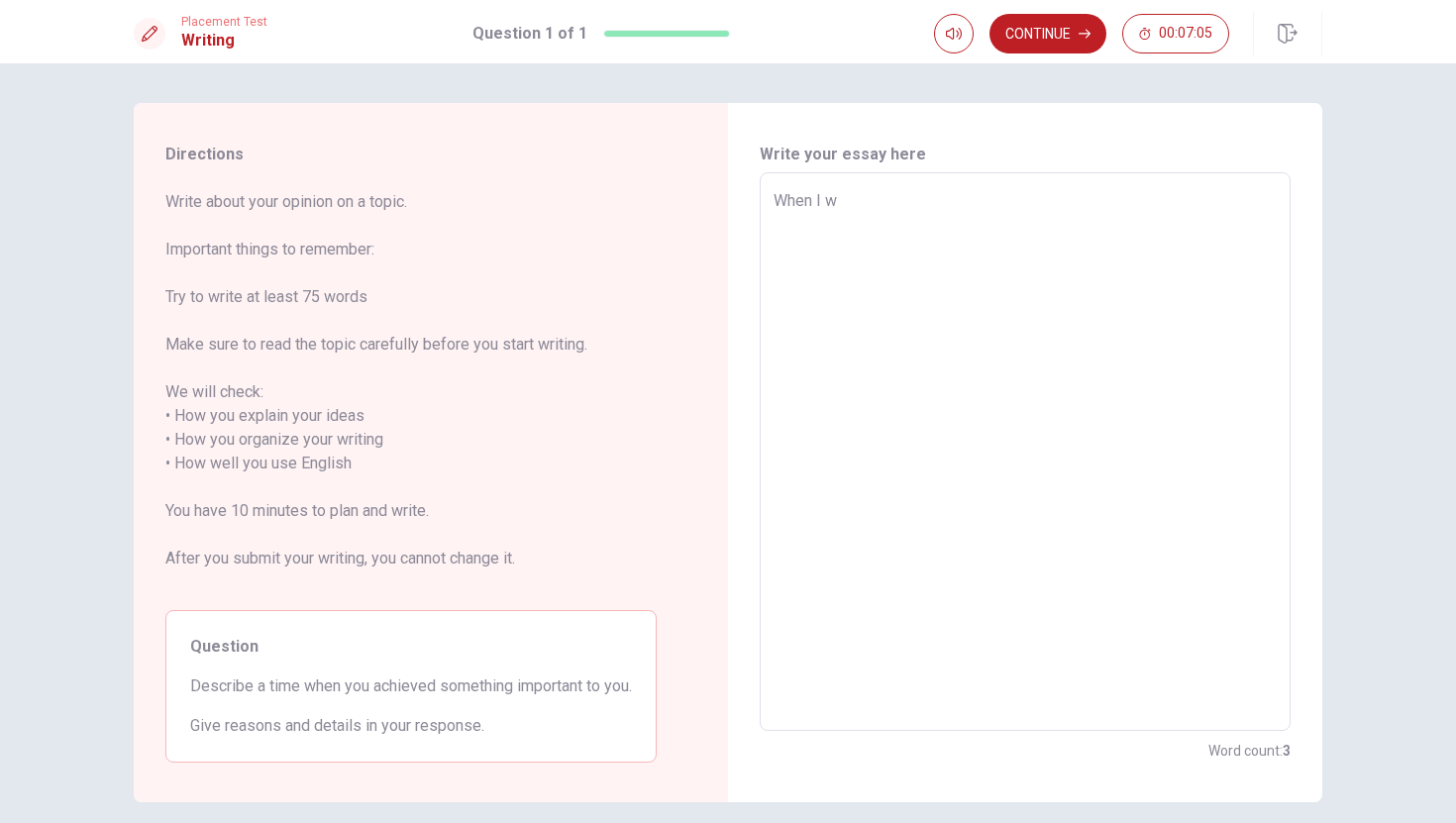 type on "x" 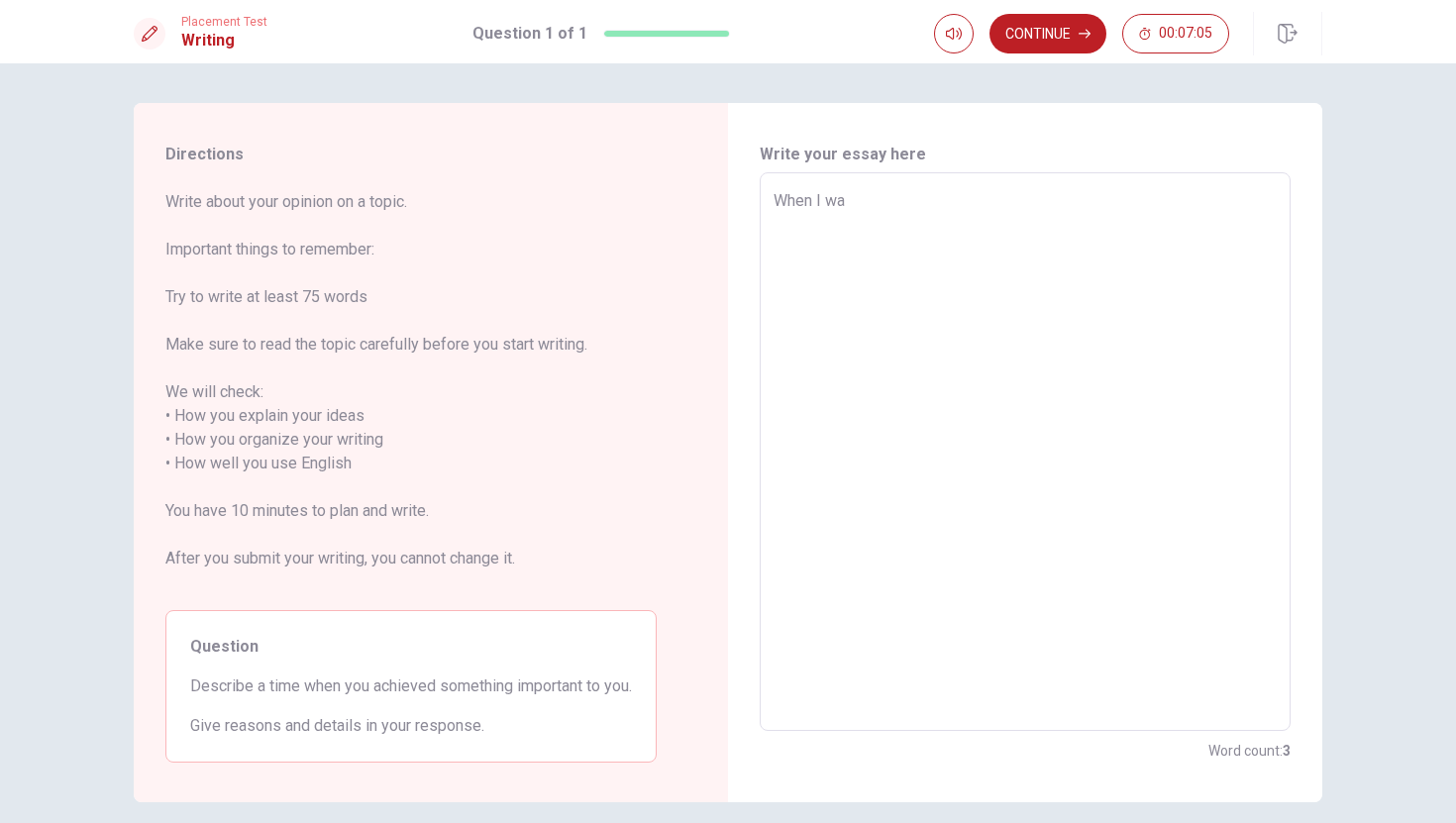 type 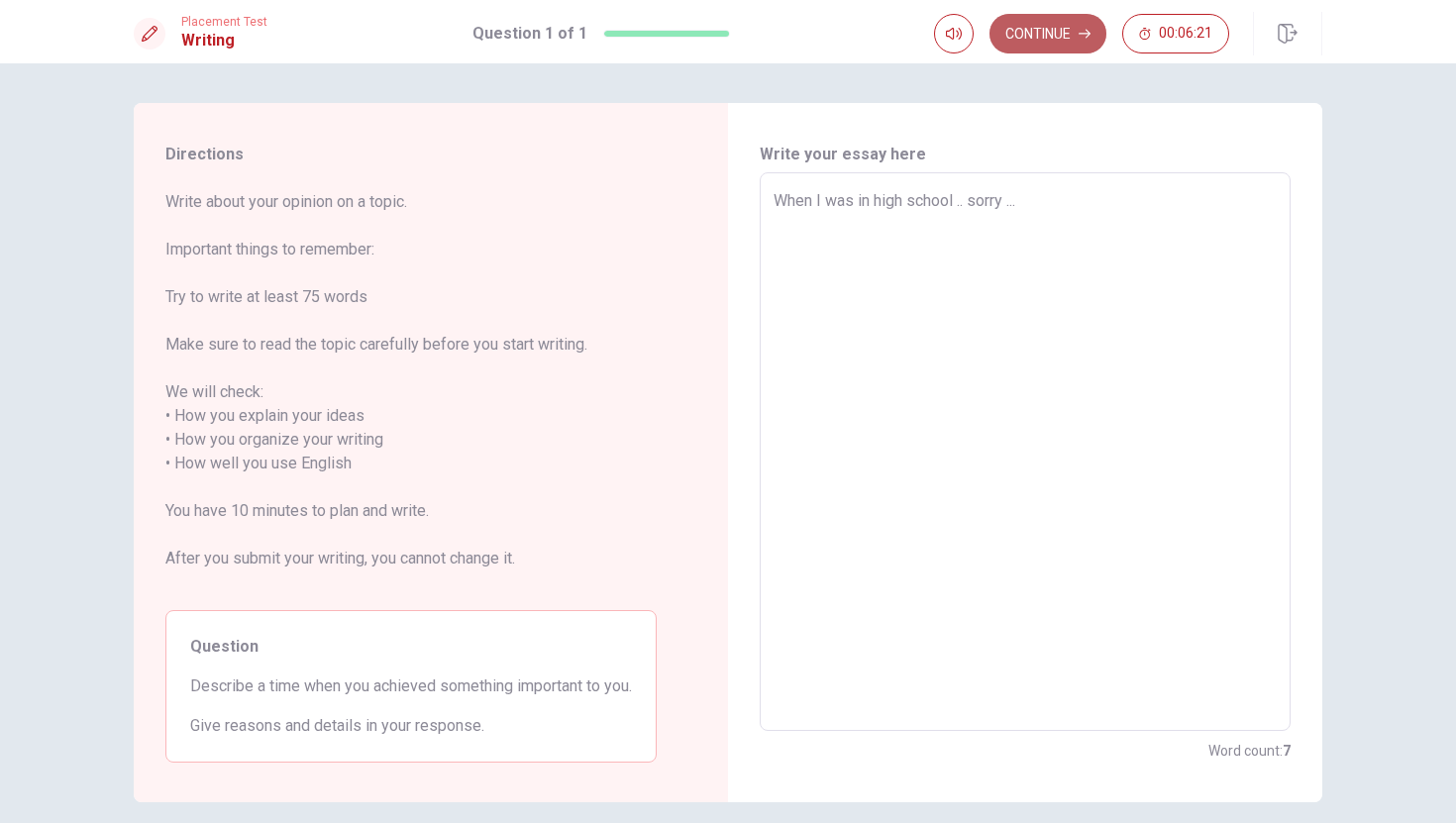 click on "Continue" at bounding box center [1048, 34] 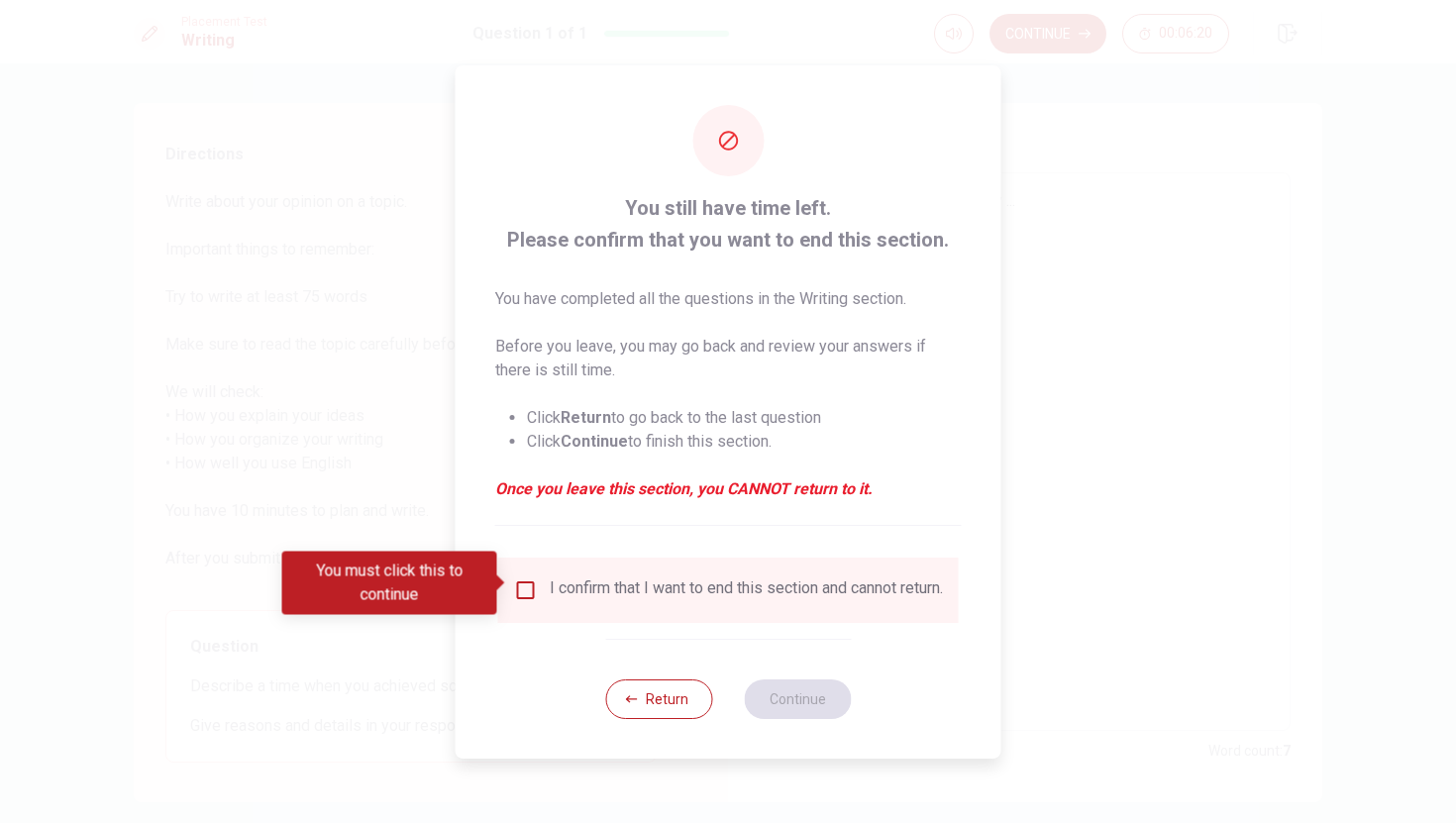 click on "I confirm that I want to end this section and cannot return." at bounding box center (746, 590) 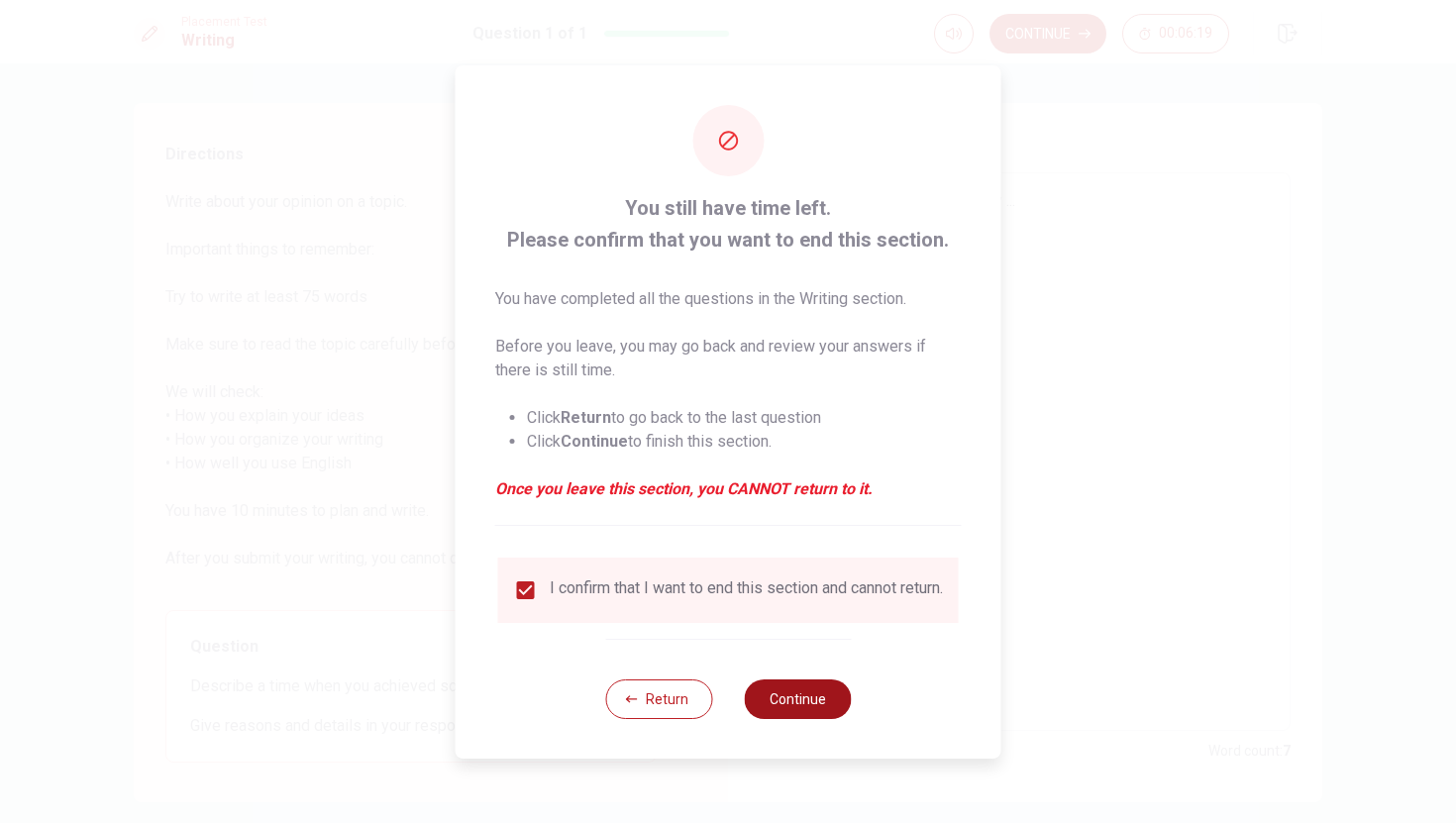 click on "Continue" at bounding box center [797, 699] 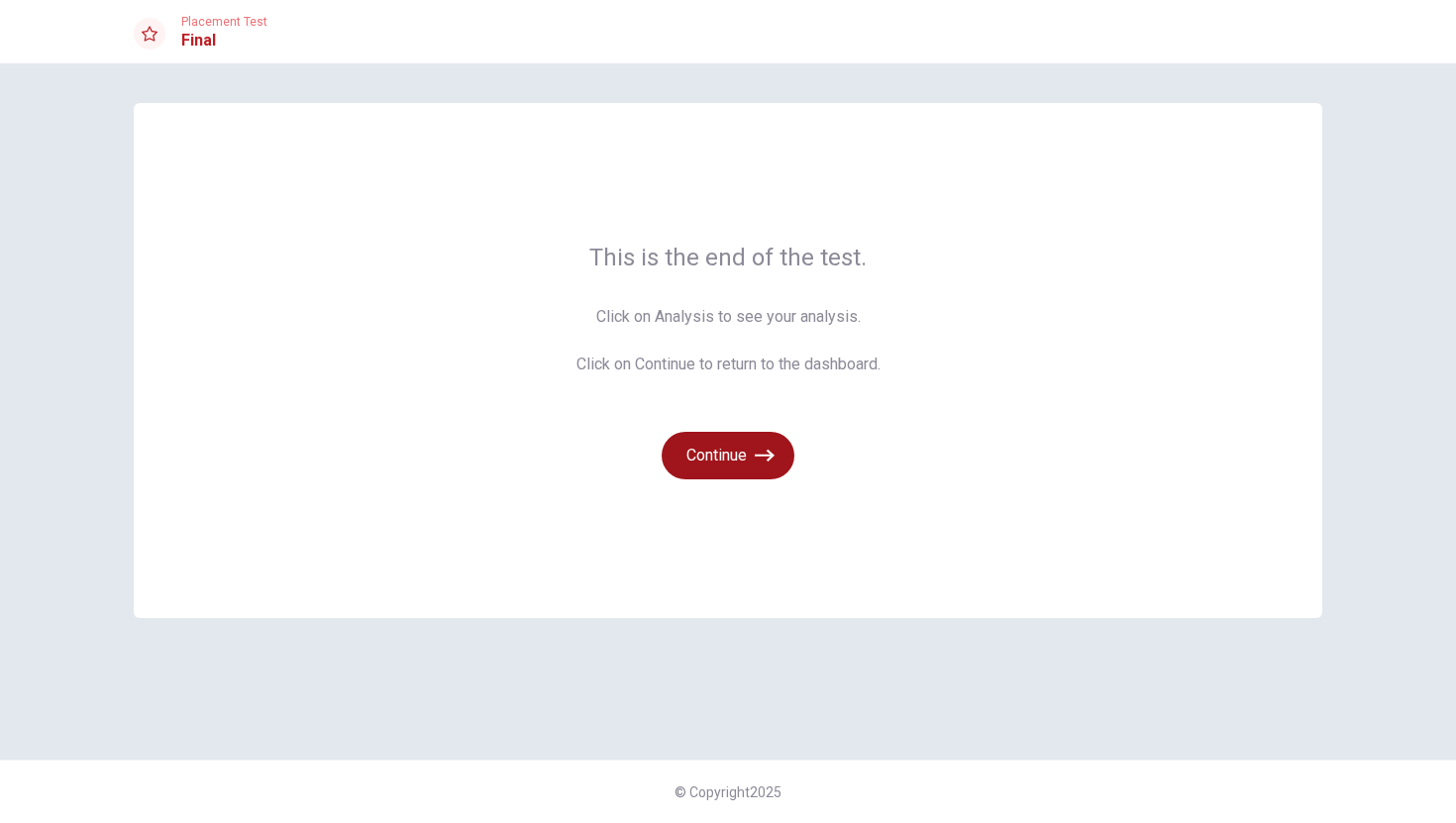 click 